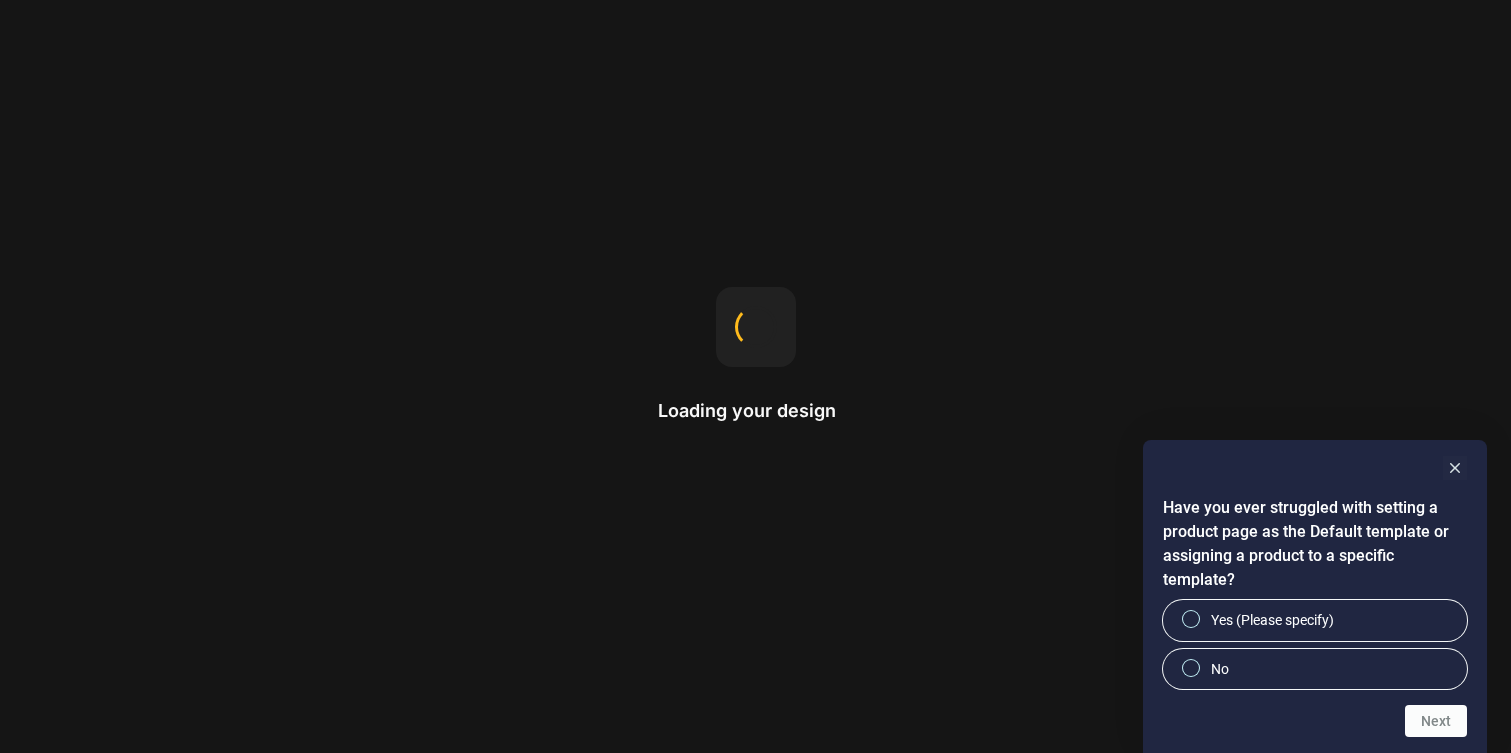 scroll, scrollTop: 0, scrollLeft: 0, axis: both 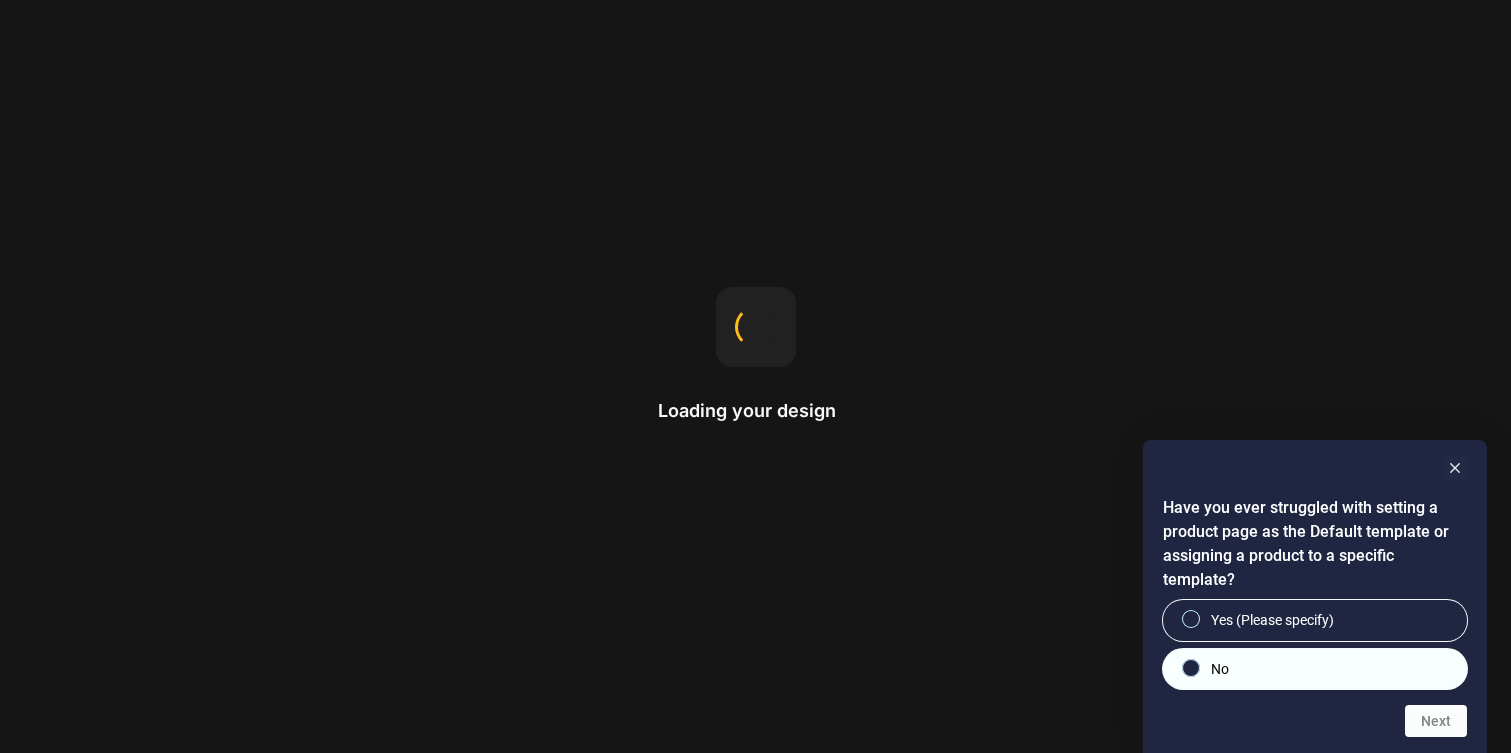 click on "No" at bounding box center [1315, 669] 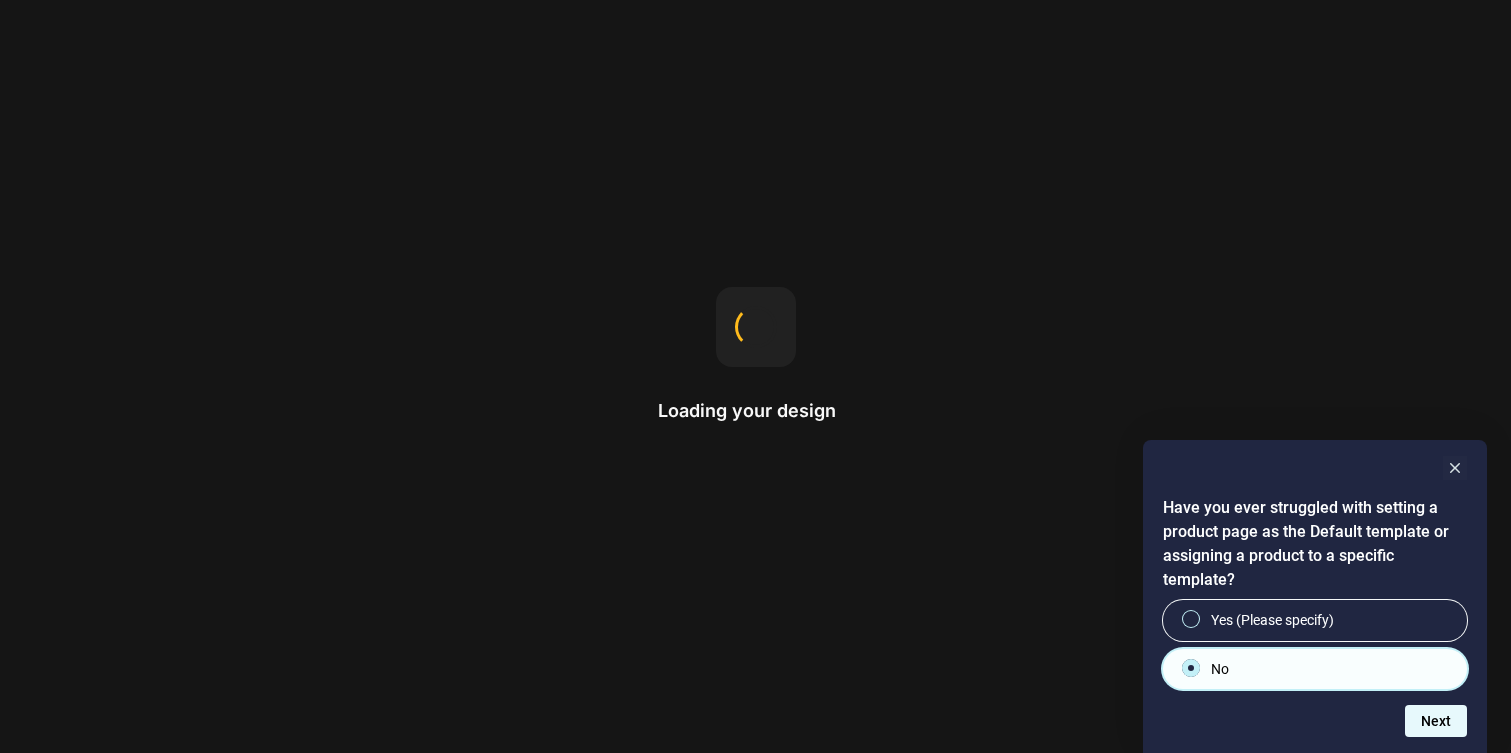 click on "Next" at bounding box center [1436, 721] 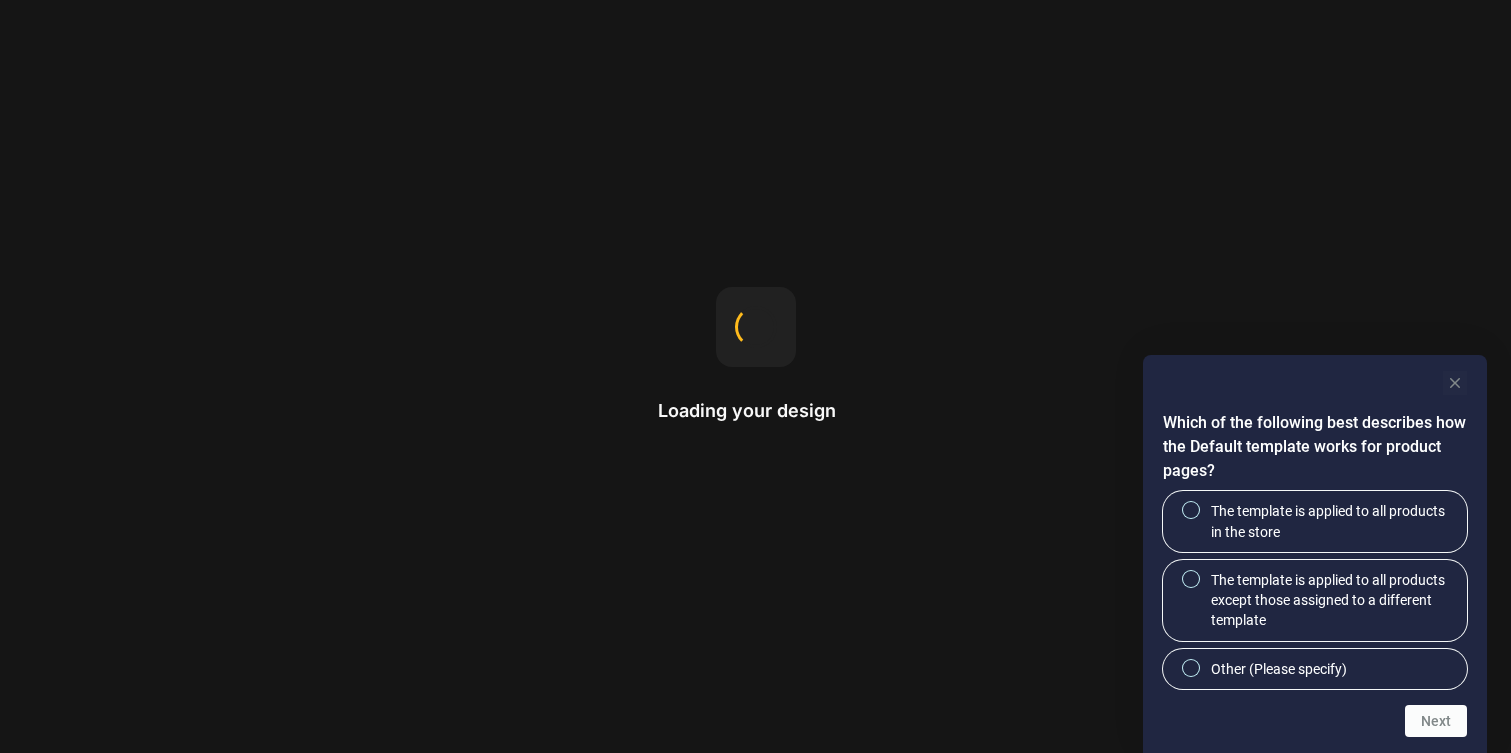click 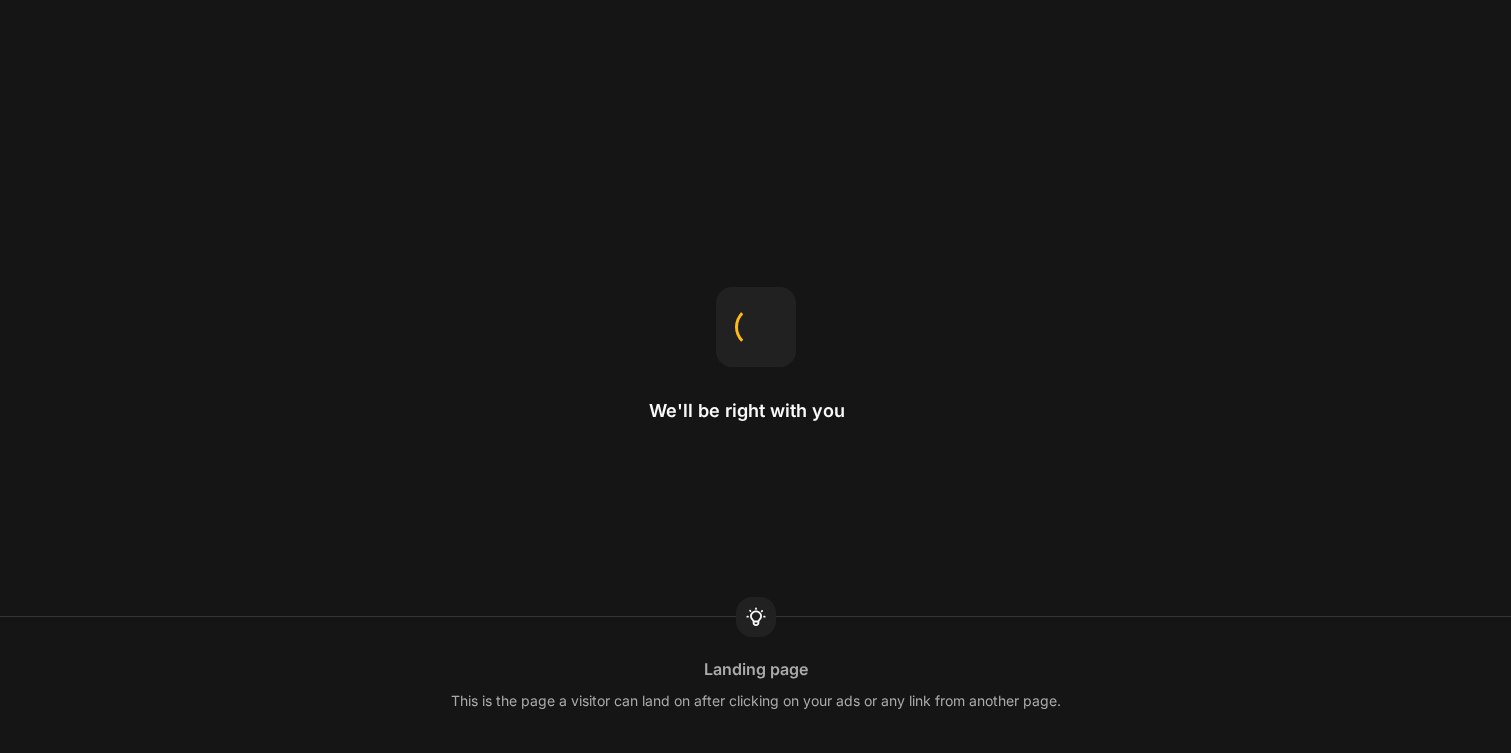 scroll, scrollTop: 0, scrollLeft: 0, axis: both 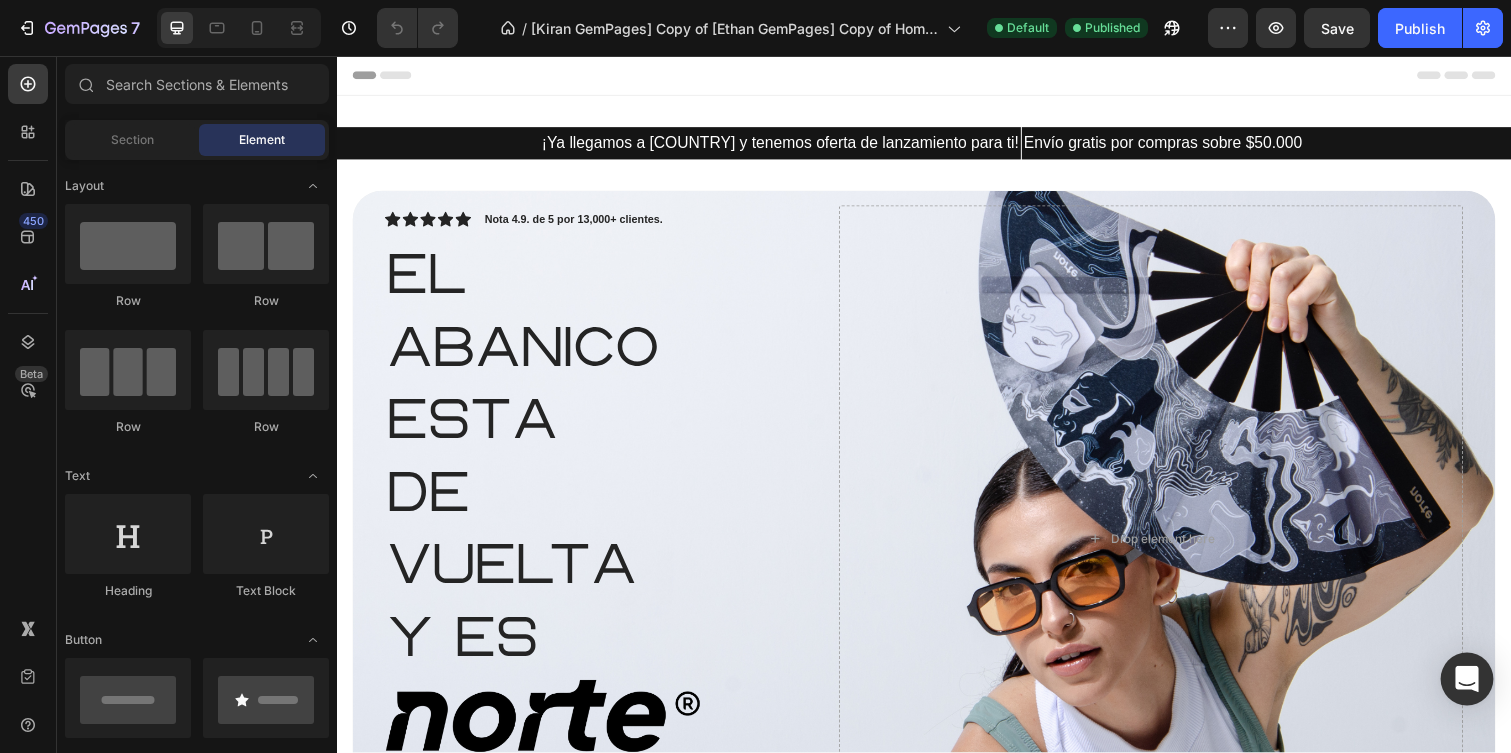 click 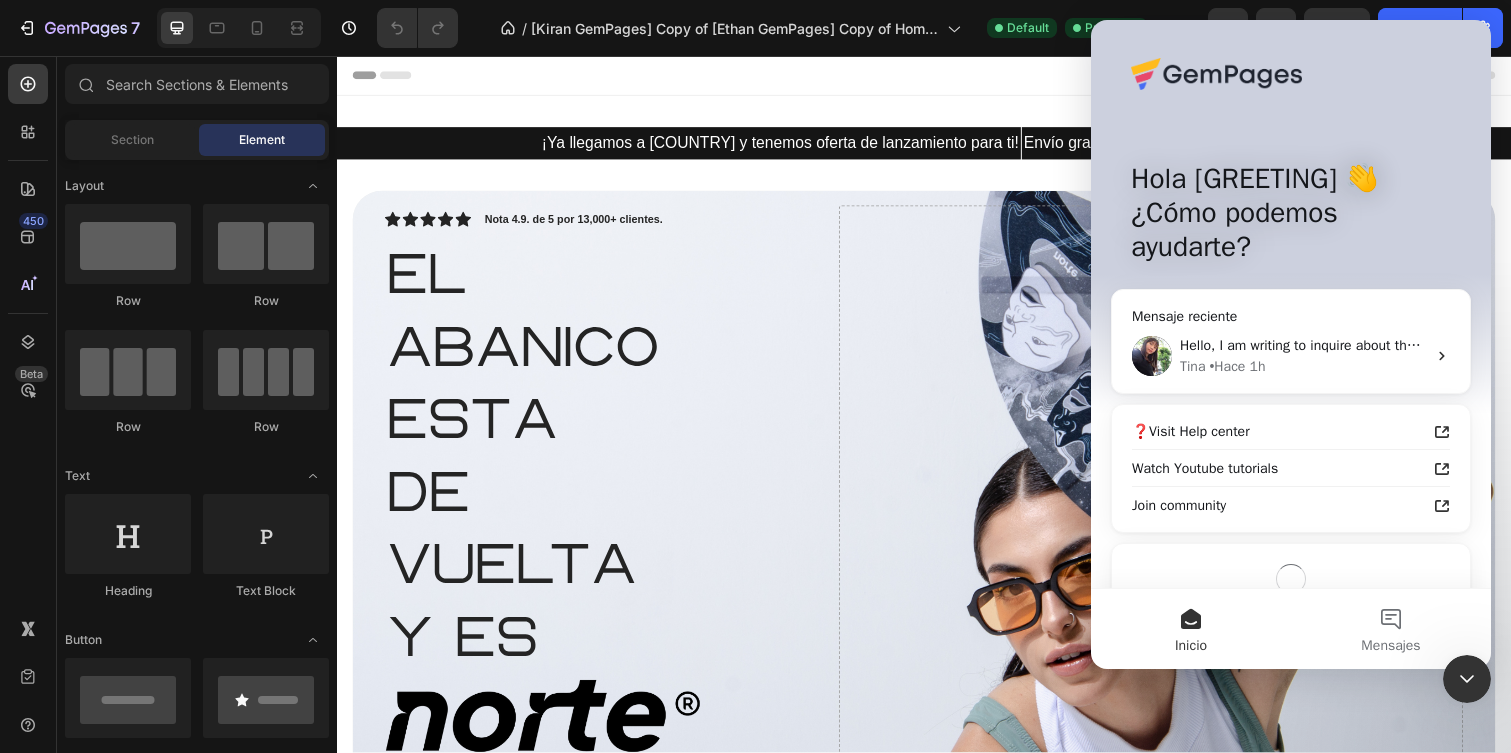 scroll, scrollTop: 0, scrollLeft: 0, axis: both 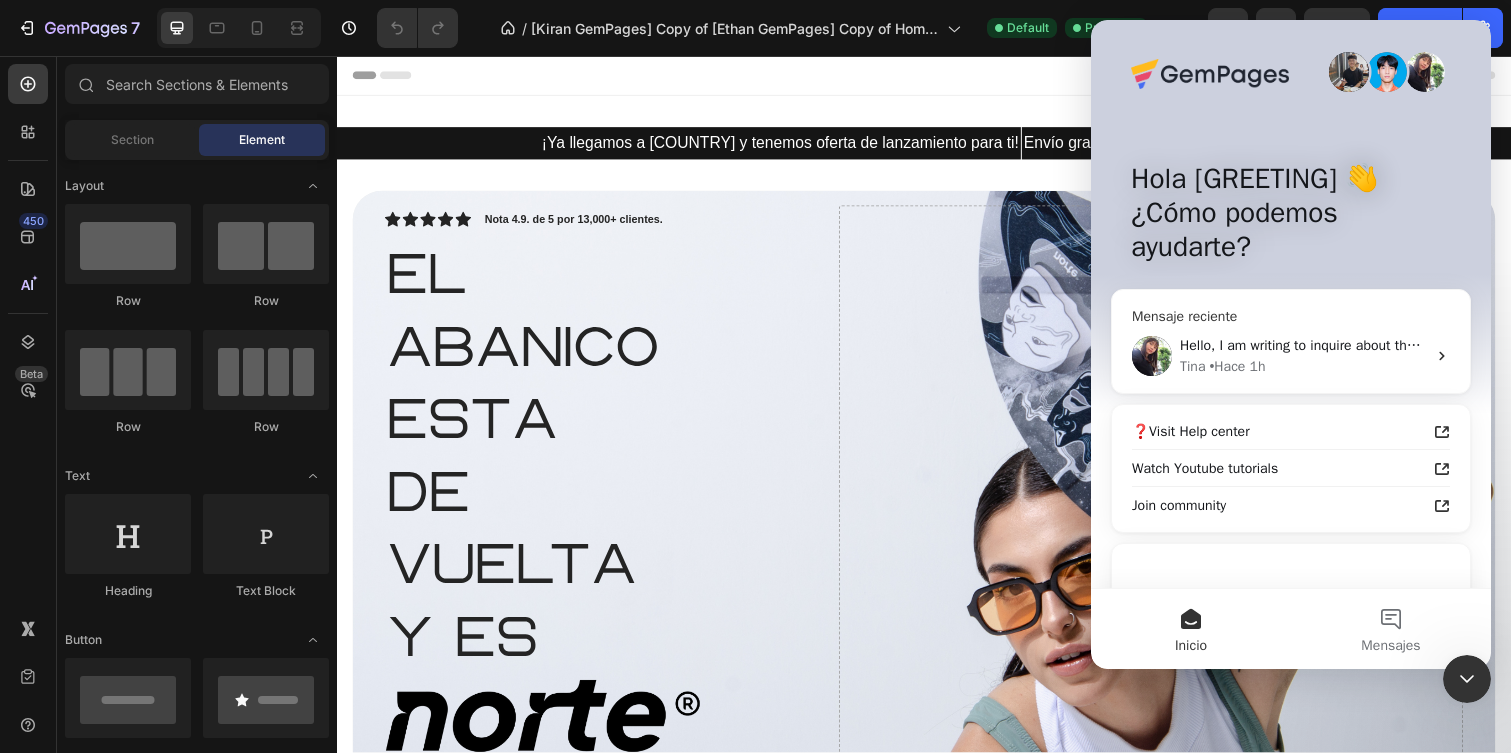 click on "[PERSON] •  Hace 1h" at bounding box center (1303, 366) 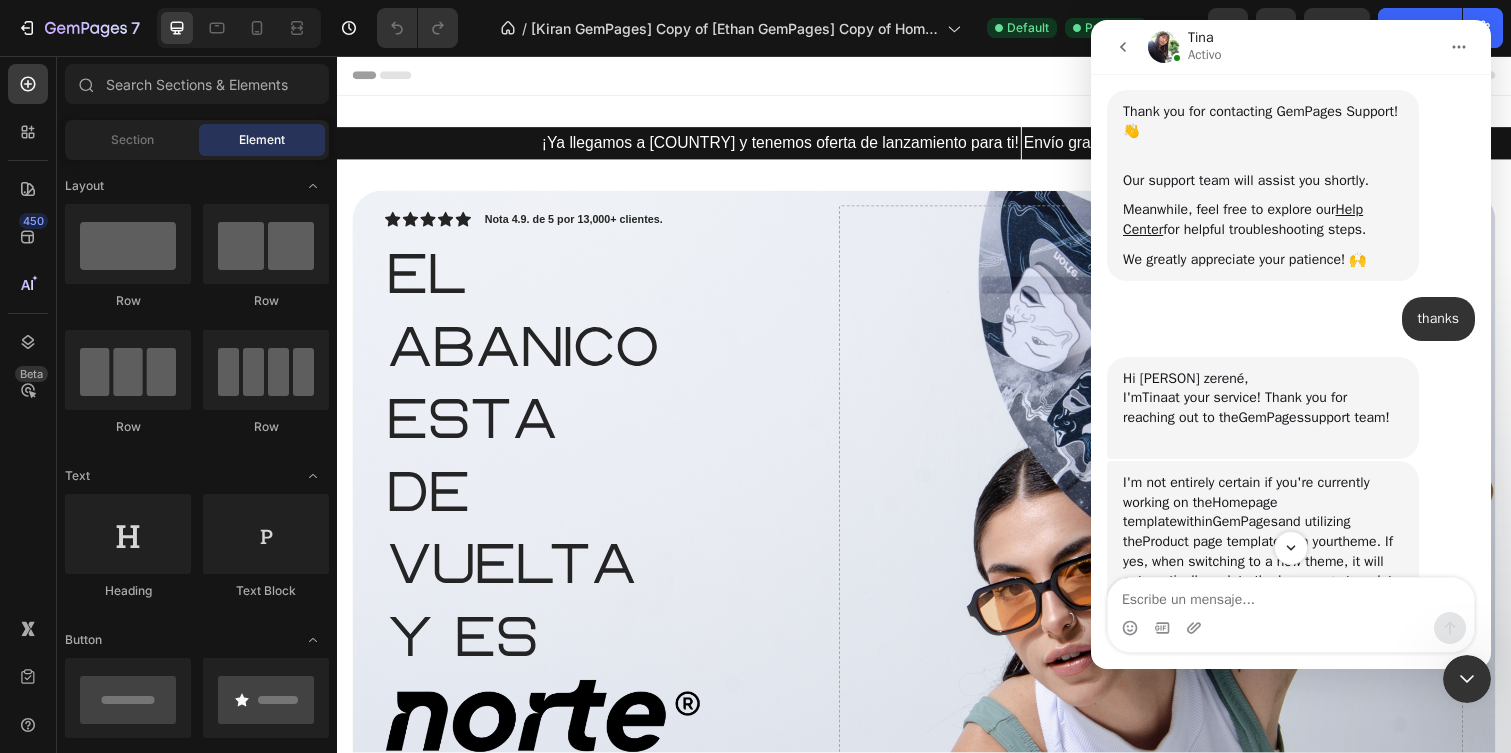 scroll, scrollTop: 709, scrollLeft: 0, axis: vertical 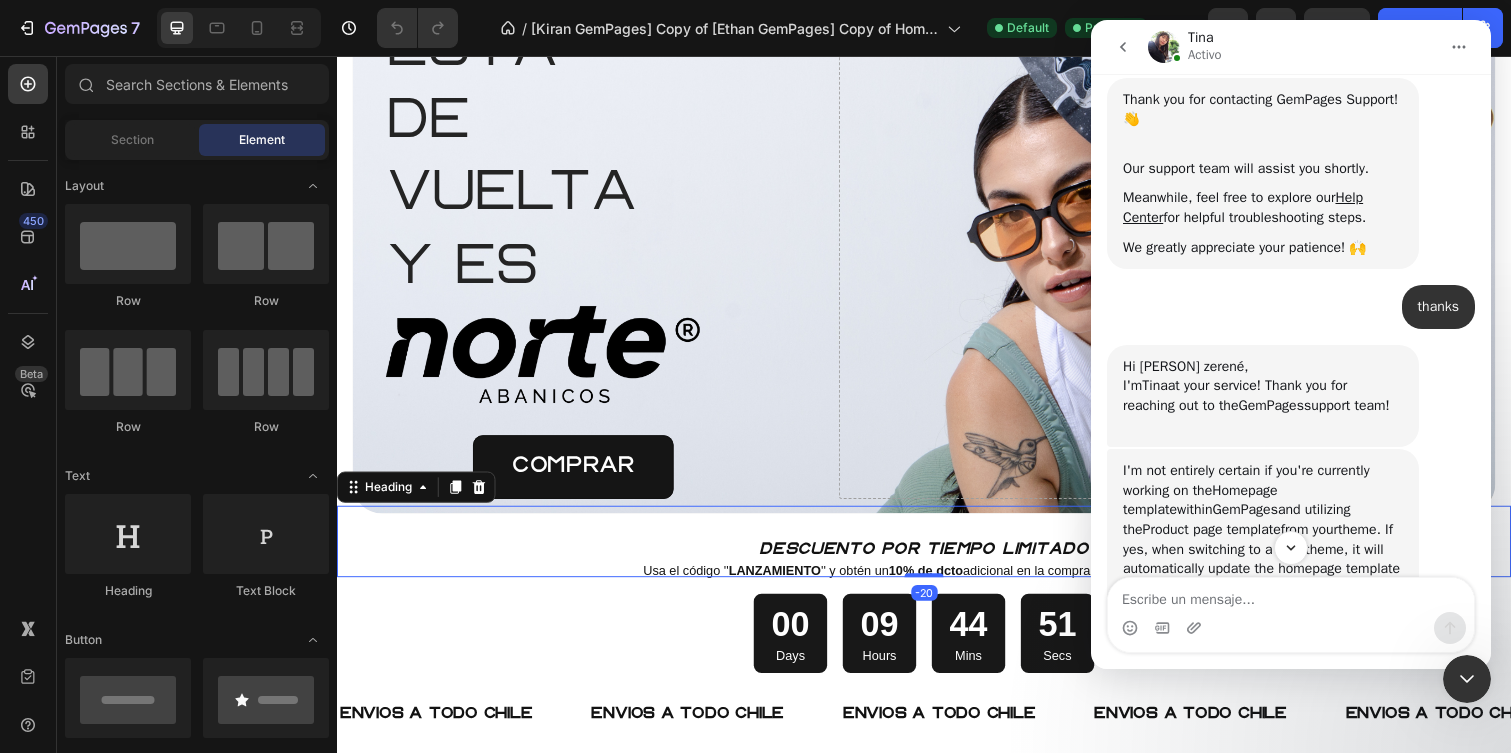 click on "descuento por tiempo limitado" at bounding box center [937, 552] 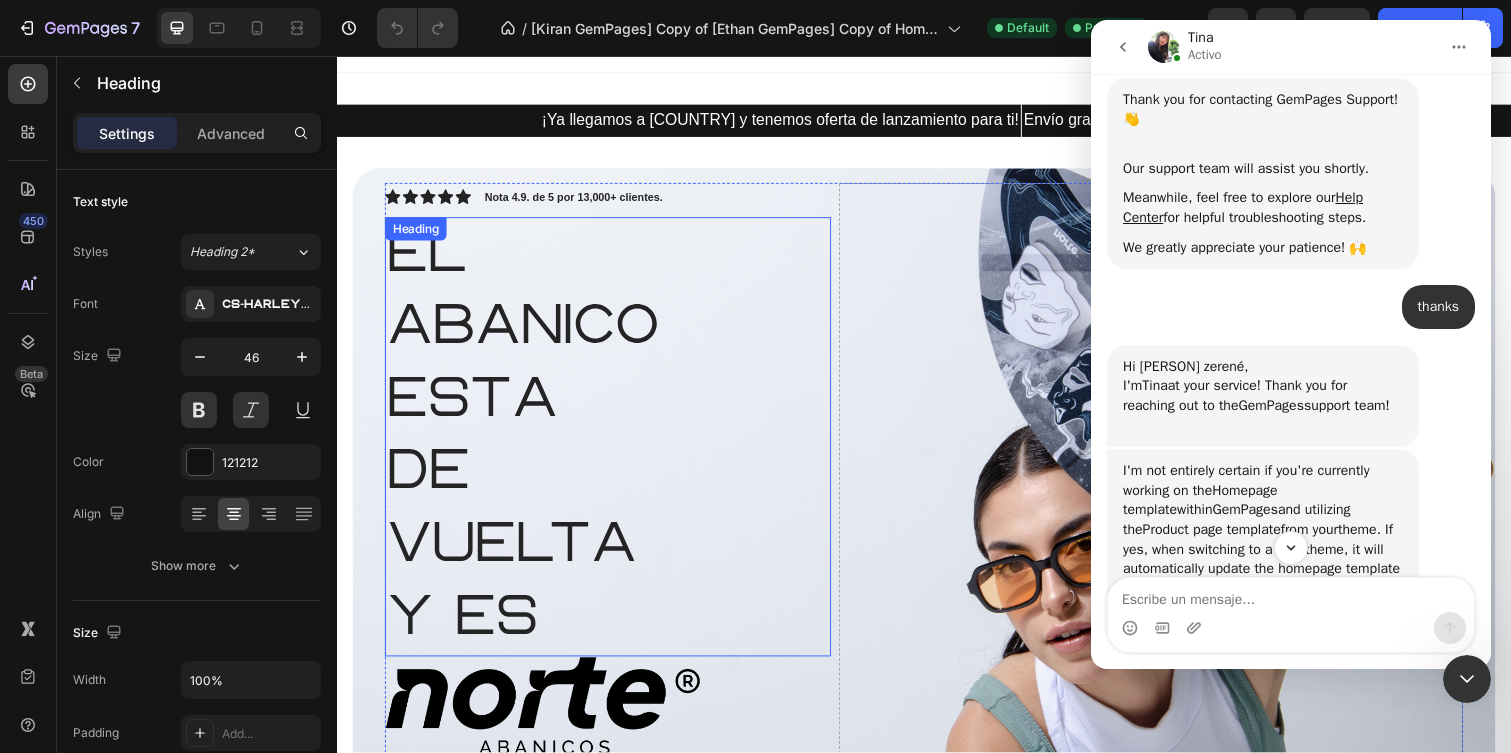 scroll, scrollTop: 0, scrollLeft: 0, axis: both 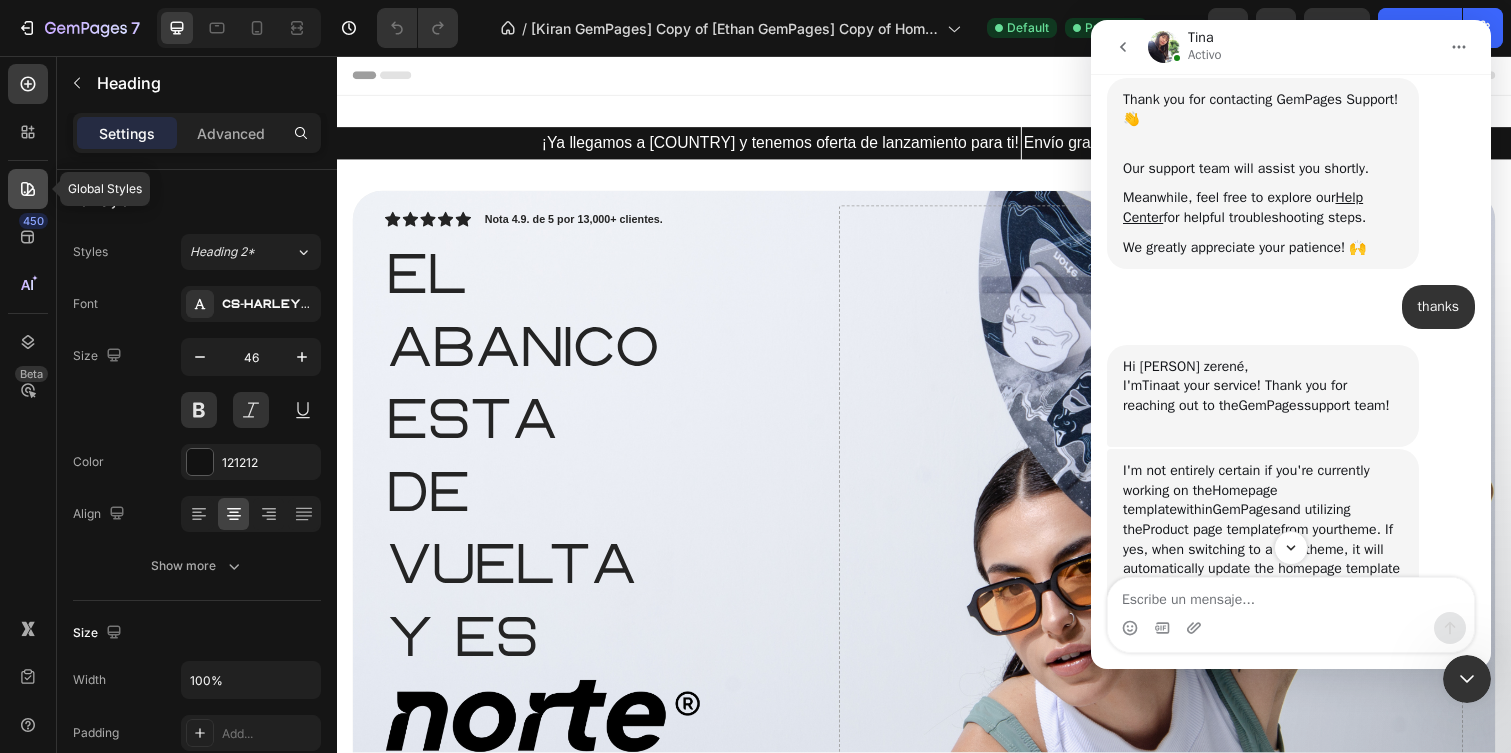 click 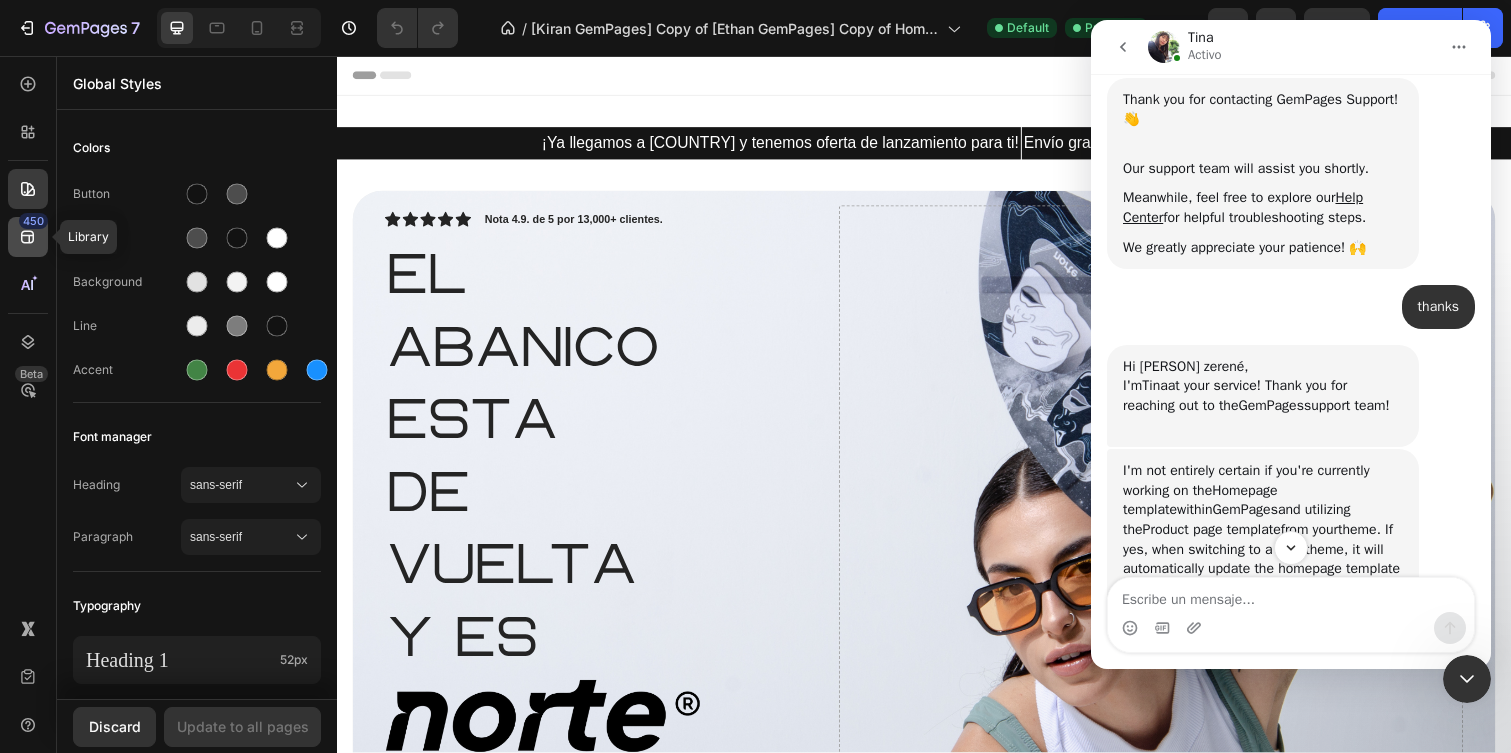 click 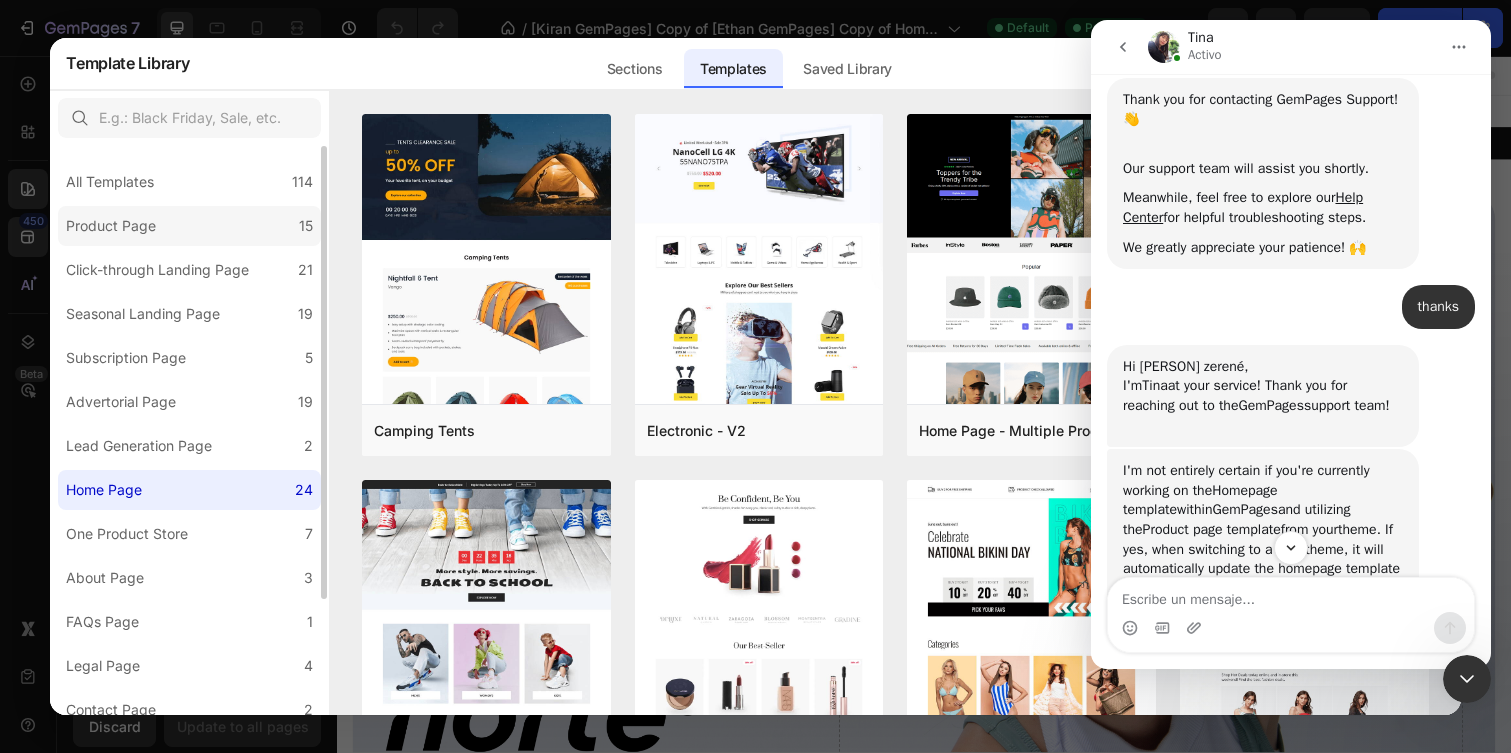 click on "Product Page 15" 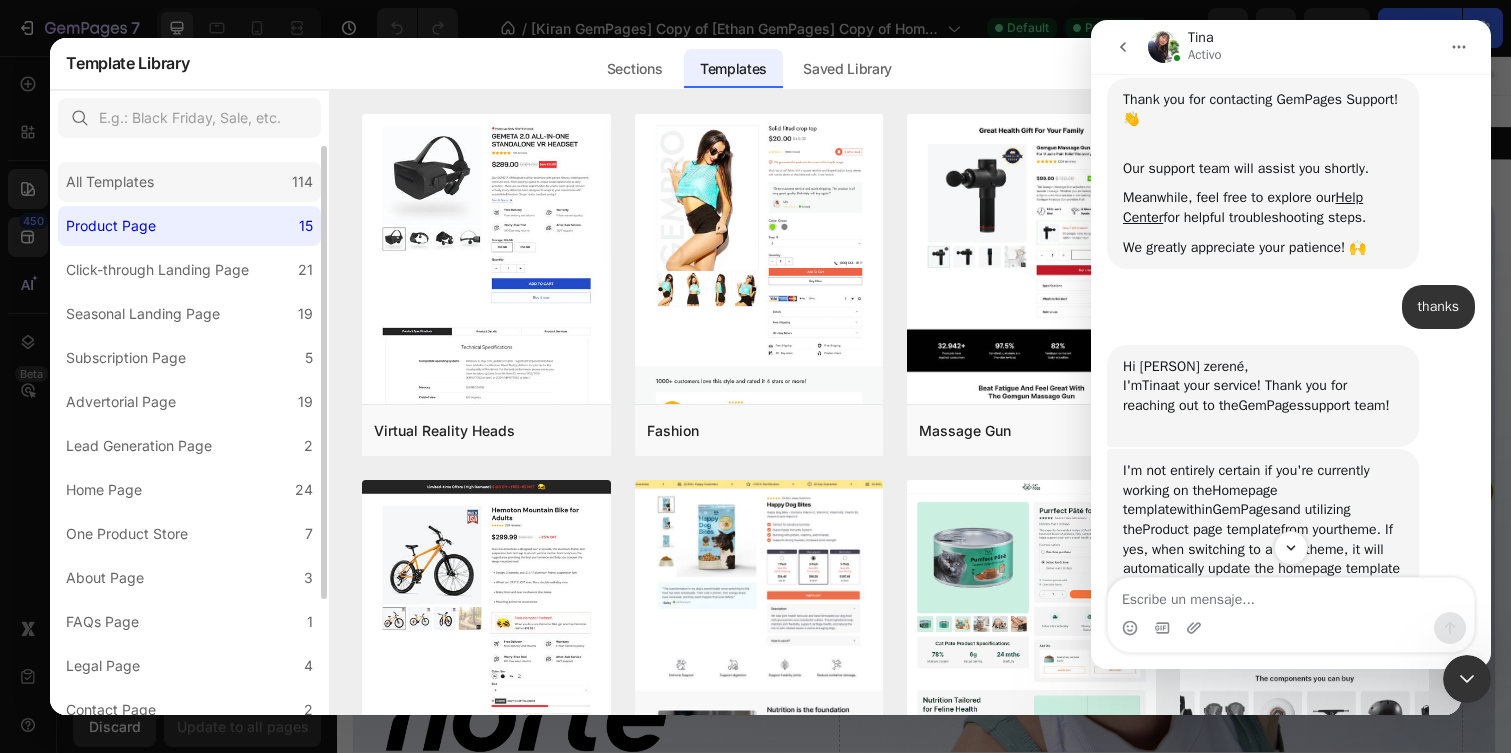 click on "All Templates 114" 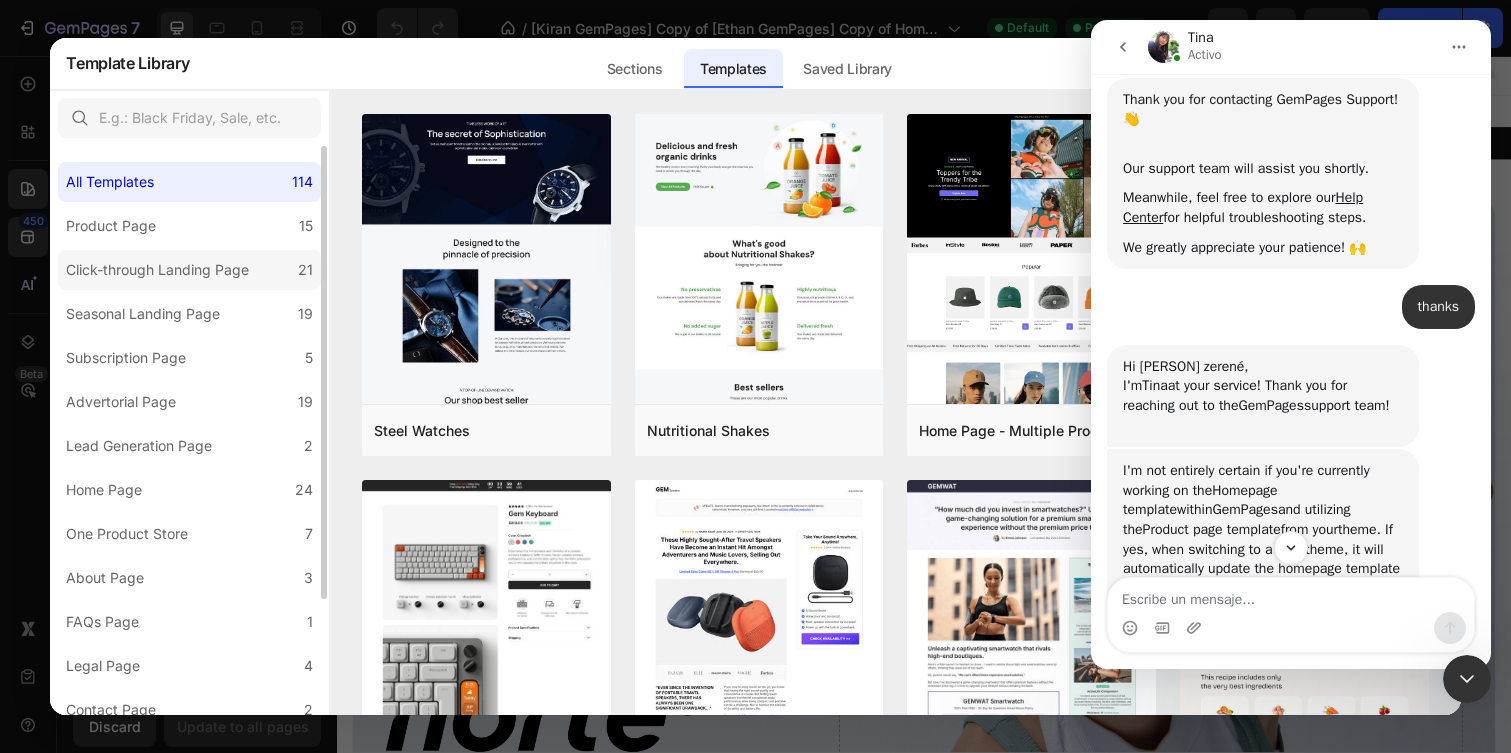 click on "Click-through Landing Page 21" 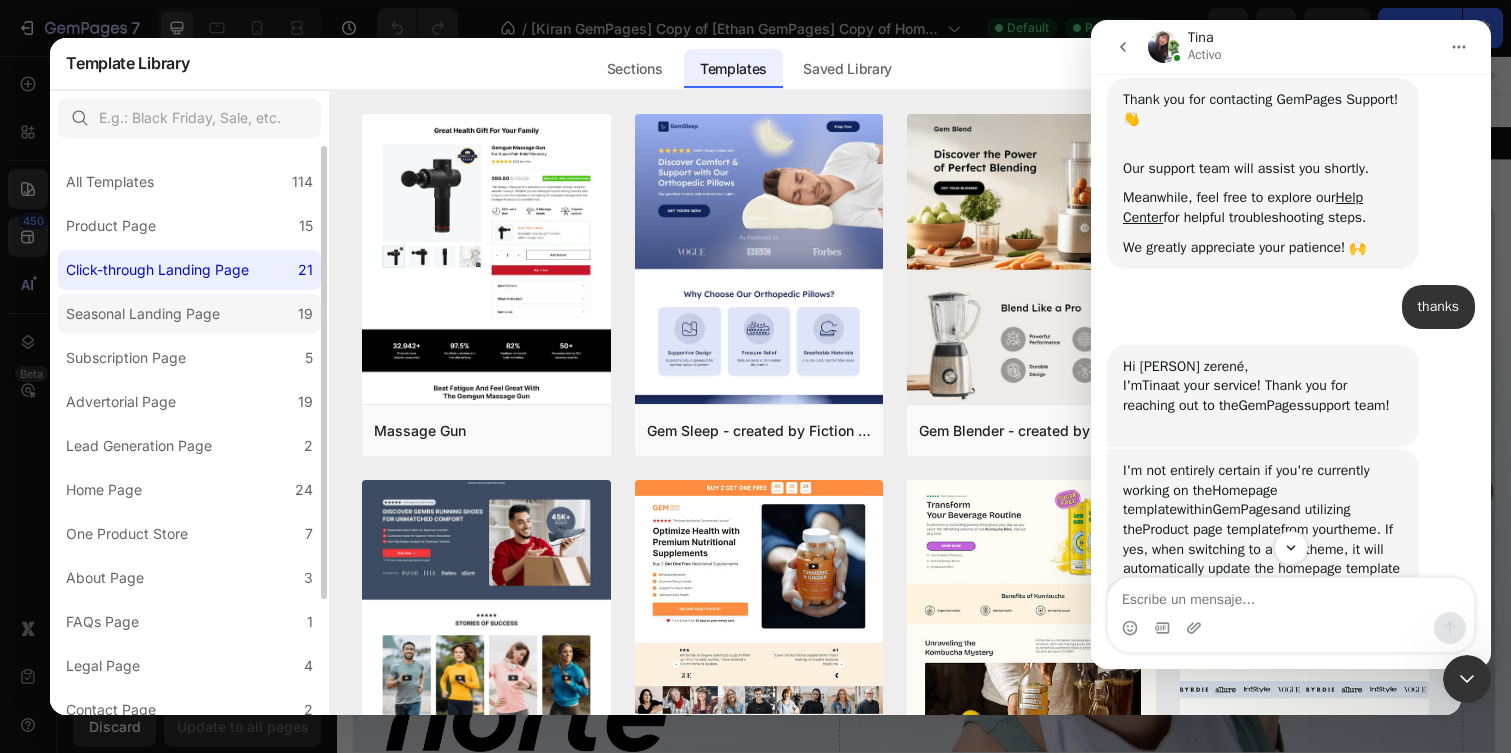 click on "Seasonal Landing Page" at bounding box center [143, 314] 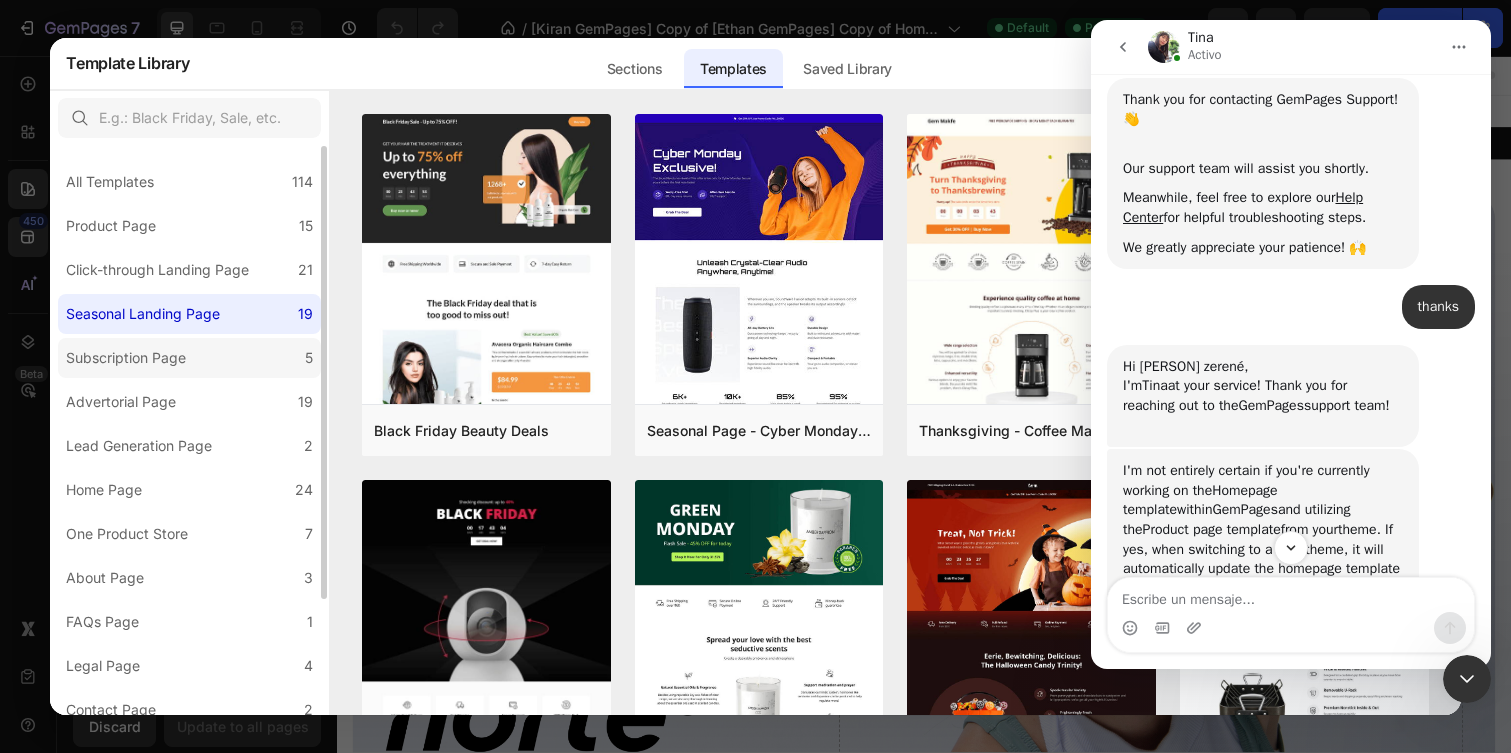 click on "Subscription Page 5" 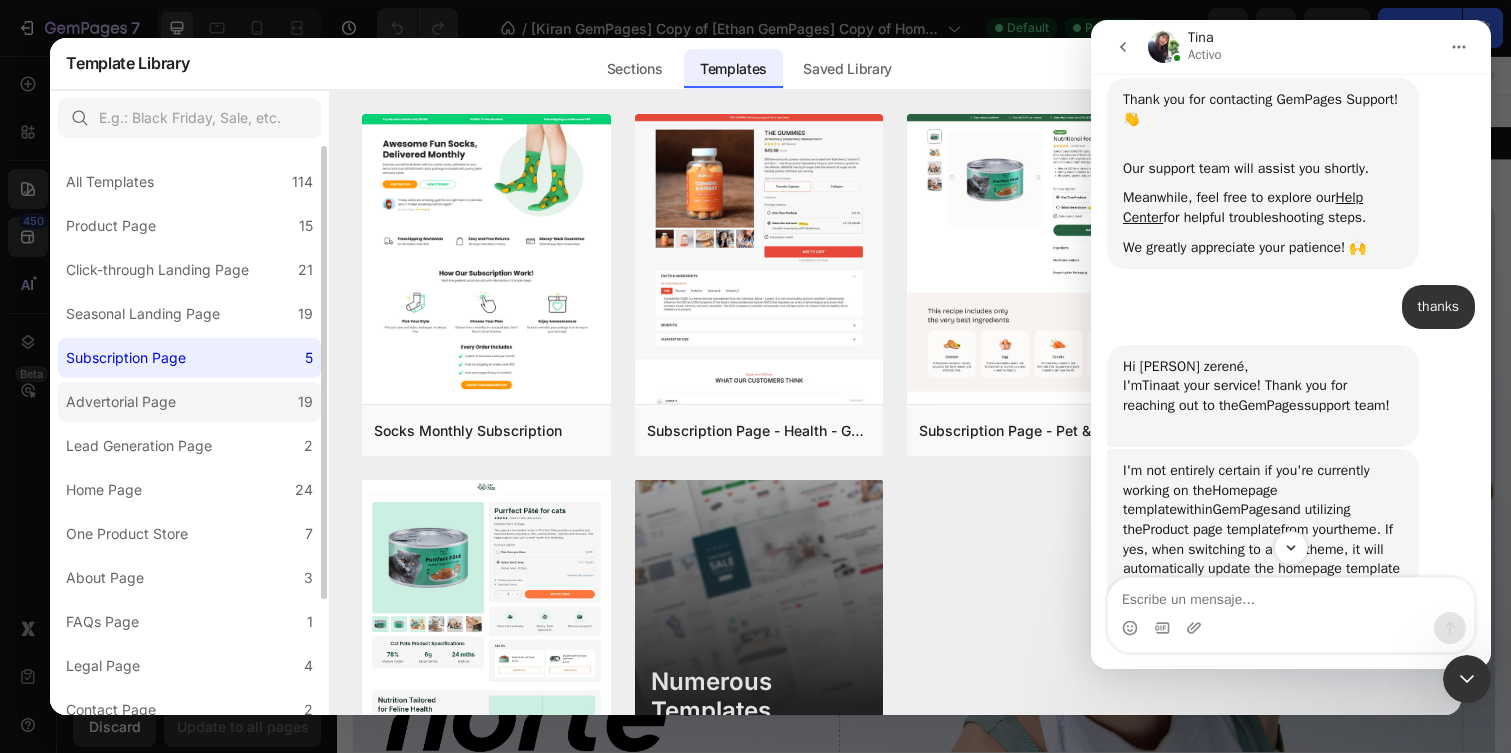 click on "Advertorial Page 19" 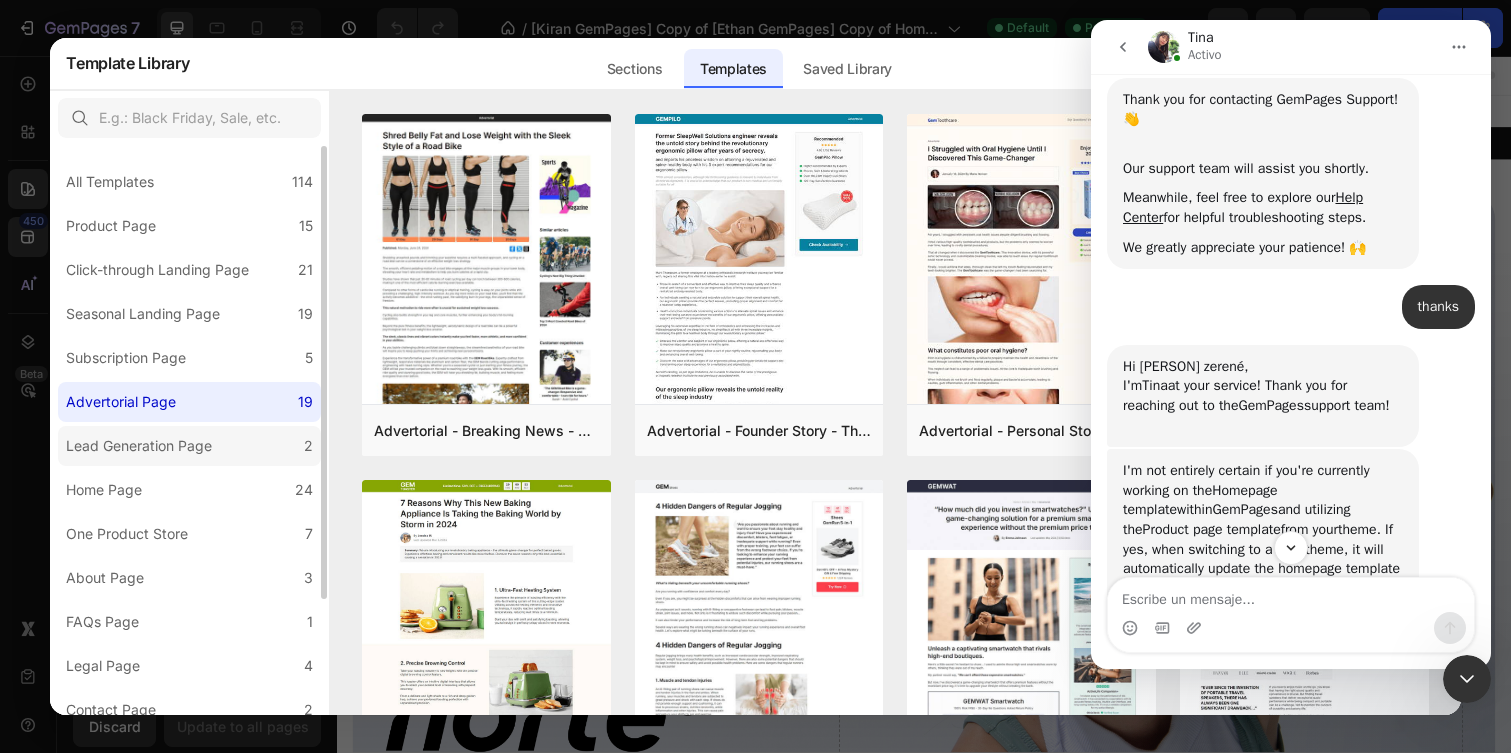 click on "Lead Generation Page 2" 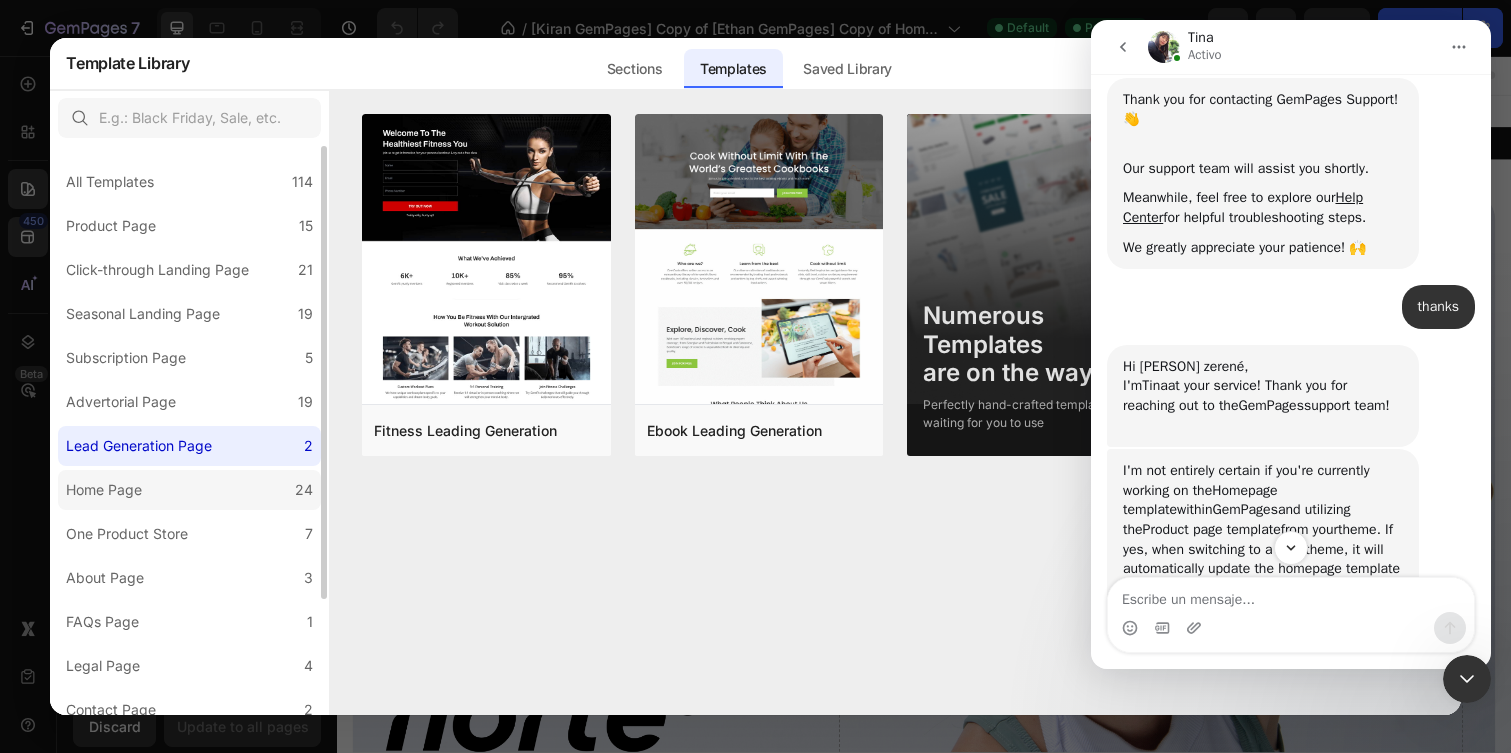 click on "Home Page 24" 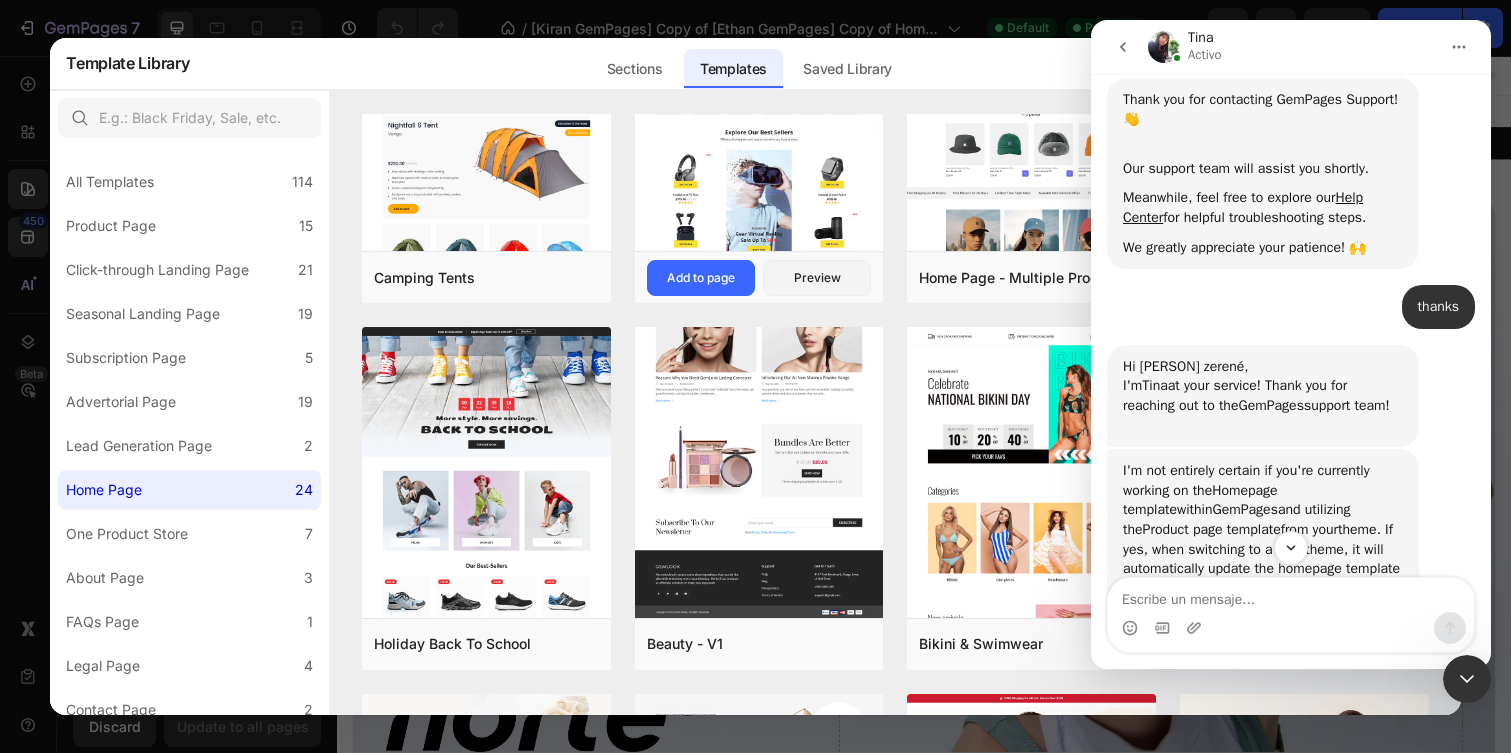 scroll, scrollTop: 161, scrollLeft: 0, axis: vertical 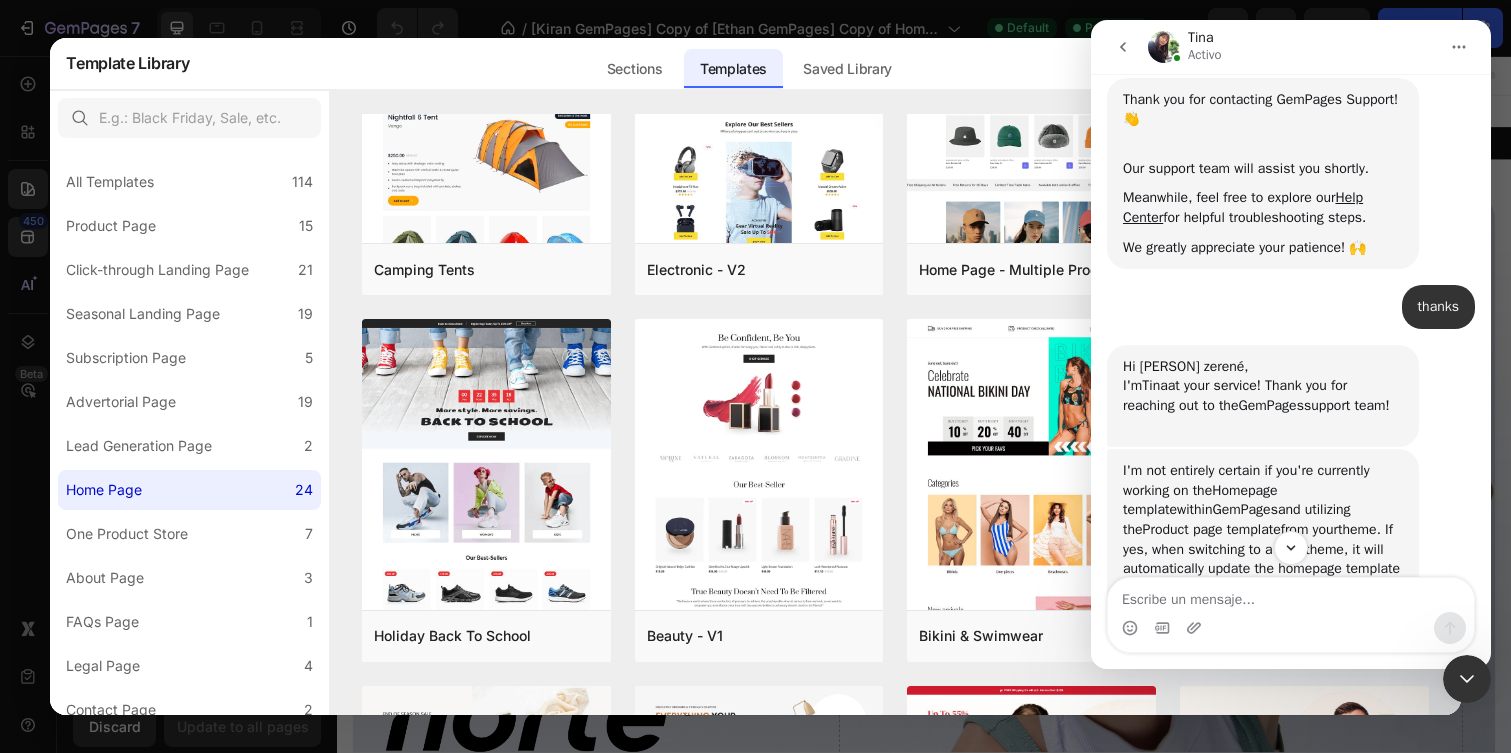 click at bounding box center [1291, 628] 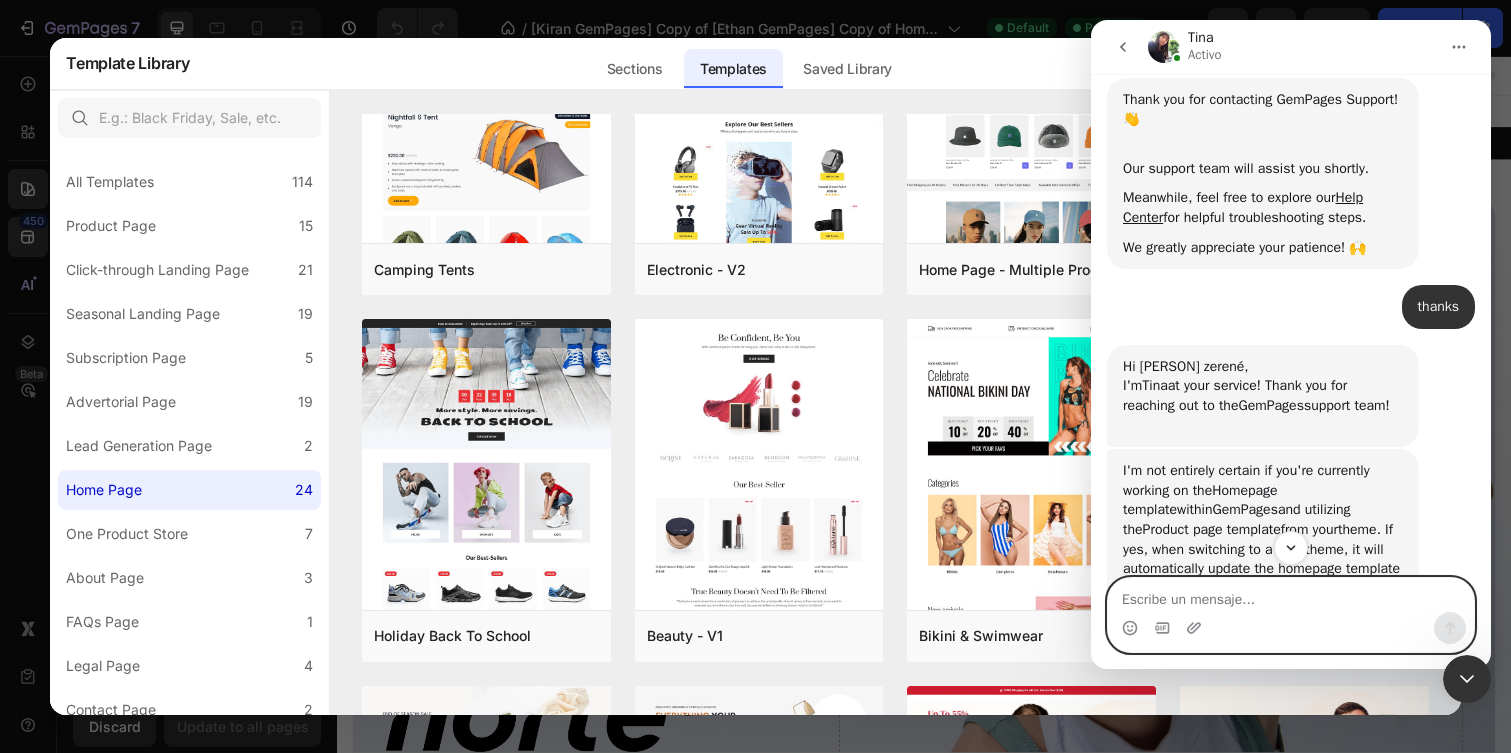 click at bounding box center [1291, 595] 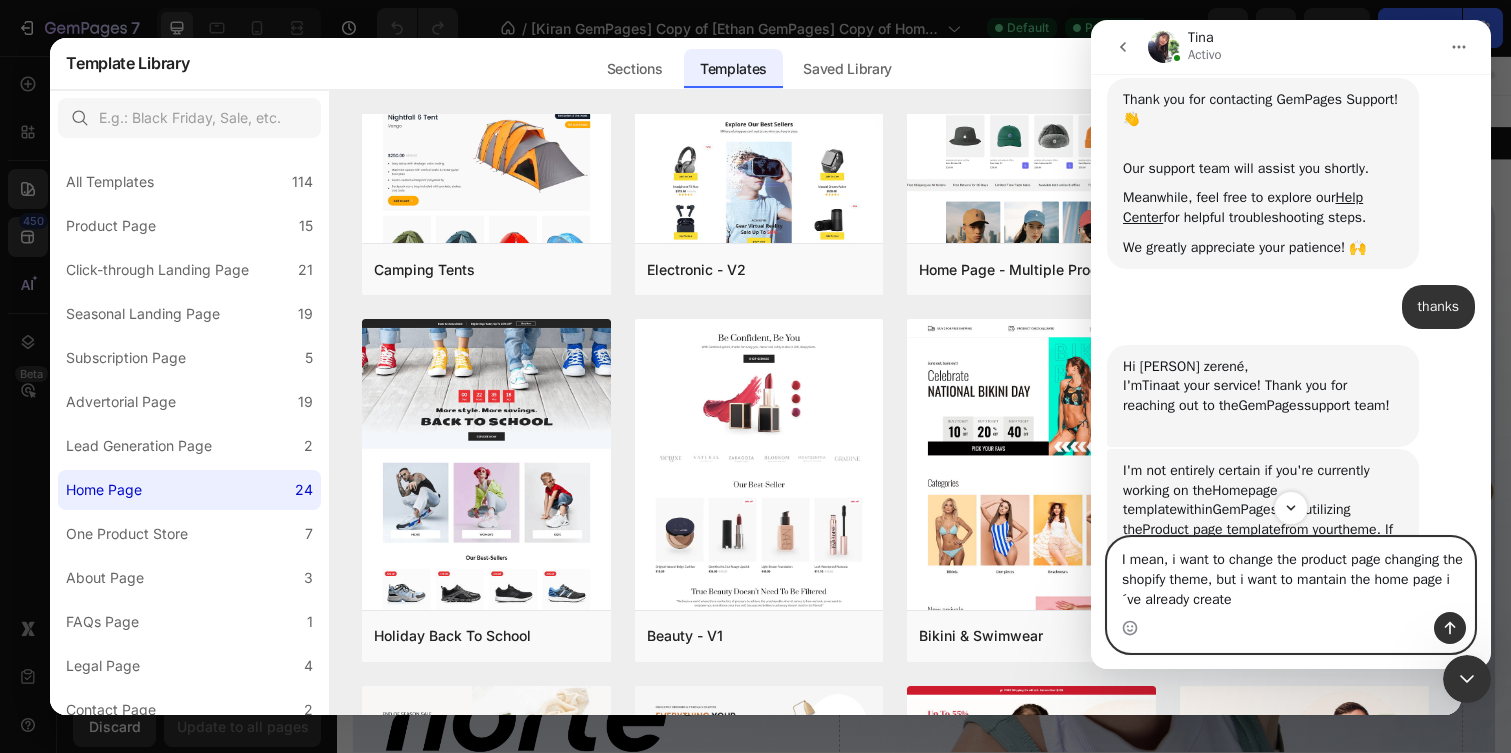 type on "I mean, i want to change the product page changing the shopify theme, but i want to mantain the home page i´ve already created" 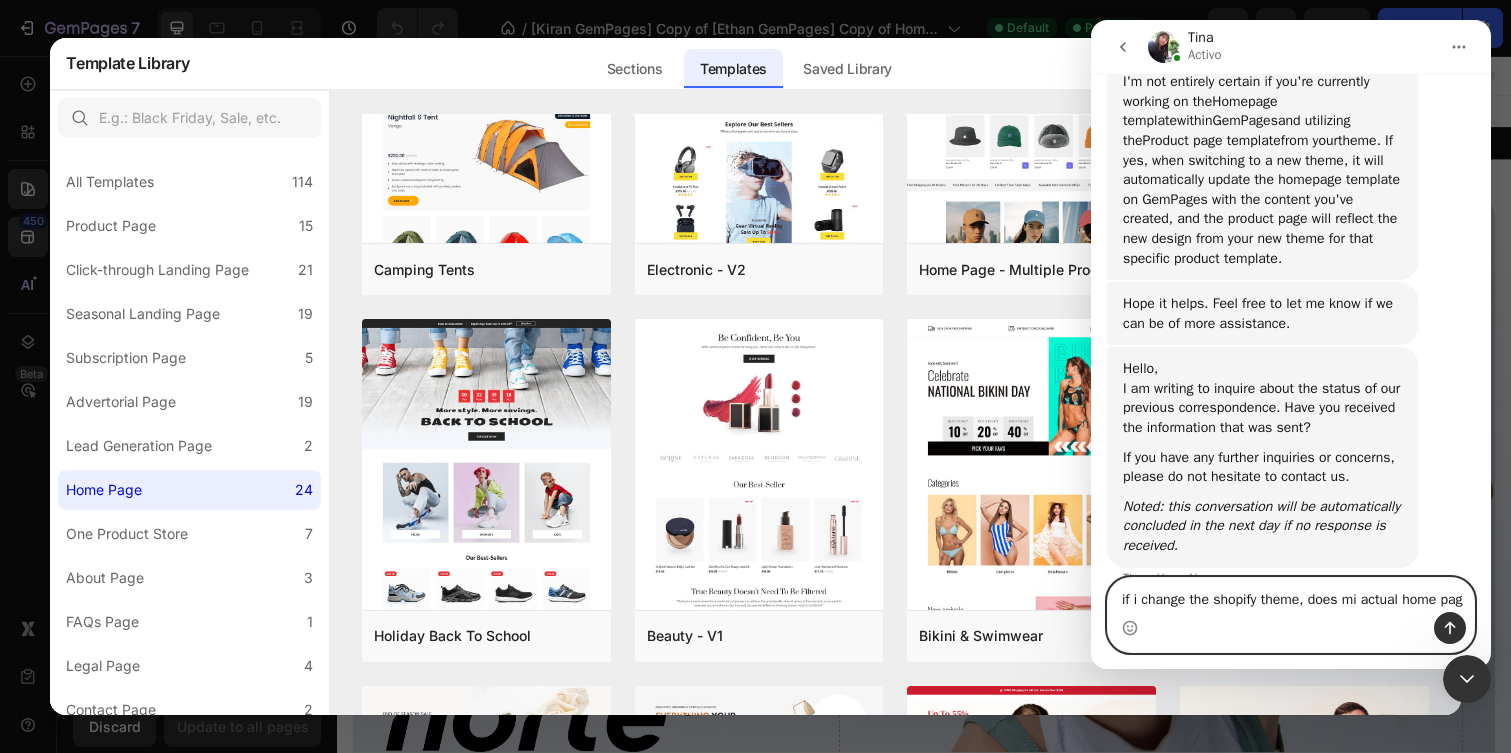 scroll, scrollTop: 1145, scrollLeft: 0, axis: vertical 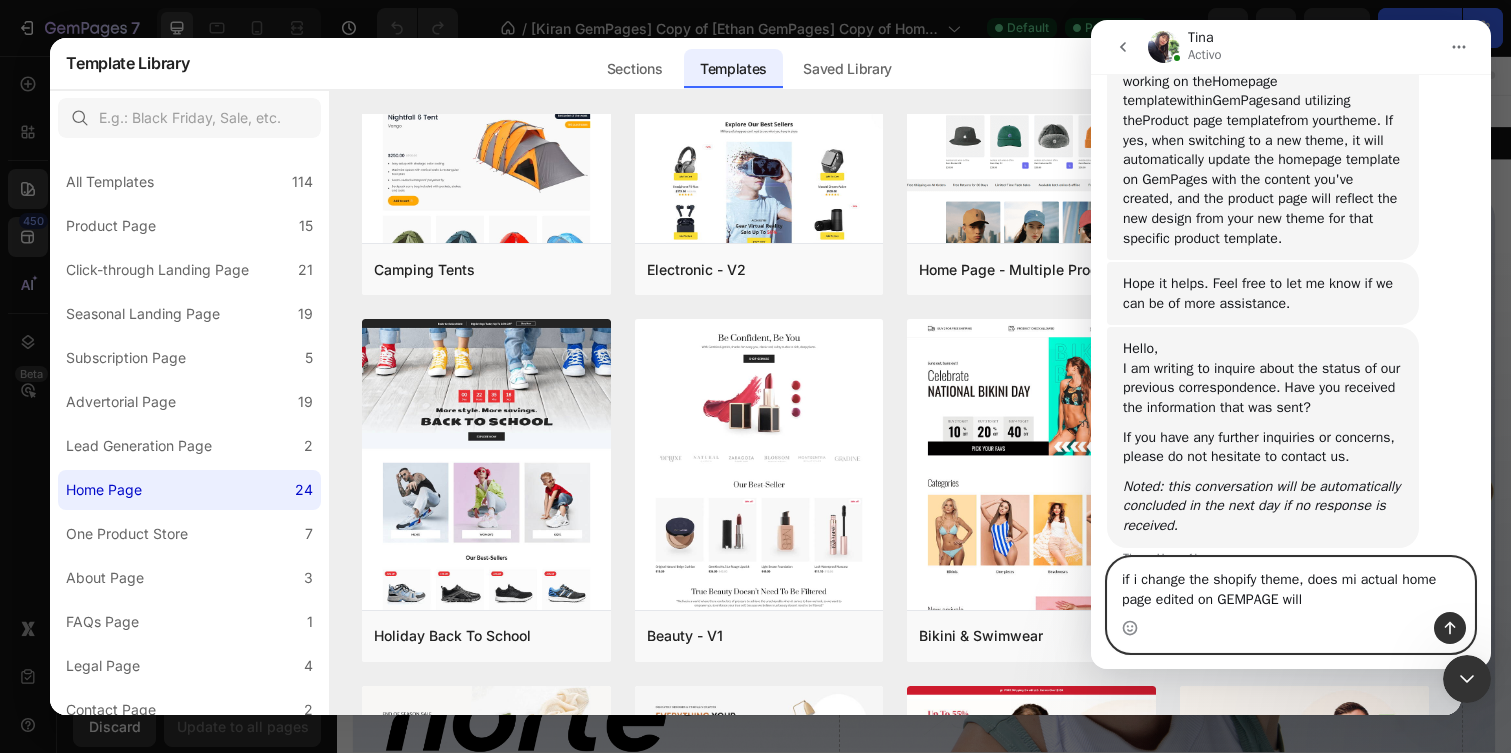drag, startPoint x: 1332, startPoint y: 601, endPoint x: 1334, endPoint y: 584, distance: 17.117243 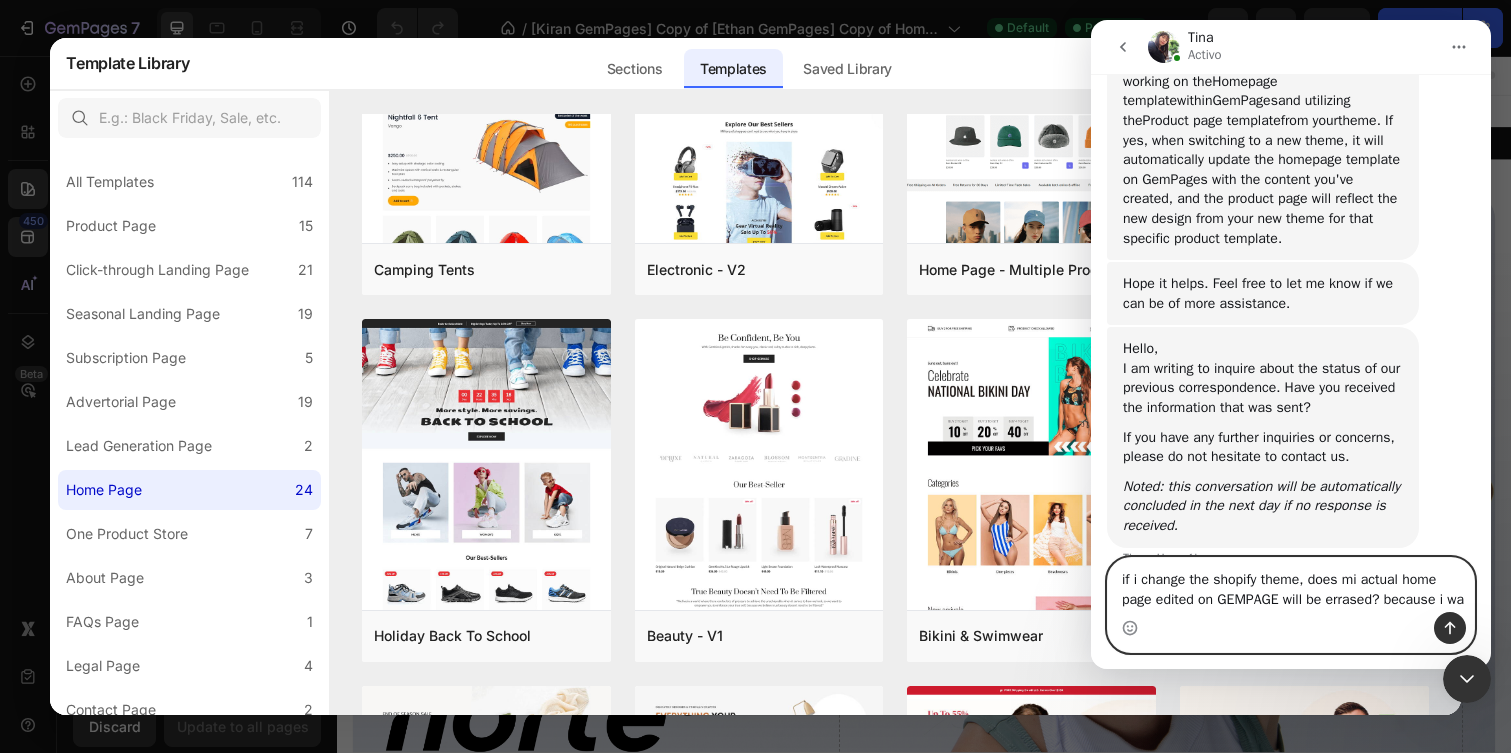 scroll, scrollTop: 1165, scrollLeft: 0, axis: vertical 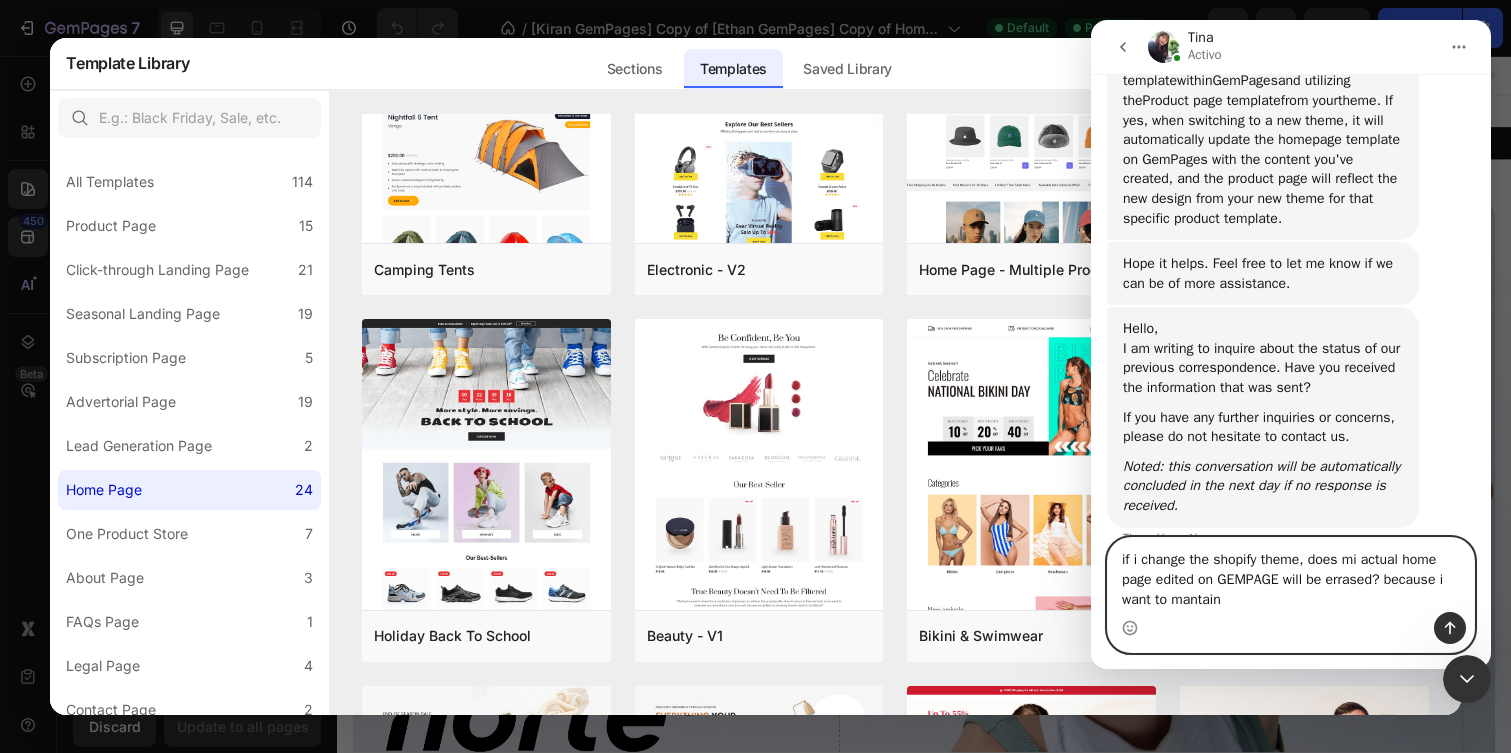 drag, startPoint x: 1365, startPoint y: 610, endPoint x: 1075, endPoint y: 513, distance: 305.79242 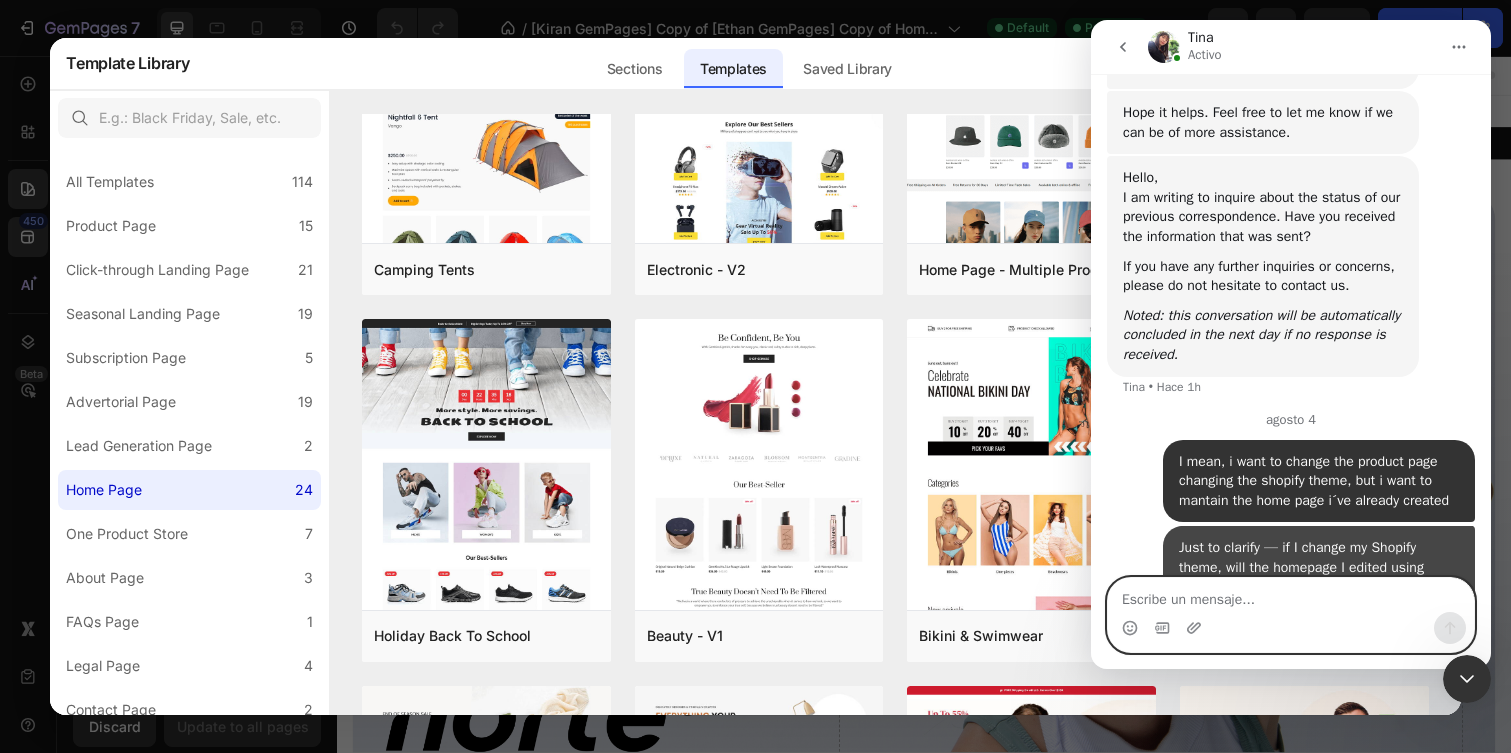 scroll, scrollTop: 1318, scrollLeft: 0, axis: vertical 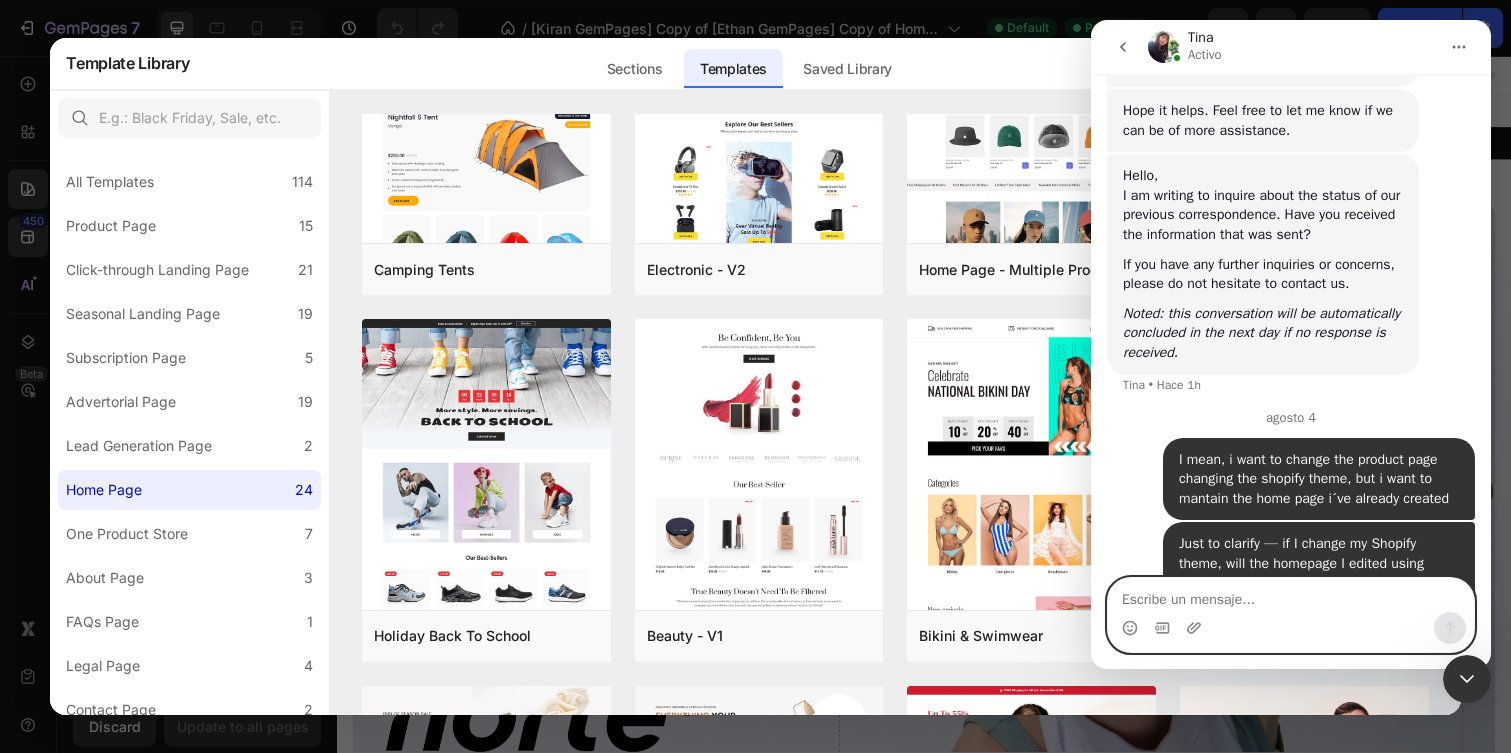 type 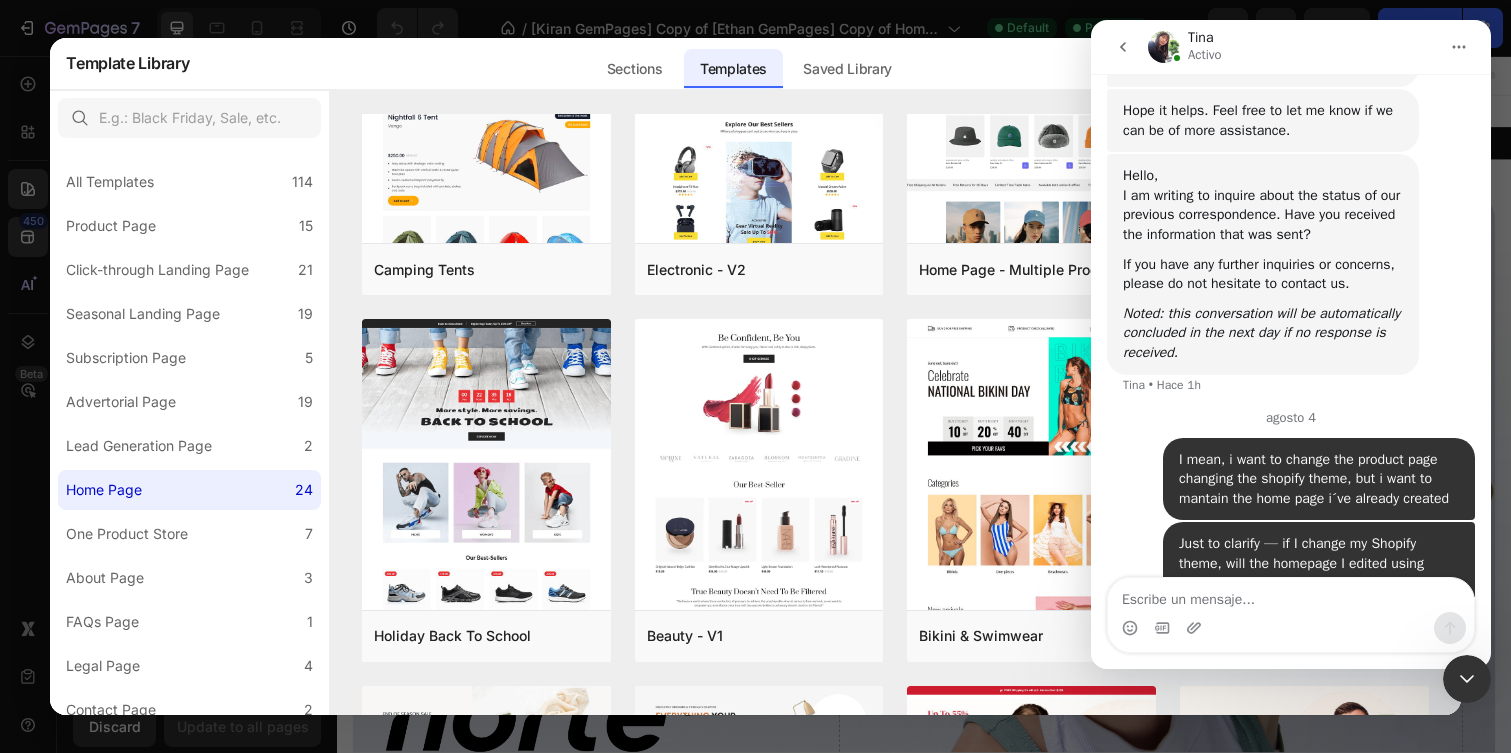 click at bounding box center (755, 376) 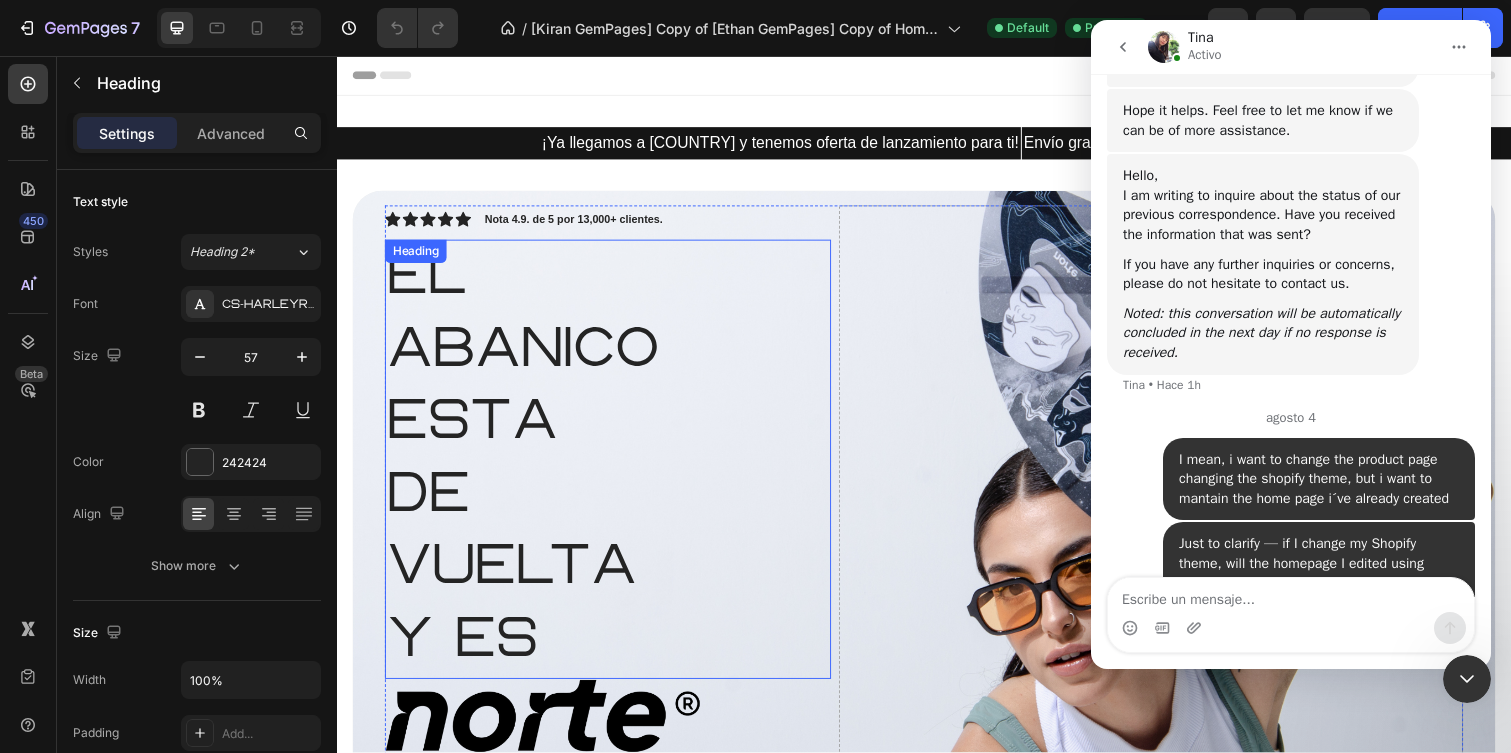click on "EL  ABANICo  ESTa  DE  VUELTA  Y ES" at bounding box center (614, 468) 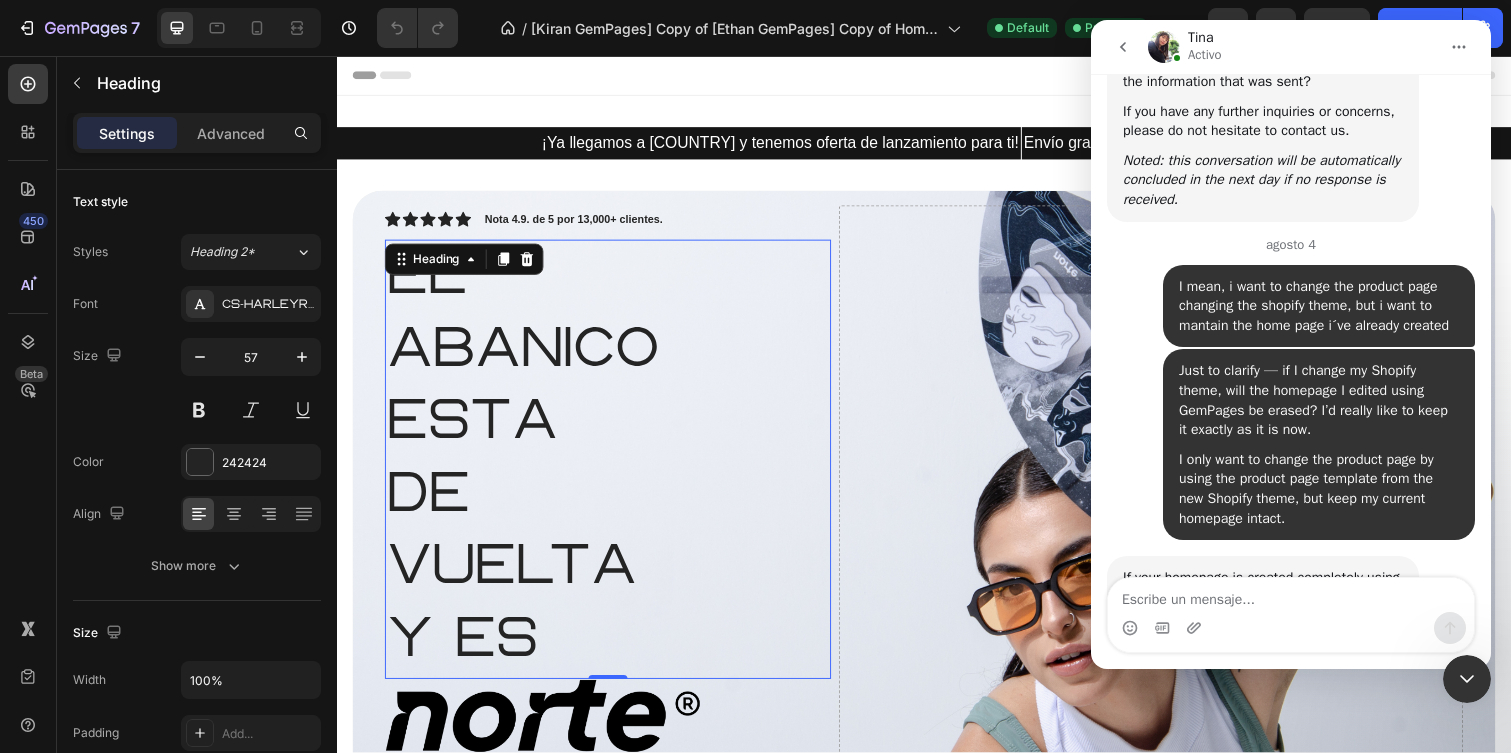 scroll, scrollTop: 1476, scrollLeft: 0, axis: vertical 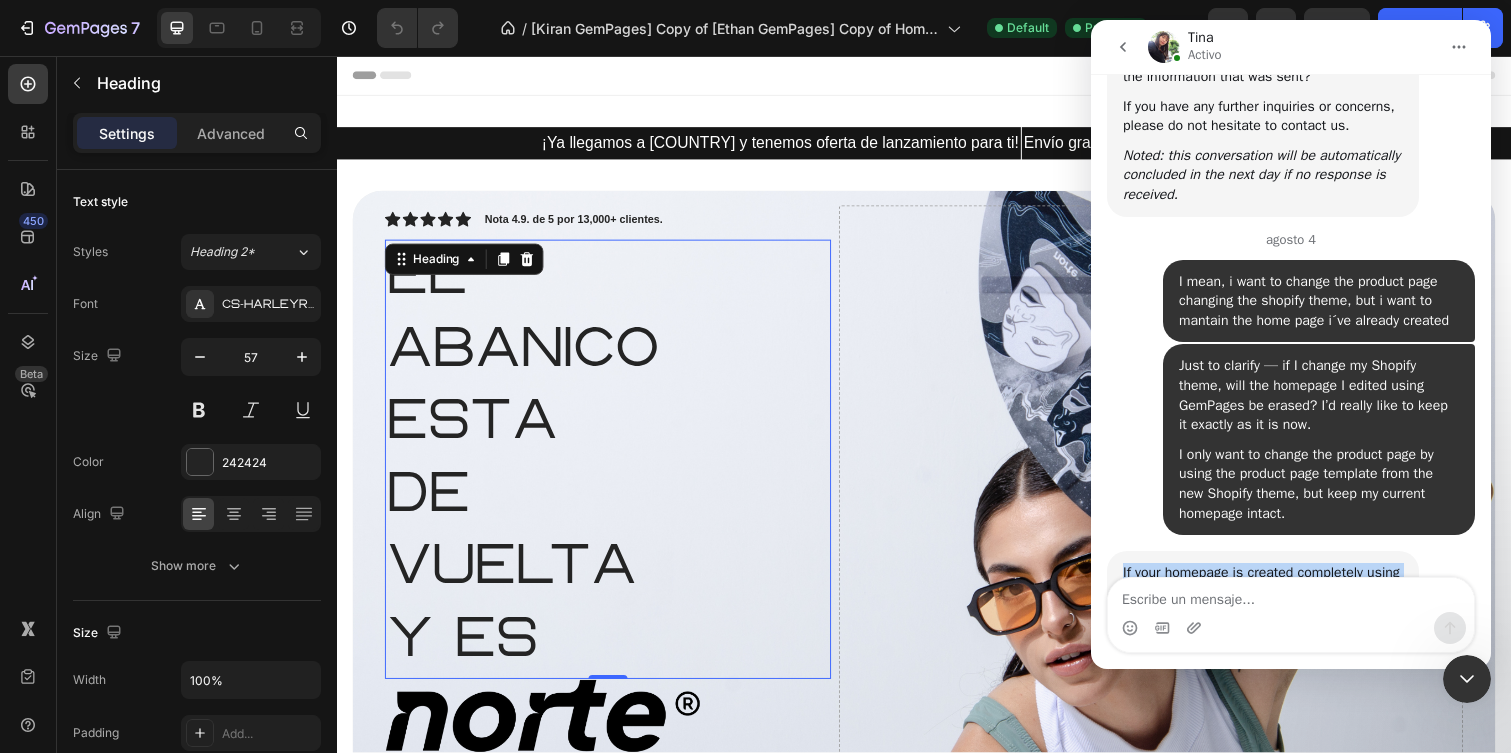 drag, startPoint x: 1251, startPoint y: 518, endPoint x: 1109, endPoint y: 391, distance: 190.50722 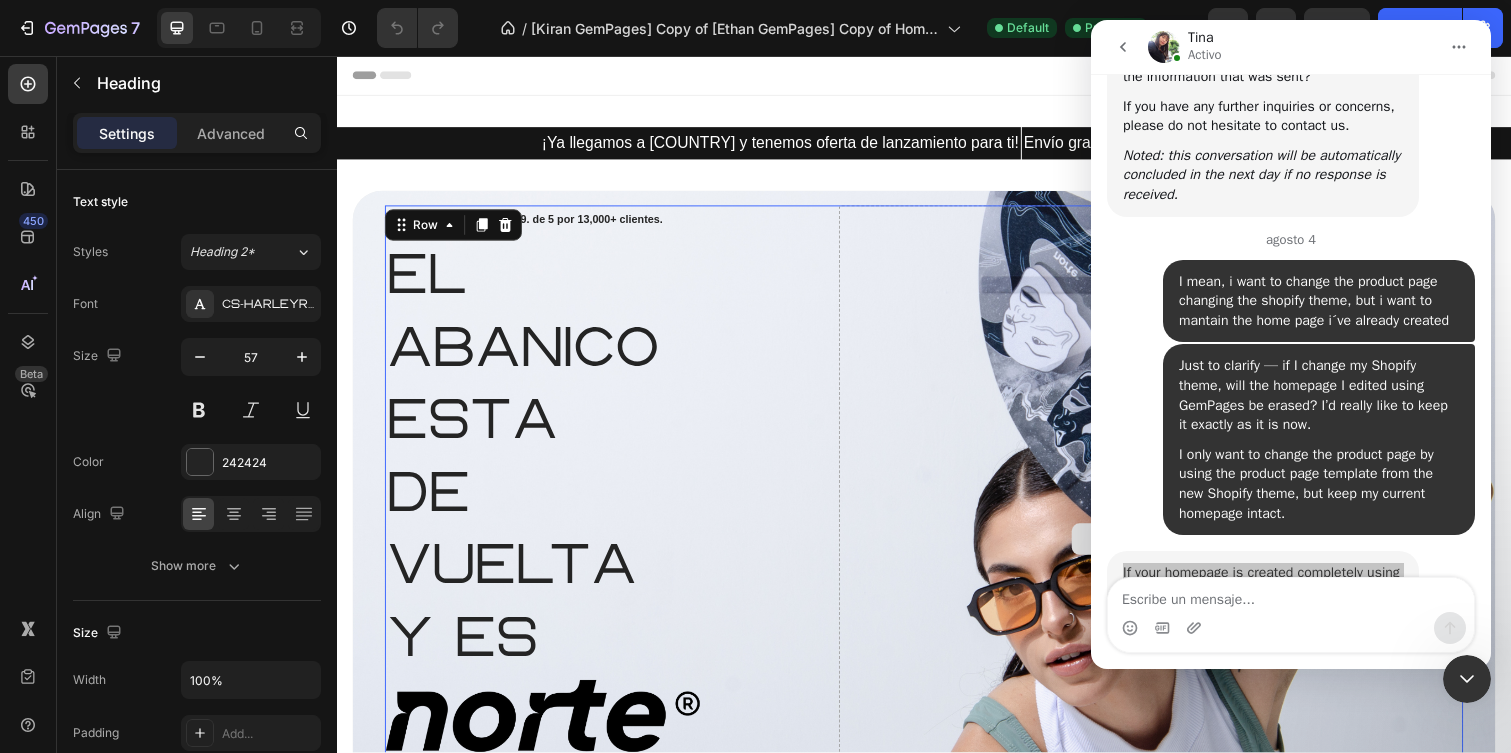 click on "Drop element here" at bounding box center [1169, 550] 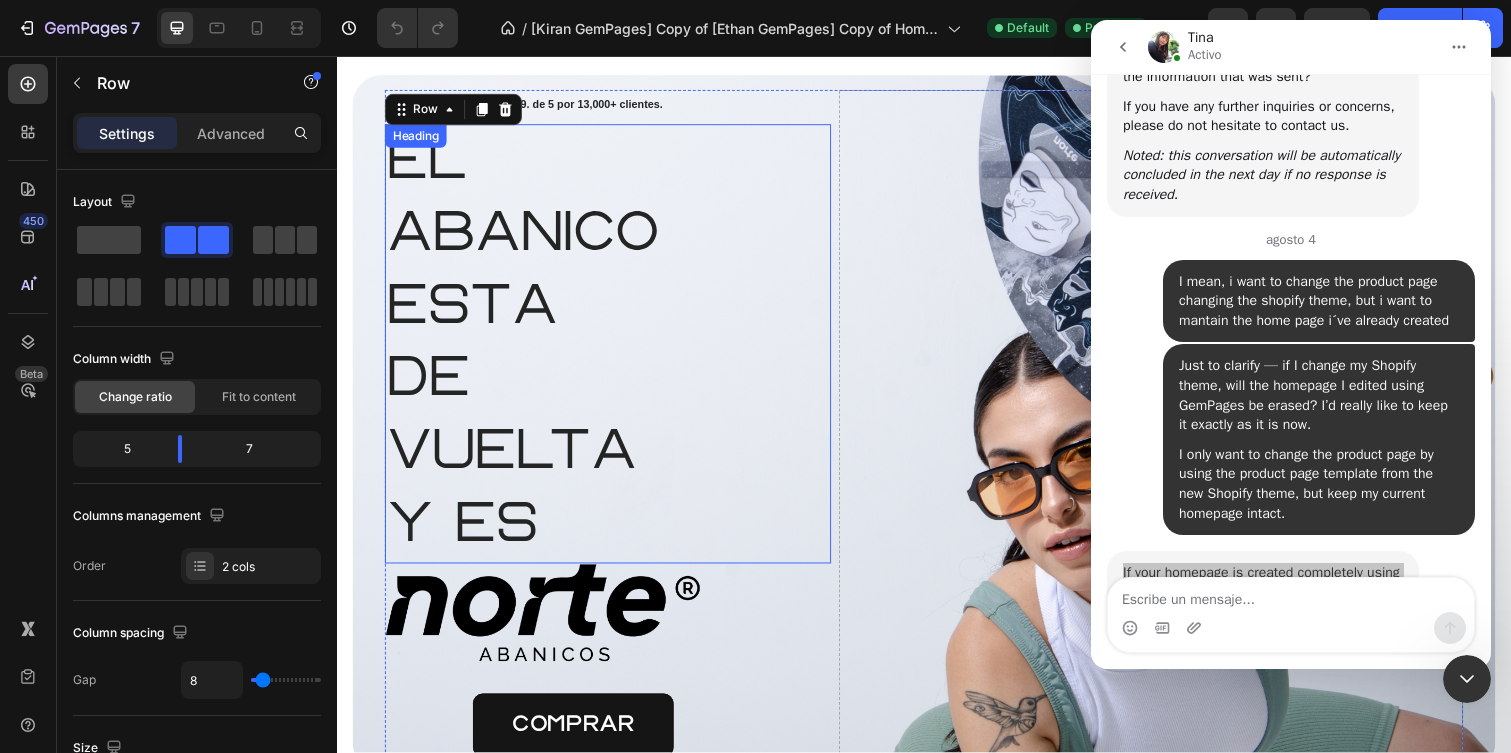 scroll, scrollTop: 125, scrollLeft: 0, axis: vertical 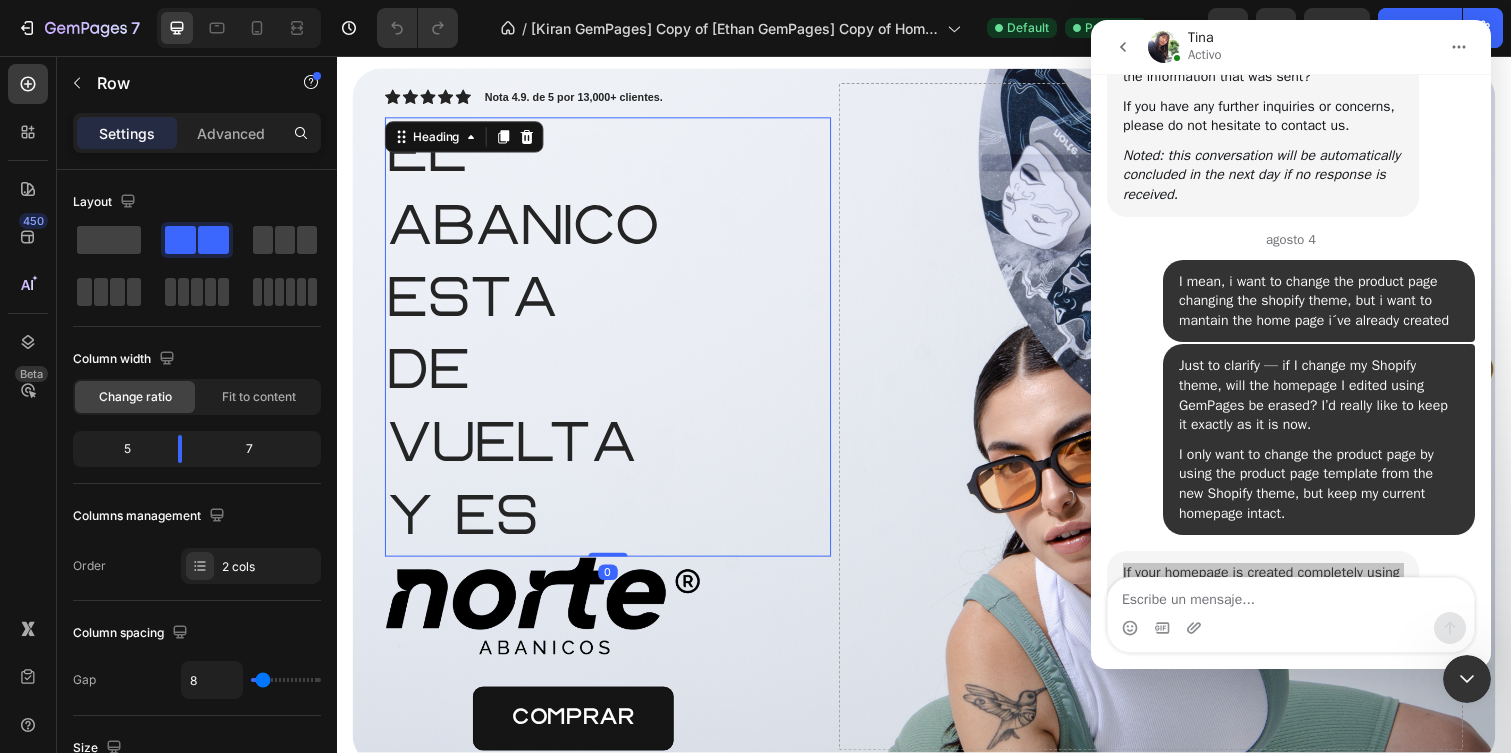 click on "EL  ABANICo  ESTa  DE  VUELTA  Y ES" at bounding box center (614, 343) 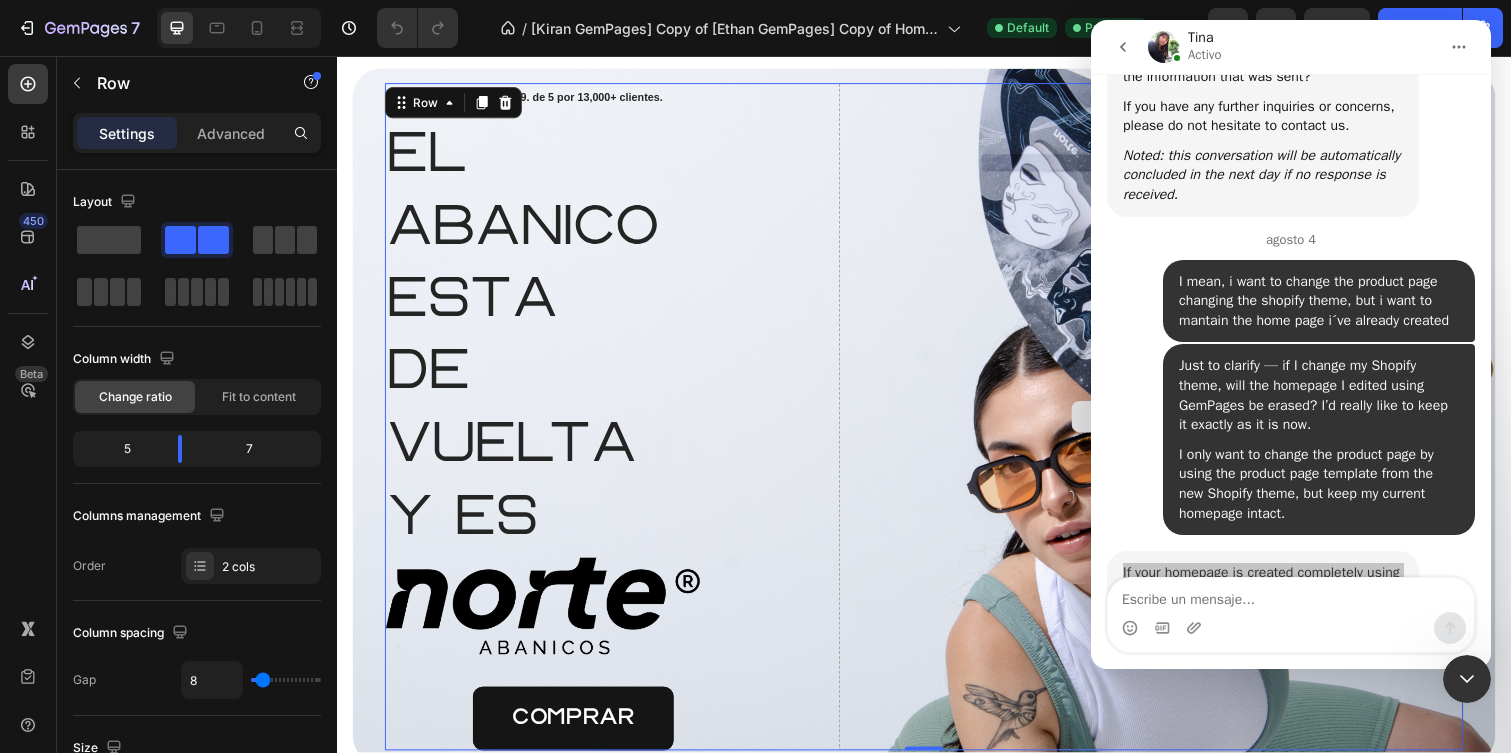 click on "Drop element here" at bounding box center (1169, 425) 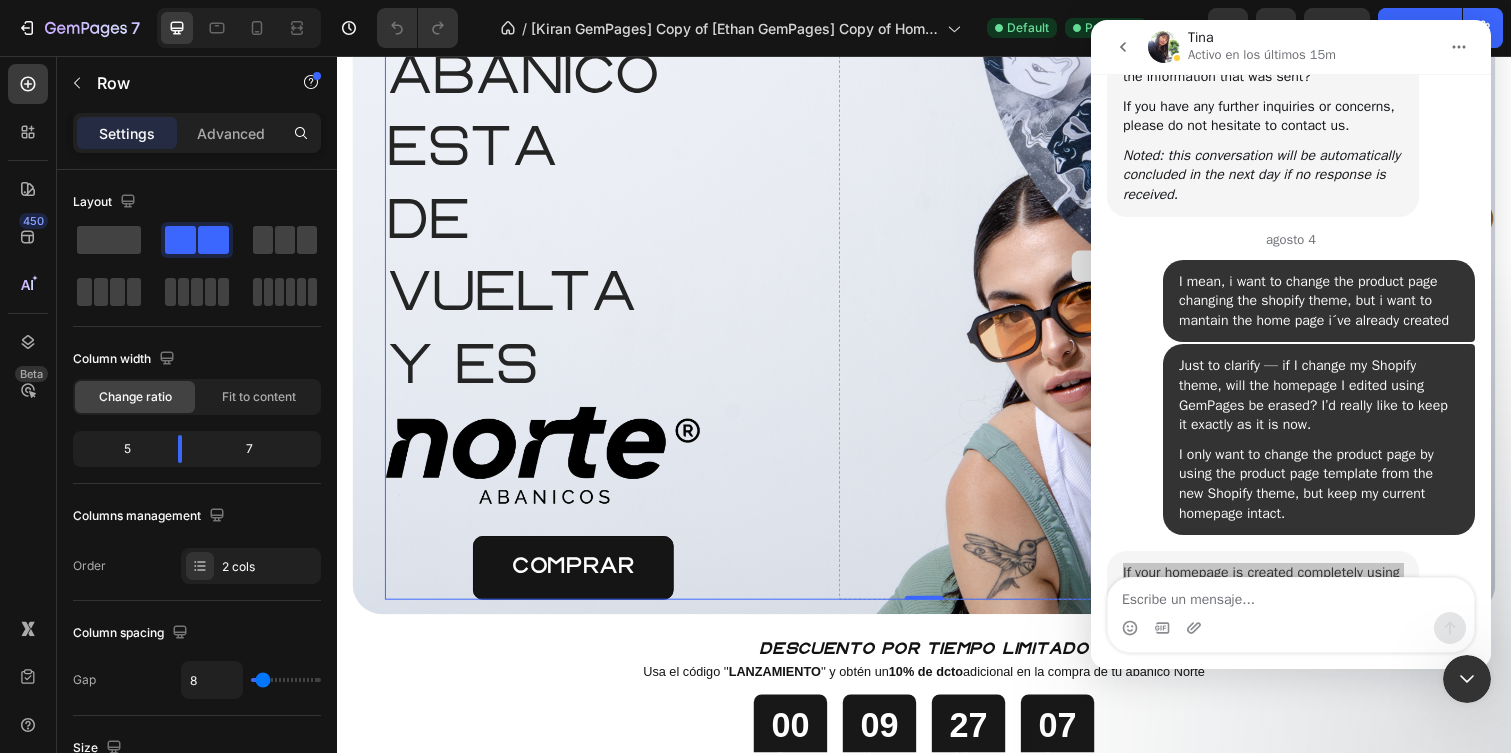 scroll, scrollTop: 306, scrollLeft: 0, axis: vertical 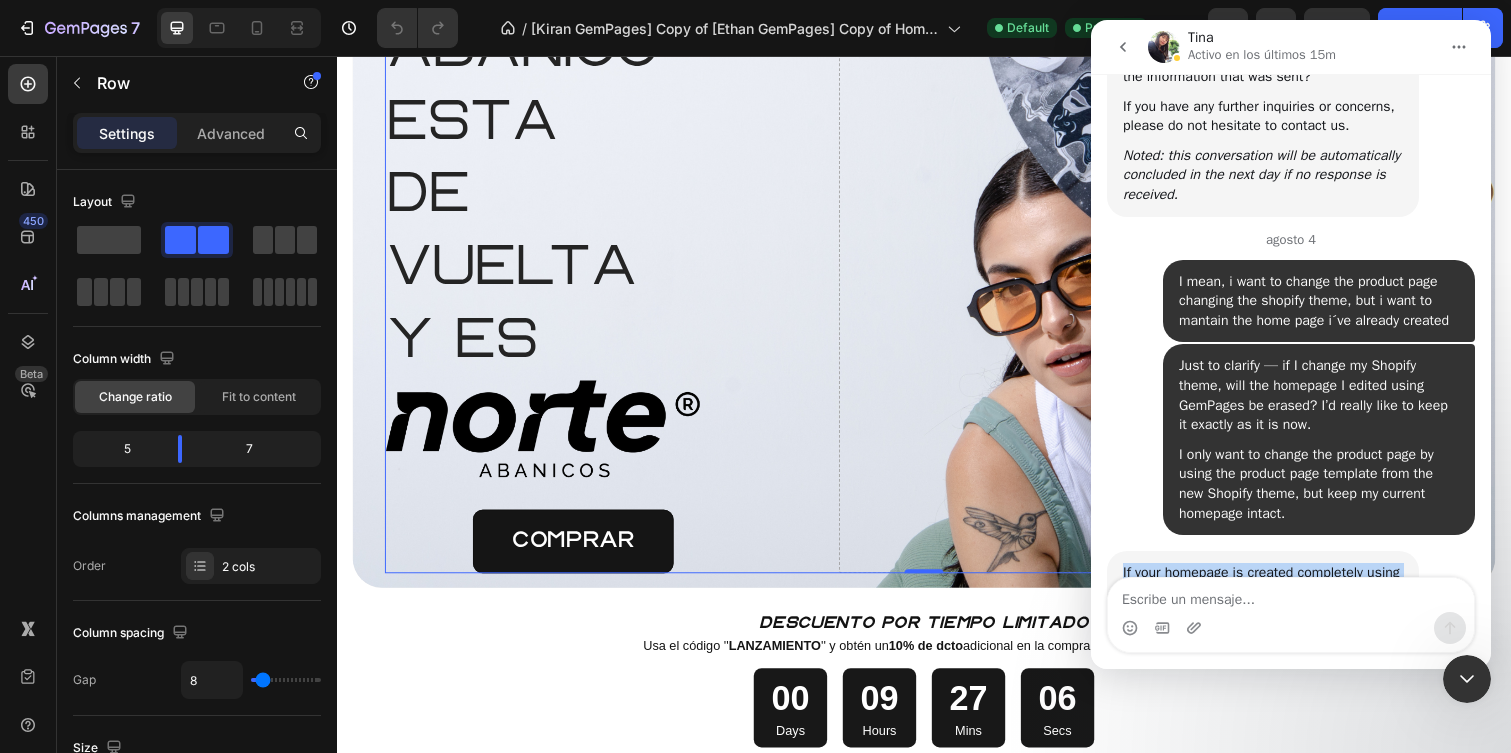 click 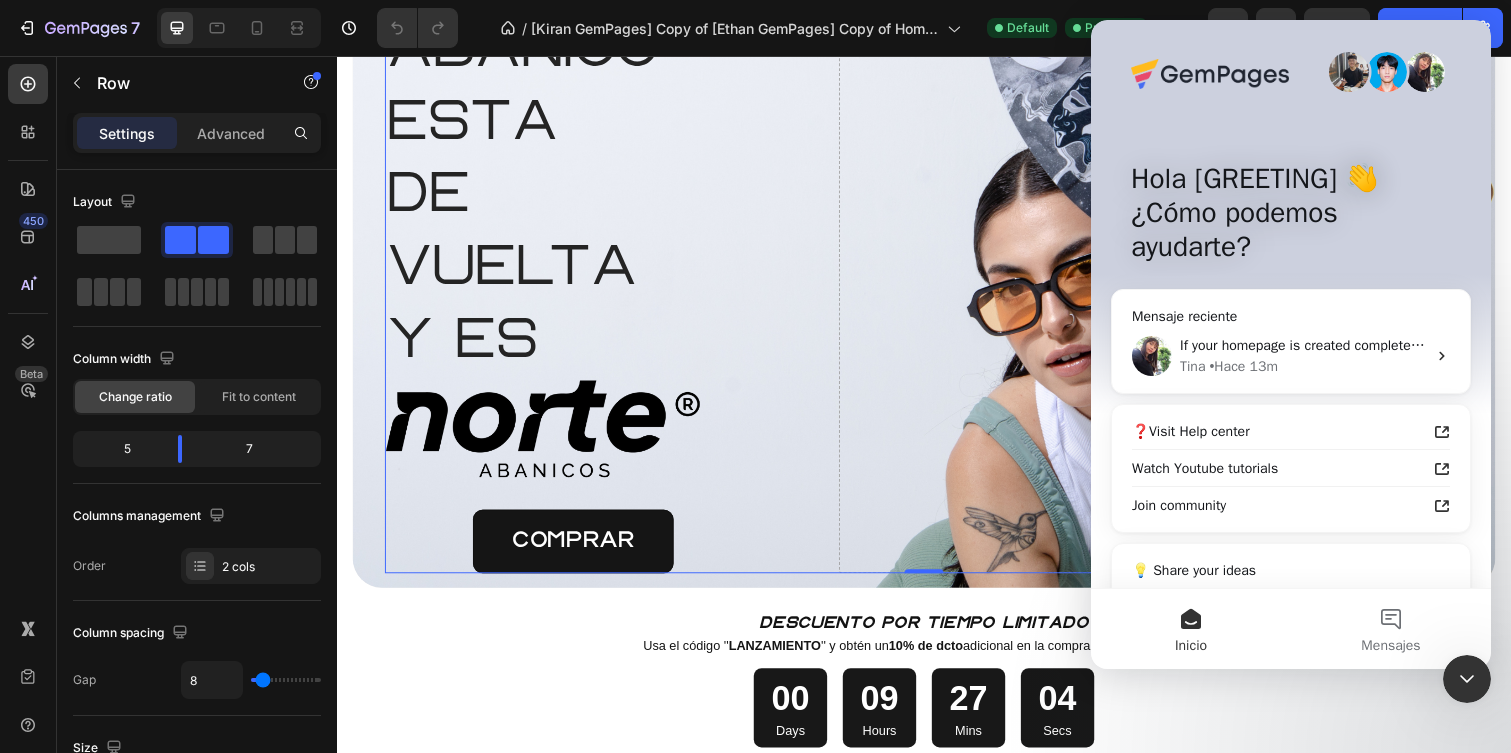 click 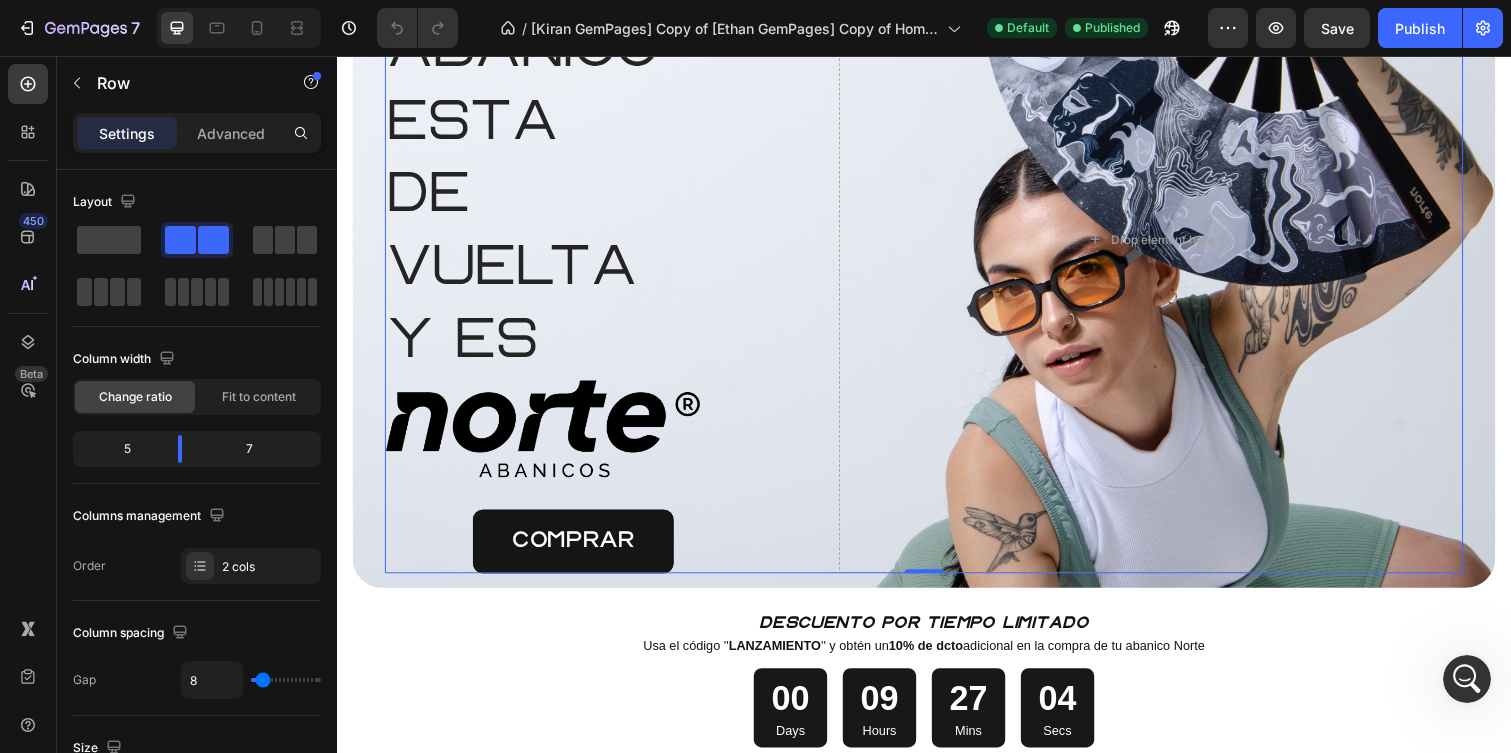 scroll, scrollTop: 0, scrollLeft: 0, axis: both 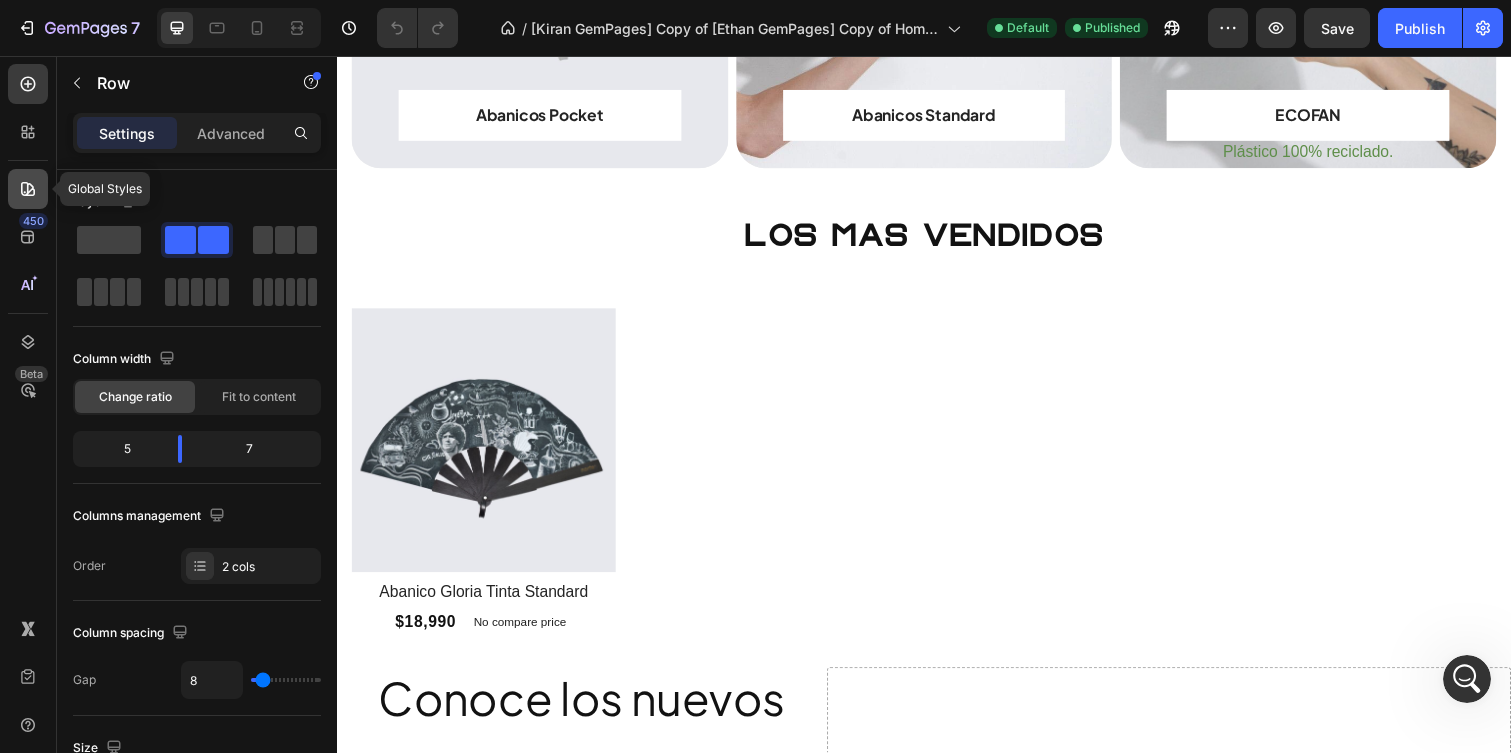 click 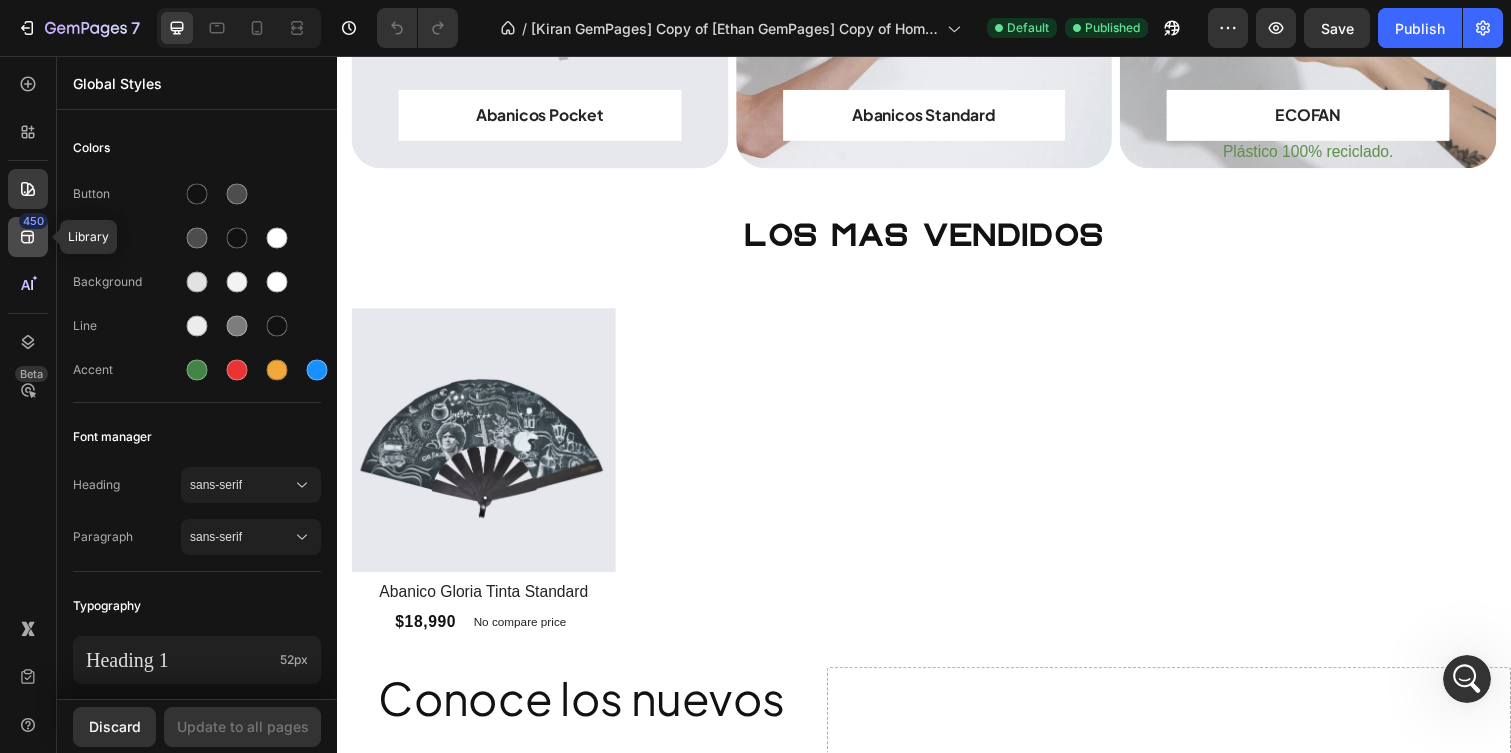 click on "450" at bounding box center [33, 221] 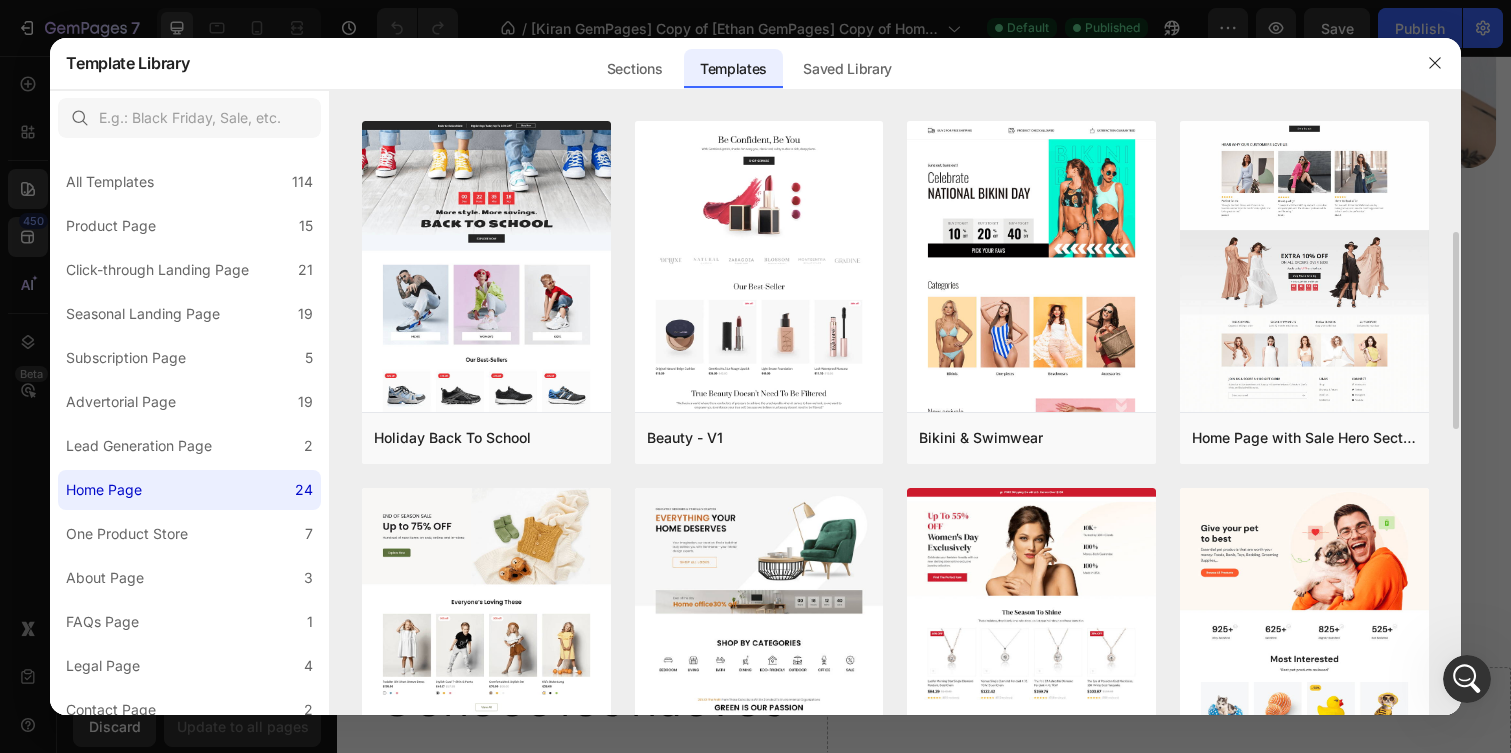 scroll, scrollTop: 356, scrollLeft: 0, axis: vertical 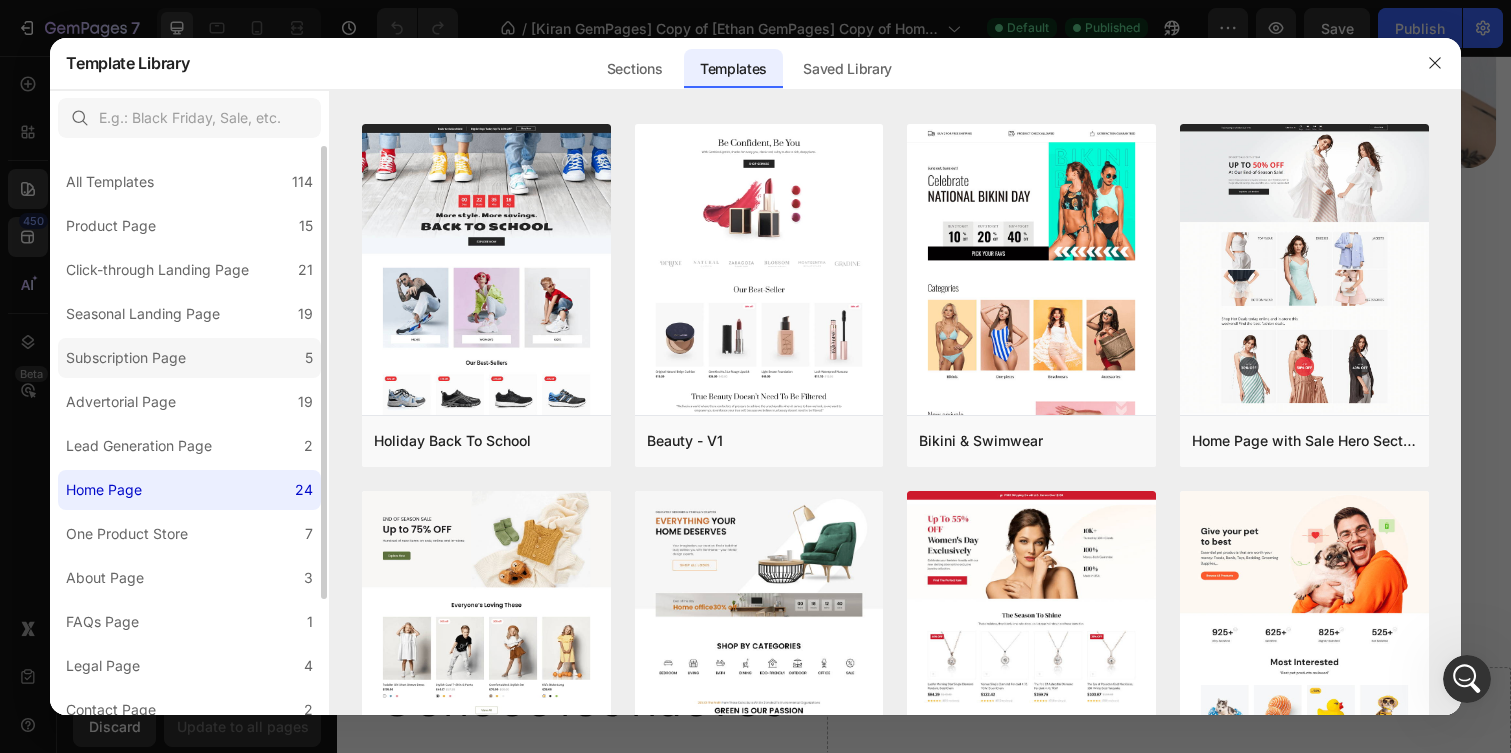 click on "Subscription Page 5" 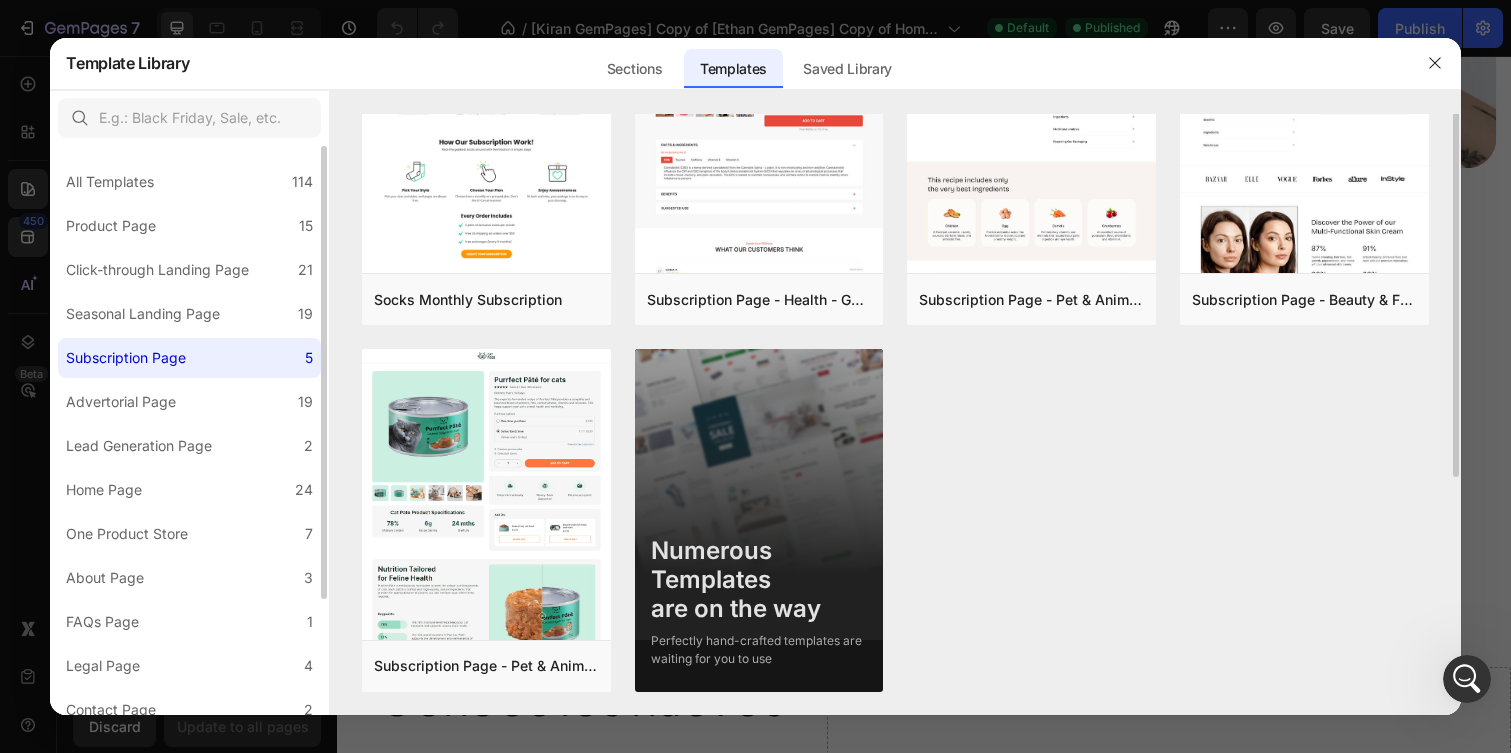scroll, scrollTop: 0, scrollLeft: 0, axis: both 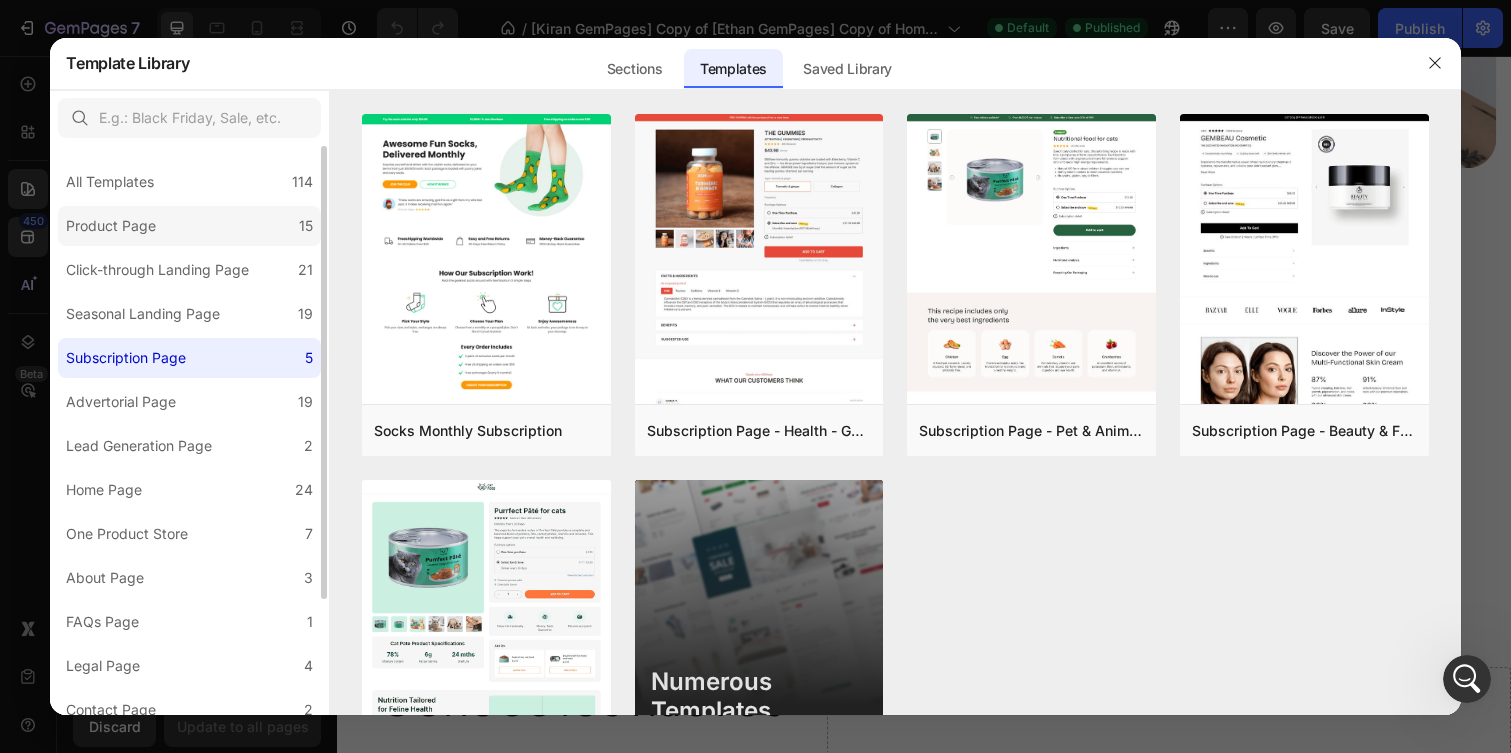 click on "Product Page 15" 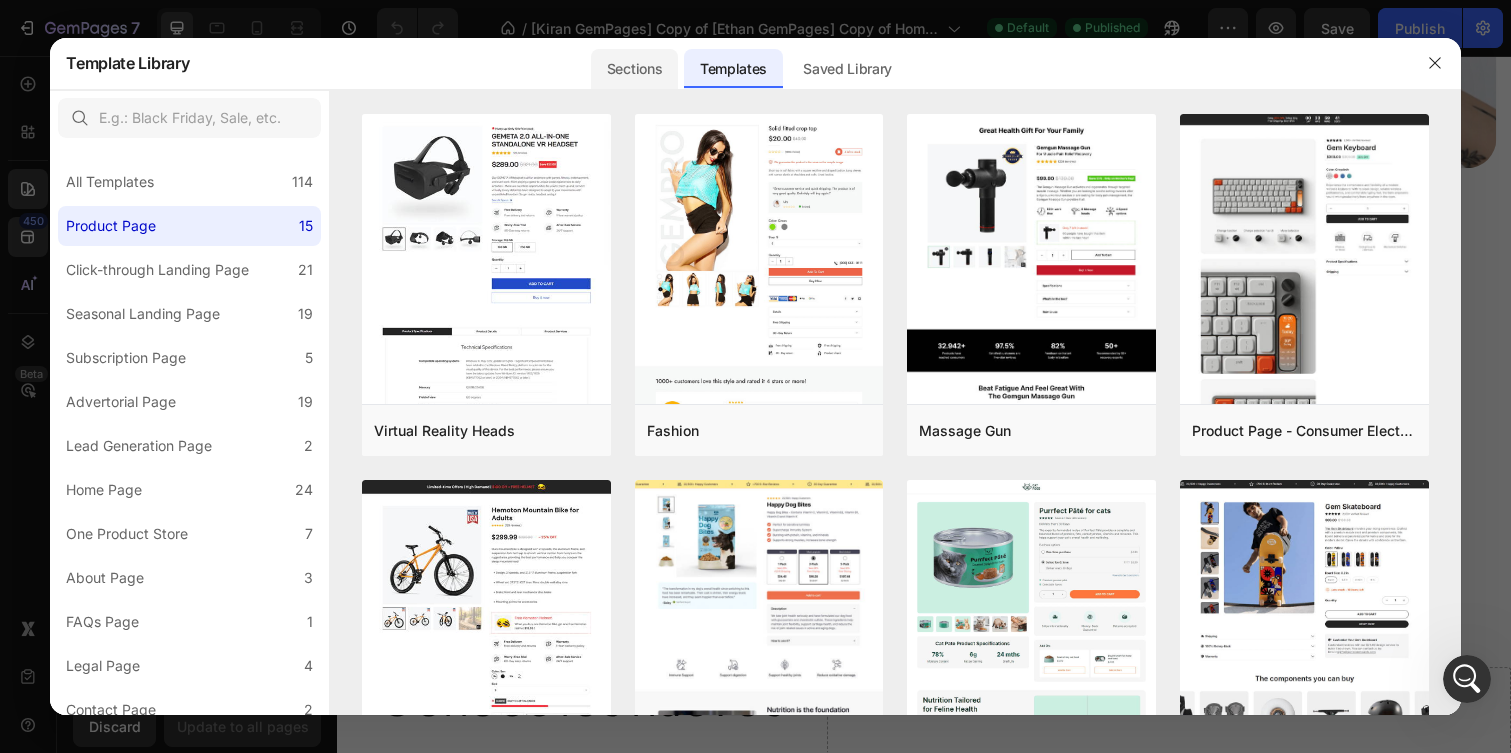 click on "Sections" 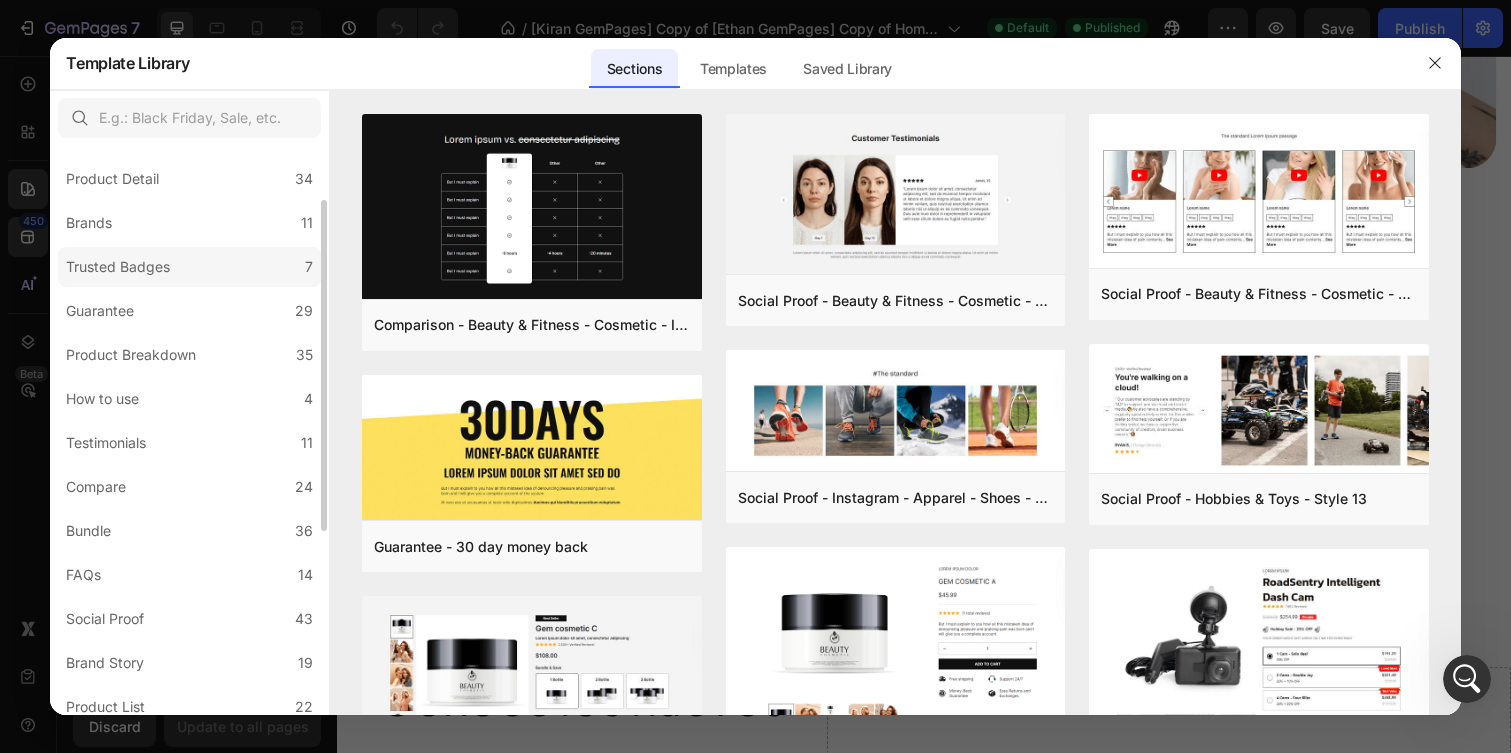 scroll, scrollTop: 92, scrollLeft: 0, axis: vertical 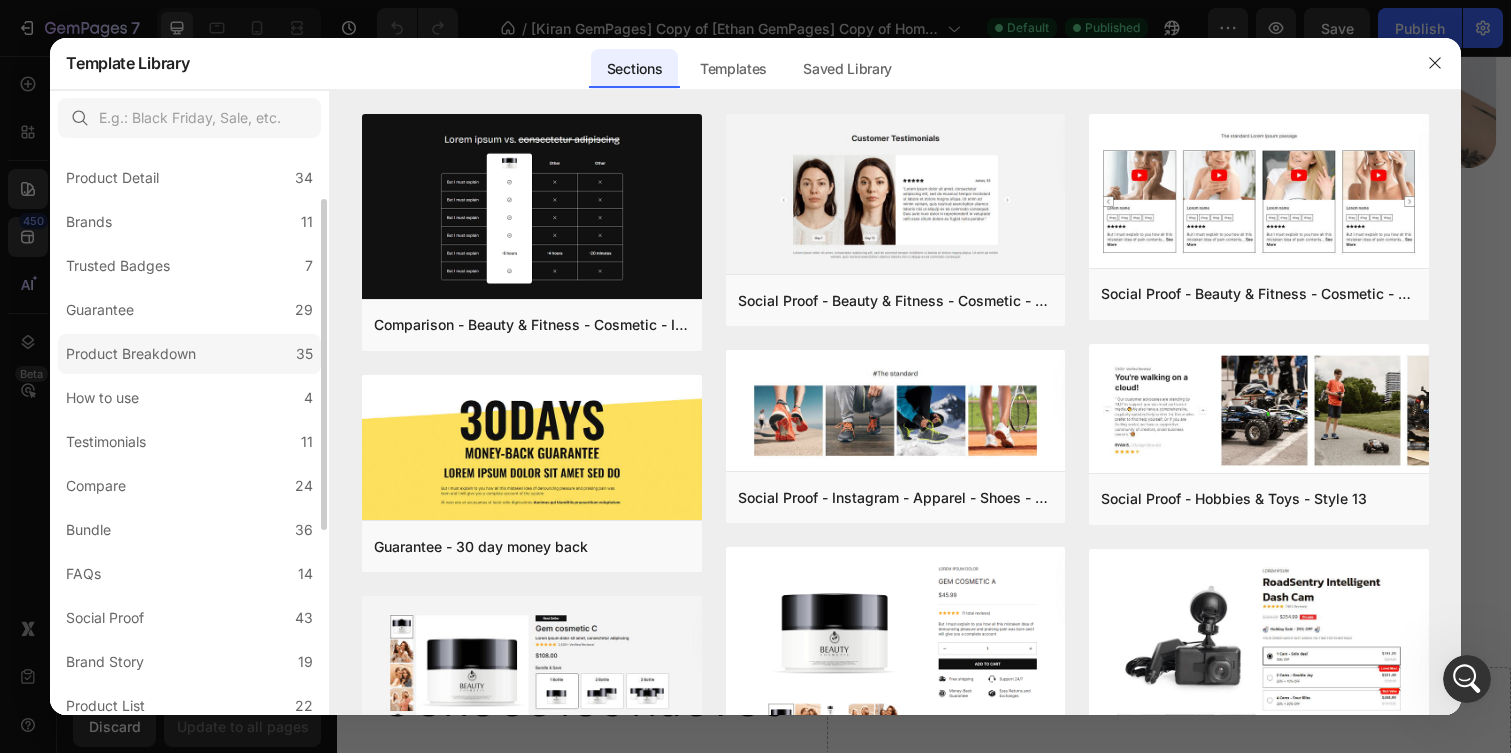 click on "Product Breakdown 35" 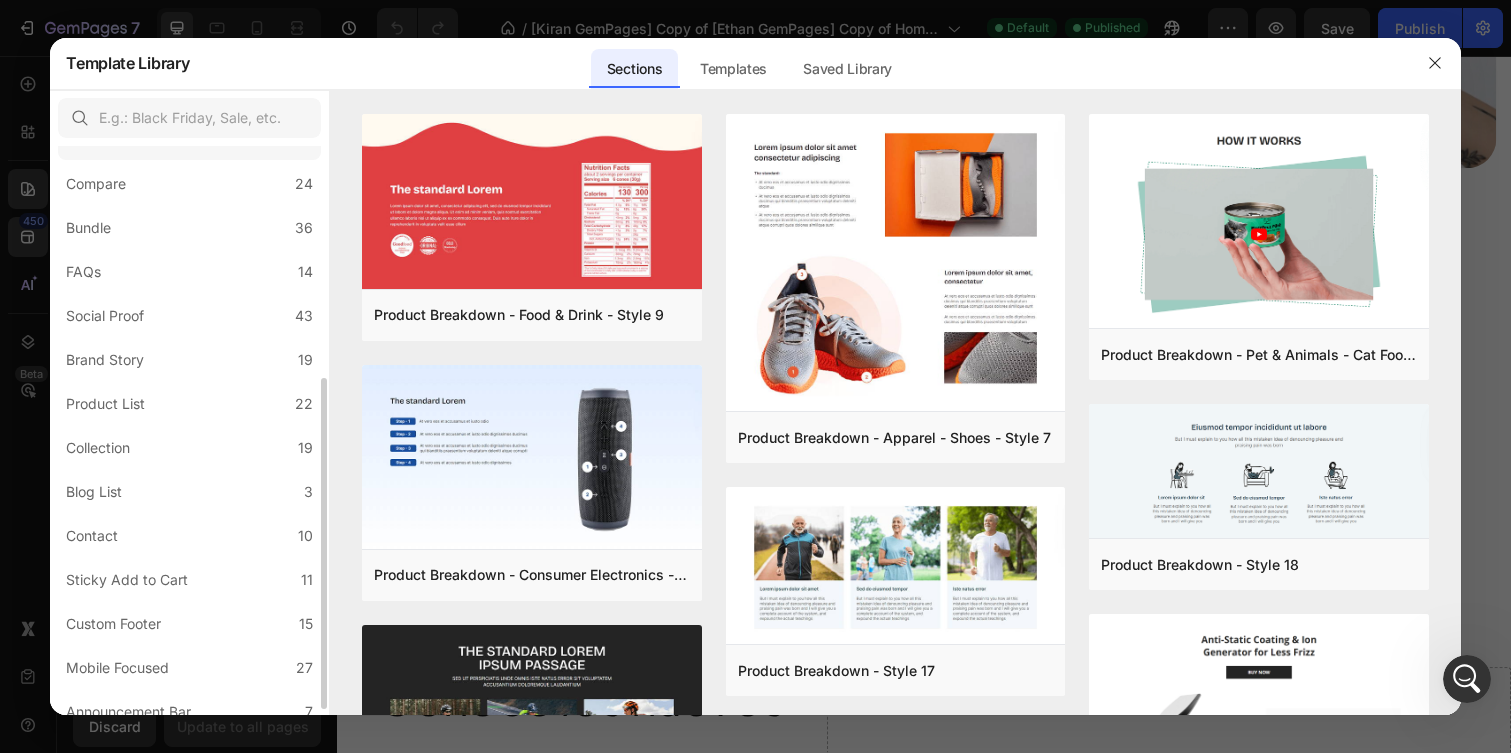 scroll, scrollTop: 396, scrollLeft: 0, axis: vertical 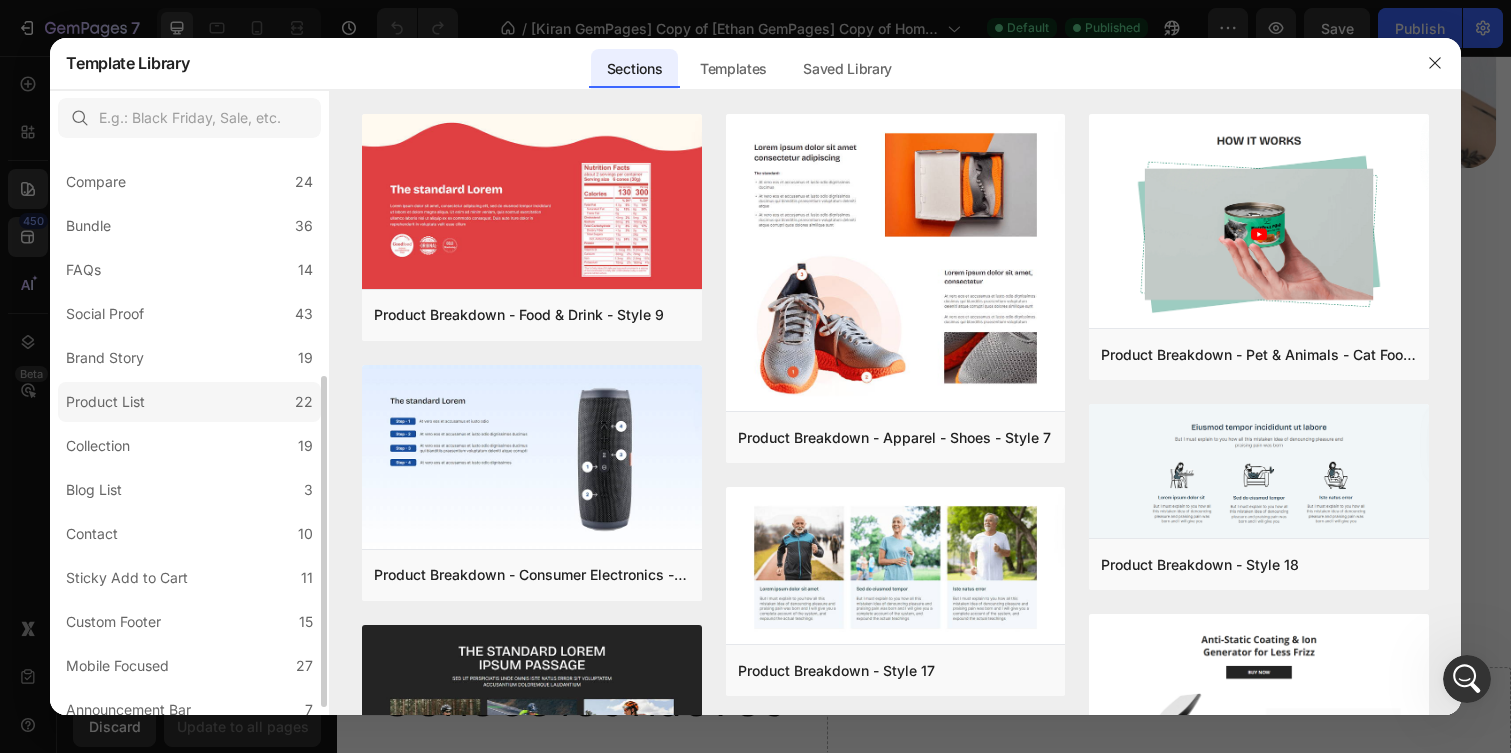 click on "Product List 22" 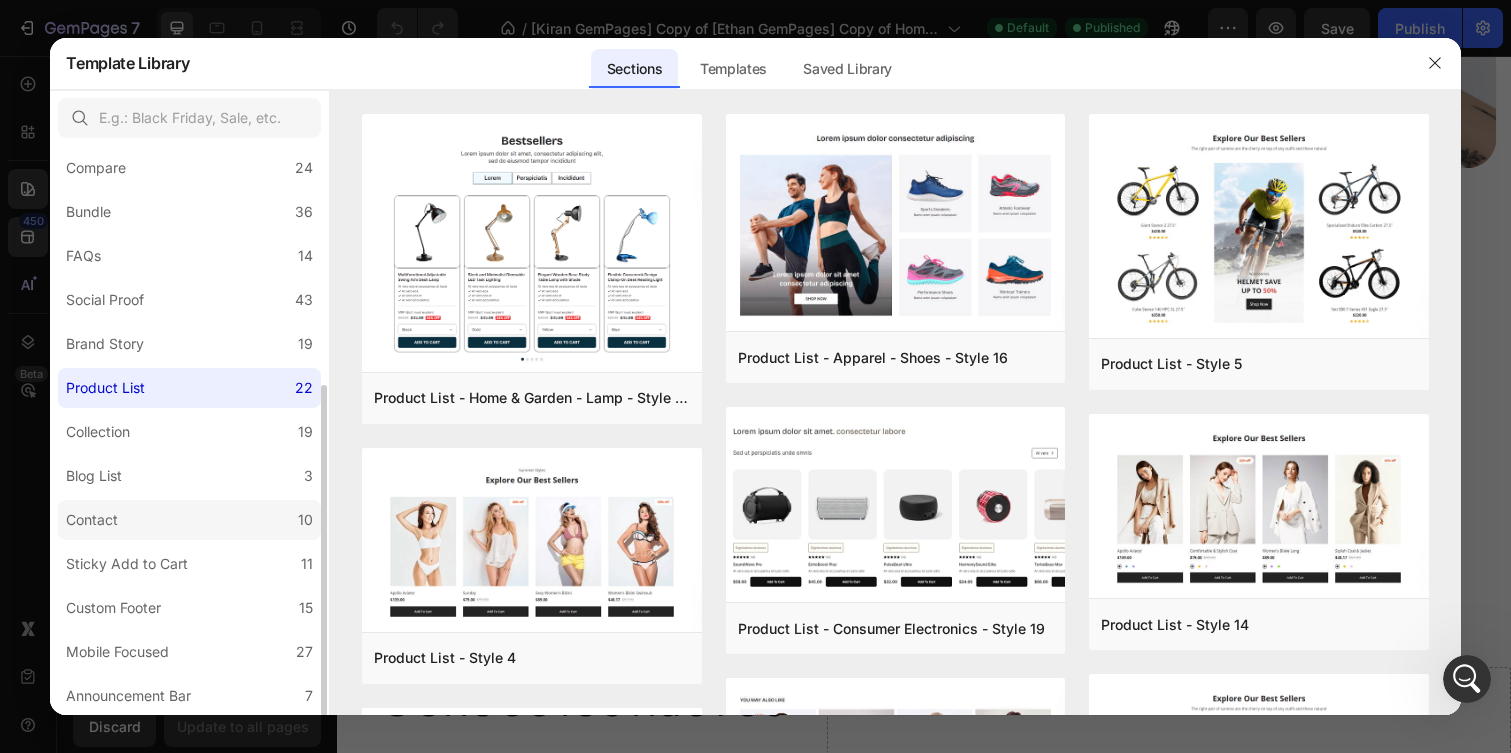 scroll, scrollTop: 0, scrollLeft: 0, axis: both 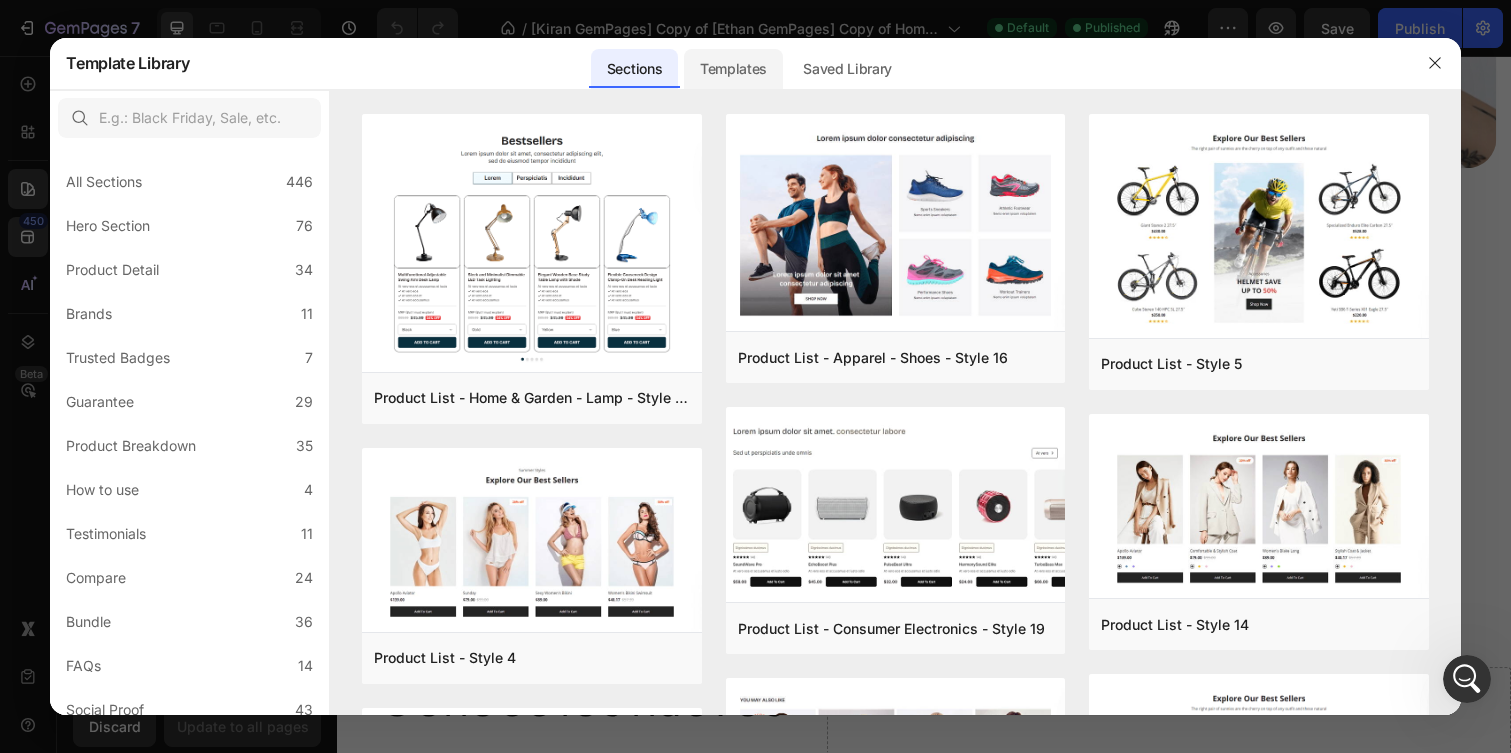 click on "Templates" 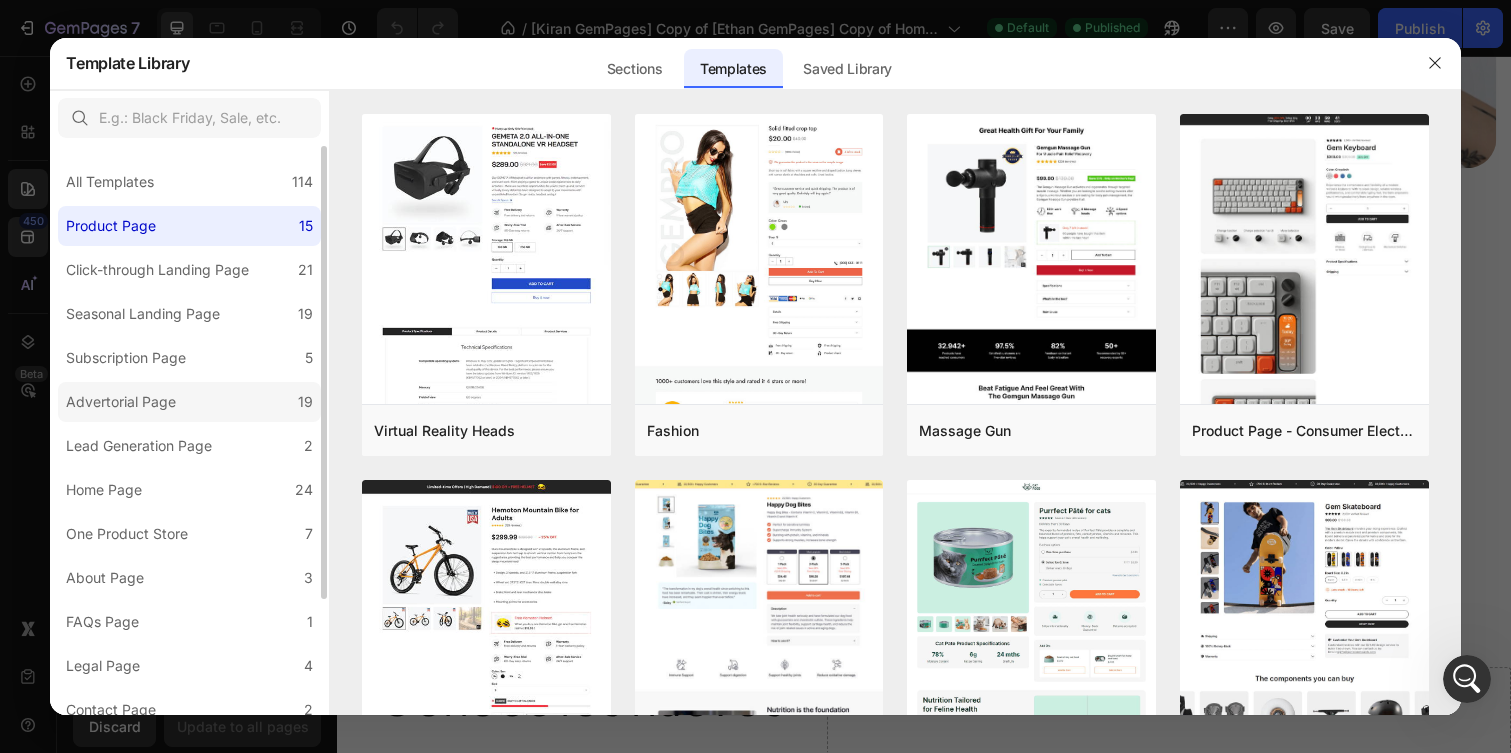 click on "Advertorial Page 19" 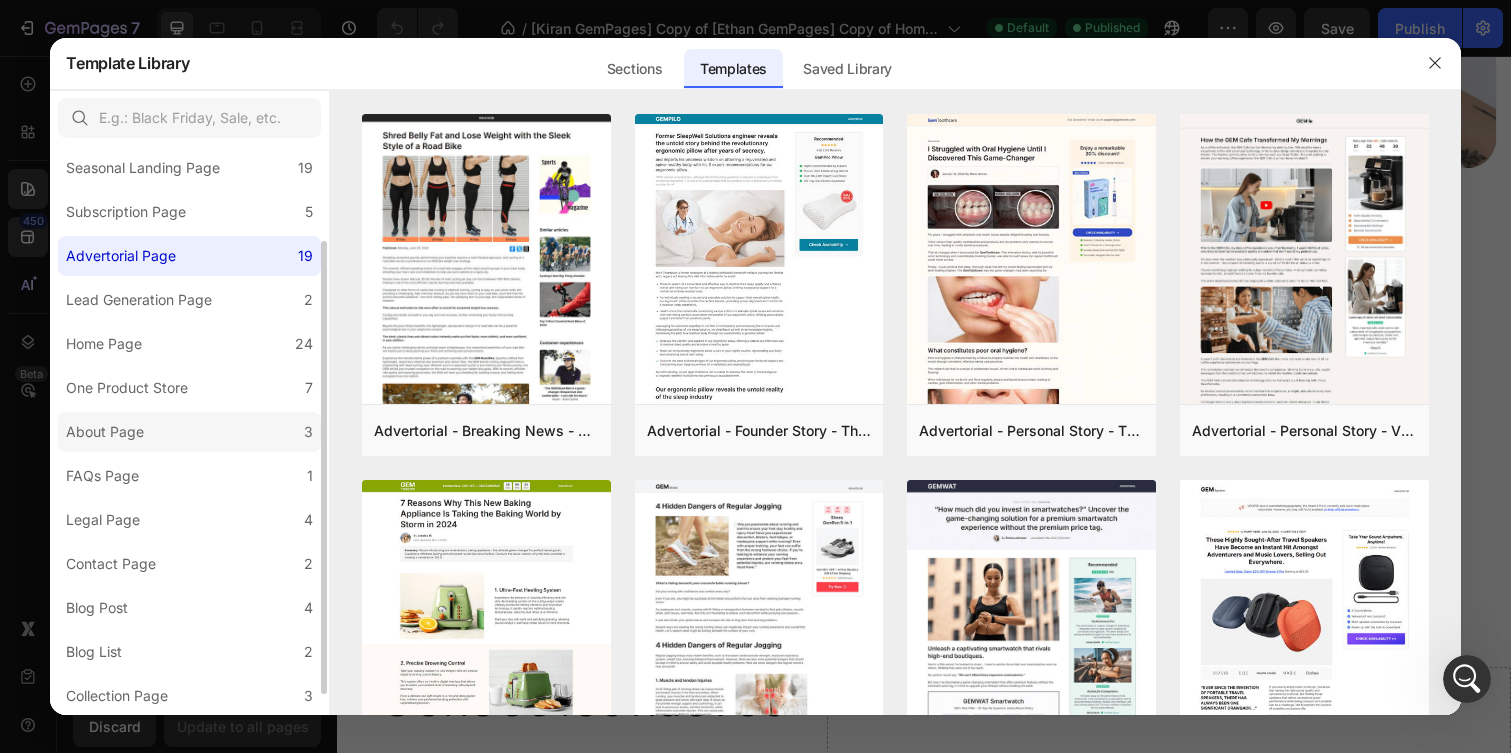 scroll, scrollTop: 0, scrollLeft: 0, axis: both 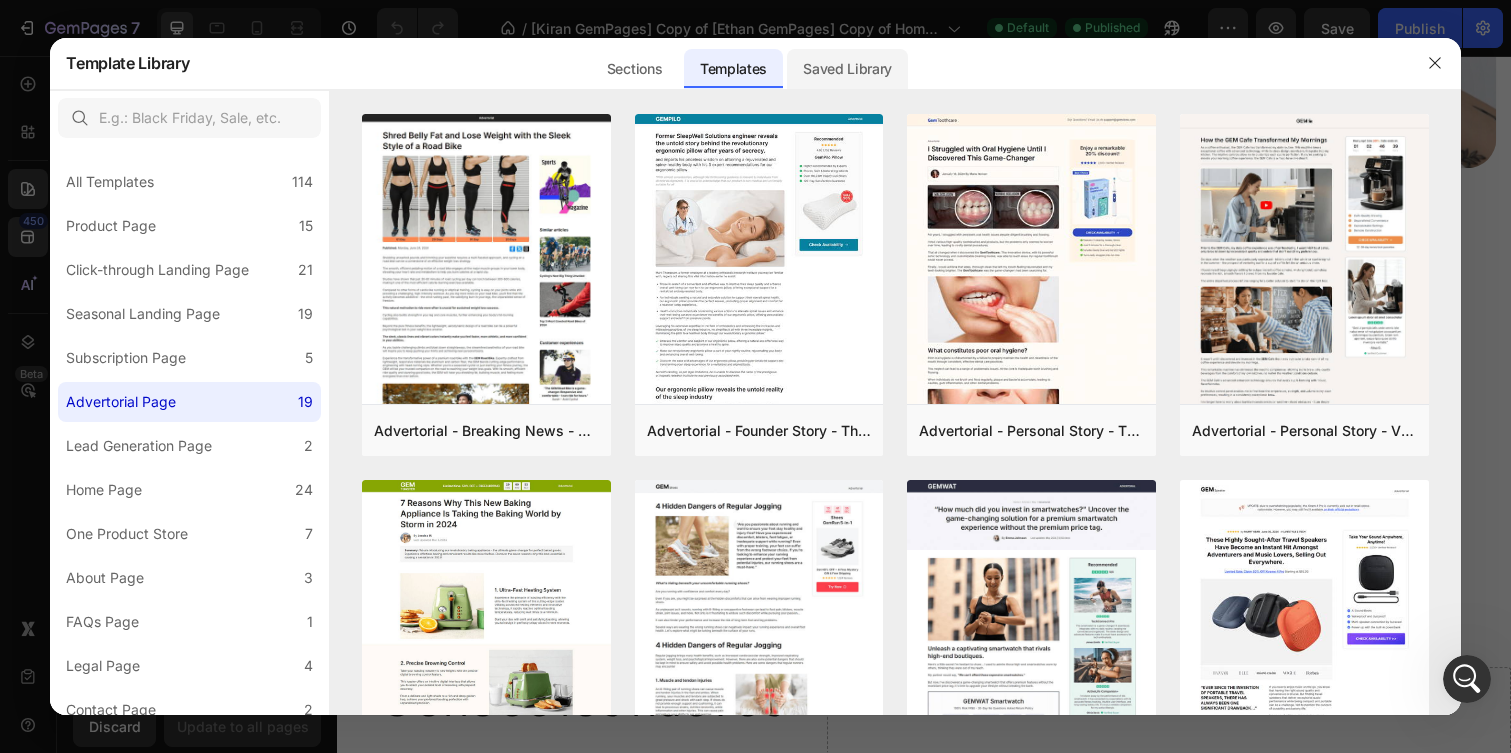 click on "Saved Library" 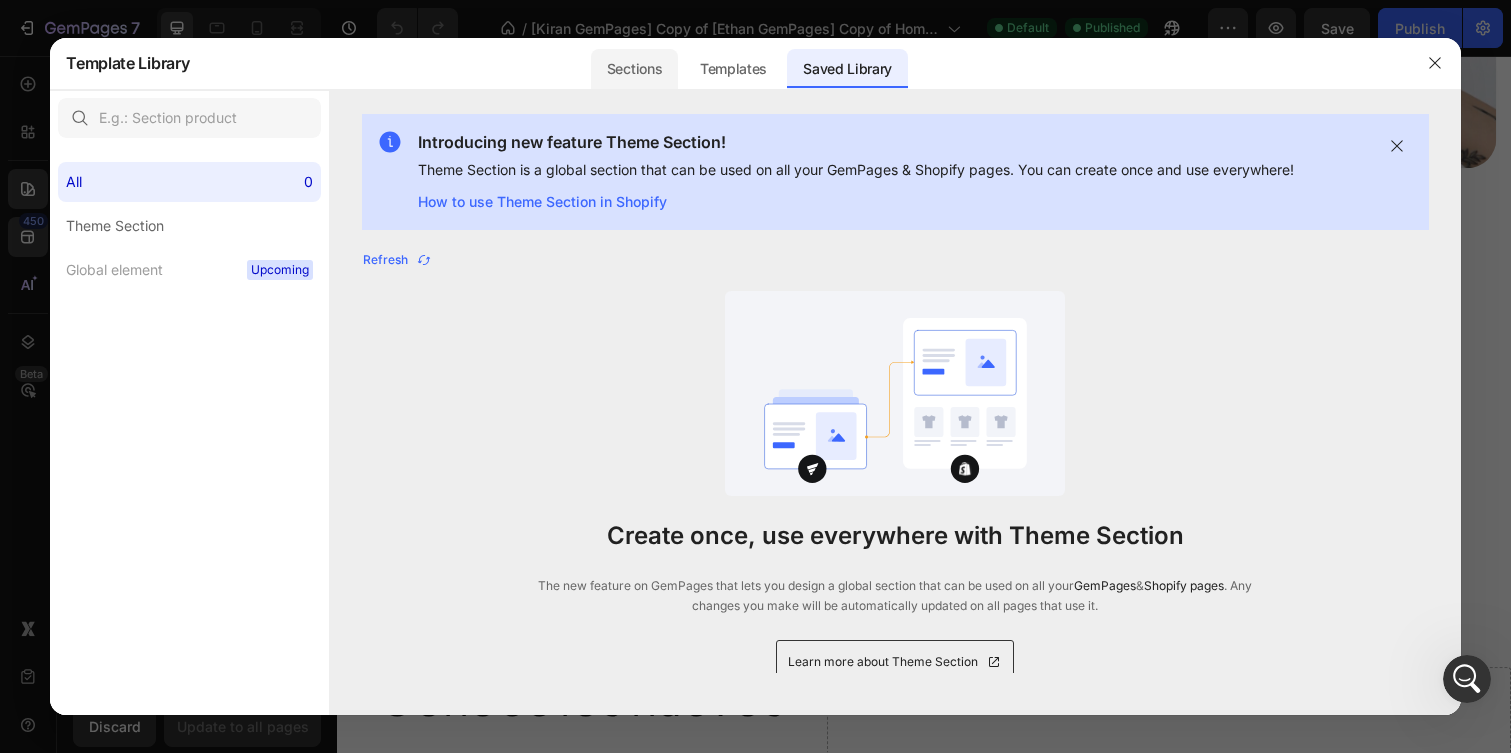 click on "Sections" 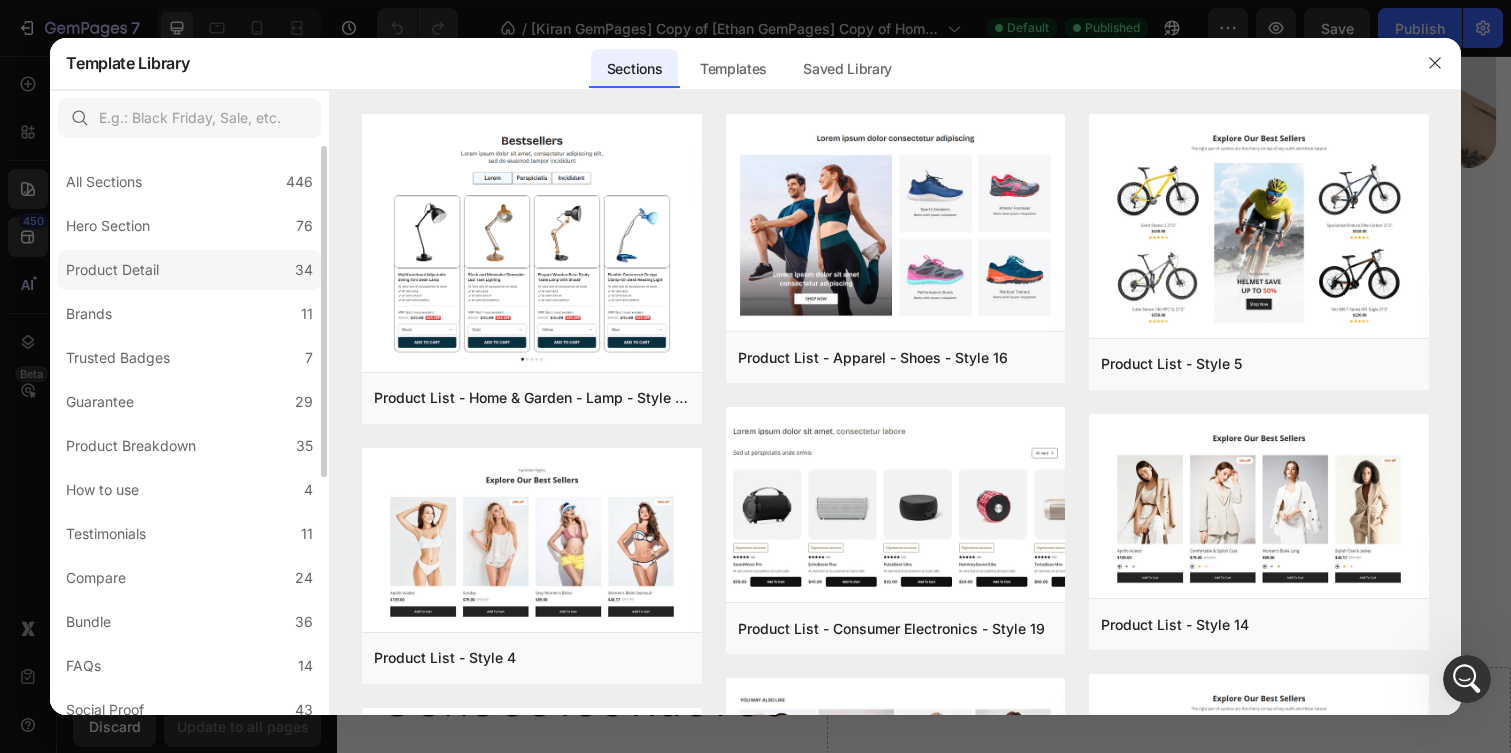click on "Product Detail 34" 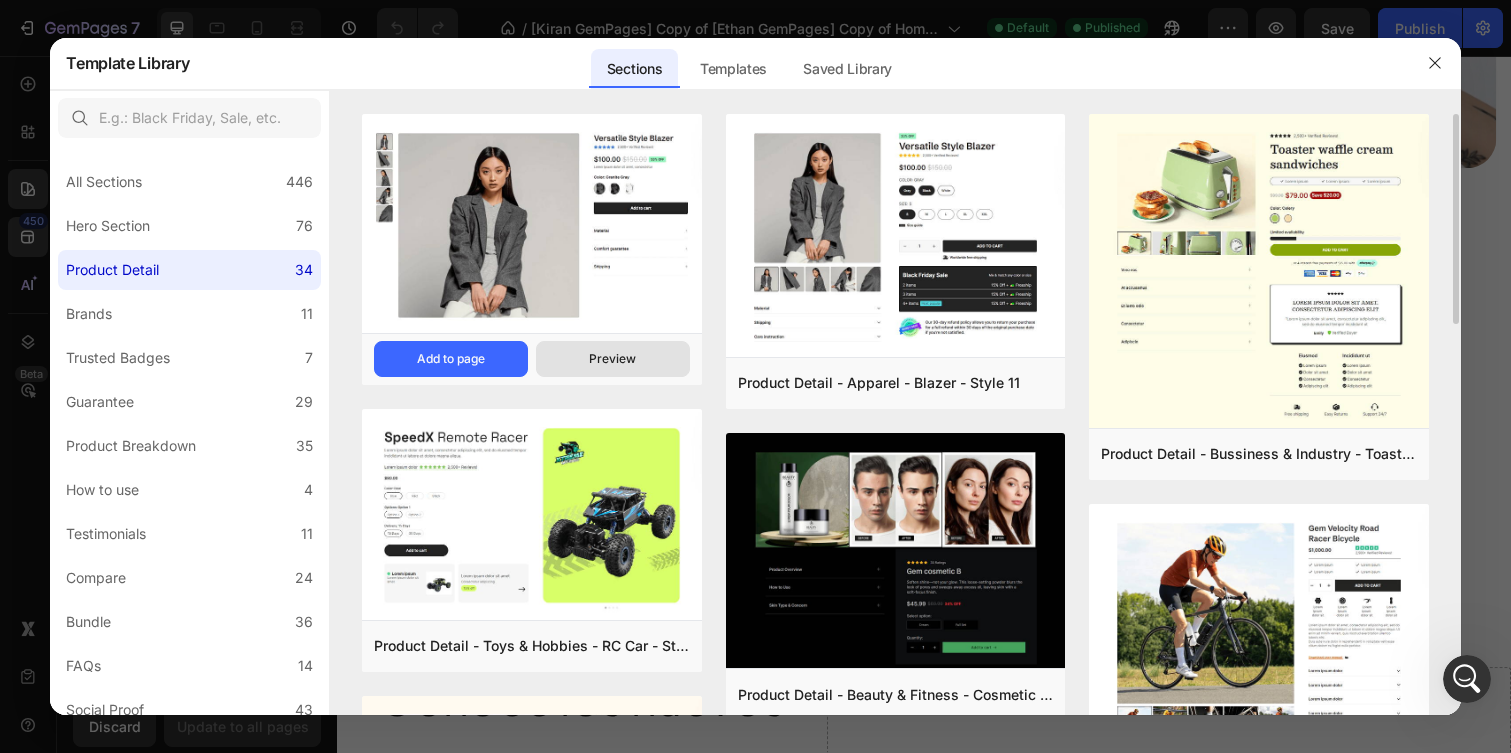 click on "Preview" at bounding box center [613, 359] 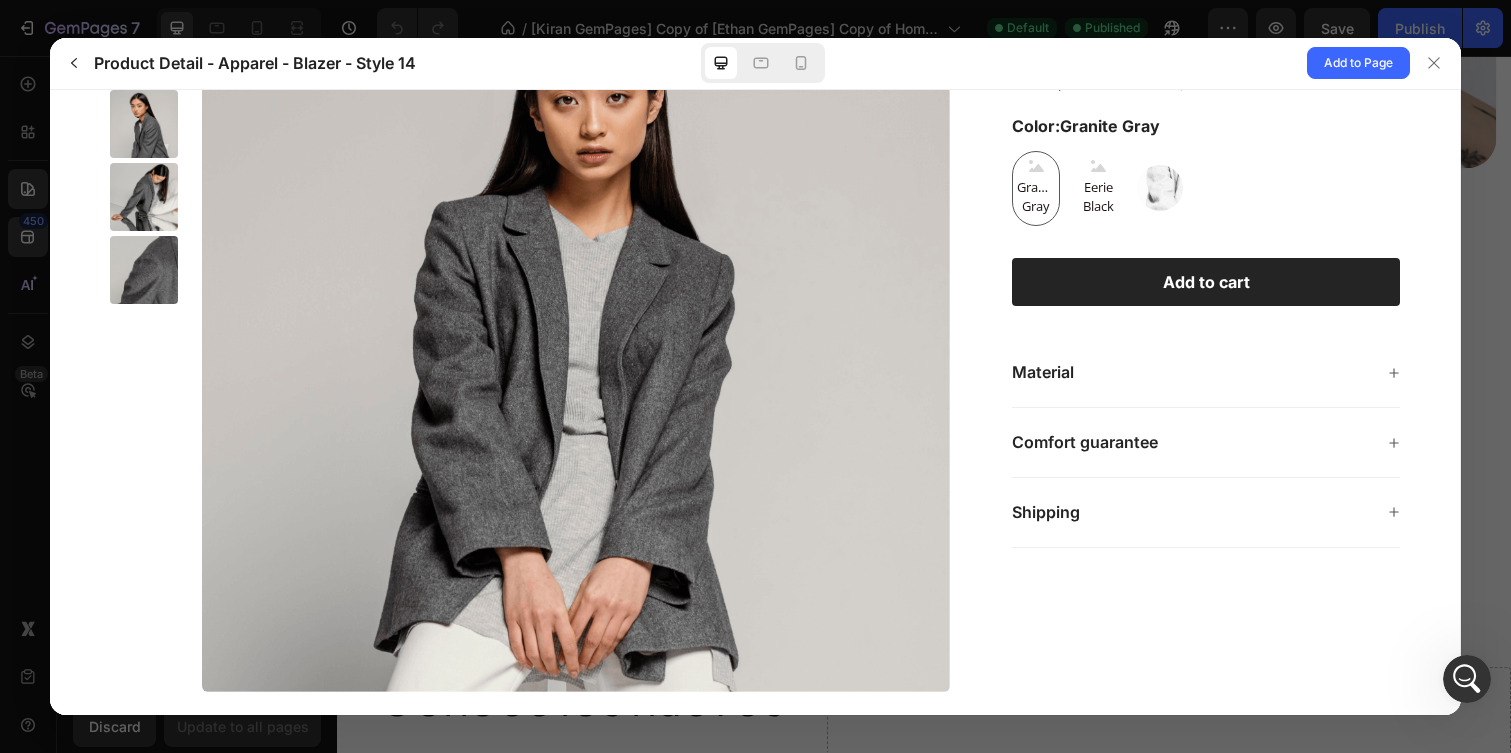 scroll, scrollTop: 255, scrollLeft: 0, axis: vertical 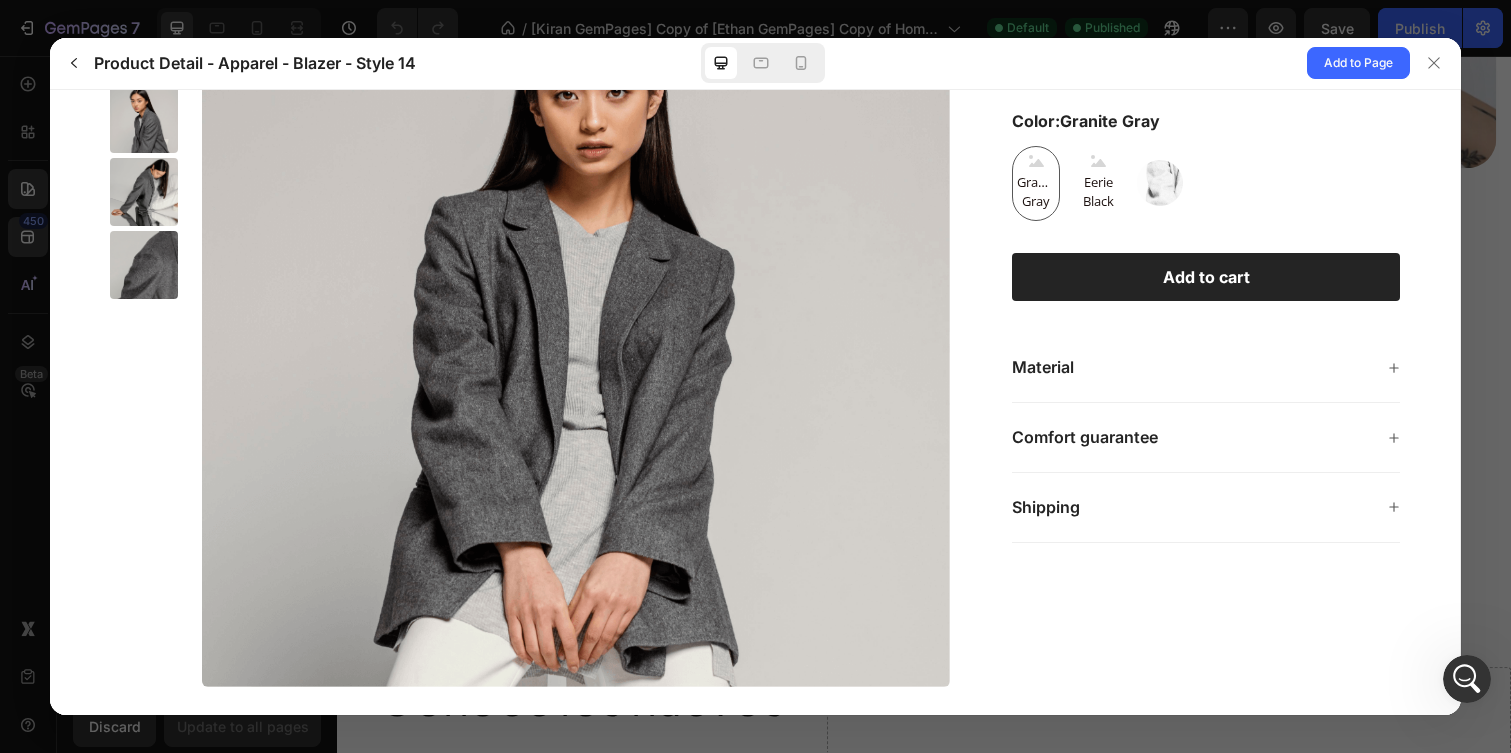 click on "Material" at bounding box center (1192, 366) 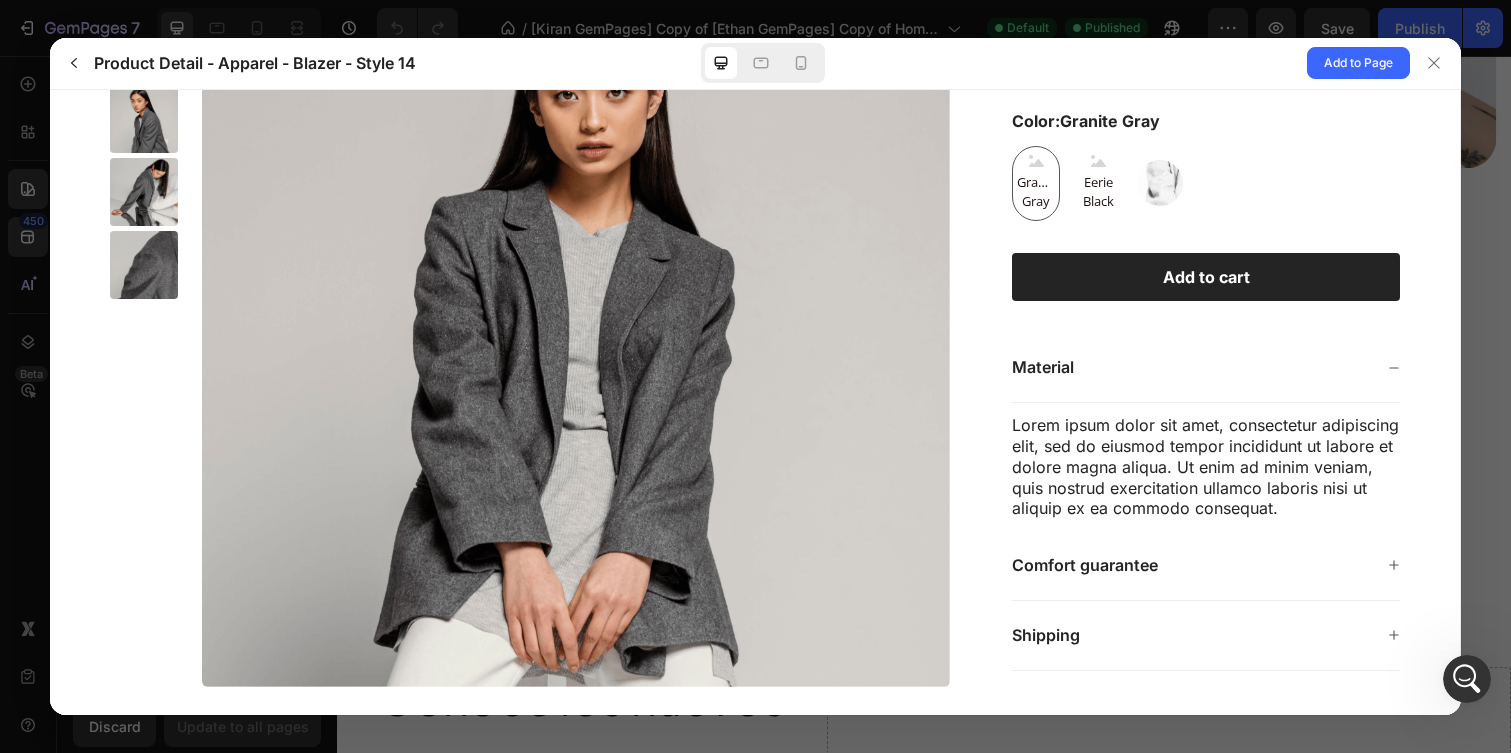 click on "Material" at bounding box center [1192, 366] 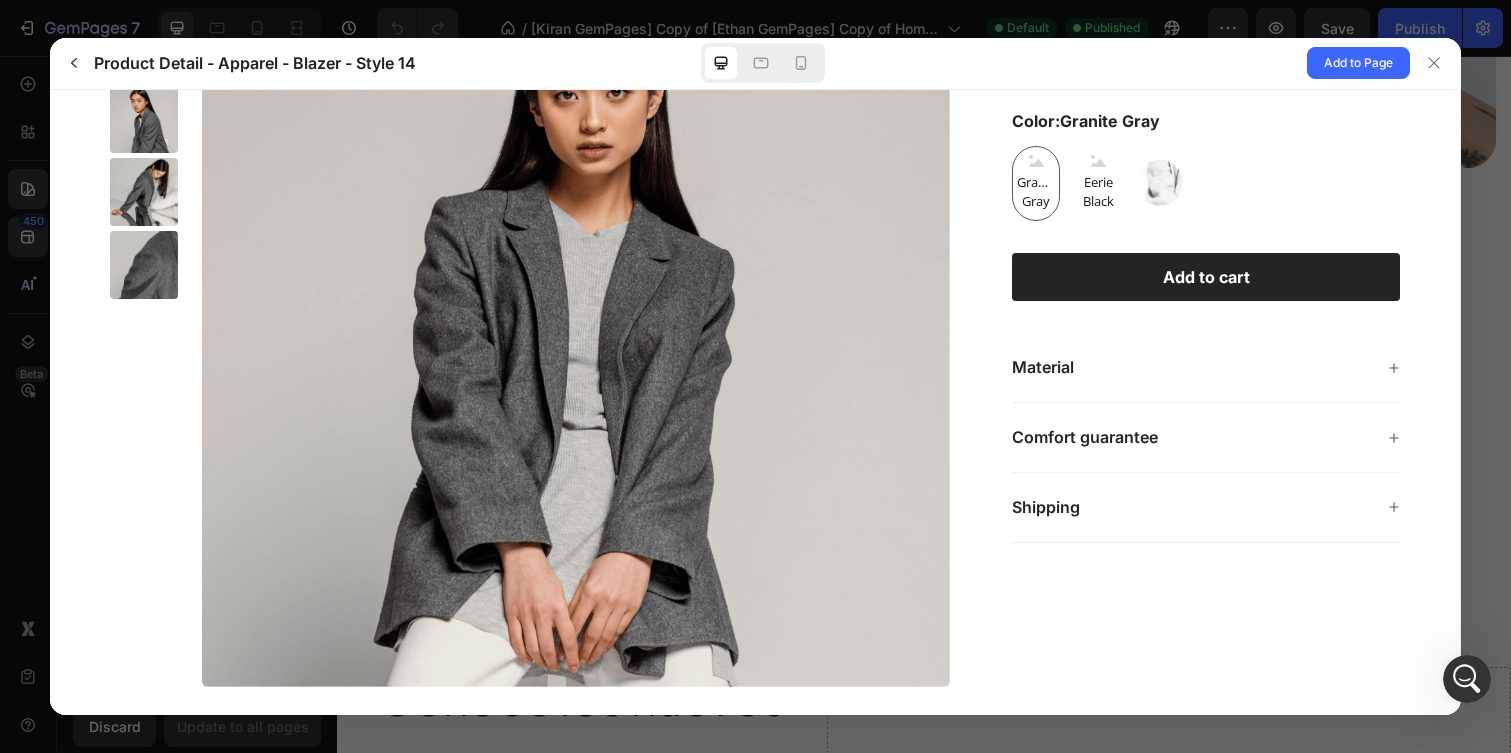 click on "Comfort guarantee" at bounding box center [1206, 437] 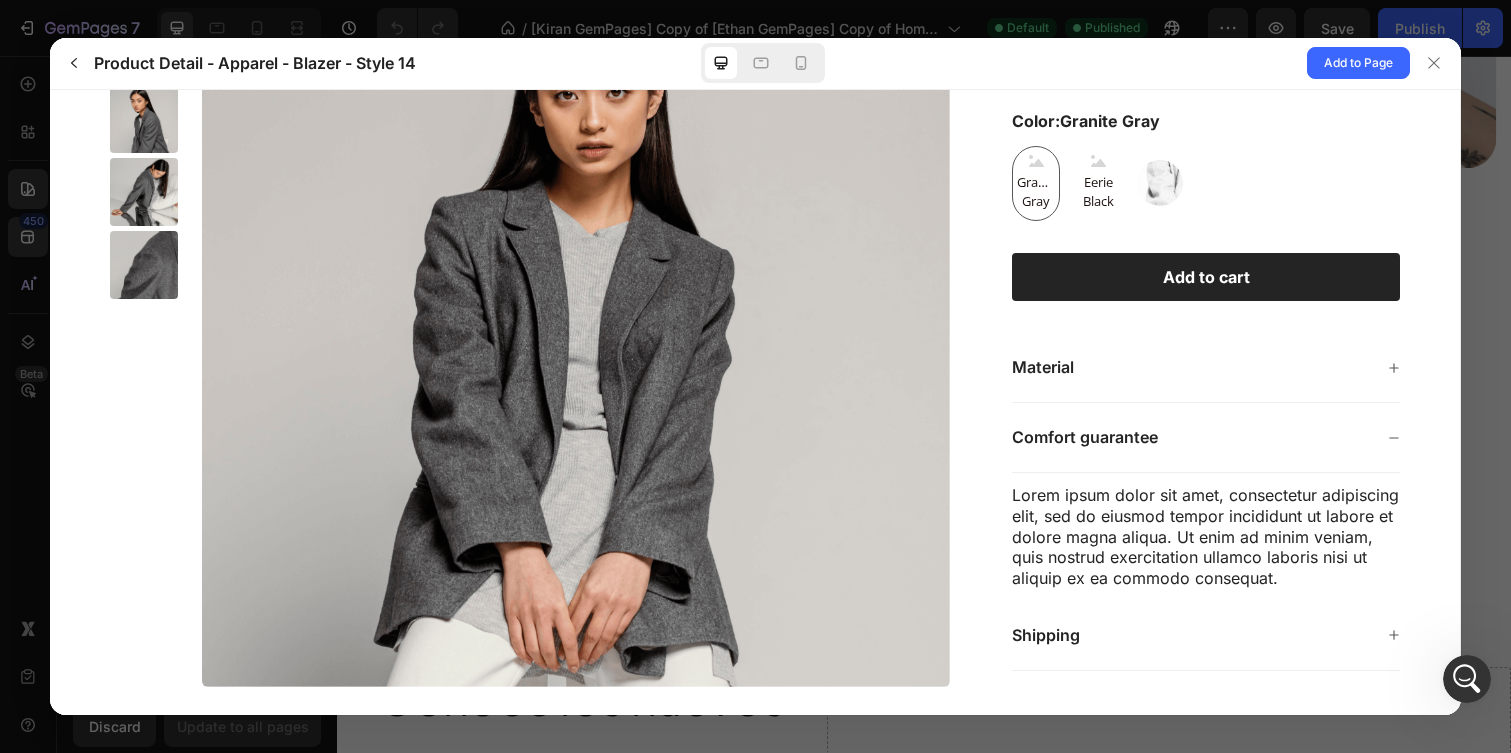 click on "Comfort guarantee" at bounding box center (1206, 437) 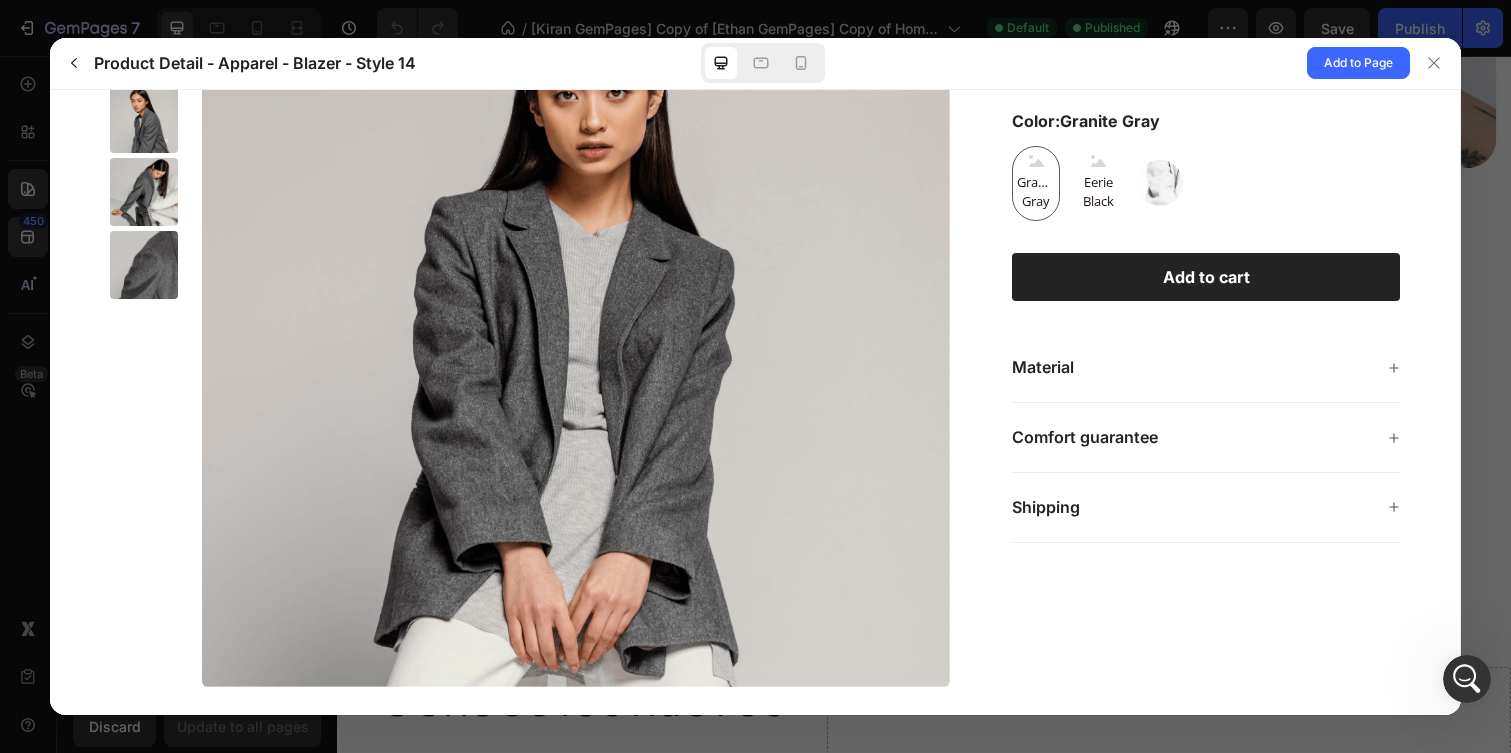 click on "Shipping" at bounding box center [1206, 507] 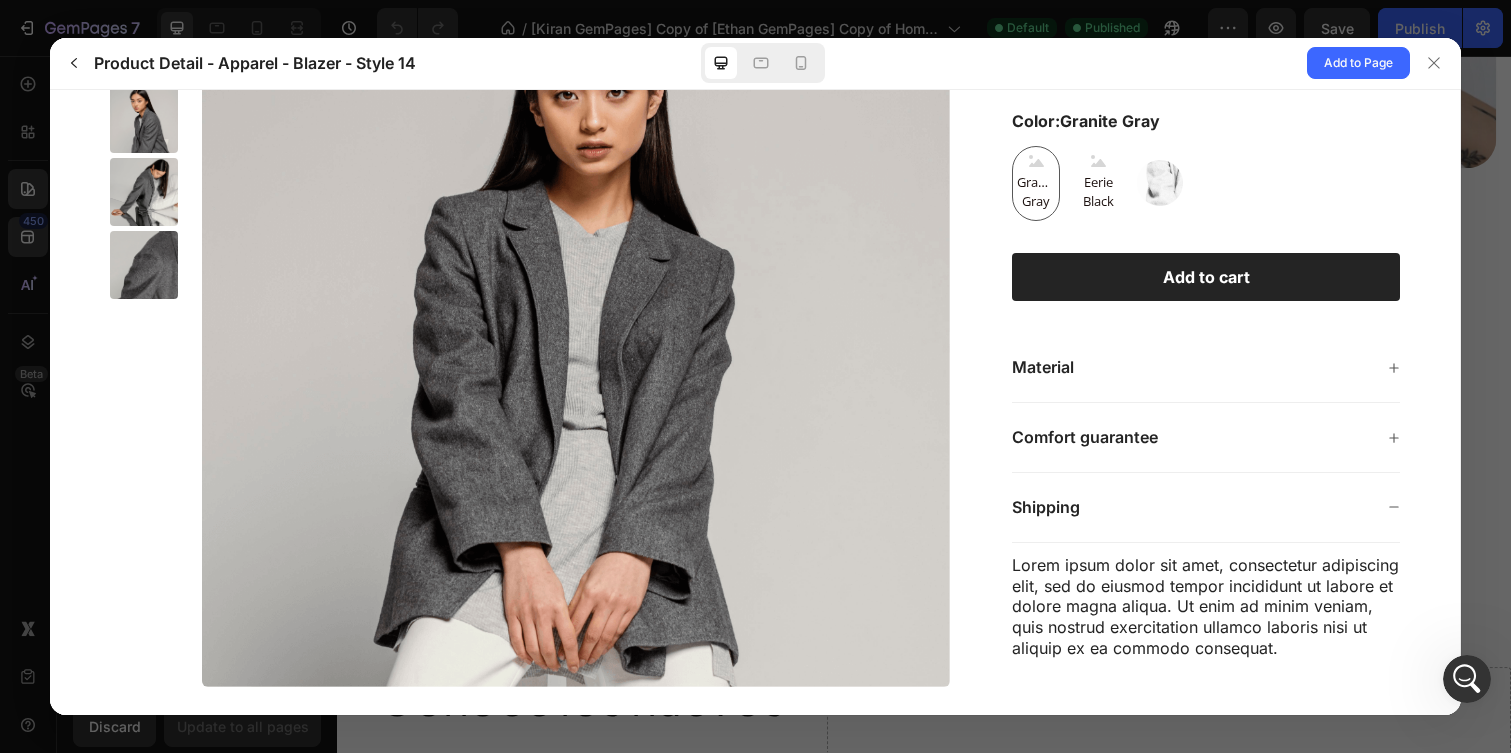 click on "Shipping" at bounding box center (1206, 507) 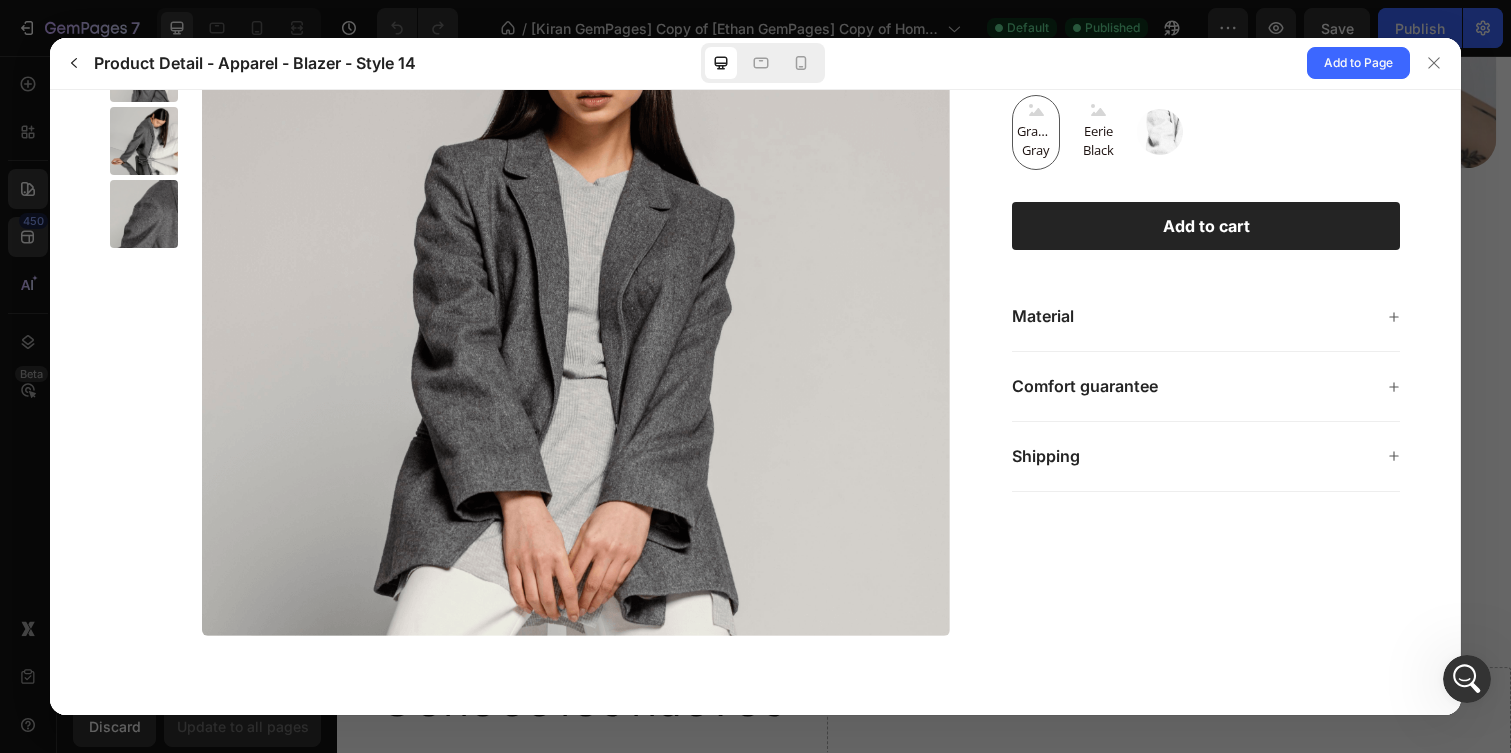 scroll, scrollTop: 0, scrollLeft: 0, axis: both 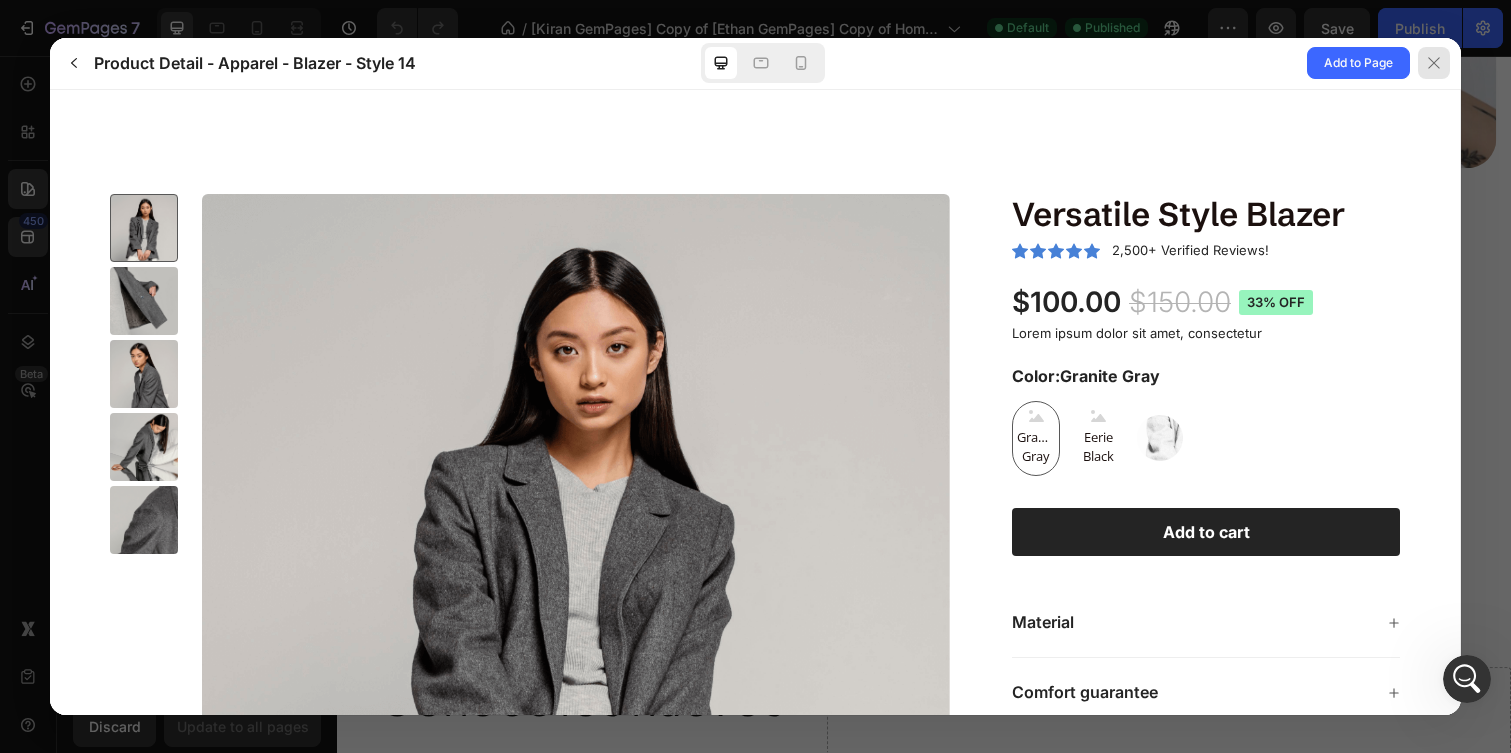 click 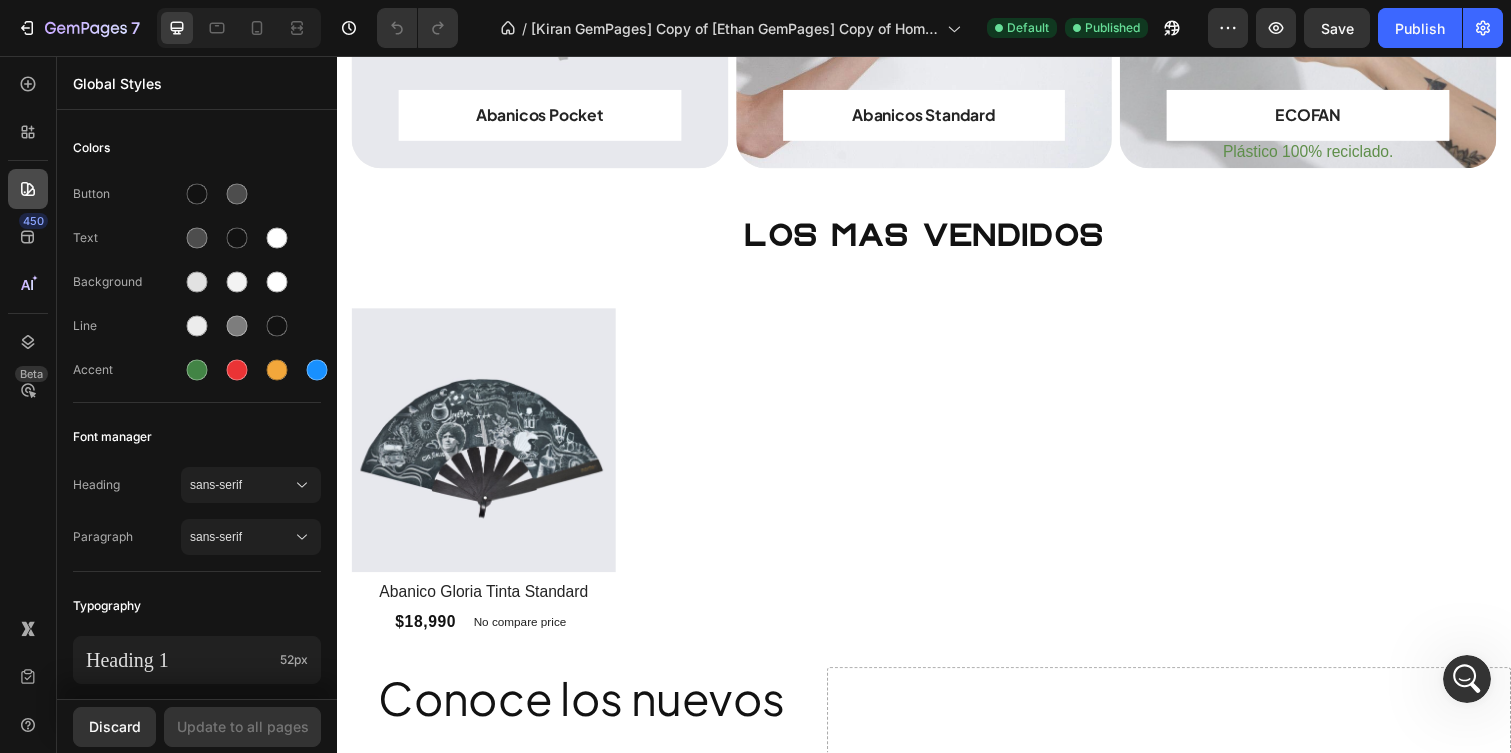 click 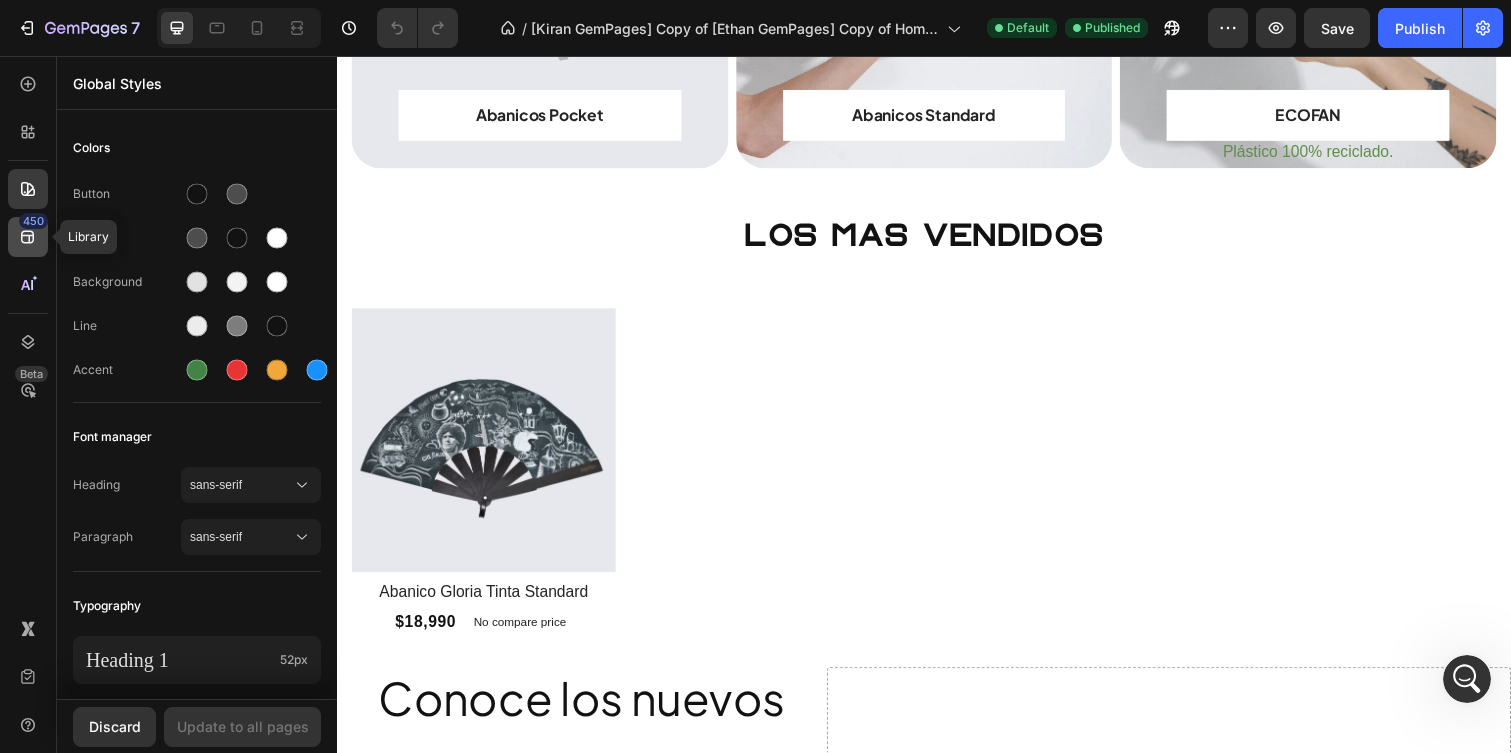 click 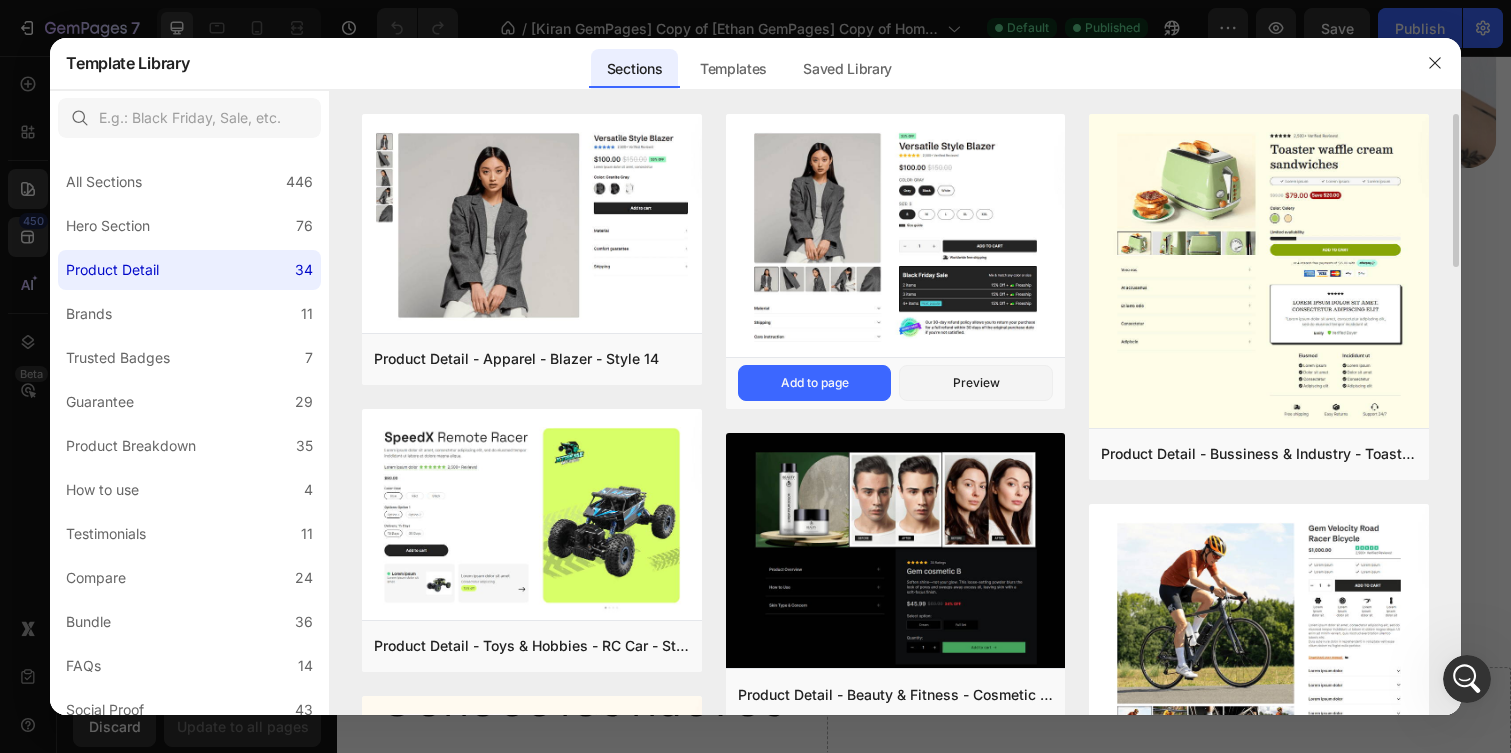 click at bounding box center [895, 237] 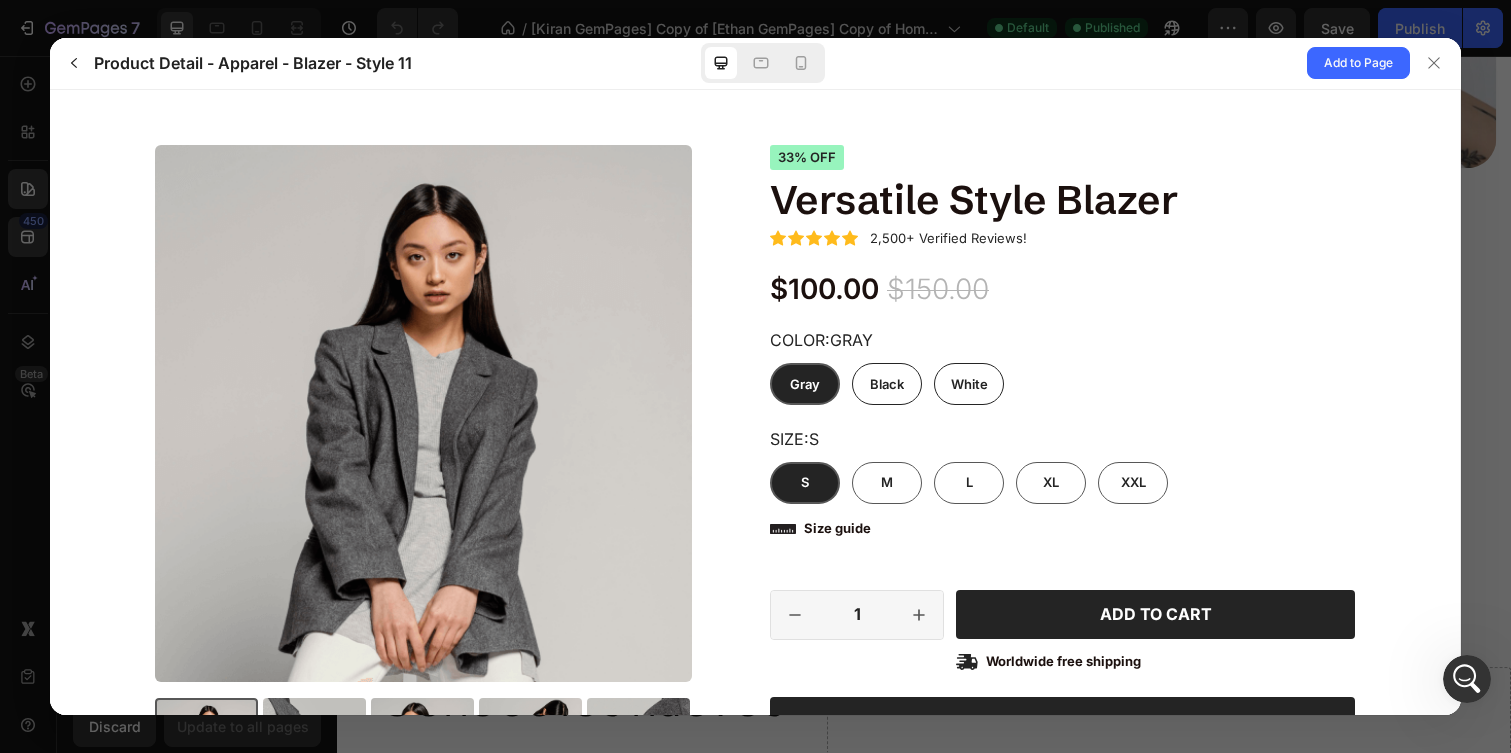 scroll, scrollTop: 91, scrollLeft: 0, axis: vertical 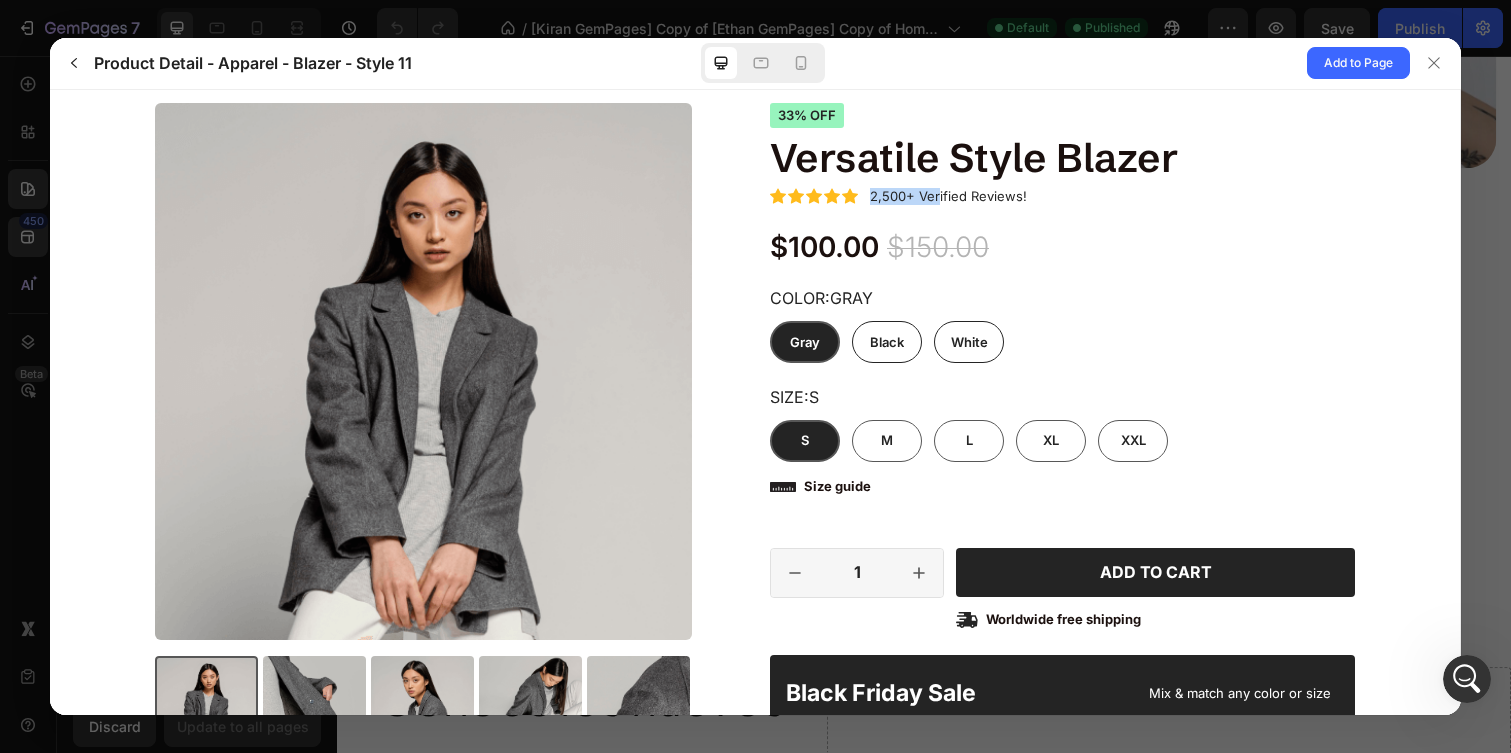 drag, startPoint x: 774, startPoint y: 192, endPoint x: 939, endPoint y: 192, distance: 165 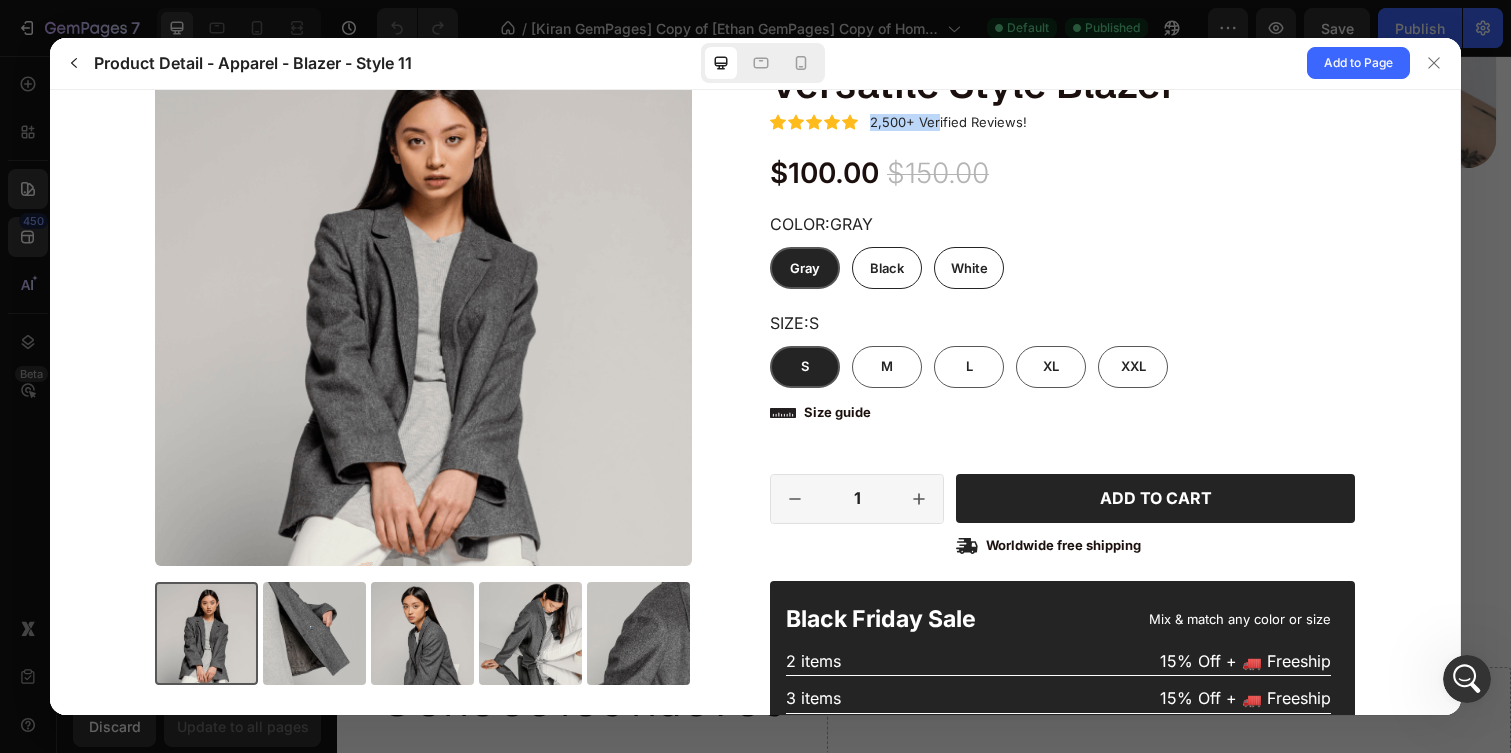 scroll, scrollTop: 162, scrollLeft: 0, axis: vertical 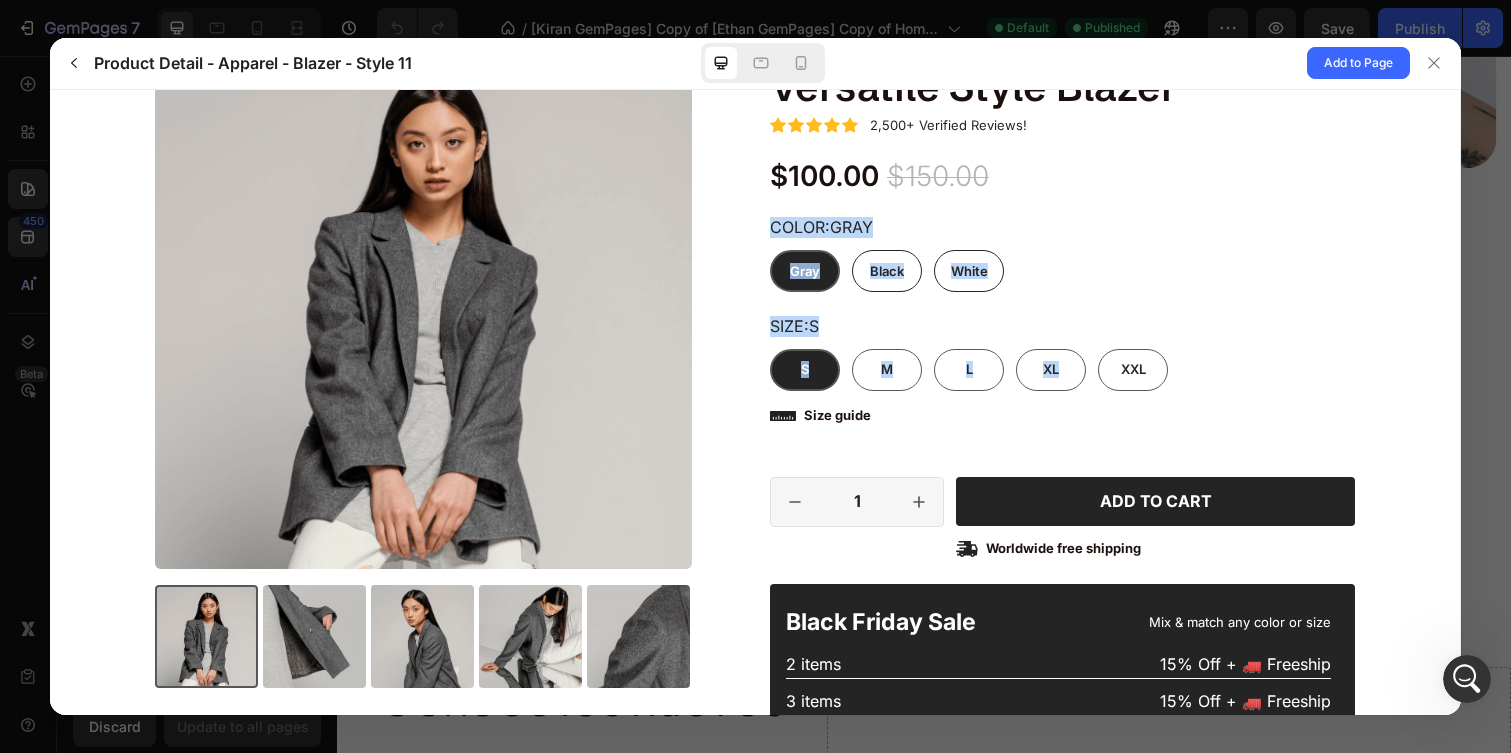 drag, startPoint x: 774, startPoint y: 223, endPoint x: 1120, endPoint y: 344, distance: 366.5474 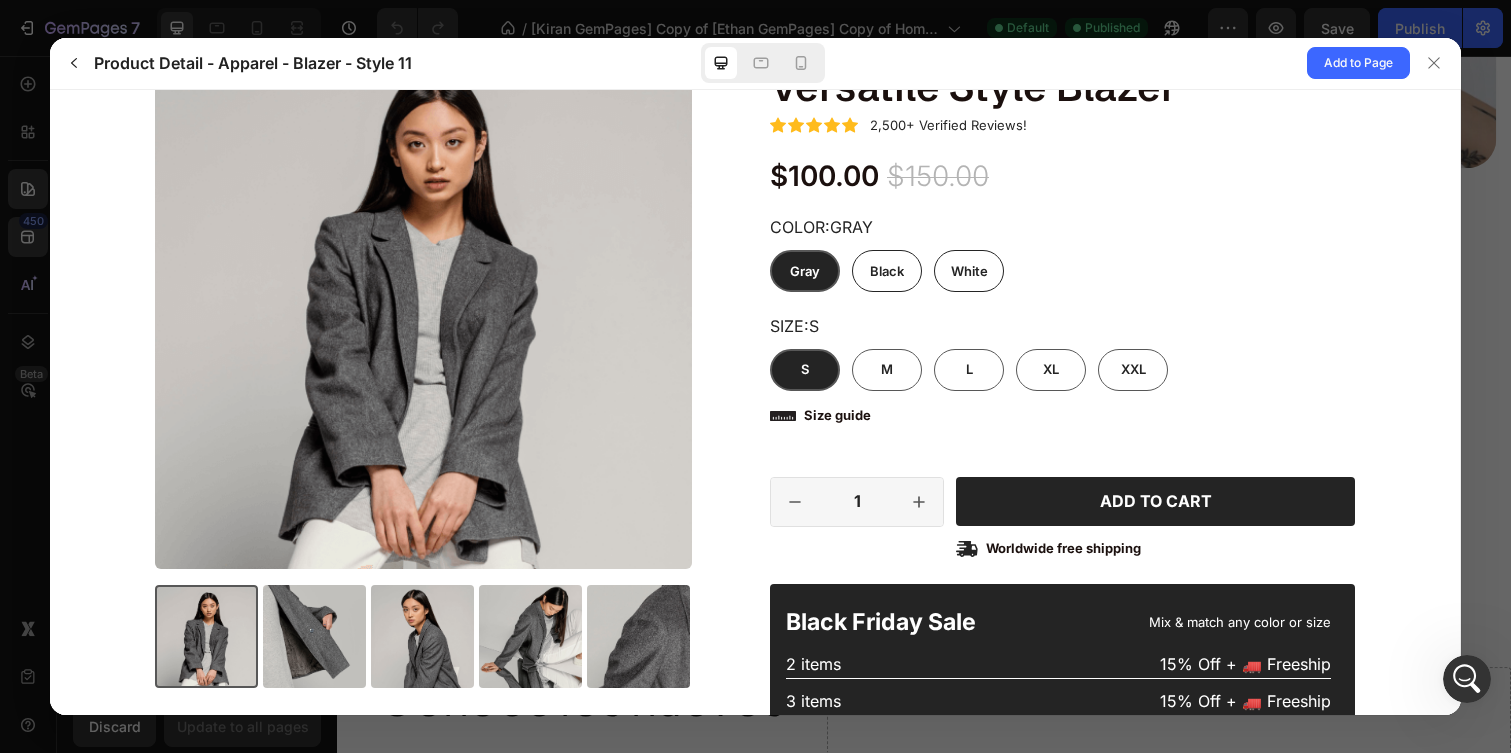 click on "Size:  S
S
S
S
M
M
M
L
L
L
XL
XL
XL" at bounding box center (1062, 352) 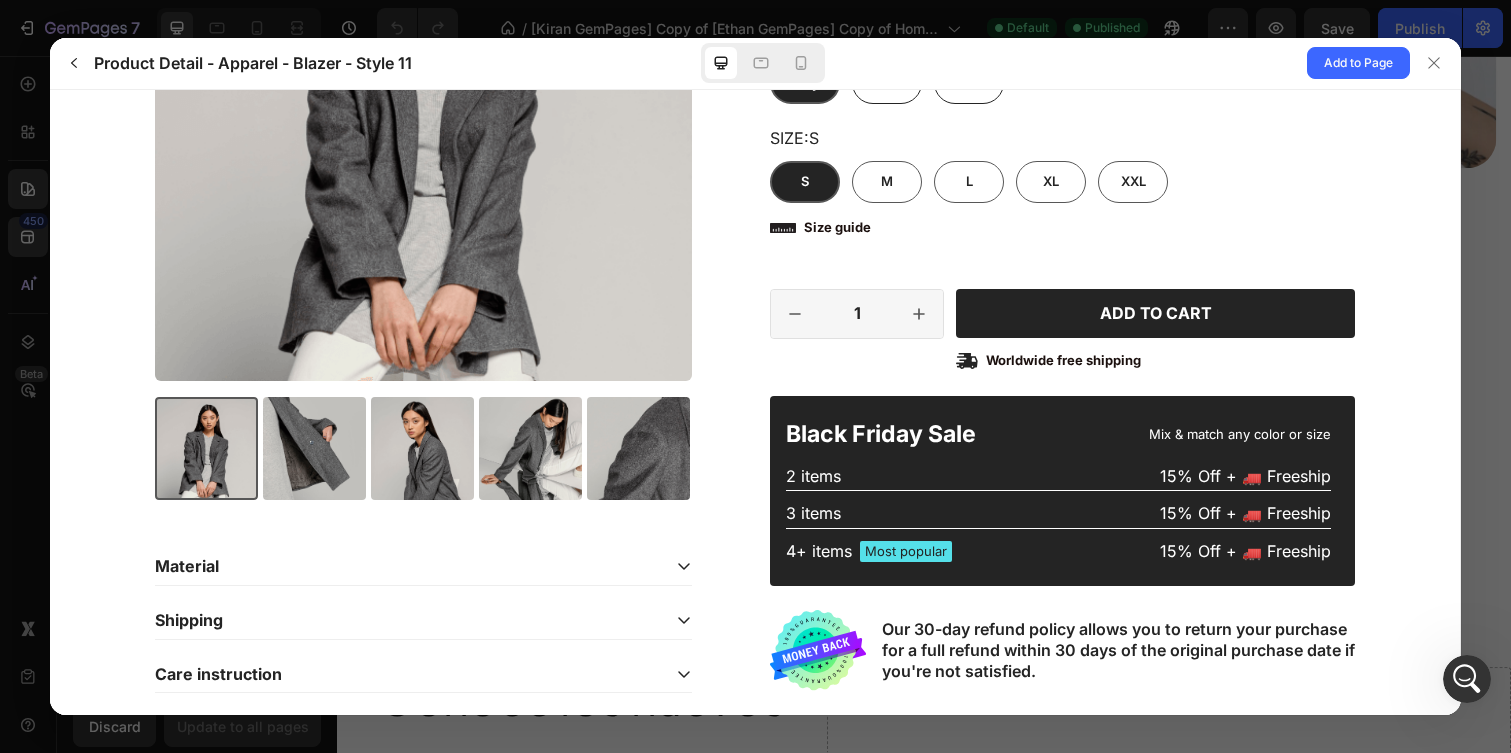 scroll, scrollTop: 380, scrollLeft: 0, axis: vertical 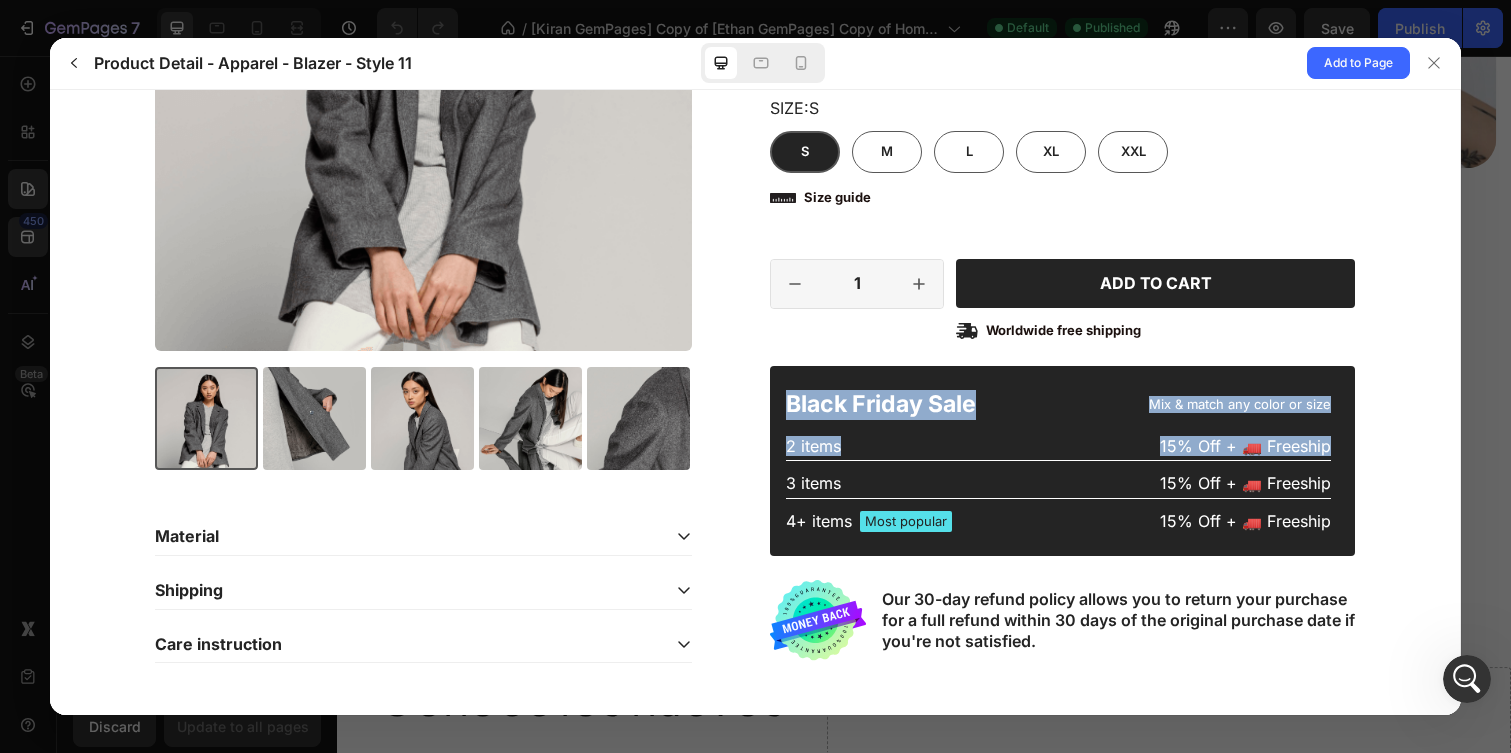 drag, startPoint x: 780, startPoint y: 381, endPoint x: 956, endPoint y: 464, distance: 194.58931 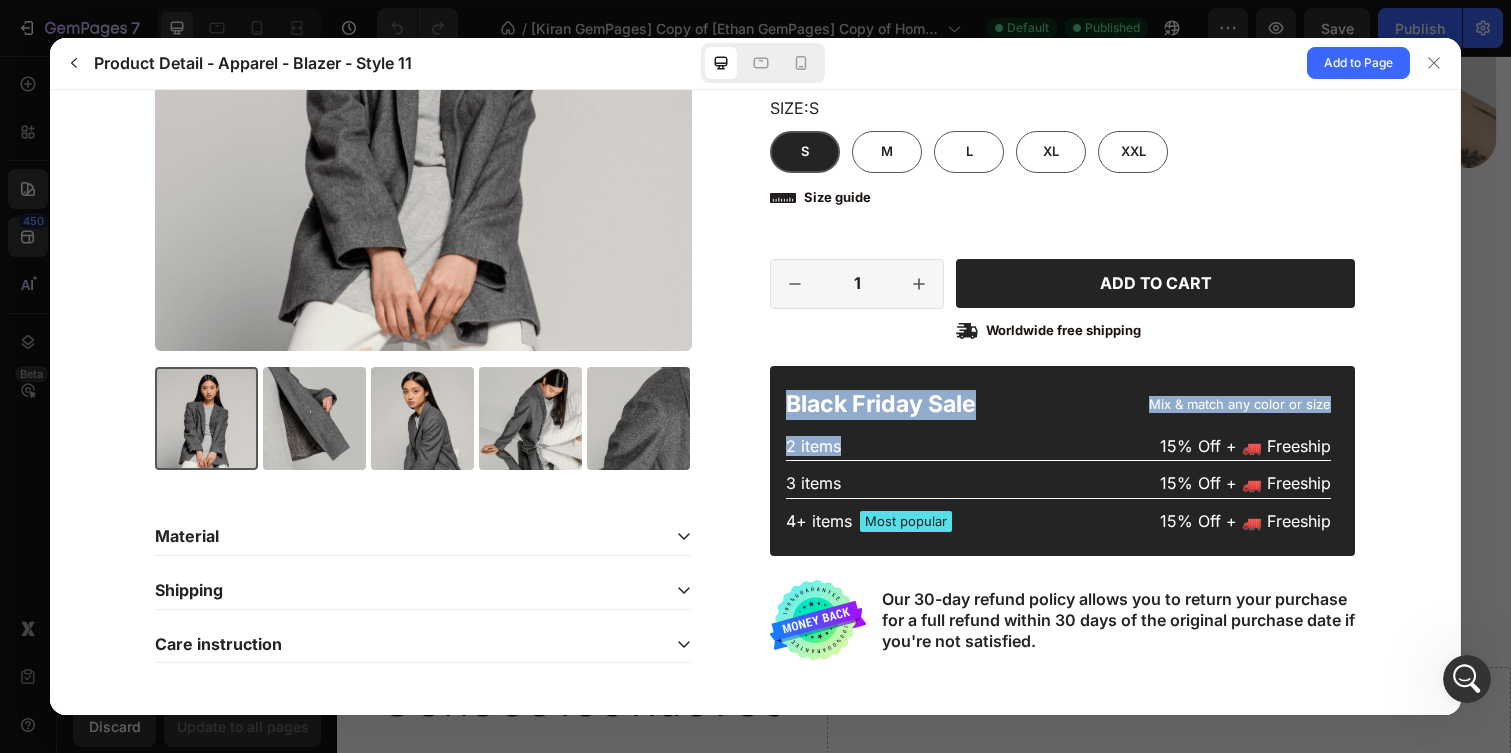 click on "Black Friday Sale
Mix & match any color or size
2 items
15% Off + 🚛 Freeship
3 items
15% Off + 🚛 Freeship
4+ items
Most popular" at bounding box center [1058, 460] 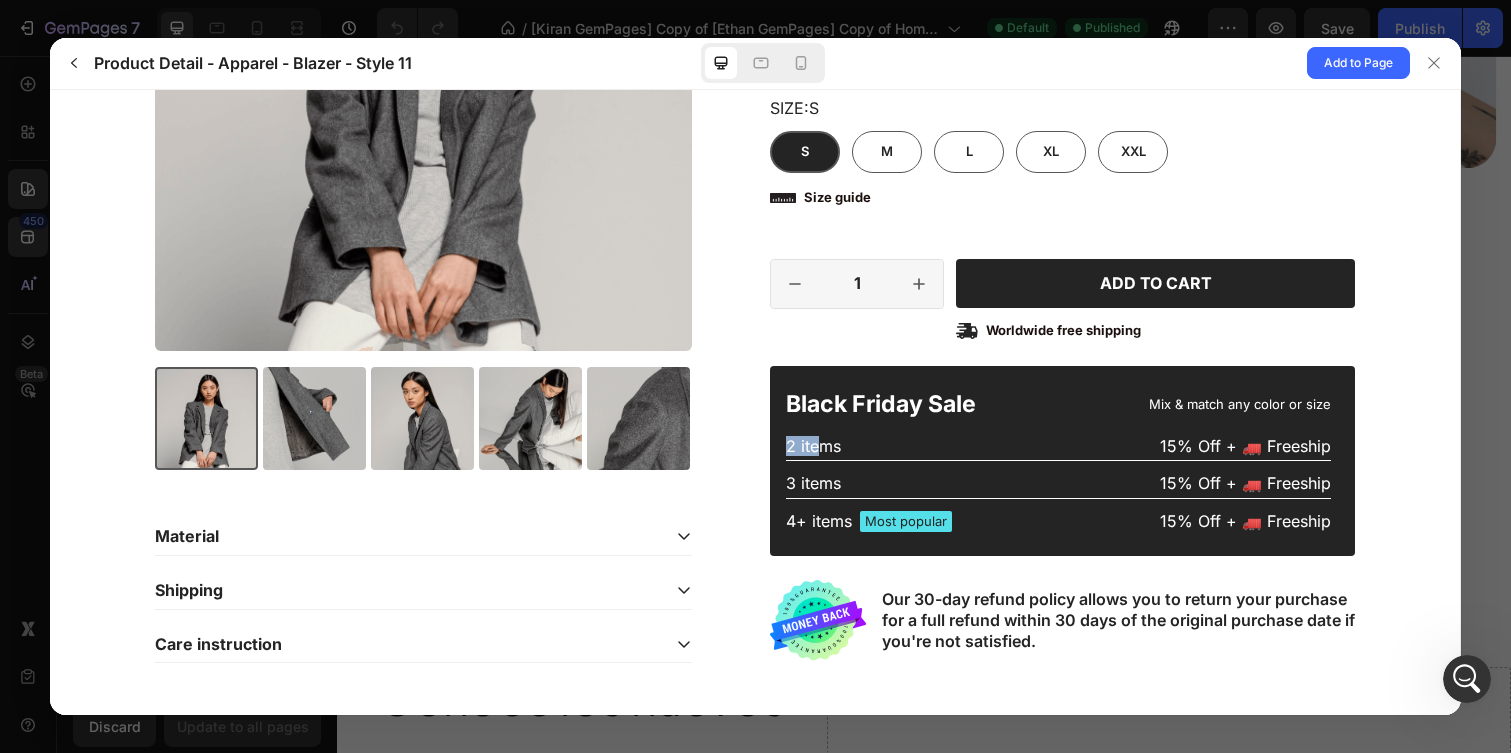 drag, startPoint x: 790, startPoint y: 444, endPoint x: 816, endPoint y: 444, distance: 26 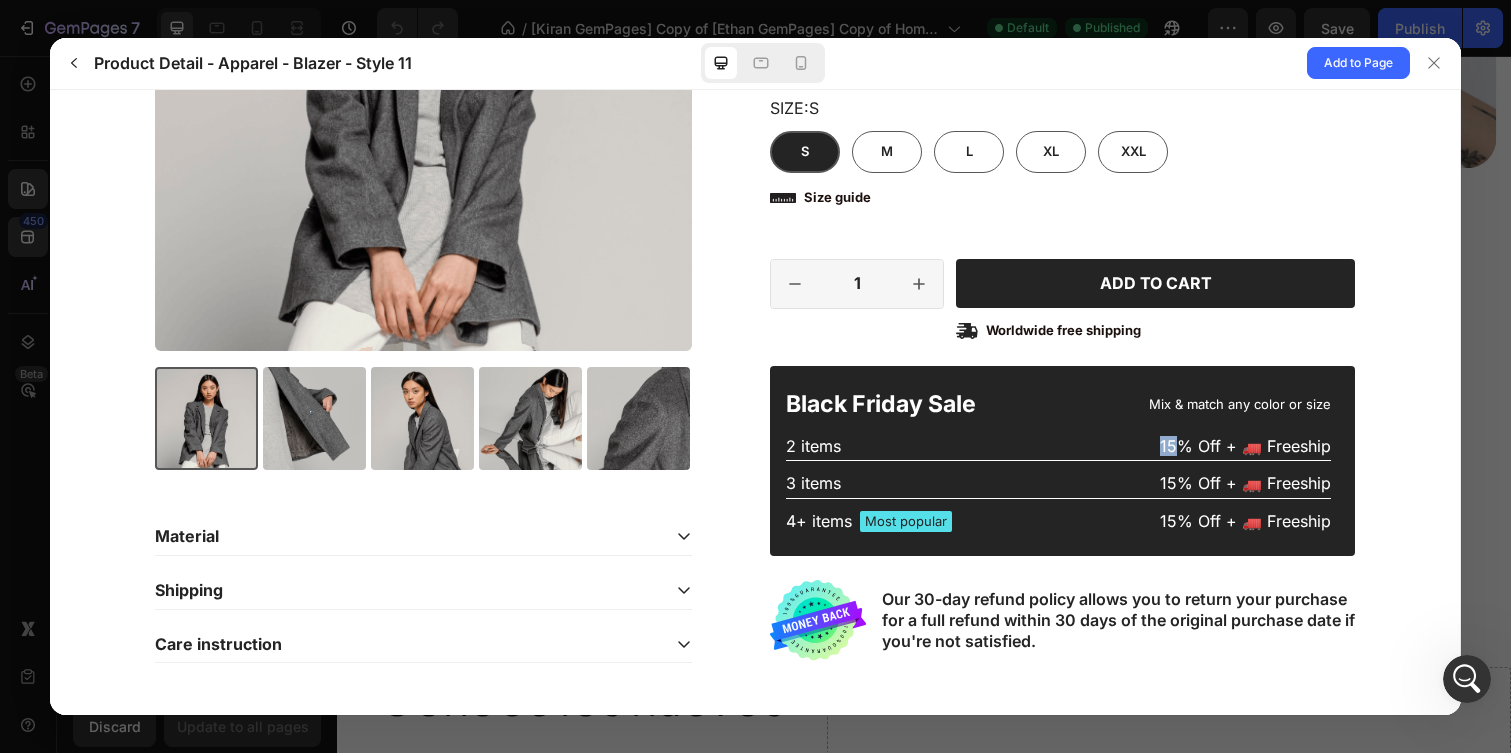 drag, startPoint x: 1181, startPoint y: 438, endPoint x: 1157, endPoint y: 444, distance: 24.738634 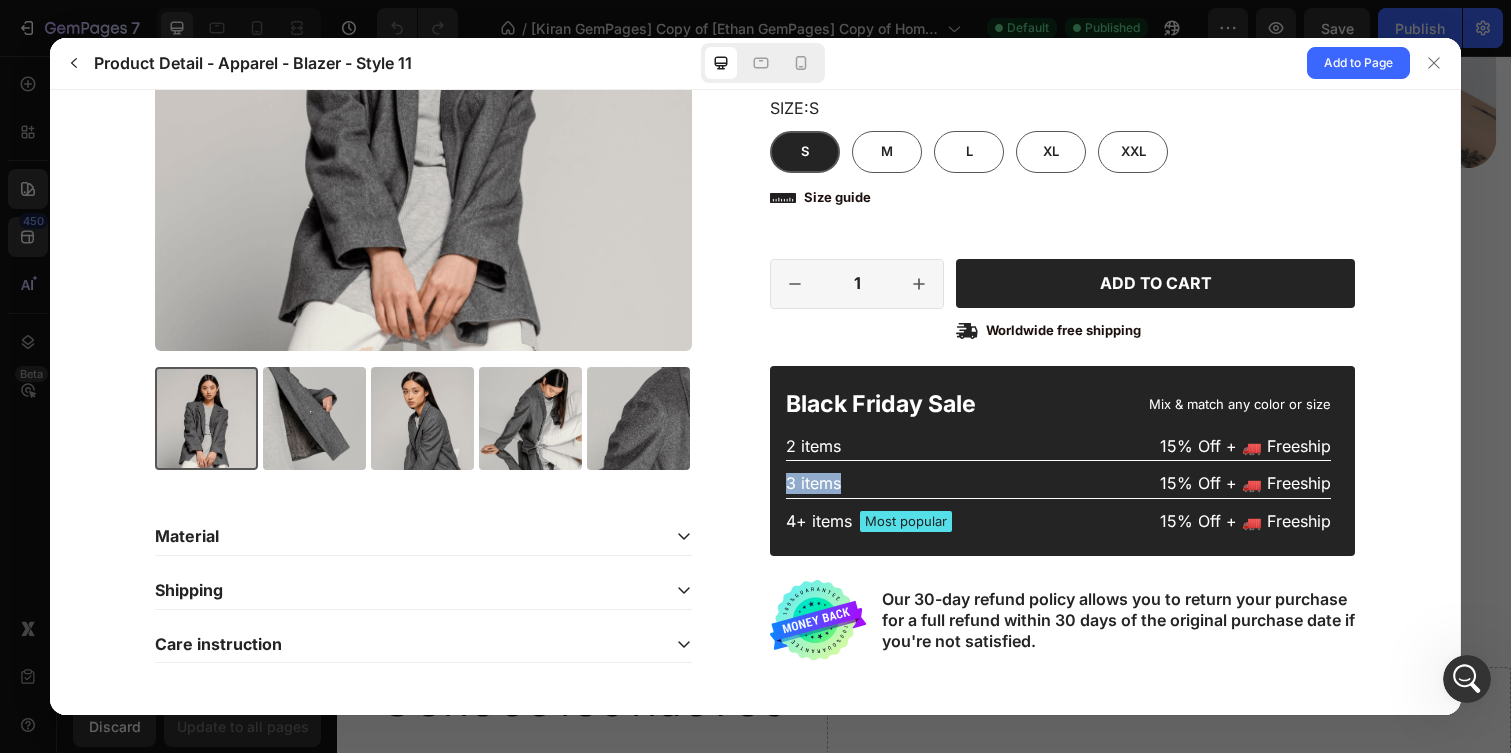 drag, startPoint x: 787, startPoint y: 484, endPoint x: 855, endPoint y: 484, distance: 68 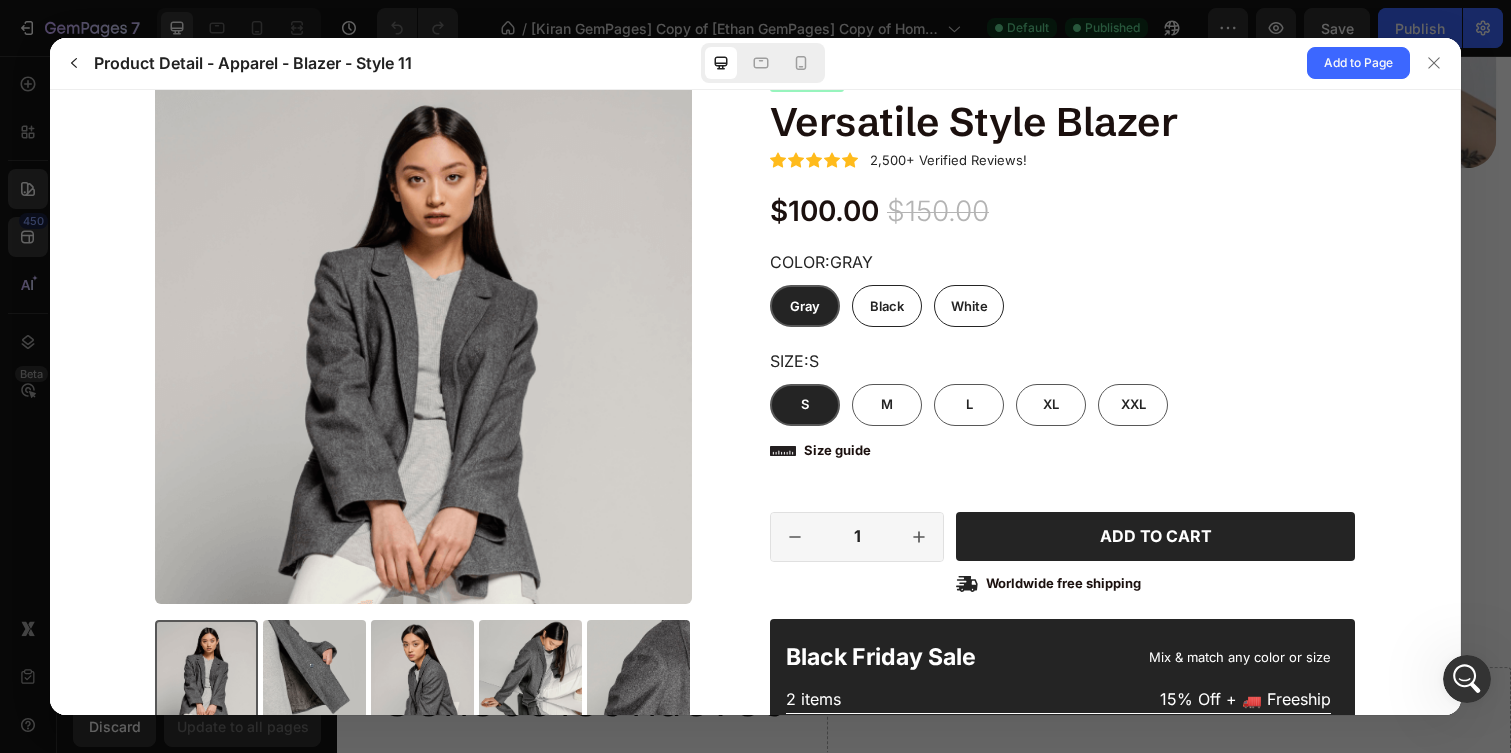 scroll, scrollTop: 126, scrollLeft: 0, axis: vertical 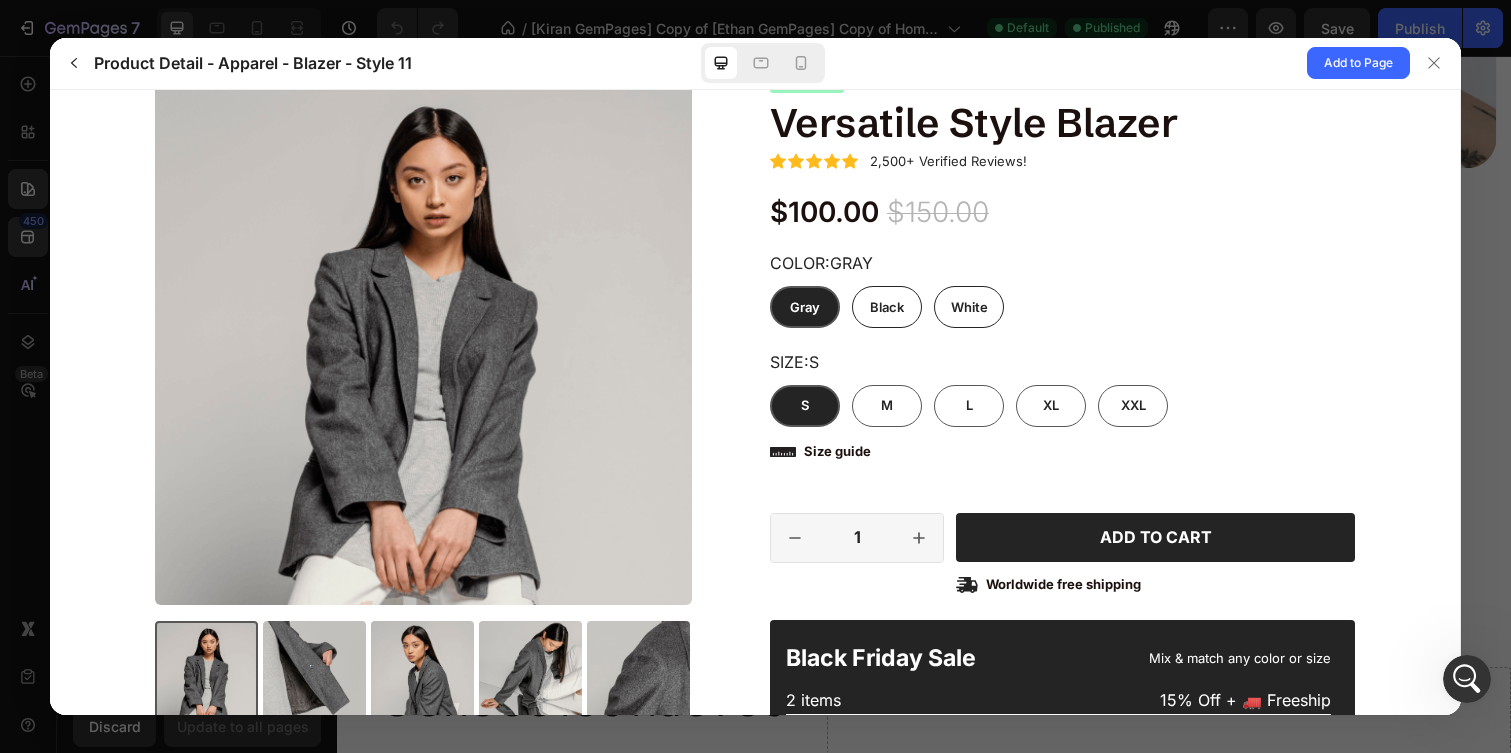 click at bounding box center [314, 671] 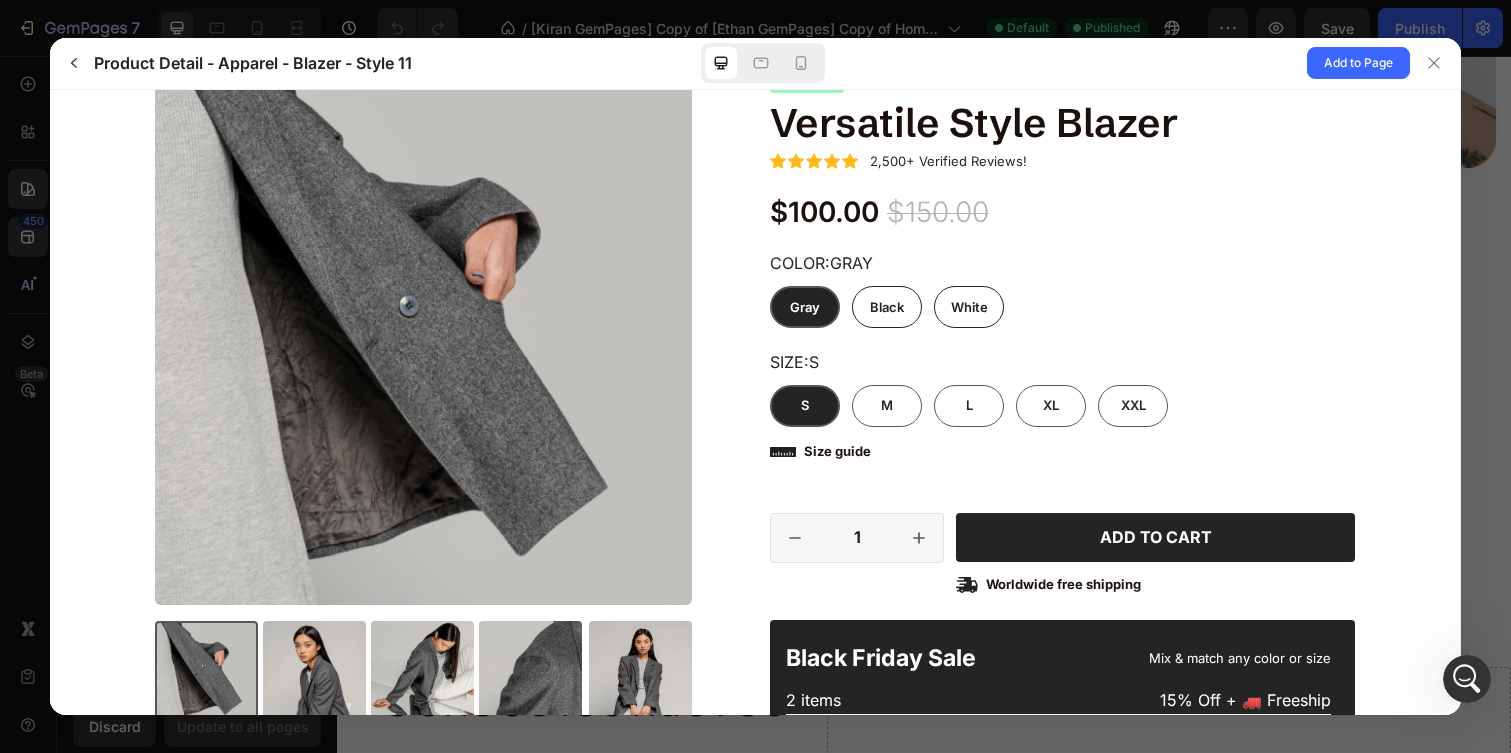 click at bounding box center (314, 671) 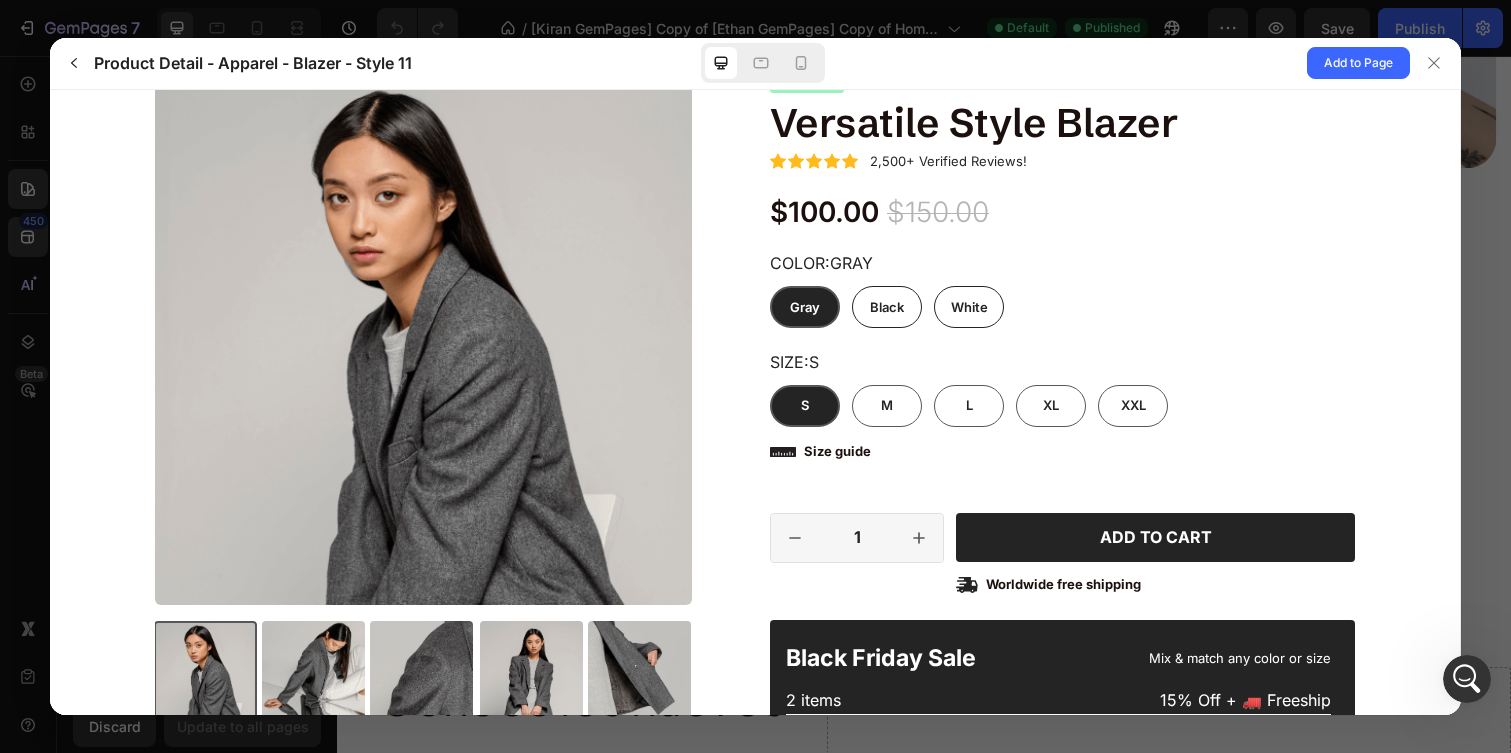 click at bounding box center (313, 671) 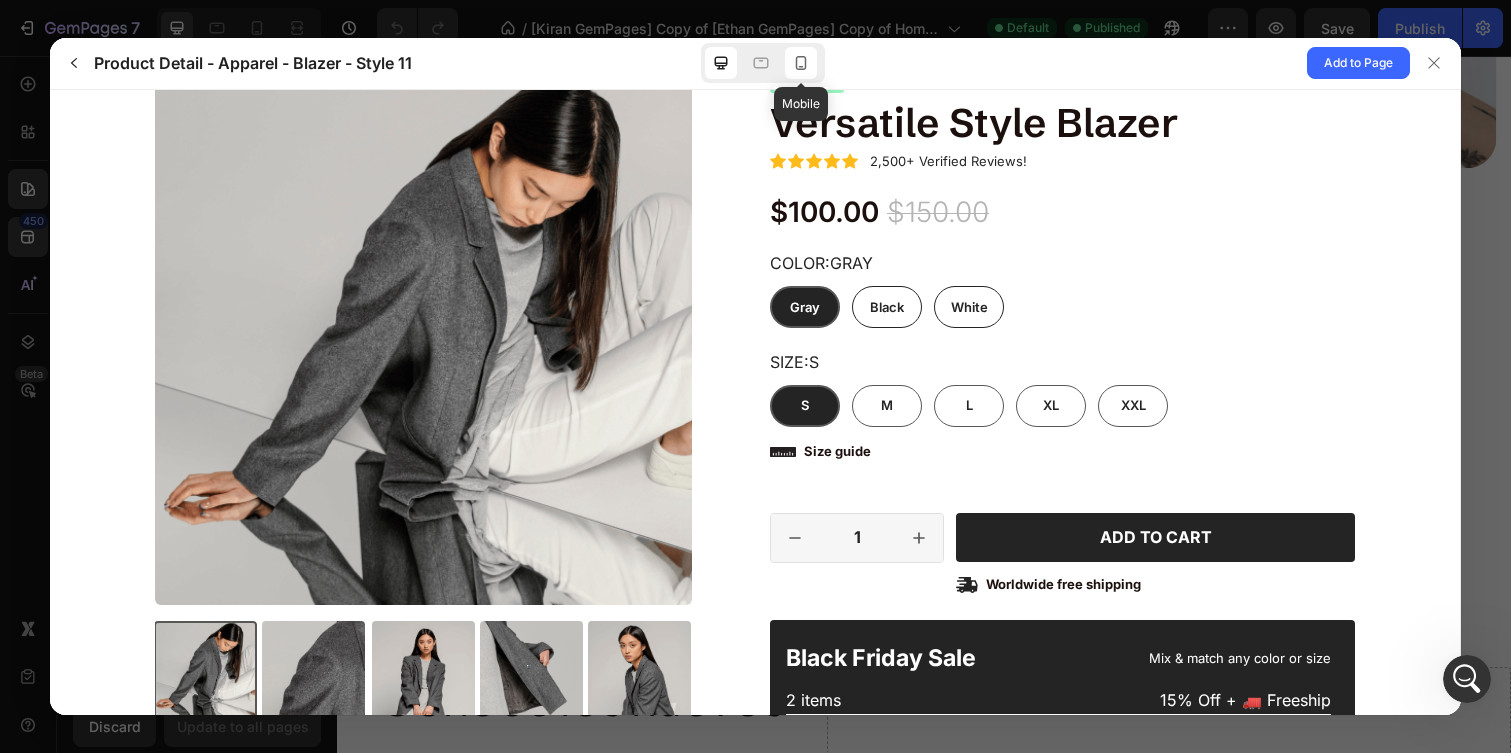 click 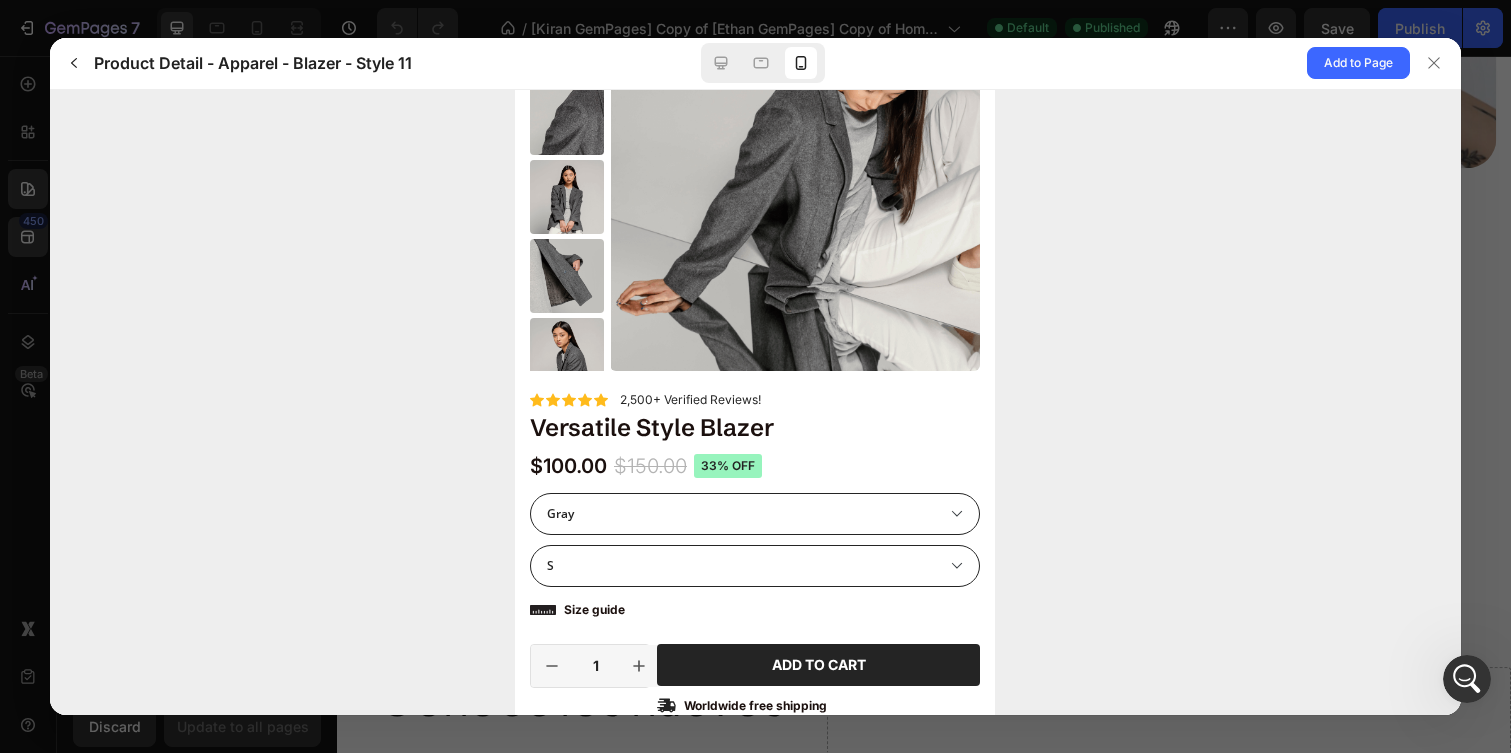 scroll, scrollTop: 0, scrollLeft: 0, axis: both 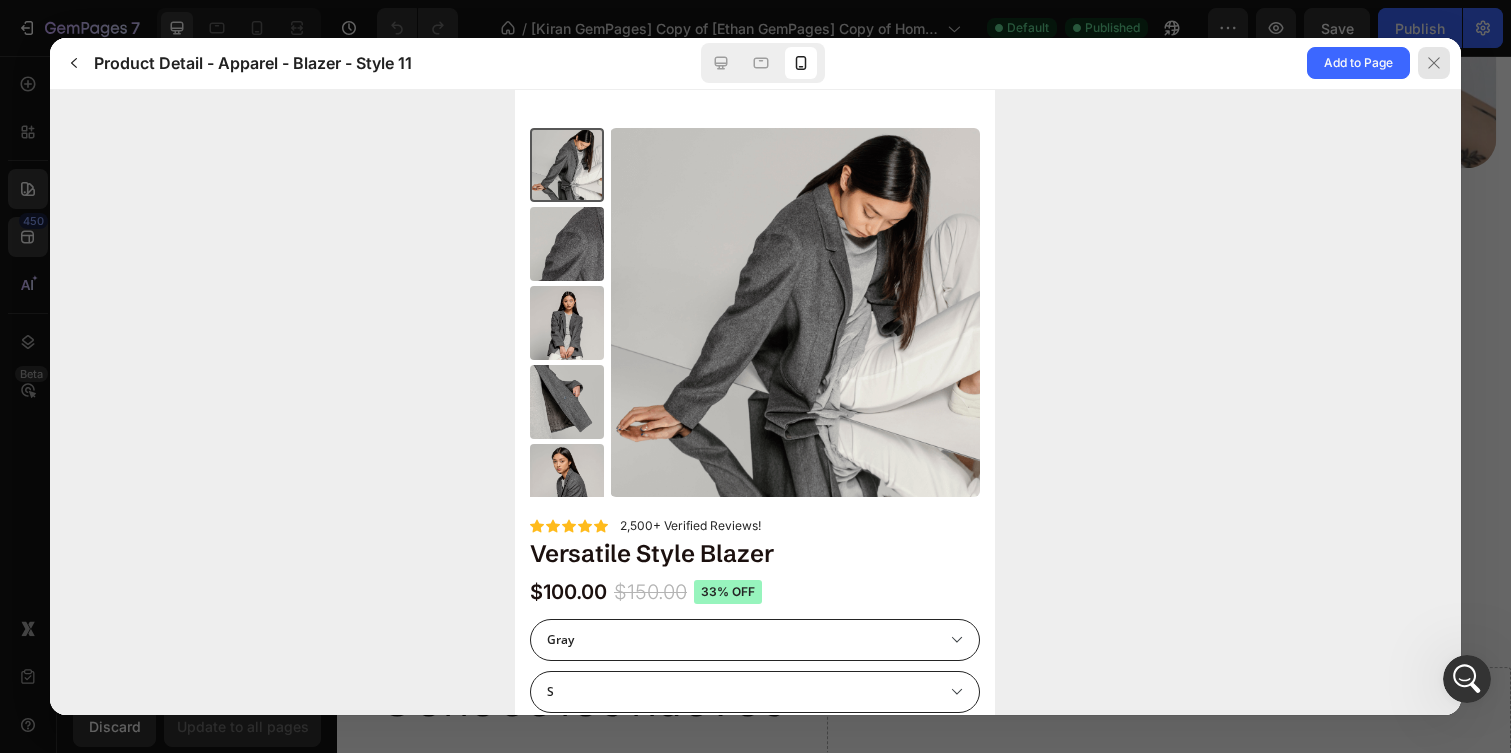 click 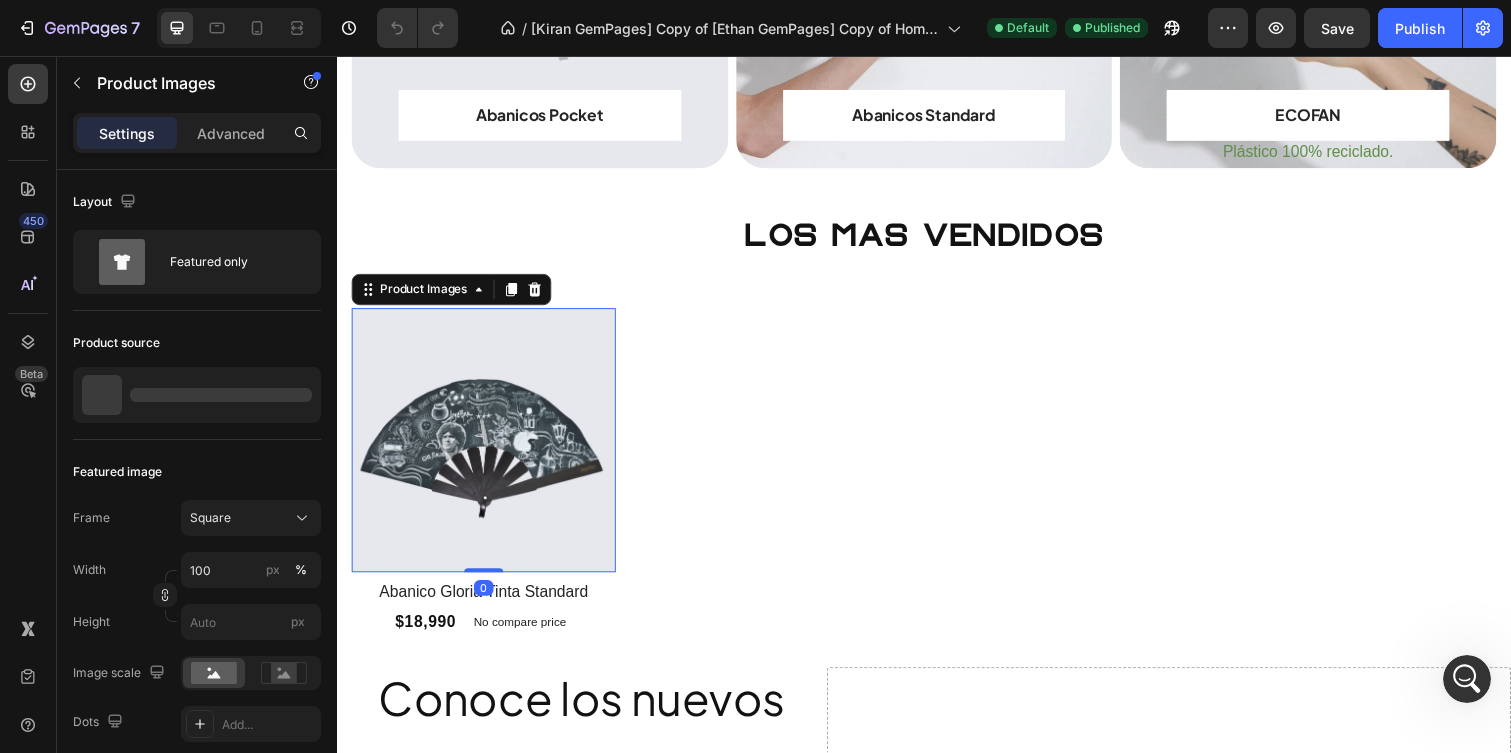 click at bounding box center (487, 449) 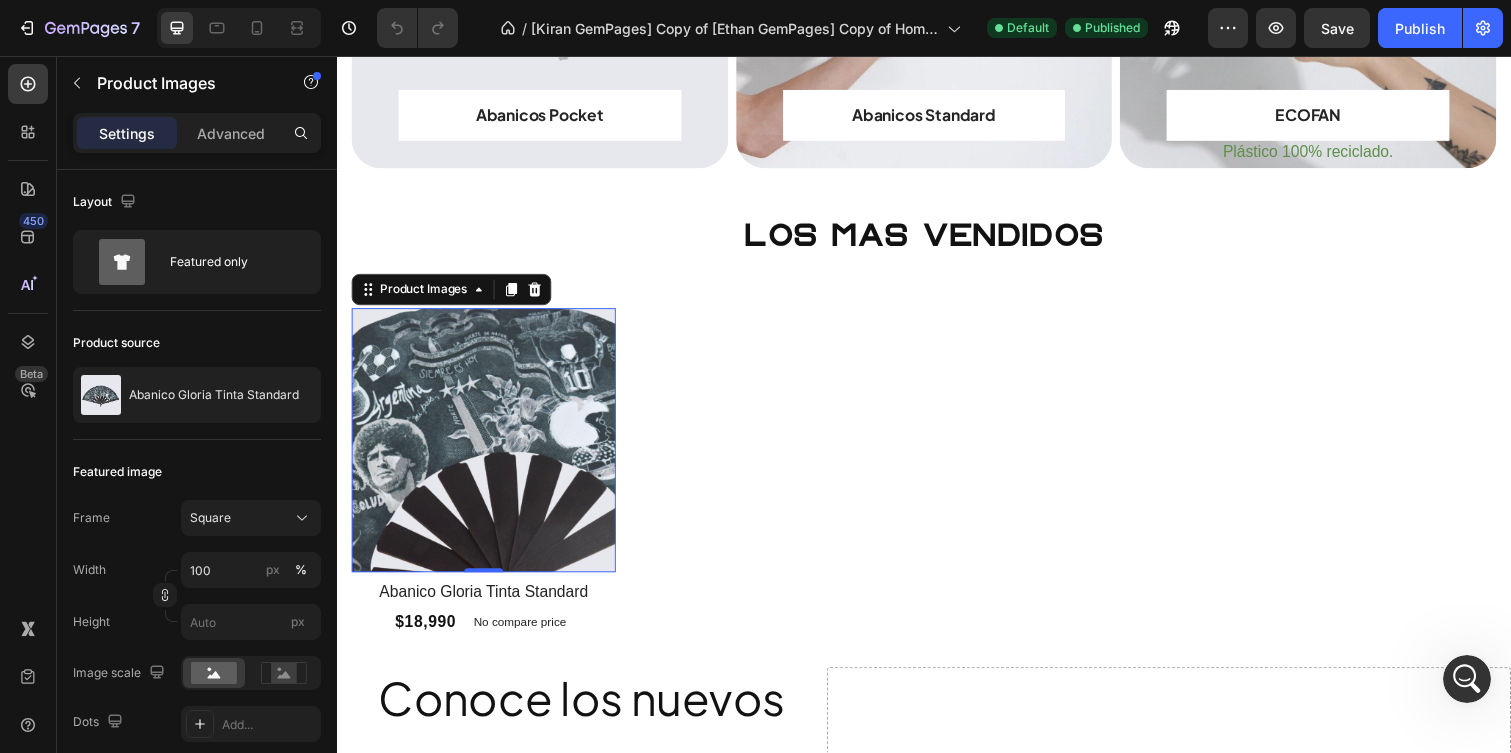 click at bounding box center (487, 449) 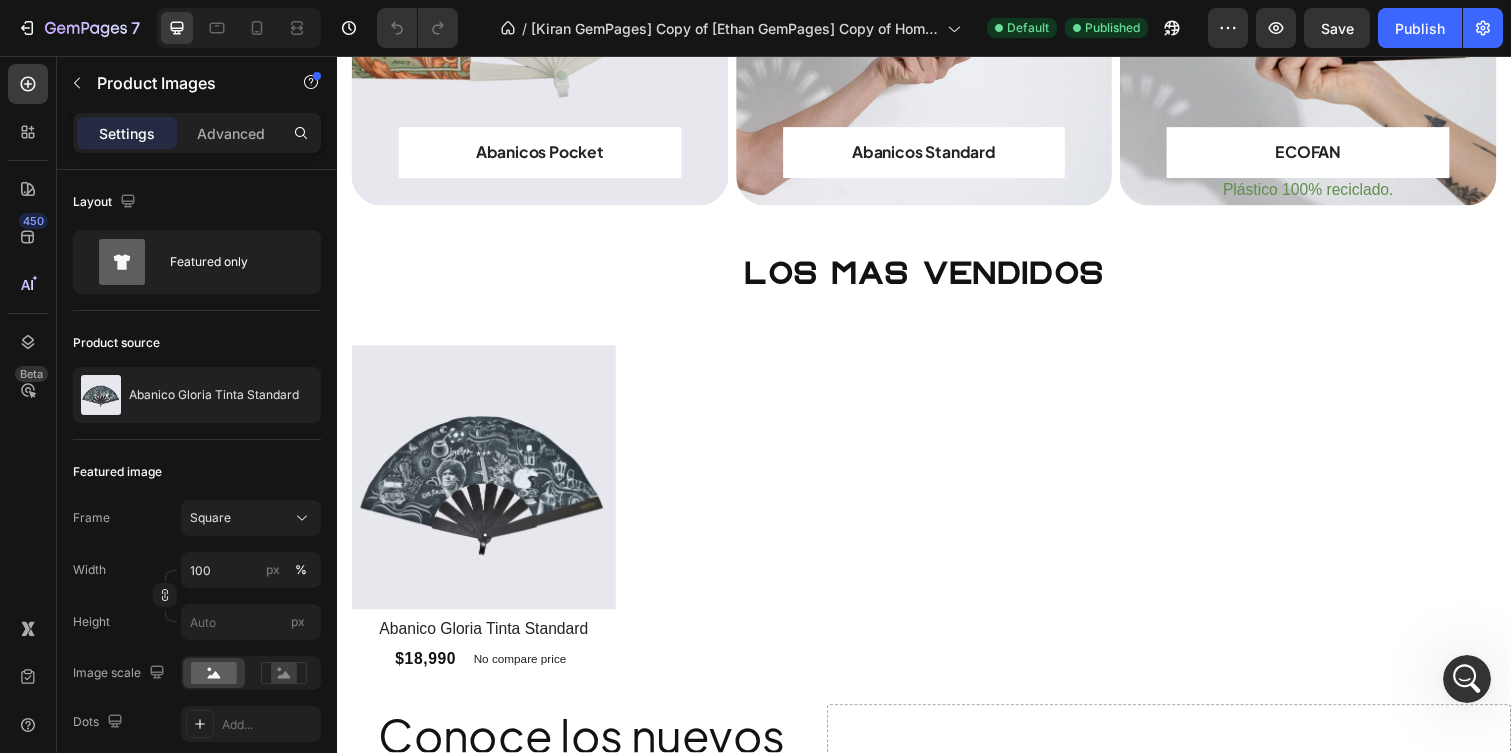 scroll, scrollTop: 1777, scrollLeft: 0, axis: vertical 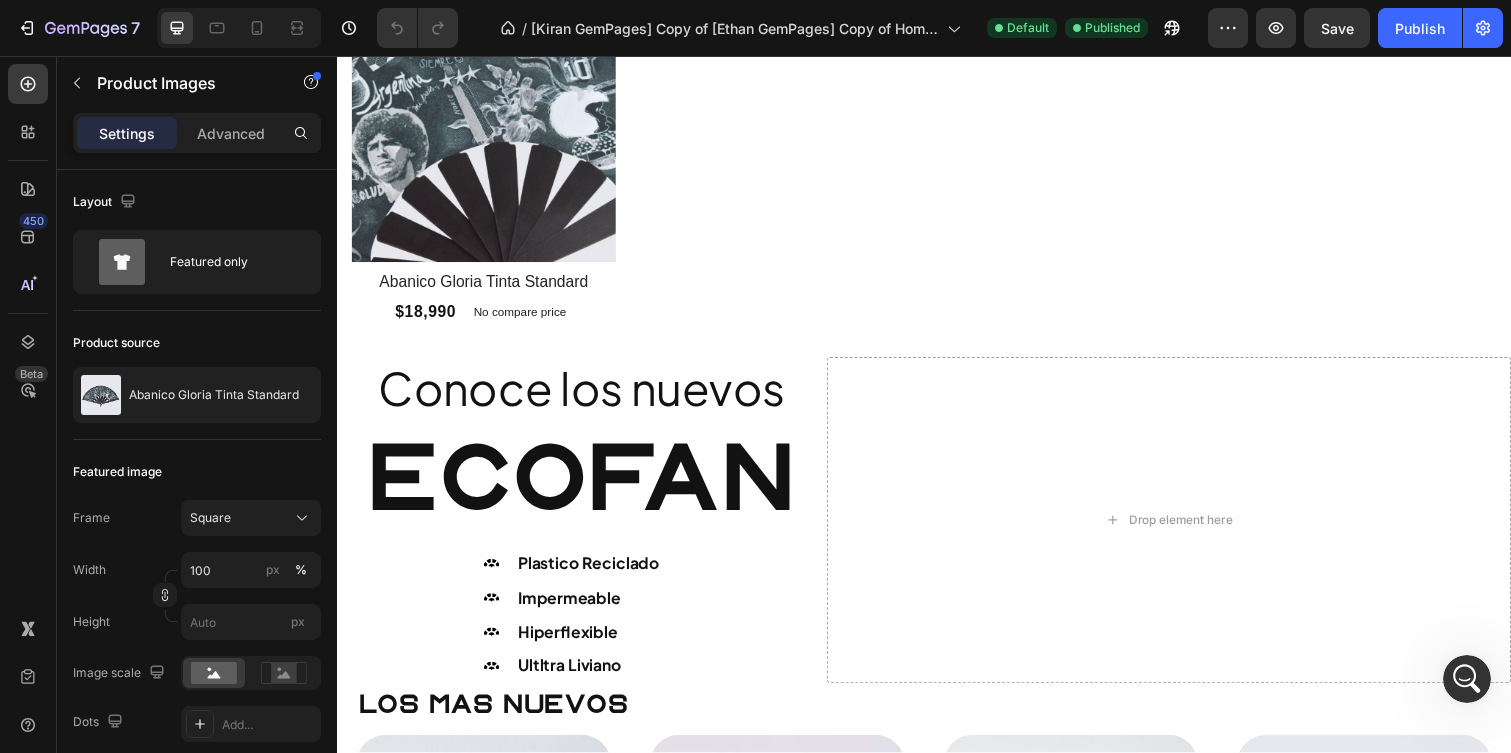 click at bounding box center [487, 132] 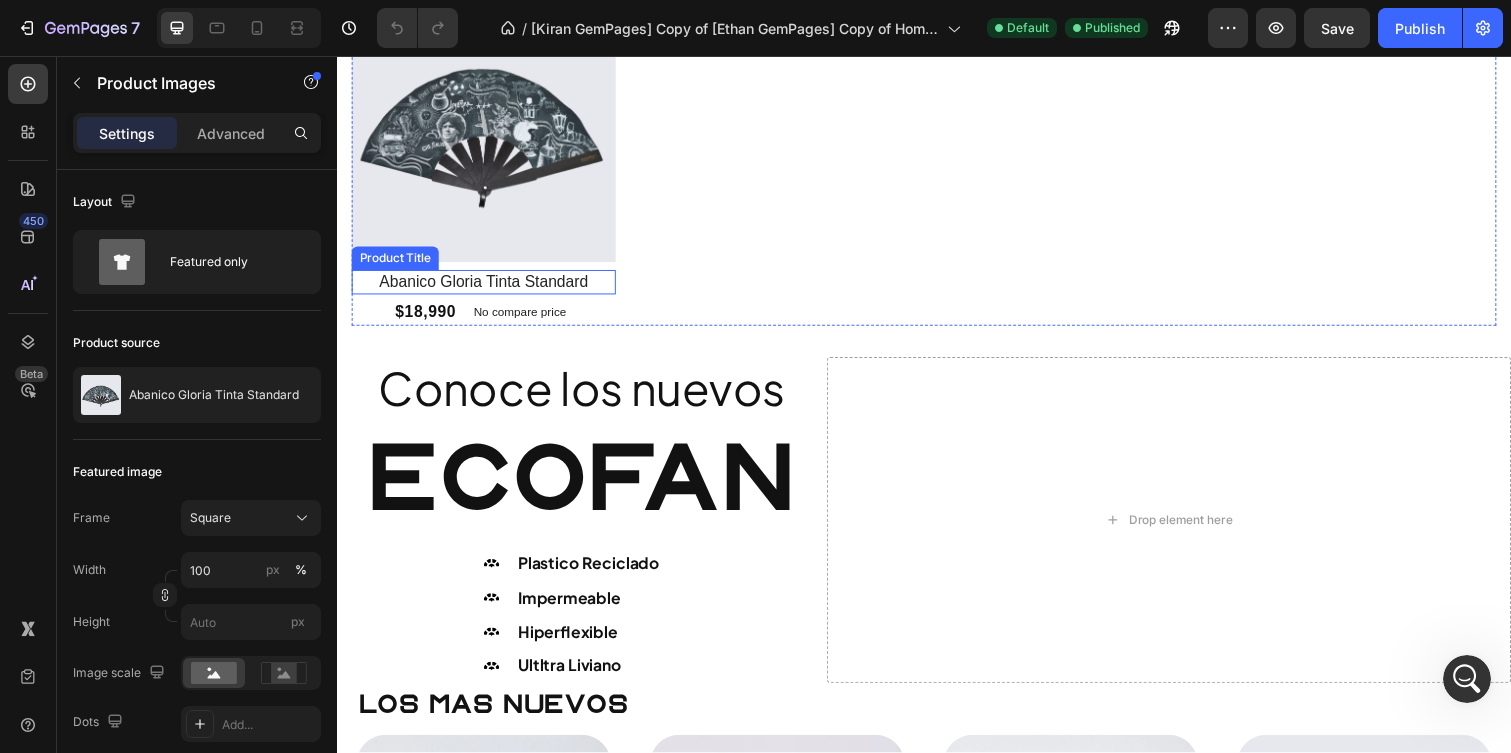 click on "Abanico Gloria Tinta Standard" at bounding box center [487, 287] 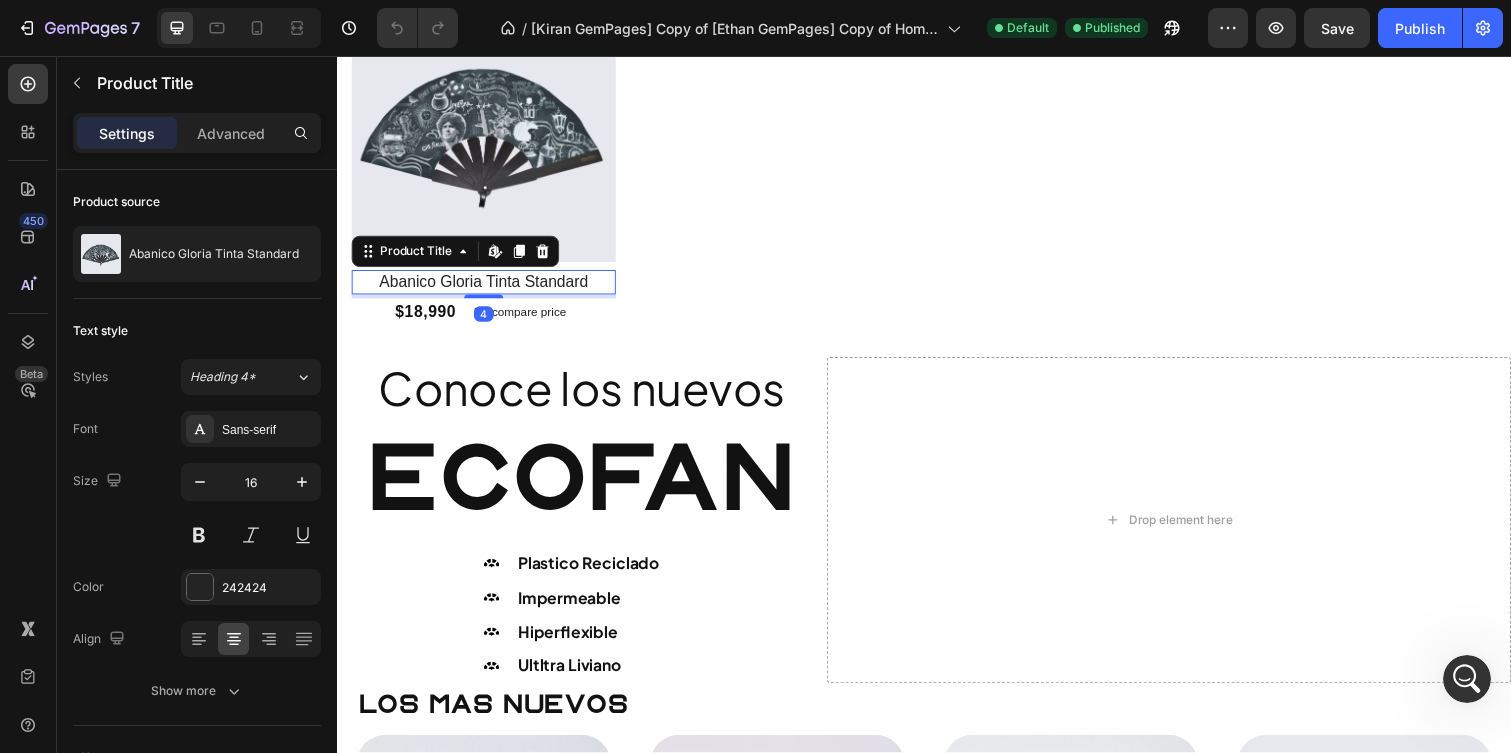 click on "Abanico Gloria Tinta Standard" at bounding box center [487, 287] 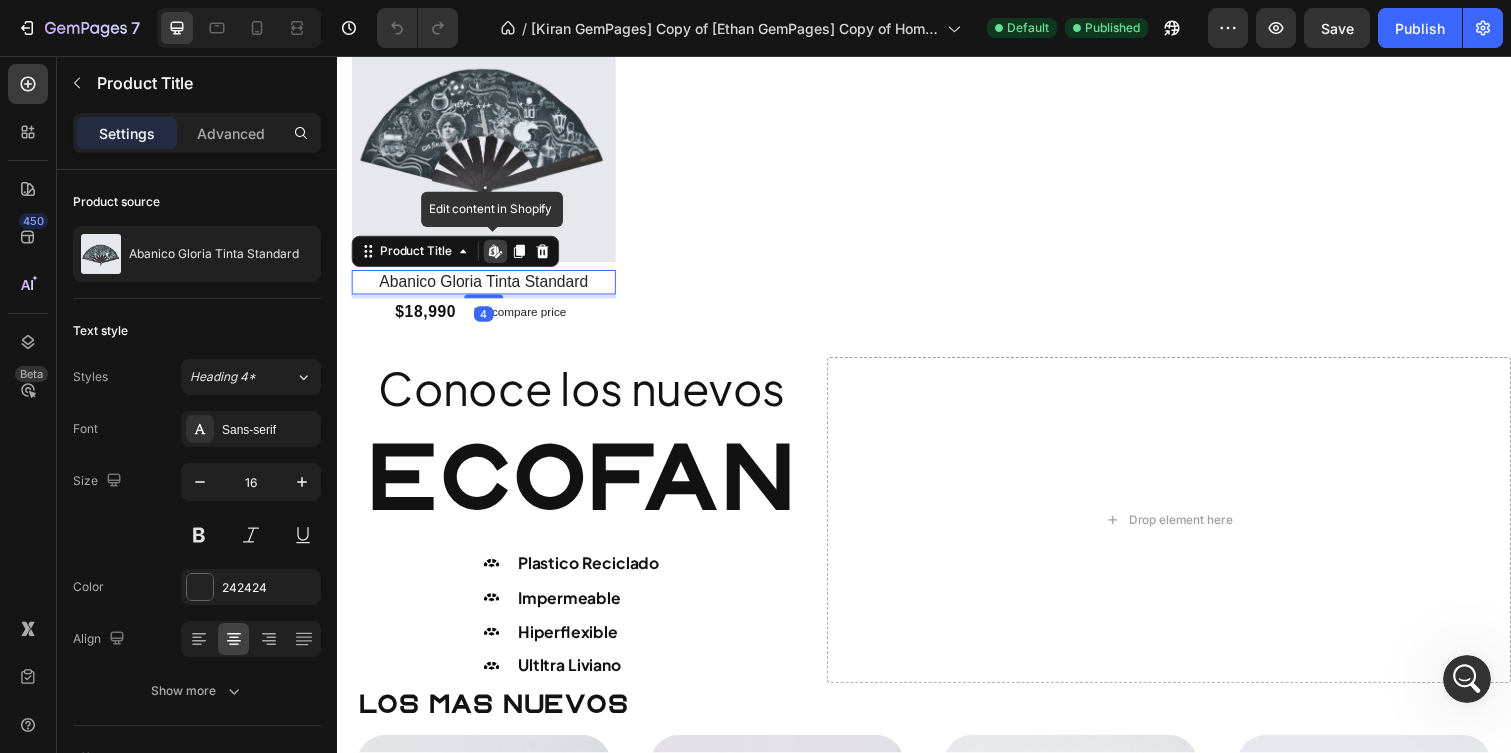 click on "Abanico Gloria Tinta Standard" at bounding box center (487, 287) 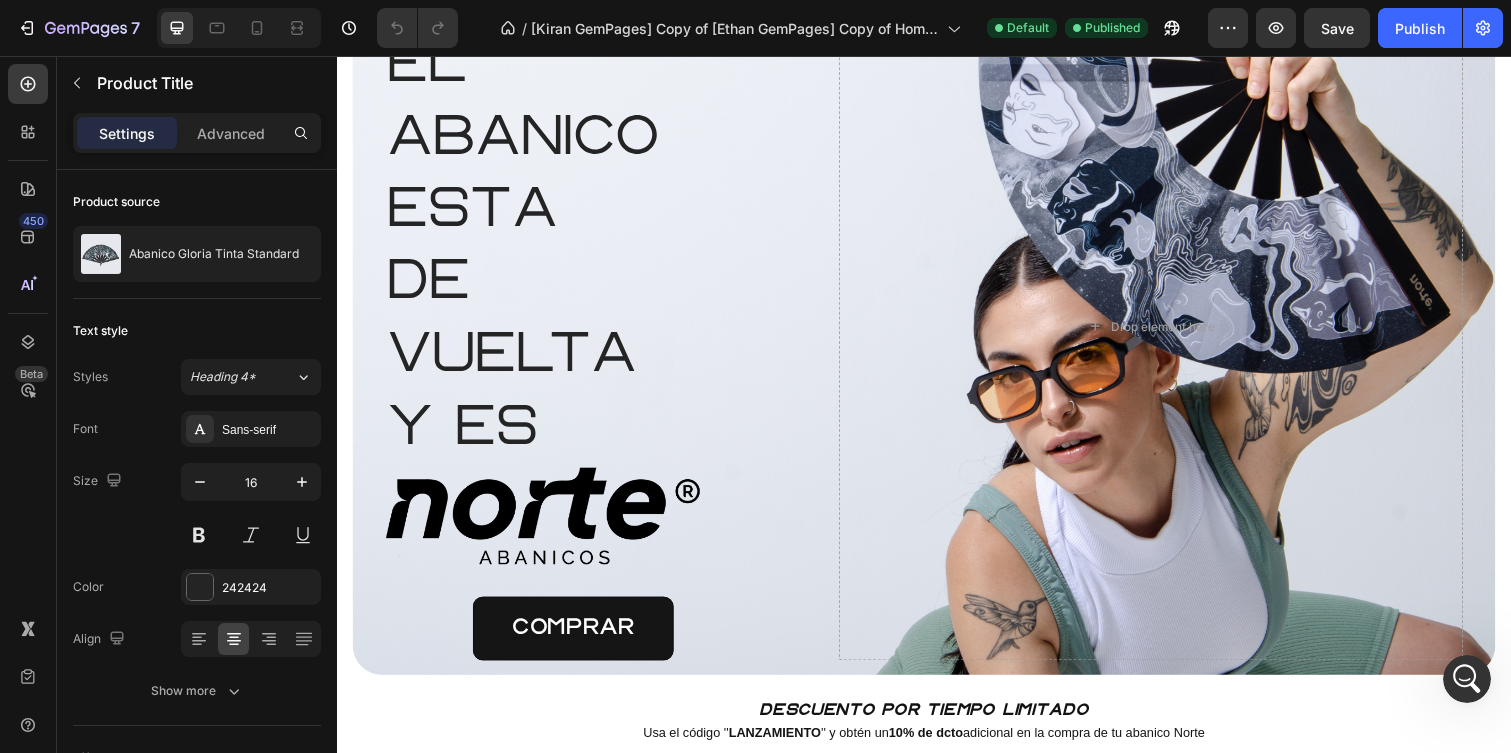scroll, scrollTop: 225, scrollLeft: 0, axis: vertical 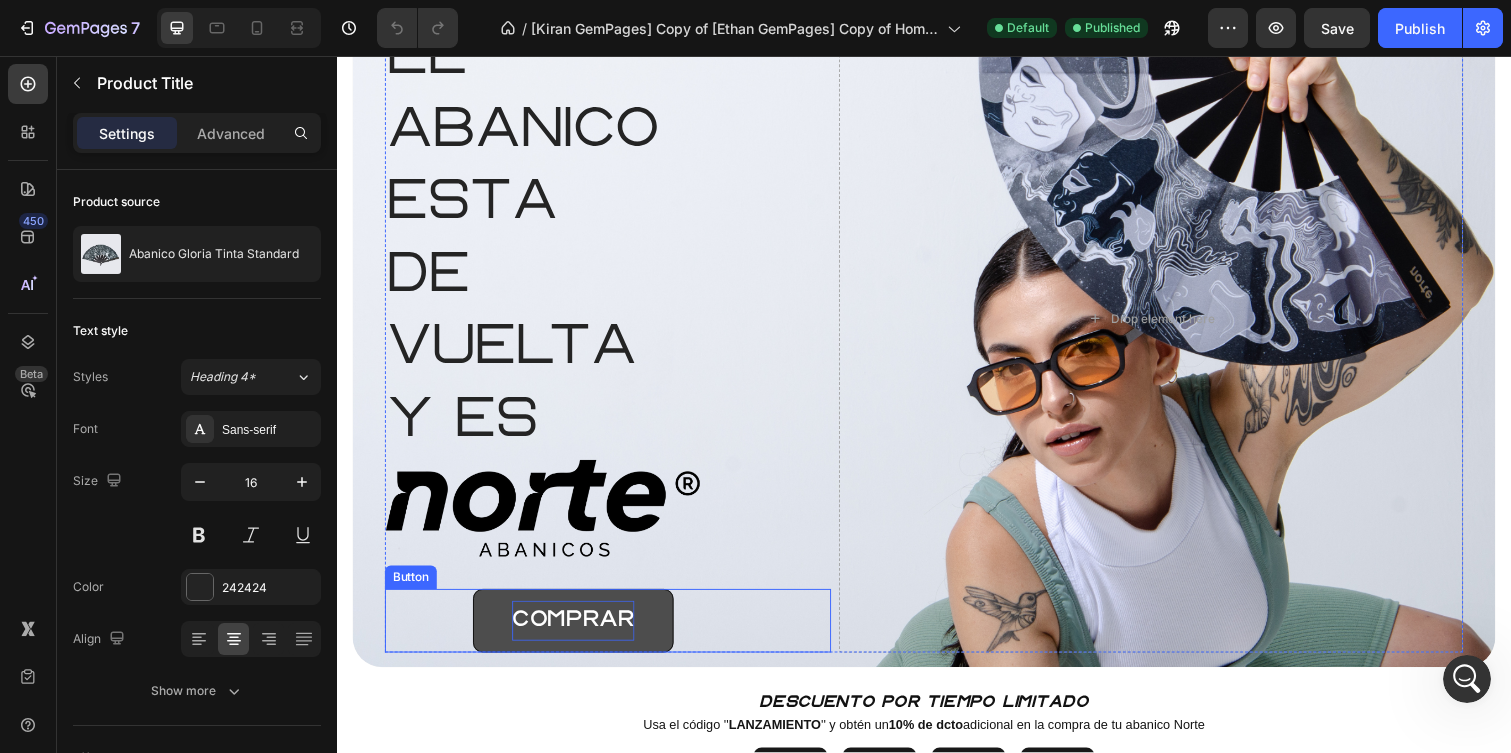 click on "COMPRAR" at bounding box center (578, 633) 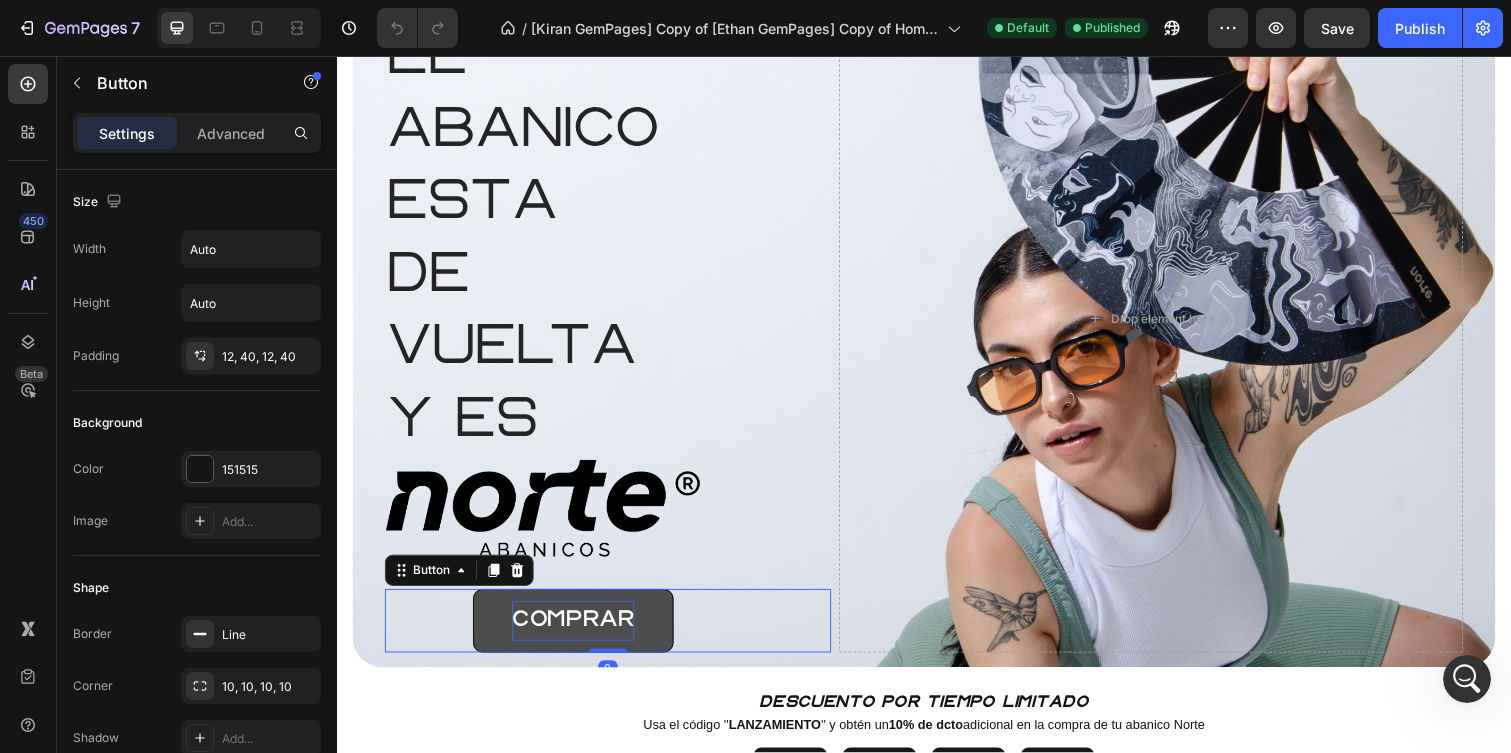 scroll, scrollTop: 192, scrollLeft: 0, axis: vertical 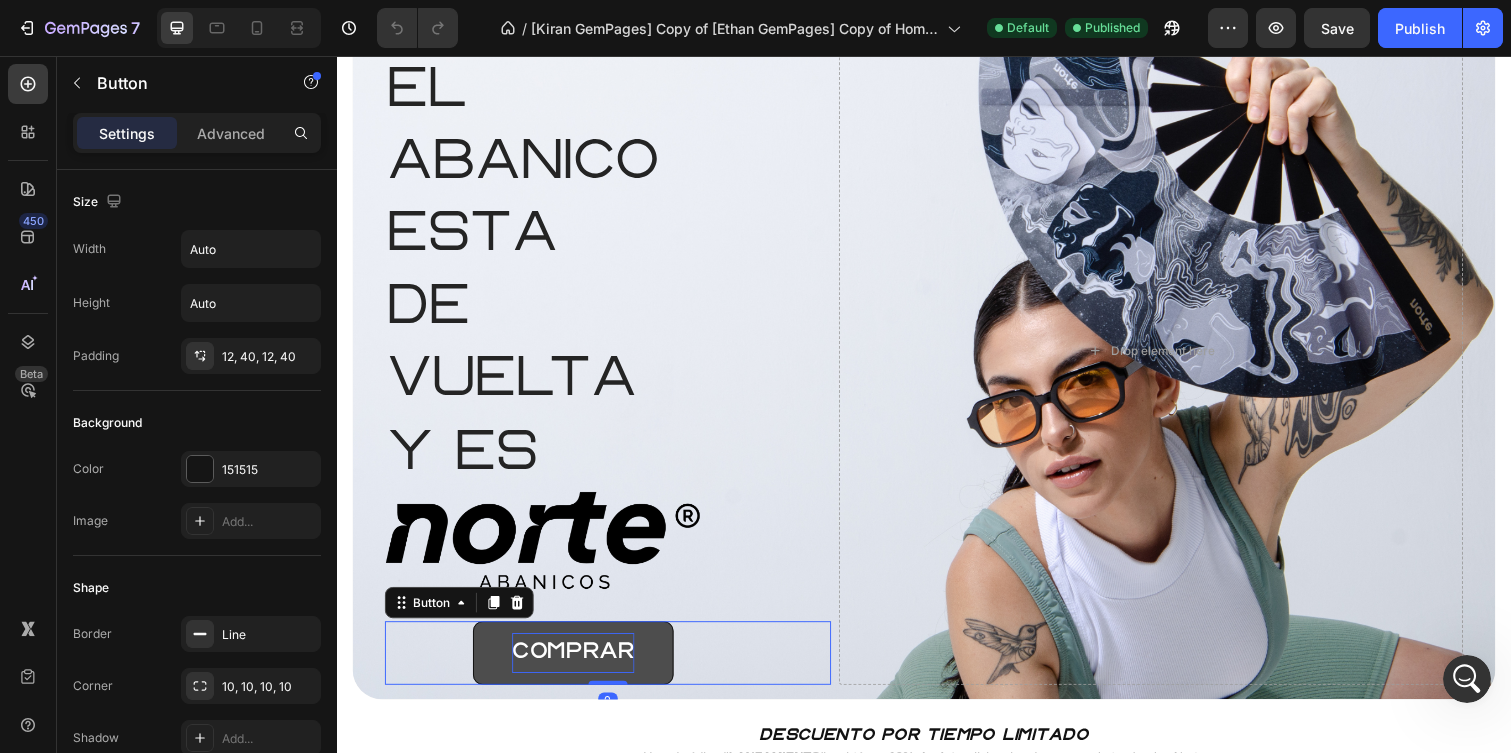 click on "COMPRAR" at bounding box center [578, 666] 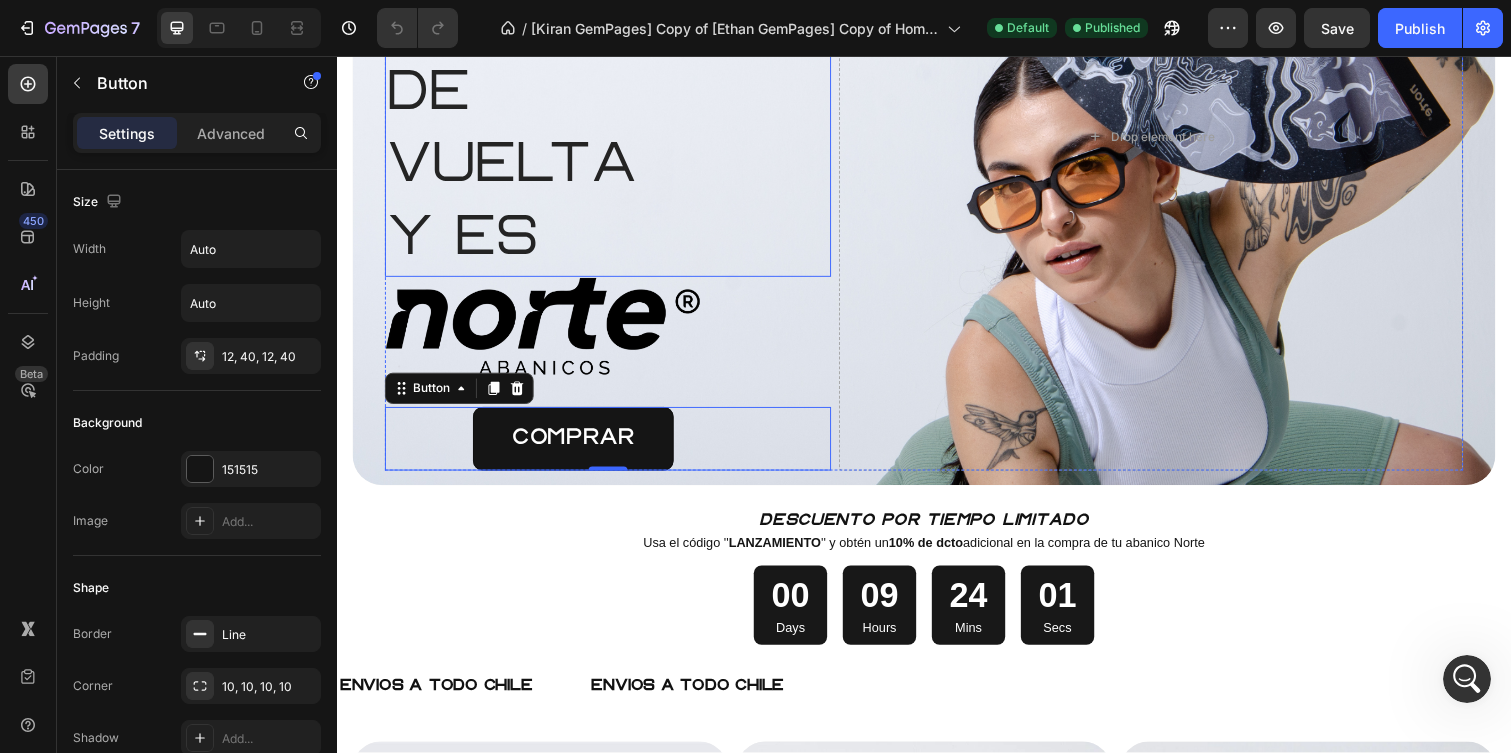 scroll, scrollTop: 423, scrollLeft: 0, axis: vertical 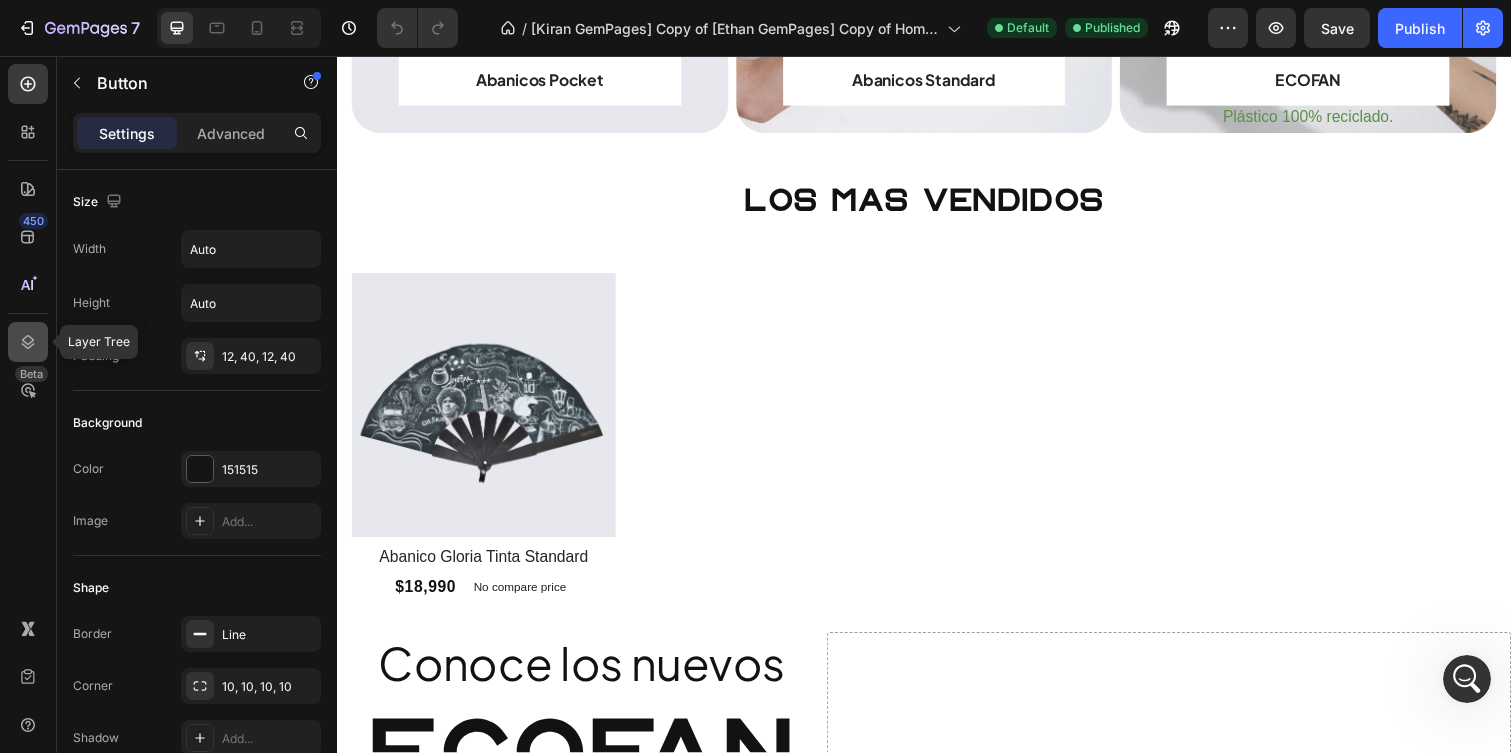 click 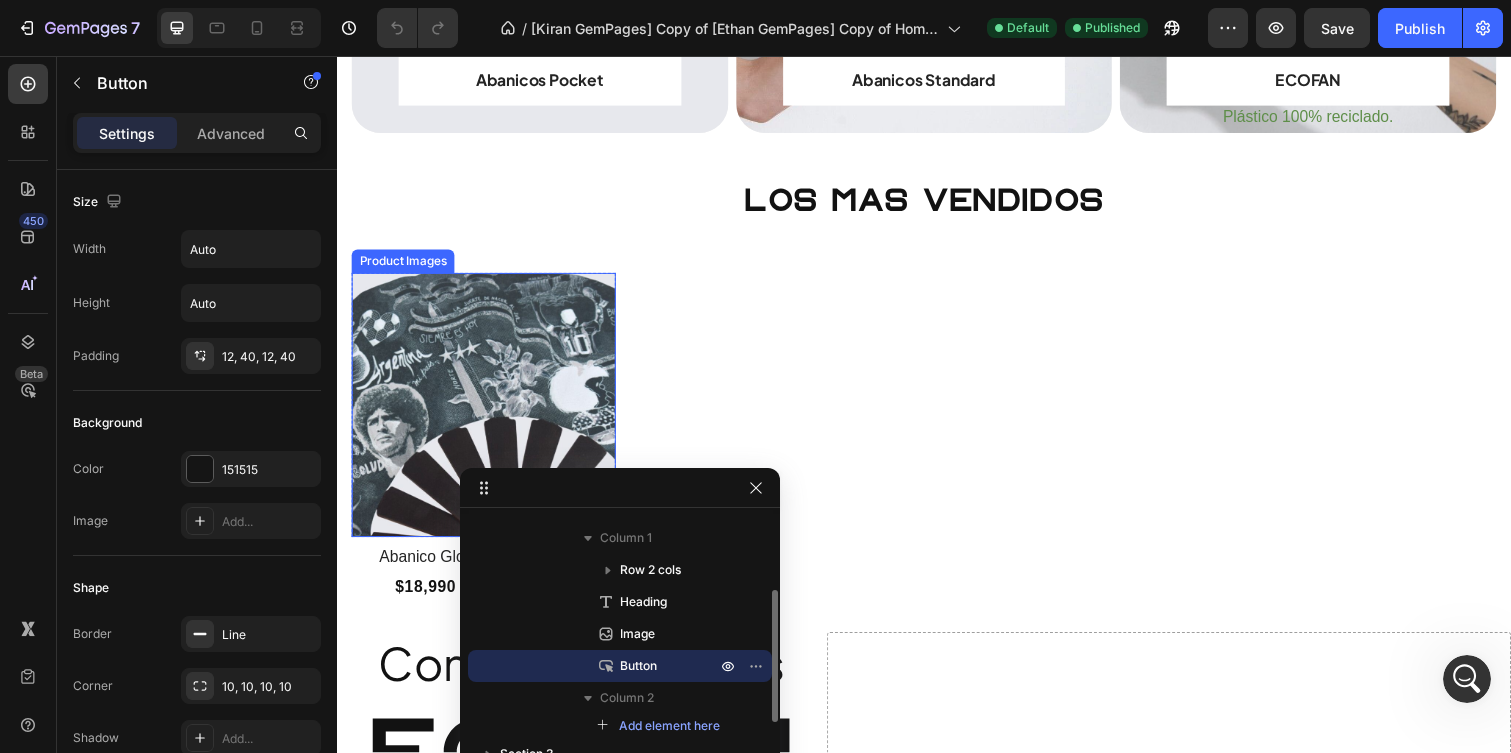 click at bounding box center [487, 413] 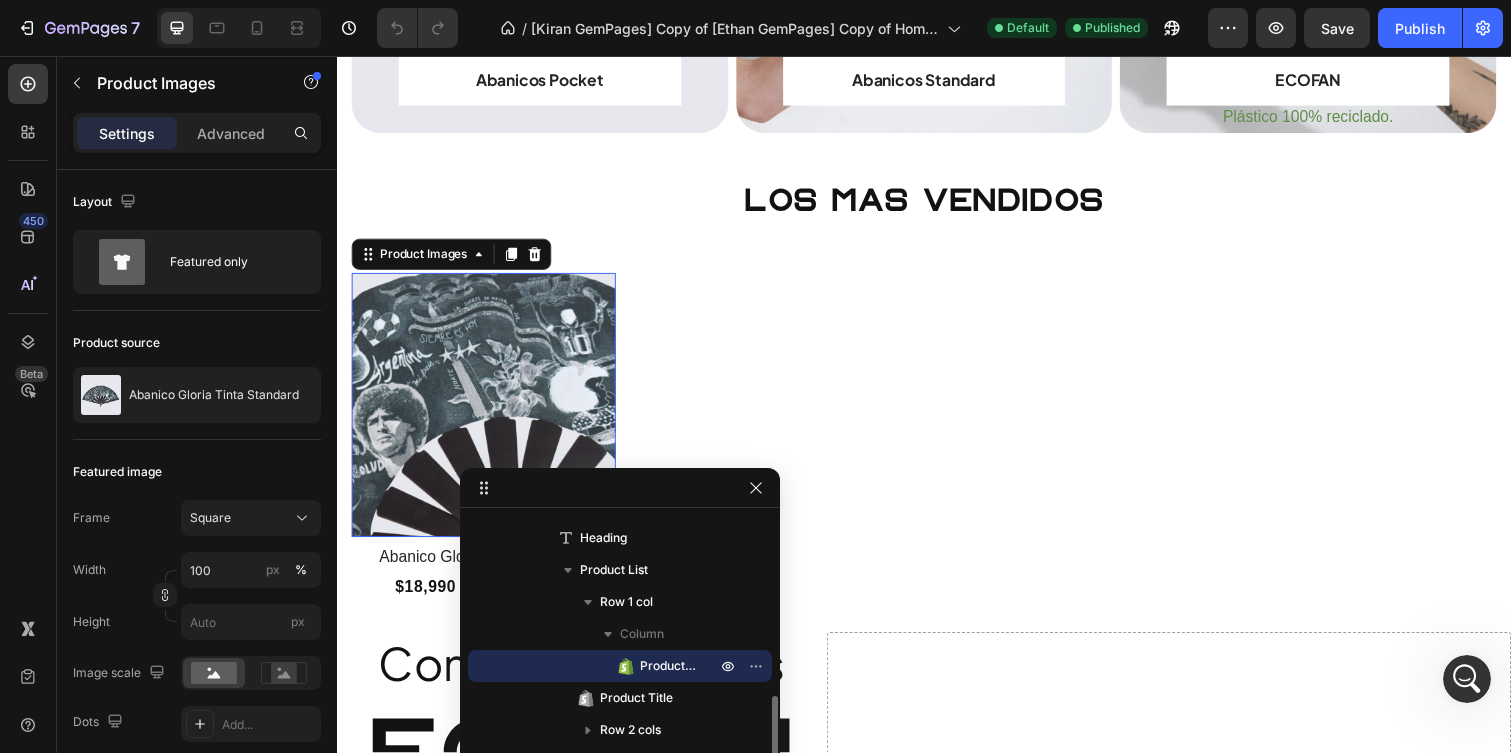 click at bounding box center [487, 413] 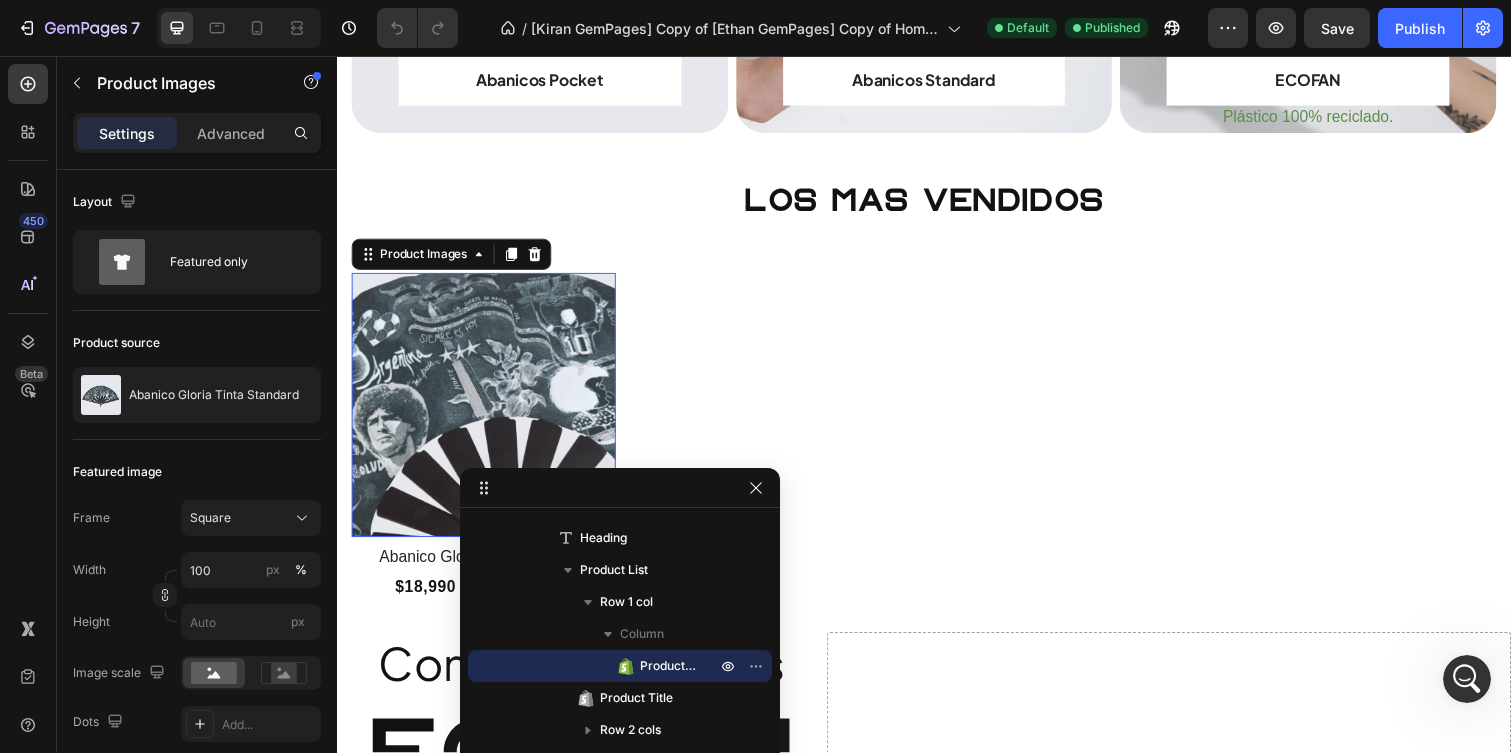 click at bounding box center (487, 413) 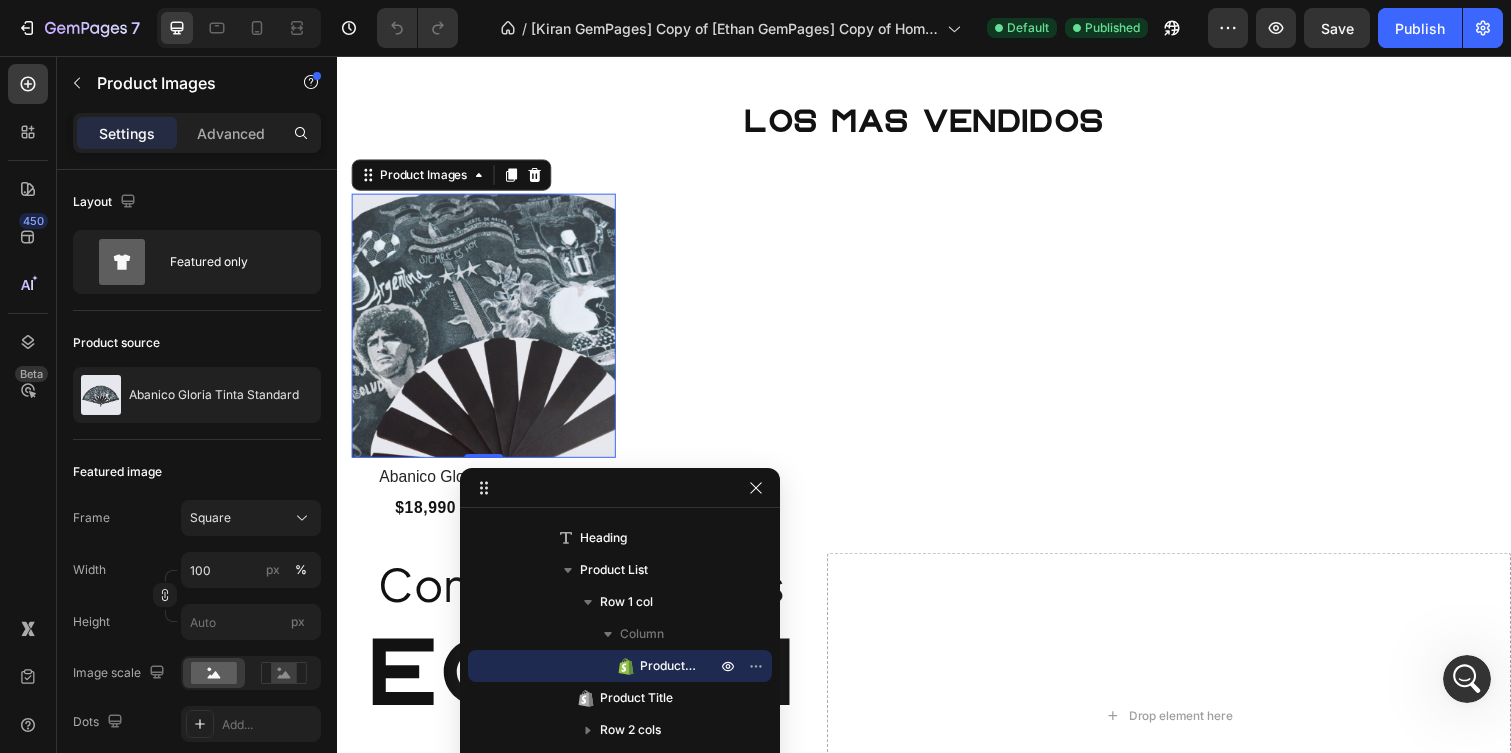 scroll, scrollTop: 1579, scrollLeft: 0, axis: vertical 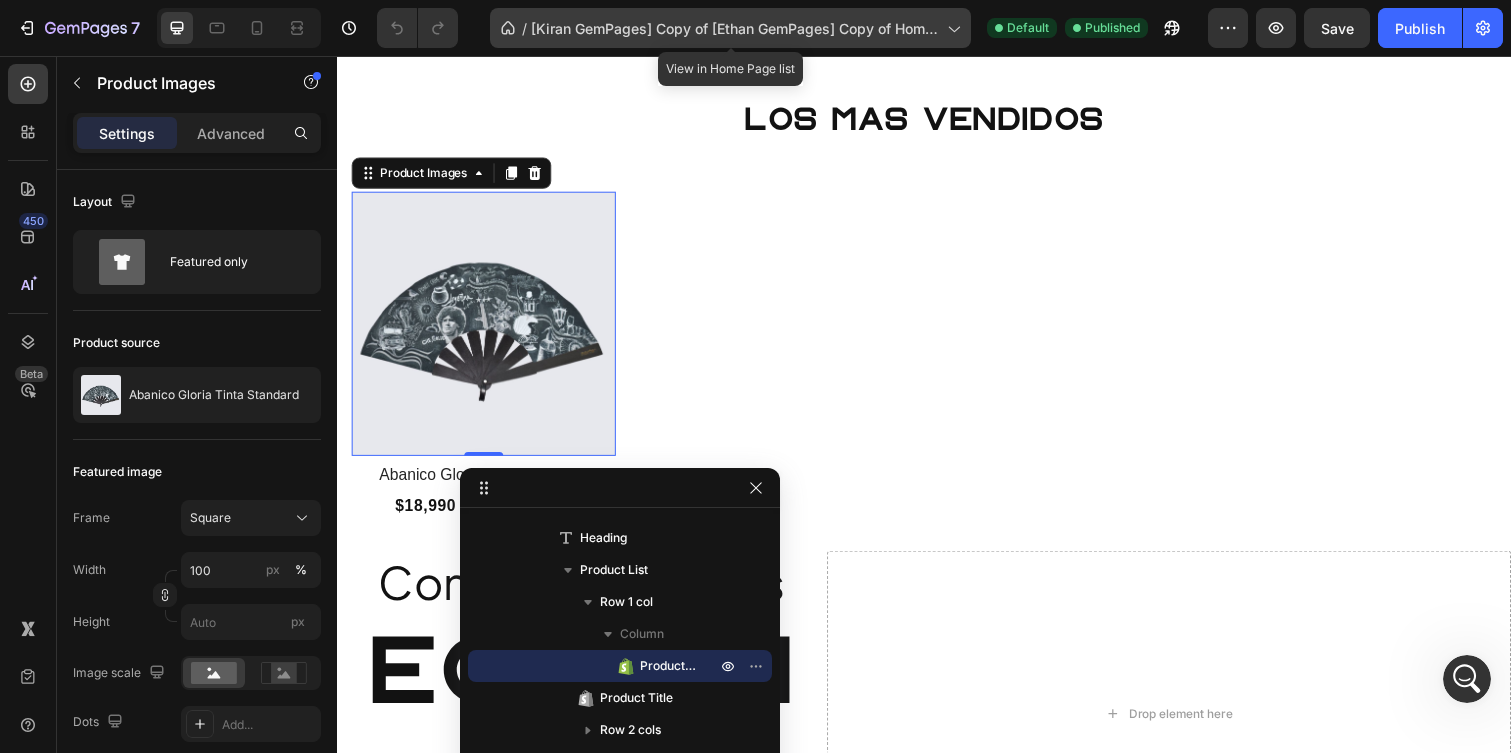 click on "[Kiran GemPages] Copy of [Ethan GemPages] Copy of Home Page - Jul 1, 20:14:56" at bounding box center [735, 28] 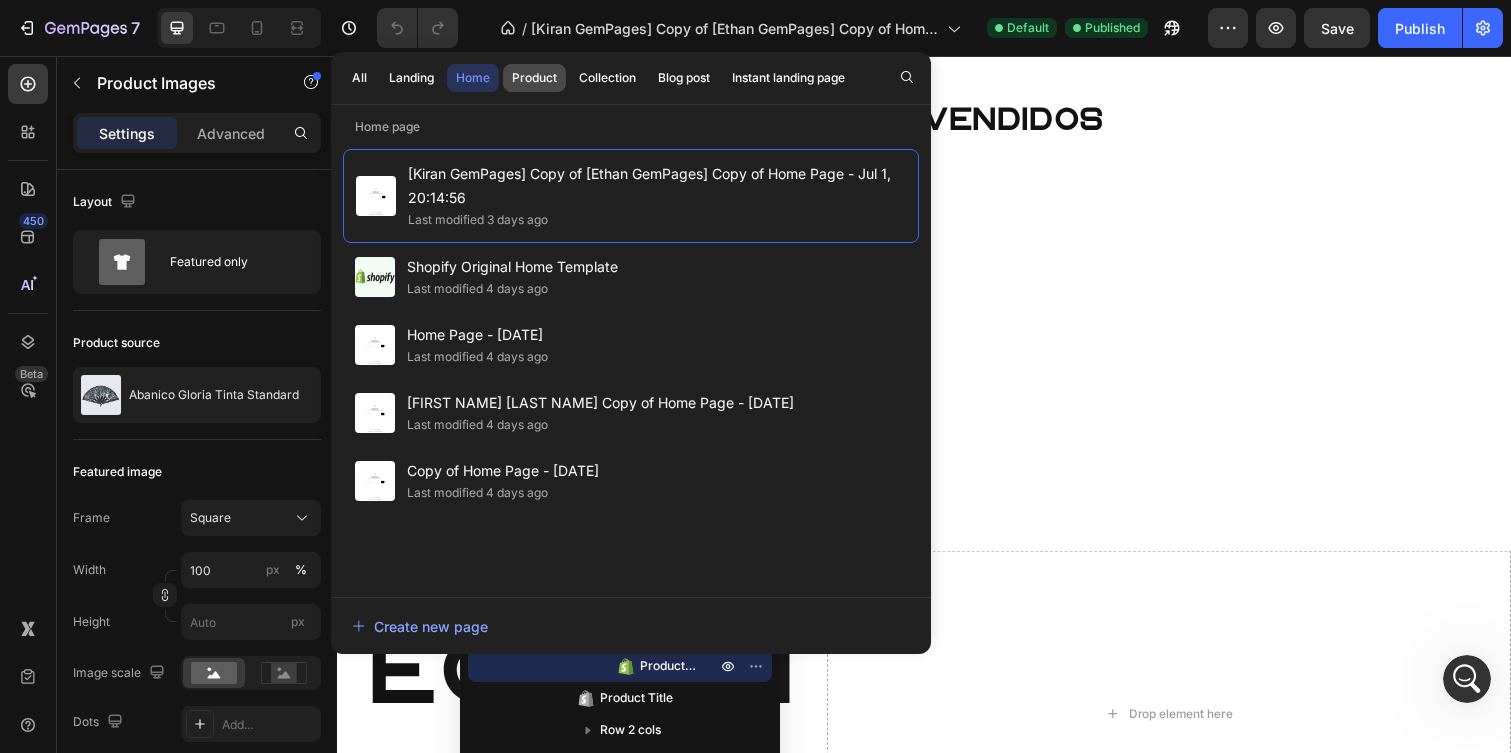 click on "Product" at bounding box center (534, 78) 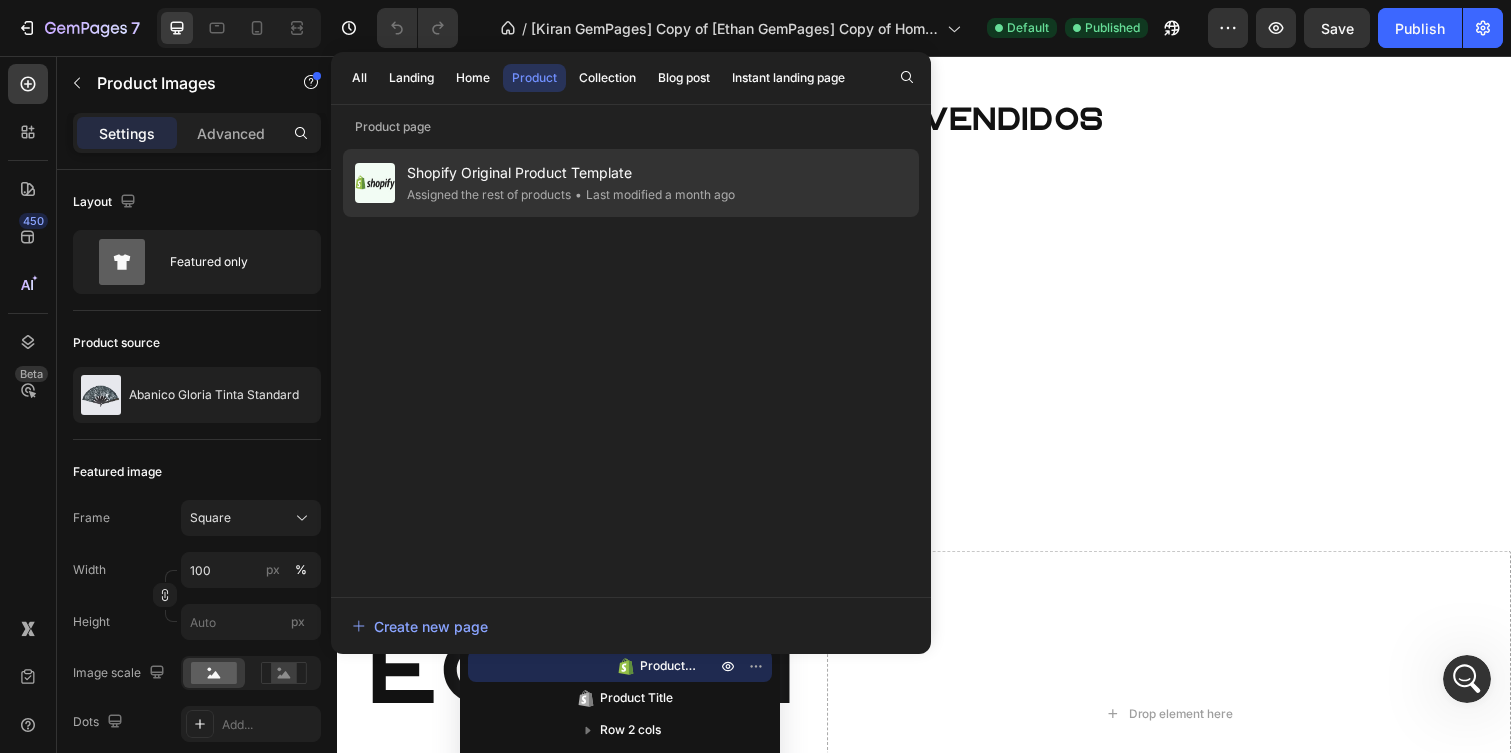 click on "Shopify Original Product Template Assigned the rest of products • Last modified a month ago" 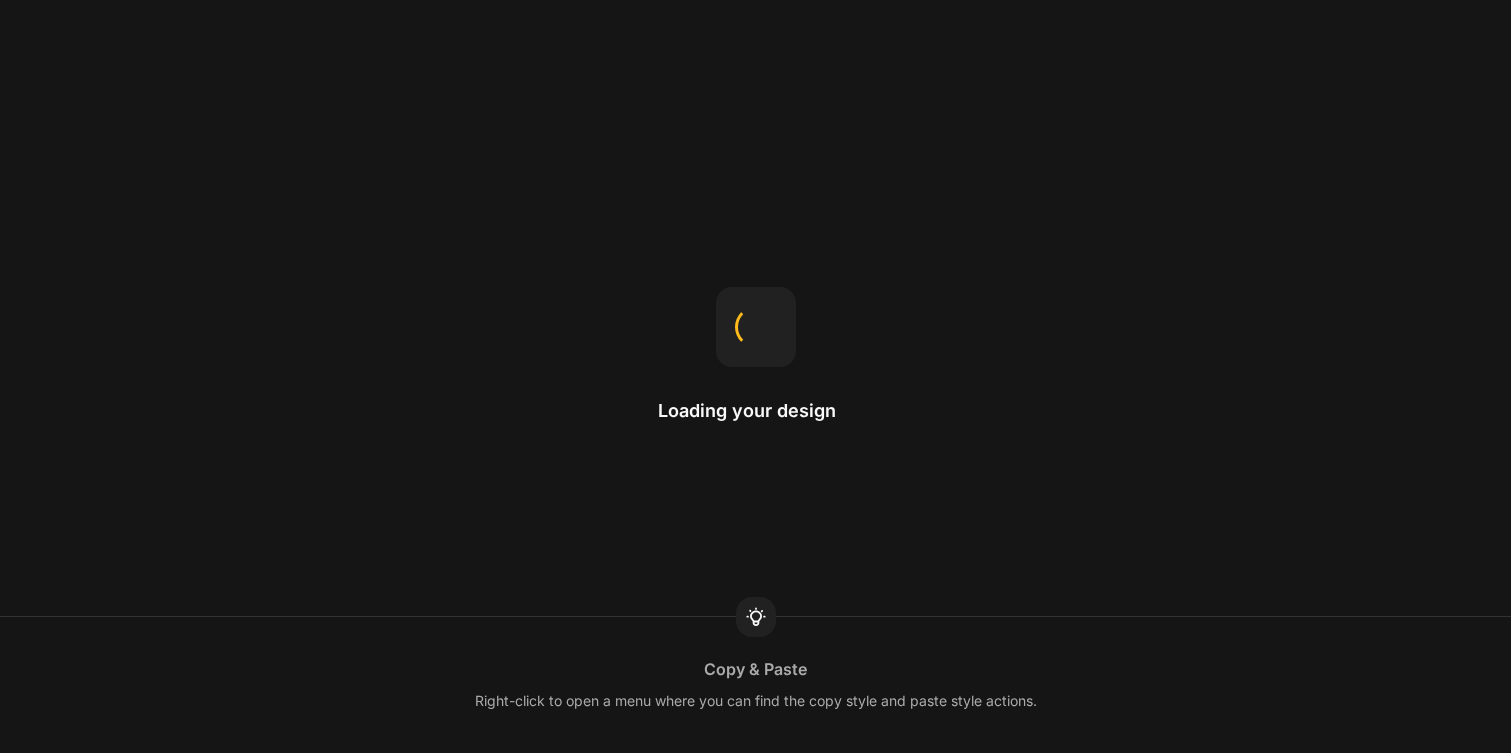 scroll, scrollTop: 0, scrollLeft: 0, axis: both 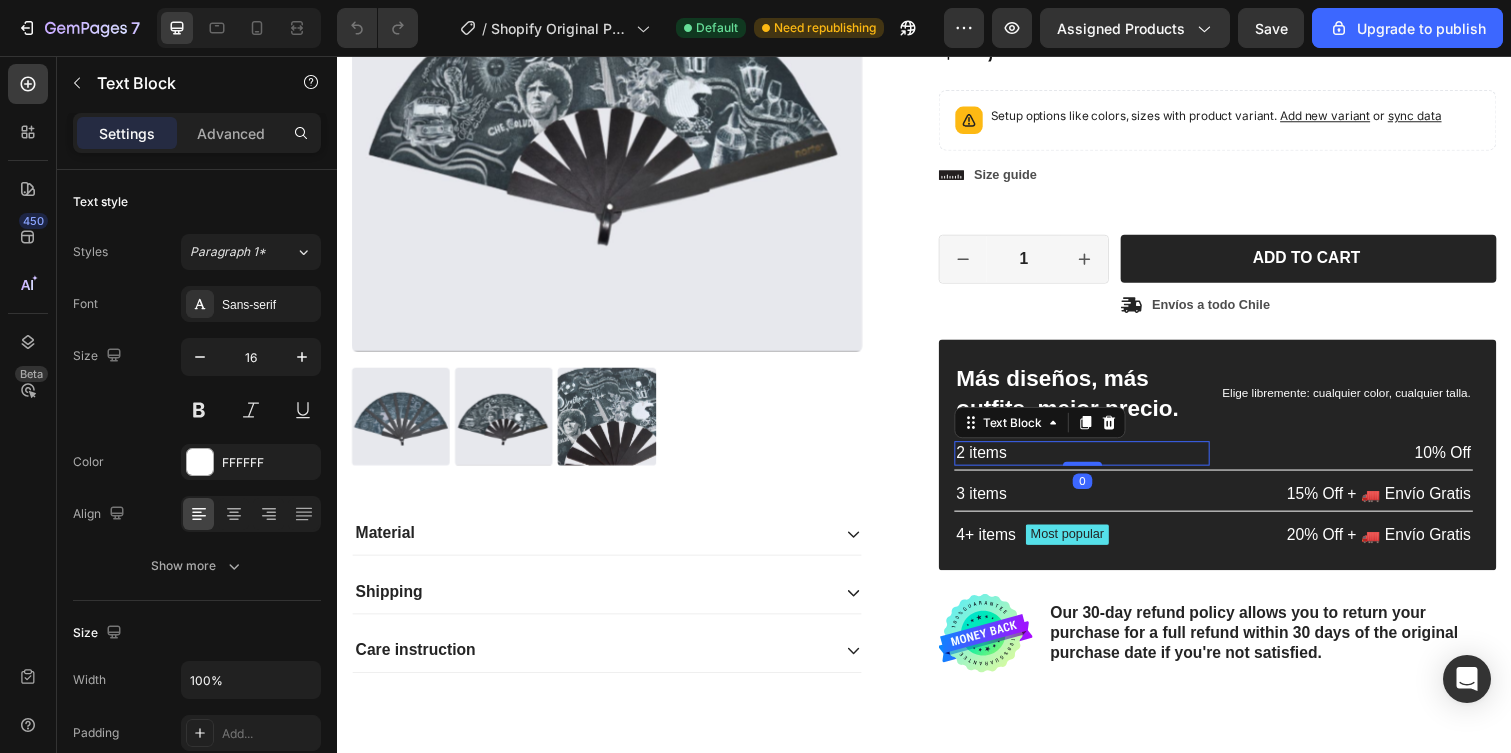 click on "2 items" at bounding box center [1098, 462] 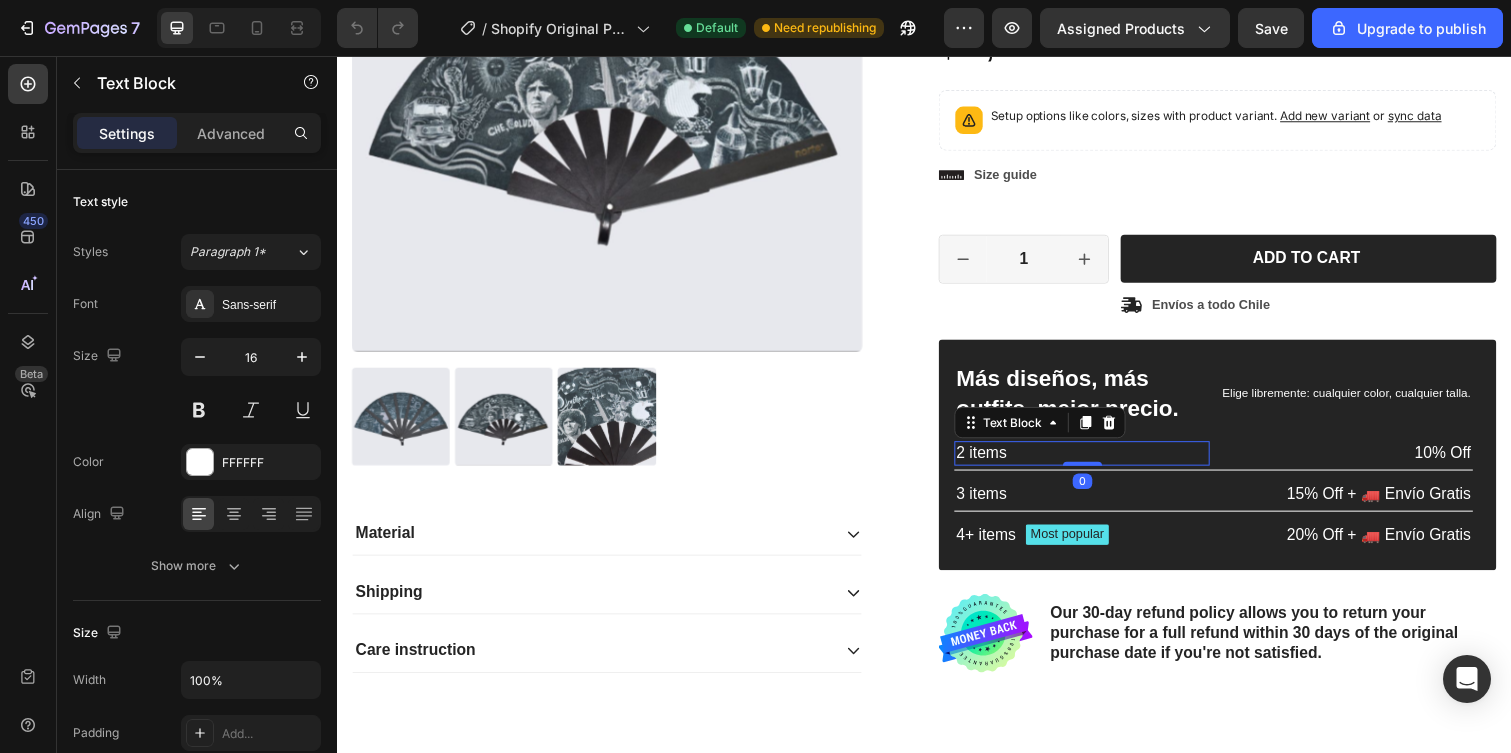 click on "2 items" at bounding box center [1098, 462] 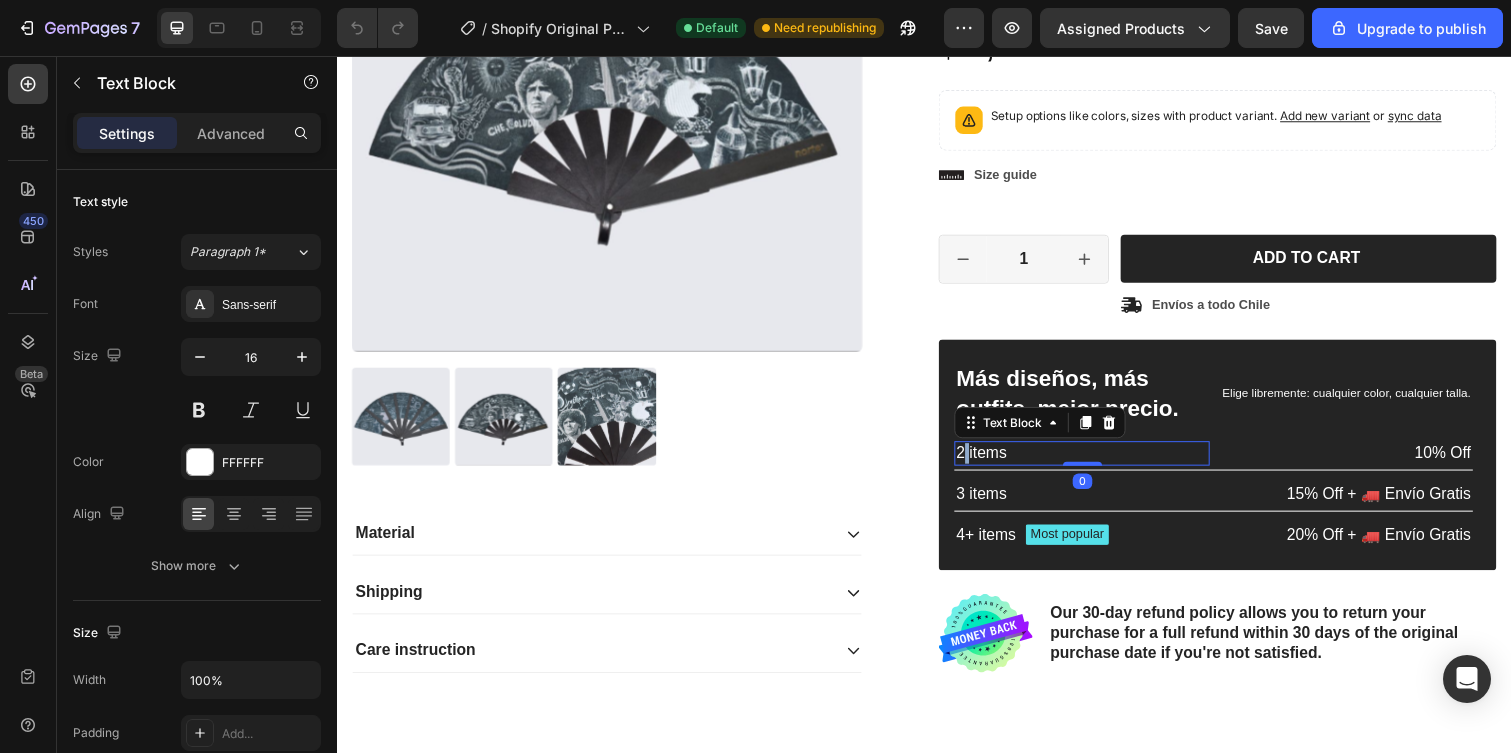 click on "2 items" at bounding box center [1098, 462] 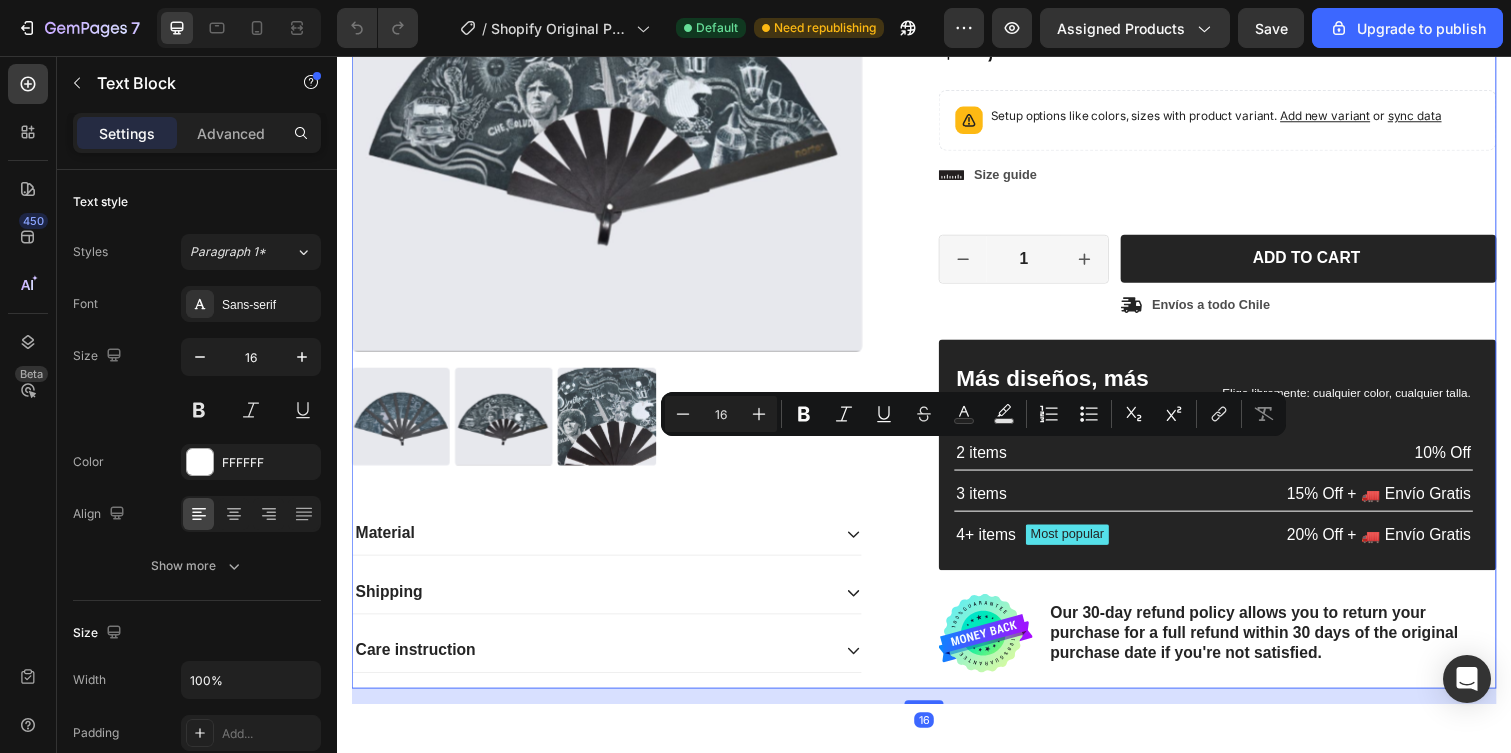 click on "Product Images
Material
Shipping
Care instruction Accordion Icon Icon Icon Icon Icon Icon List 2,500+ Verified Reviews! Text Block Row No discount   Not be displayed when published Discount Tag Abanico Gloria Tinta Standard Product Title Icon Icon Icon Icon Icon Icon List 2,500+ Verified Reviews! Text Block Row $18,990 Product Price Product Price No compare price Product Price No discount   Not be displayed when published Discount Tag Row Setup options like colors, sizes with product variant.       Add new variant   or   sync data Product Variants & Swatches Setup options like colors, sizes with product variant.       Add new variant   or   sync data Product Variants & Swatches
Icon Size guide Text Block Row
1
Product Quantity Row Add to cart Add to Cart
Icon Envíos a todo Chile Text Block Row Row Más diseños, más outfits, mejor precio. Text Block Elige libremente: cualquier color, cualquier talla. Text Block Row 2 items" at bounding box center [937, 270] 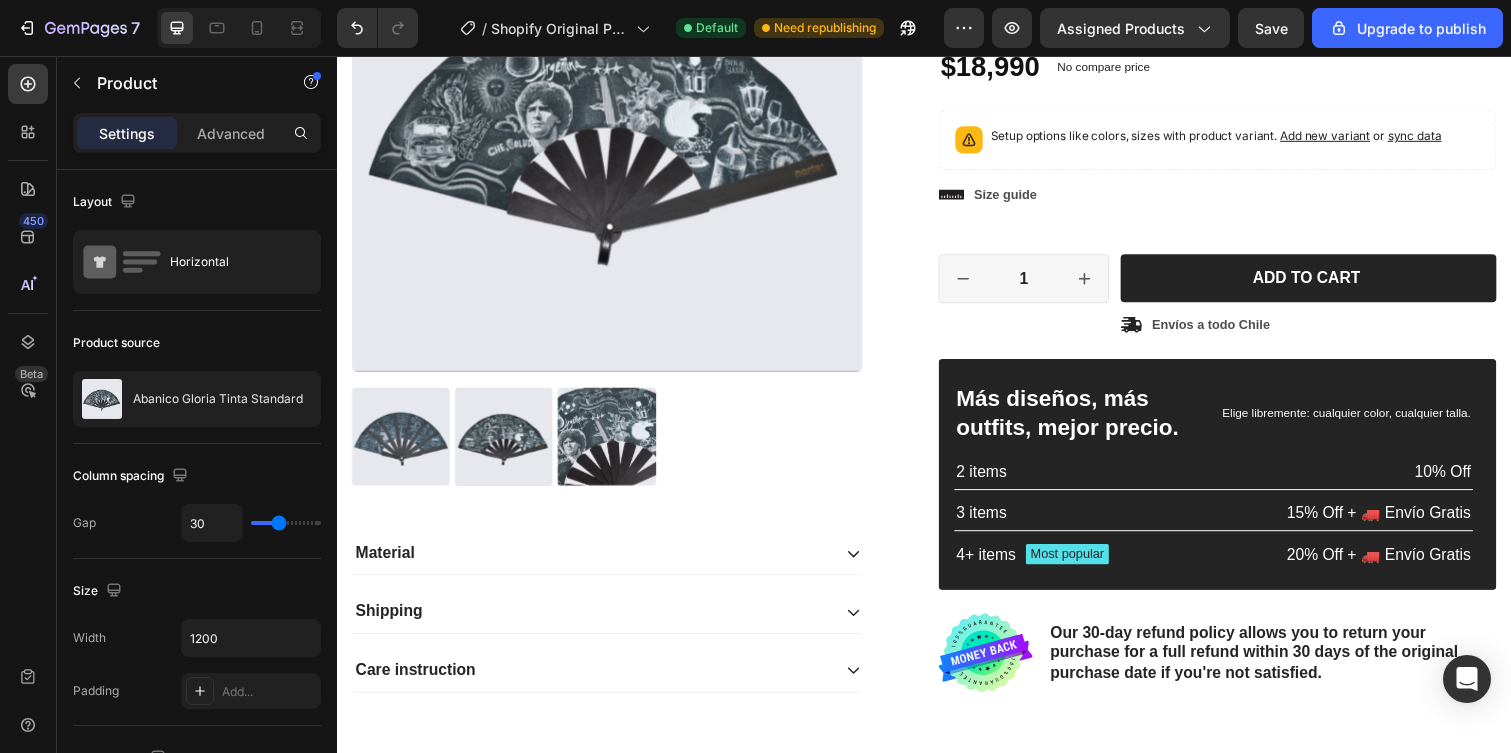 scroll, scrollTop: 340, scrollLeft: 0, axis: vertical 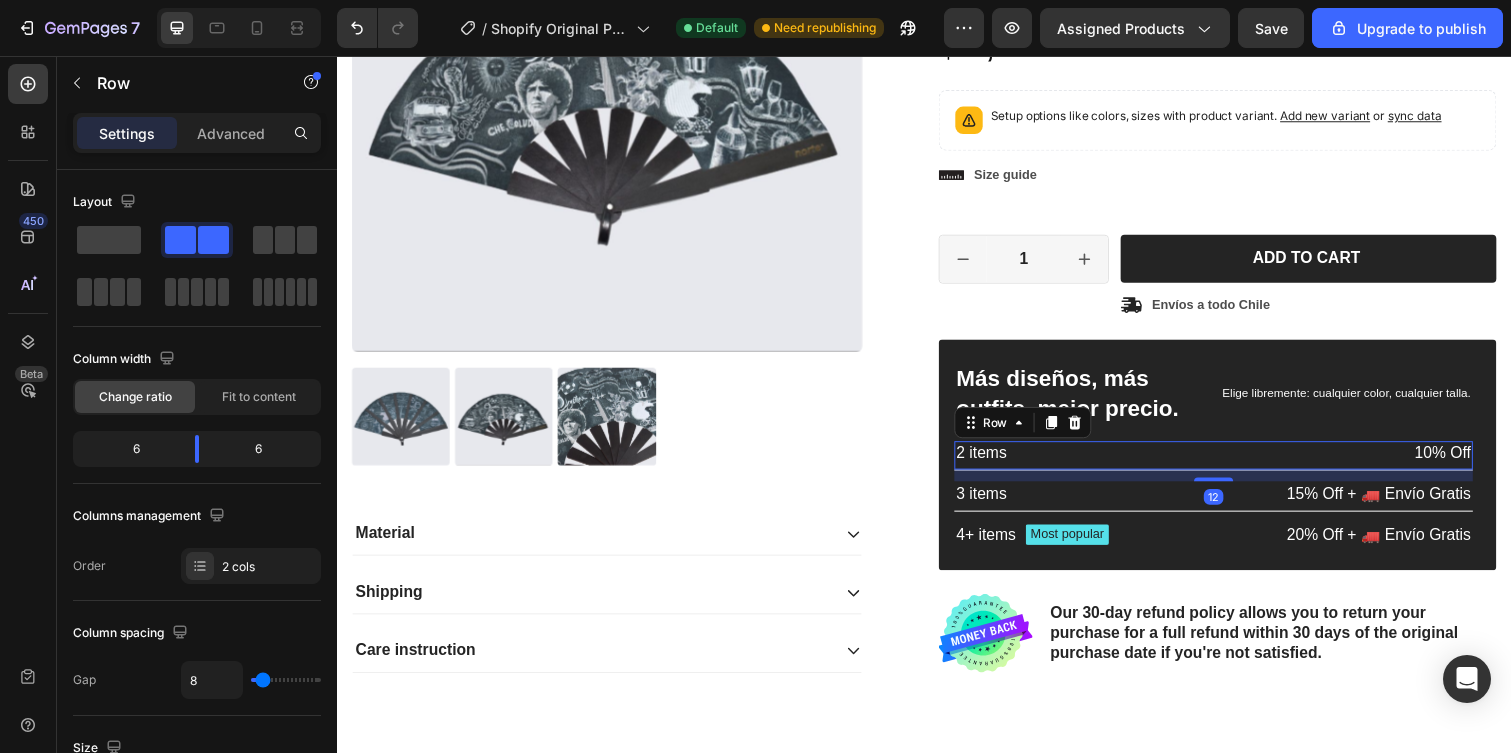 click on "2 items Text Block 10% Off   Text Block Row   12" at bounding box center (1233, 465) 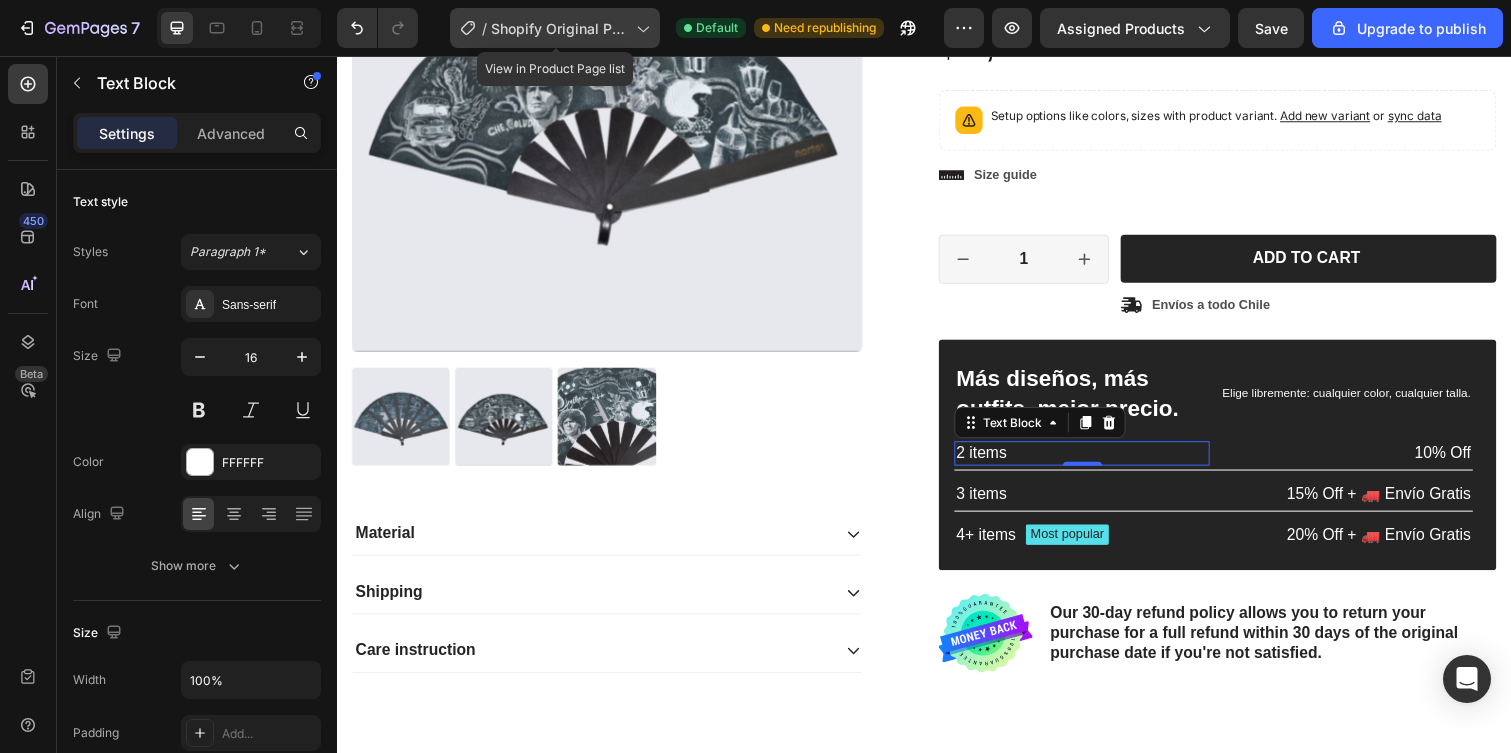 click on "Shopify Original Product Template" at bounding box center [559, 28] 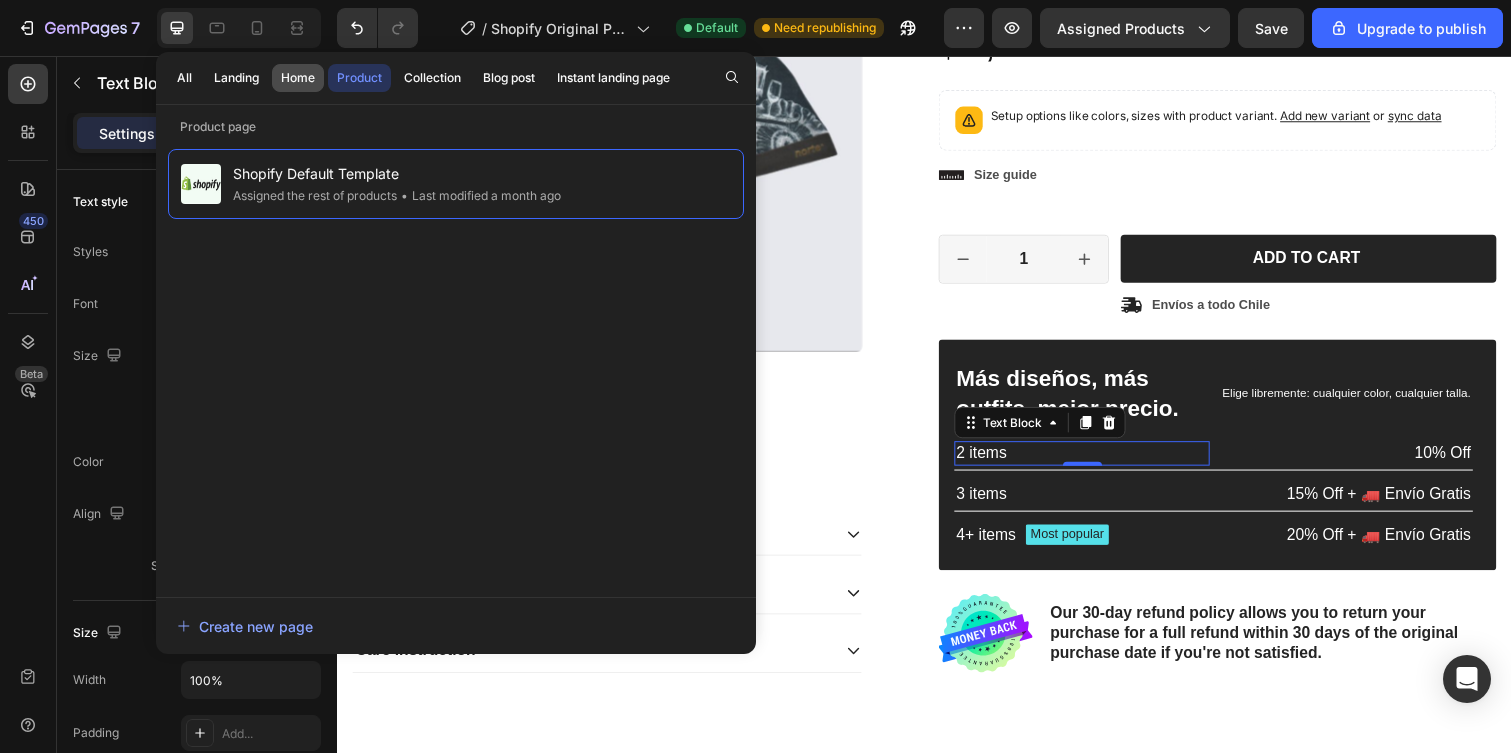 click on "Home" at bounding box center (298, 78) 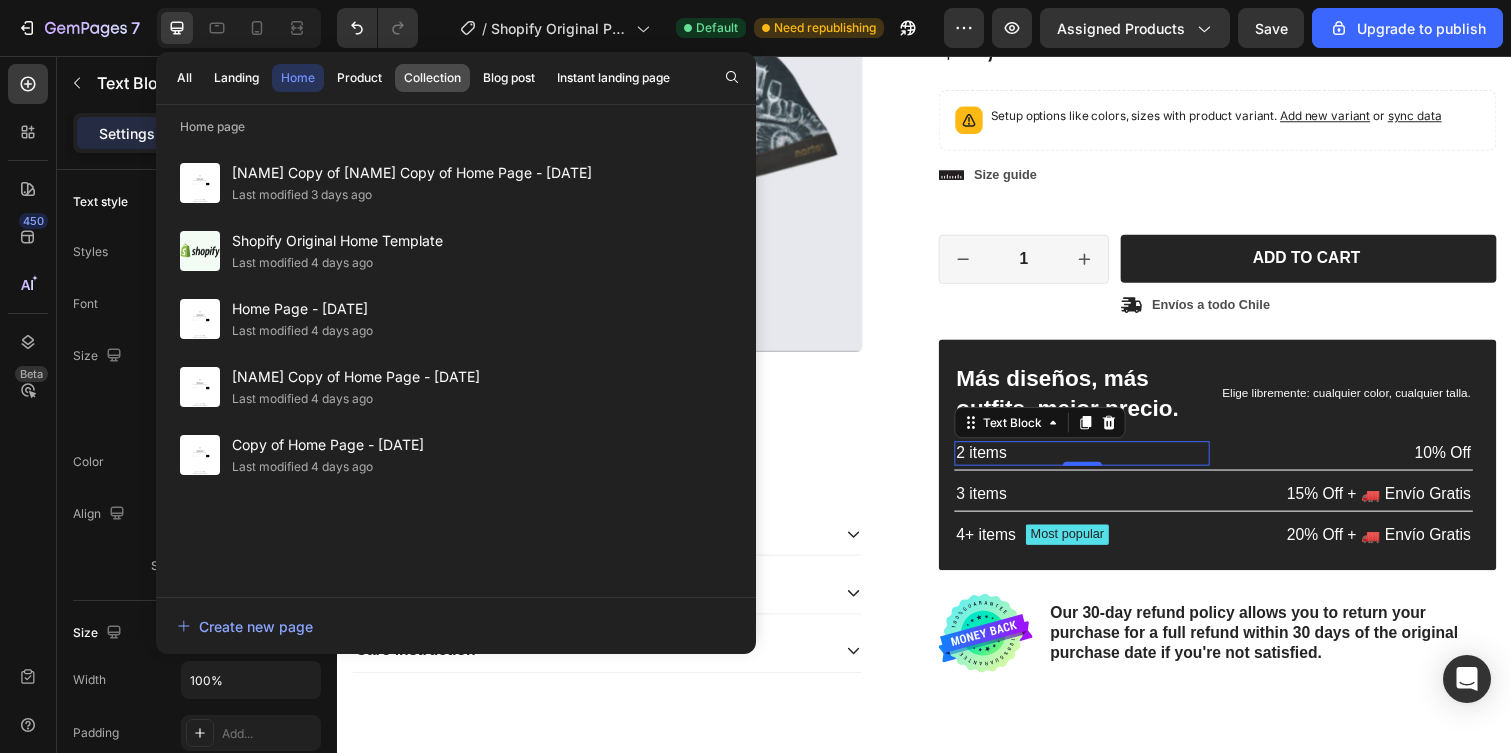 click on "Collection" at bounding box center [432, 78] 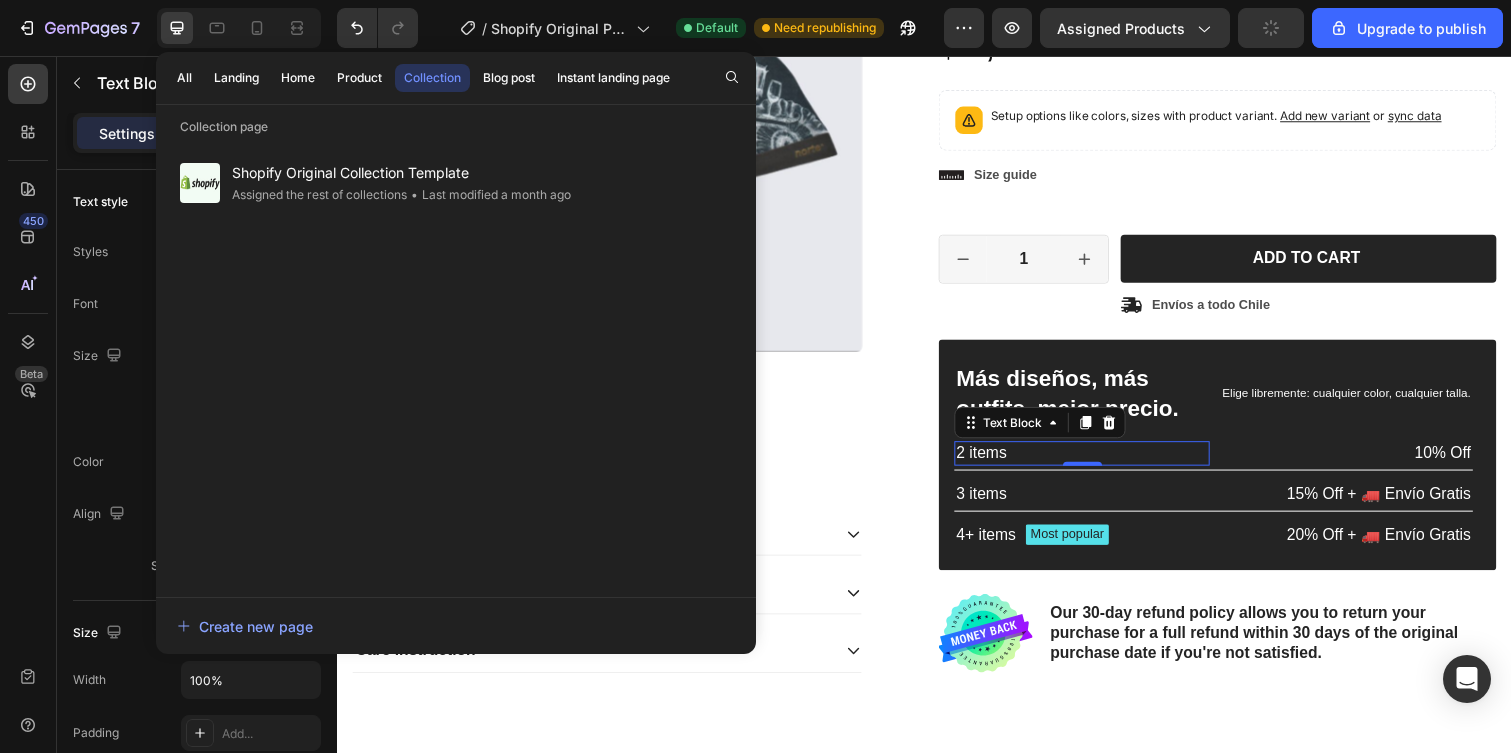 click on "Collection" at bounding box center (432, 78) 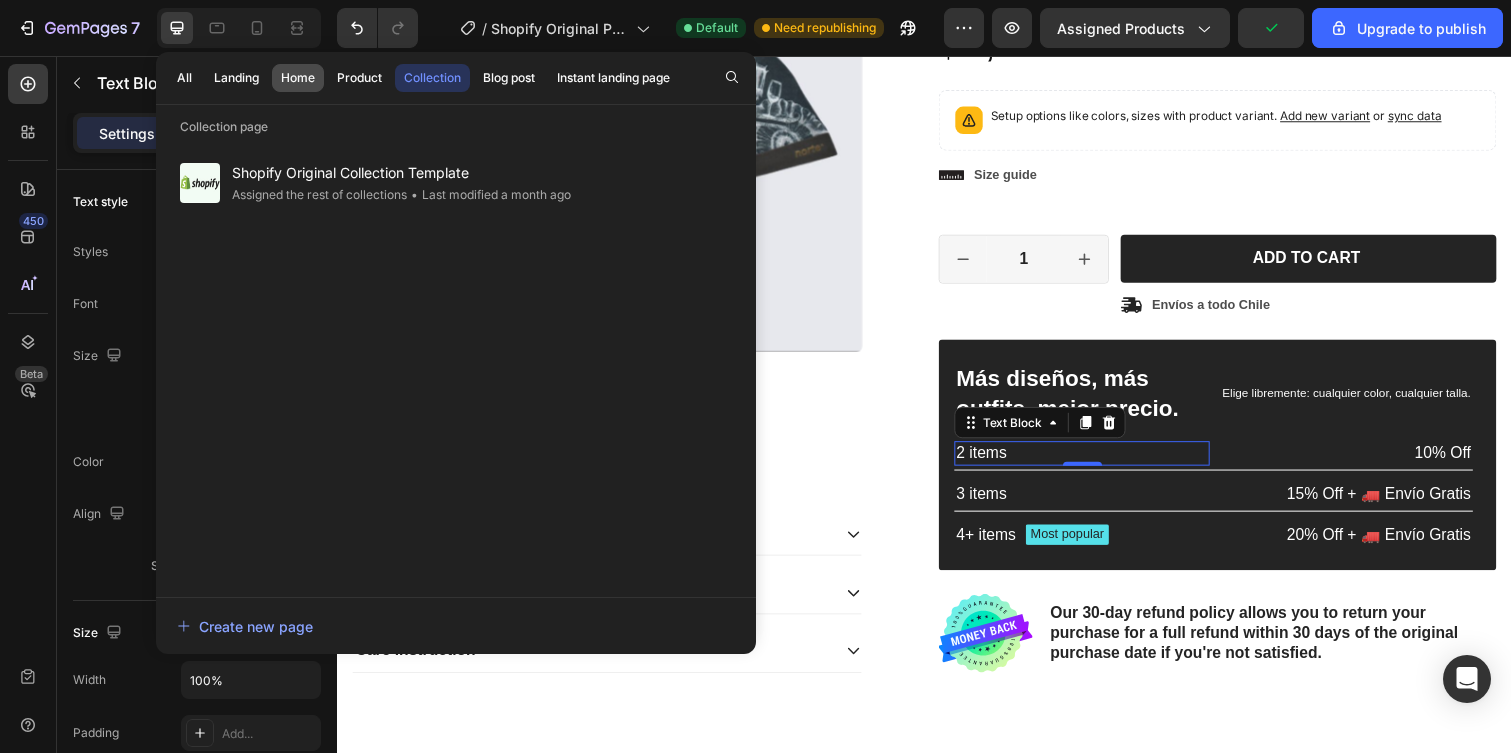 click on "Home" at bounding box center [298, 78] 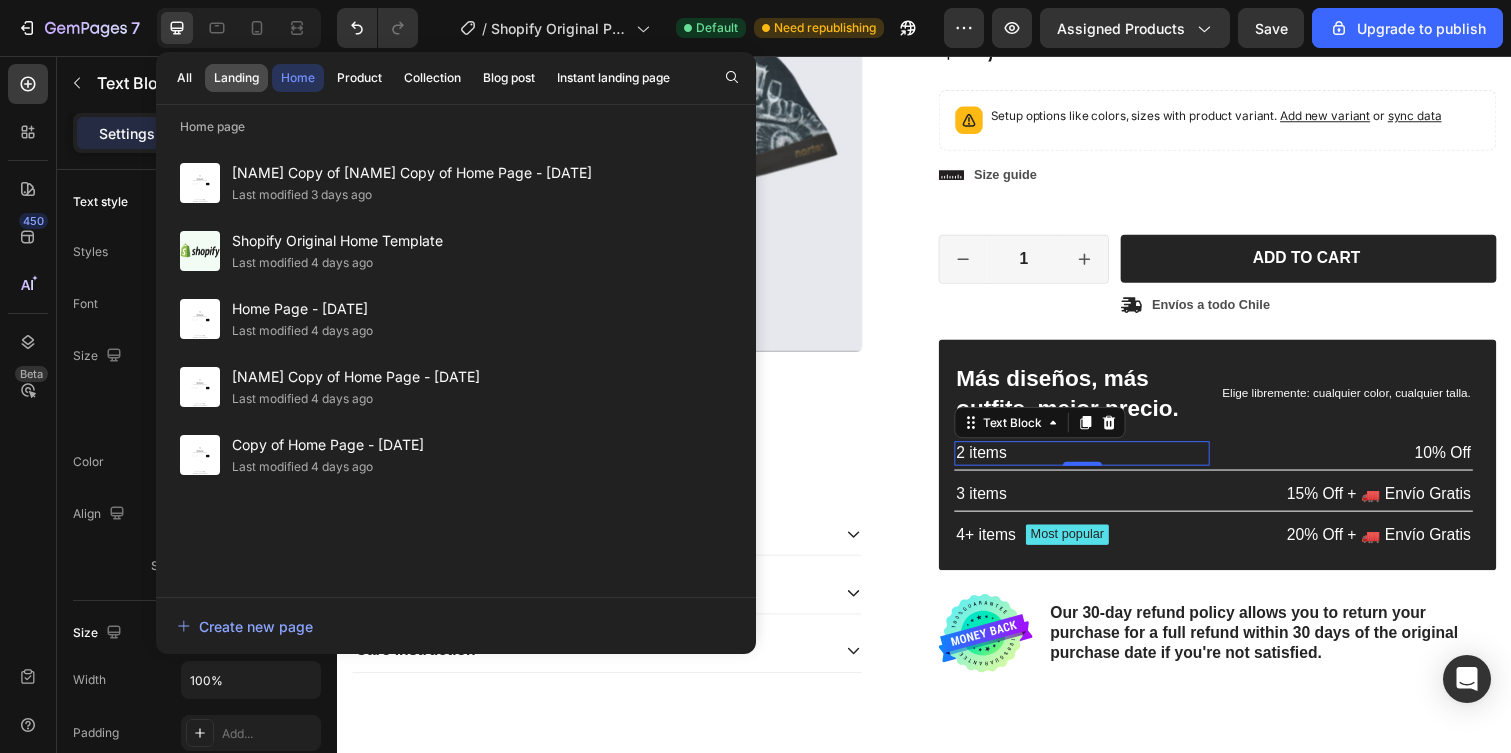 click on "Landing" at bounding box center (236, 78) 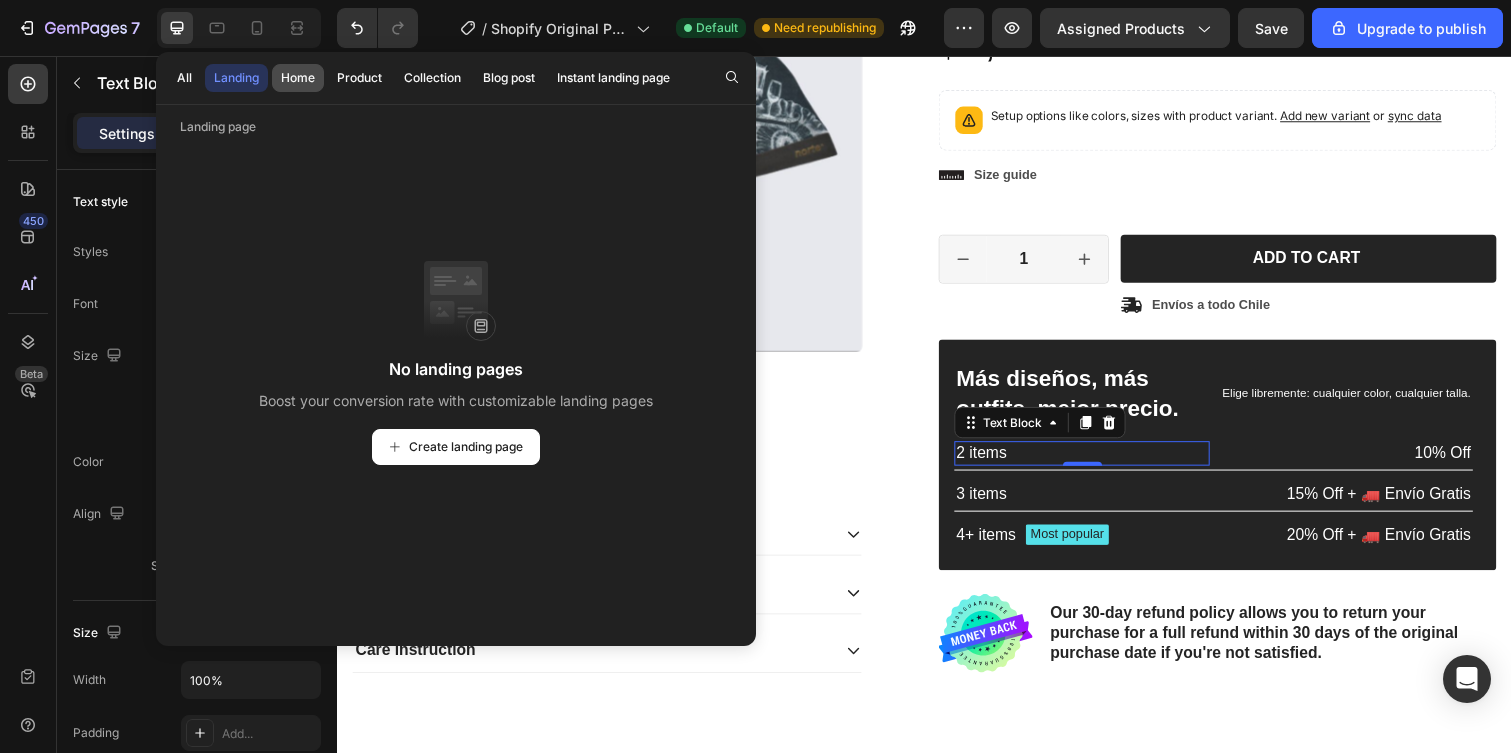 click on "Home" at bounding box center [298, 78] 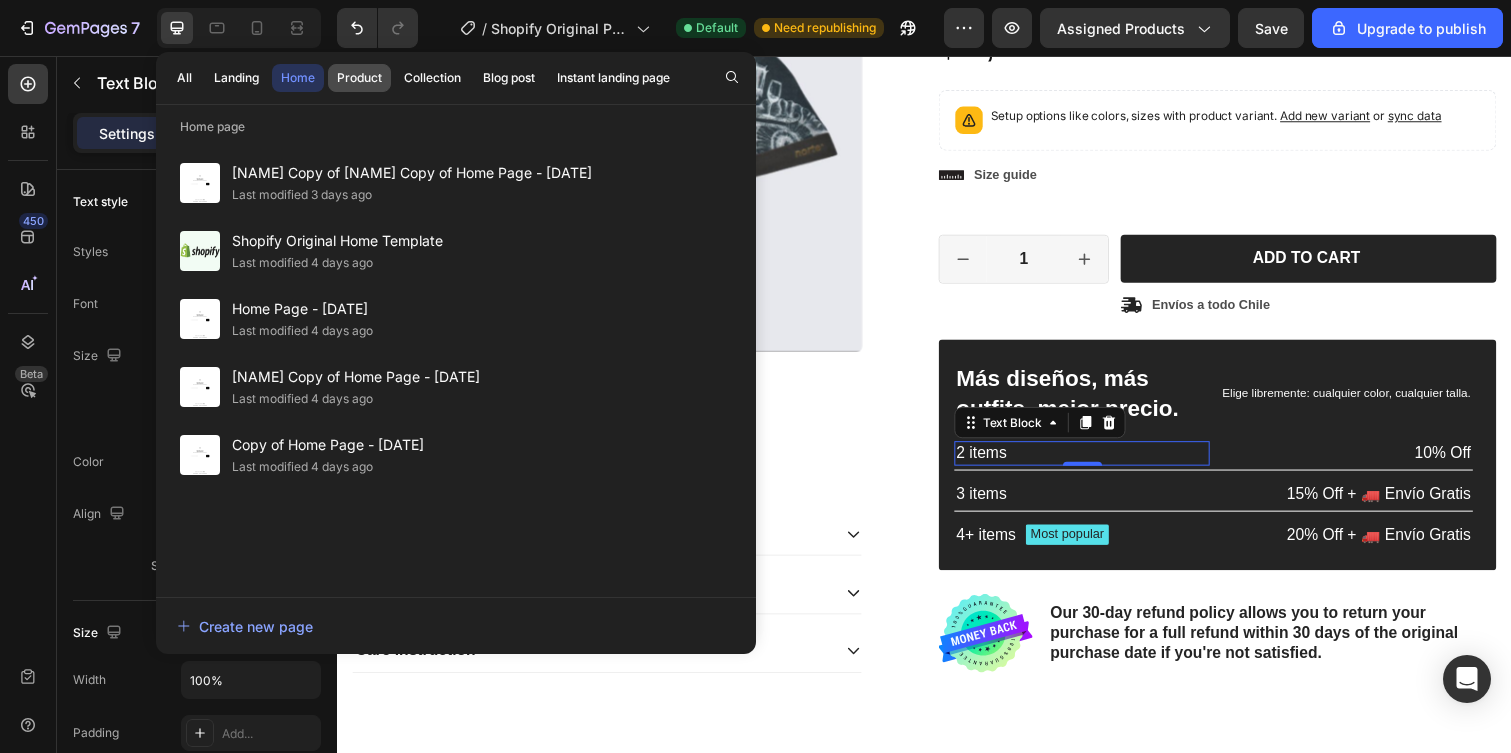click on "Product" at bounding box center (359, 78) 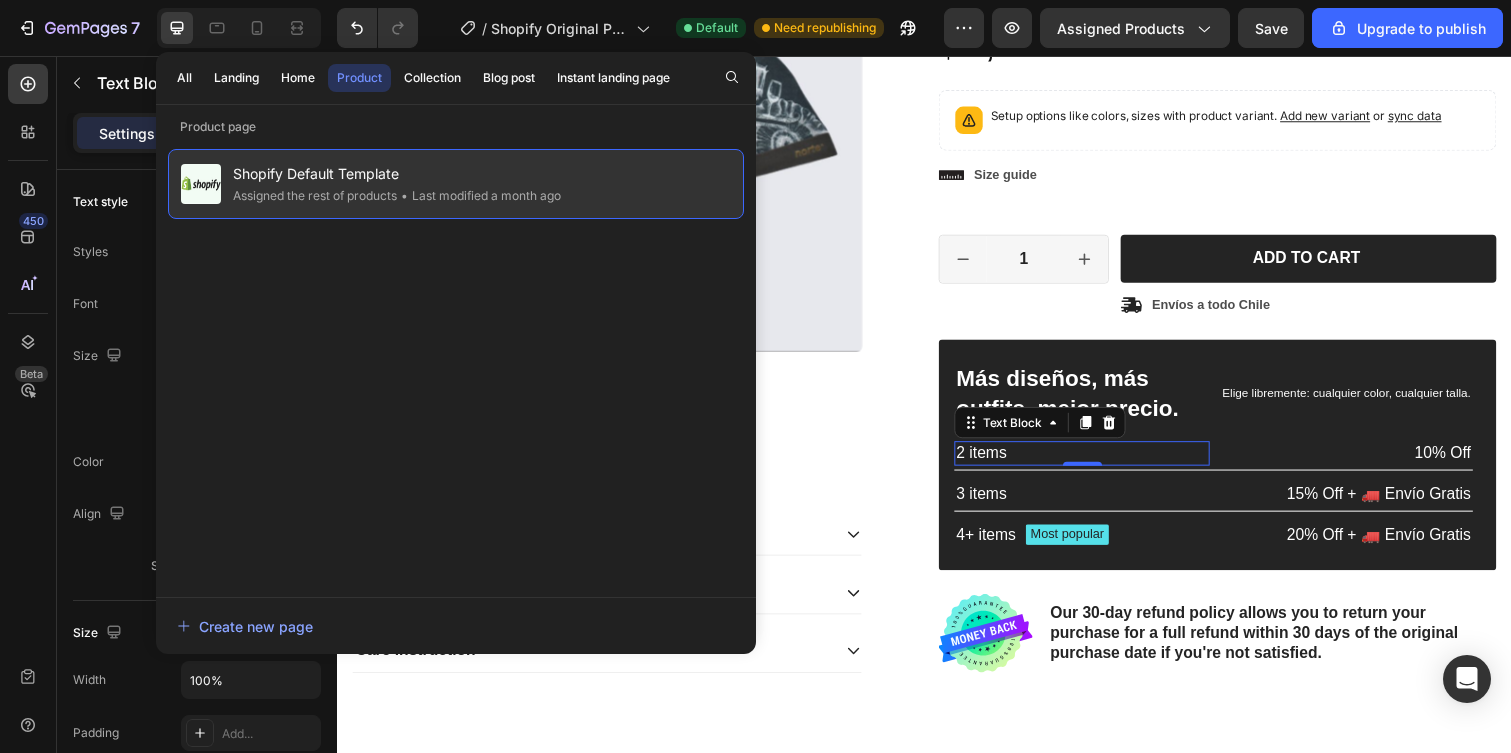 click on "Shopify Default Template" at bounding box center (397, 174) 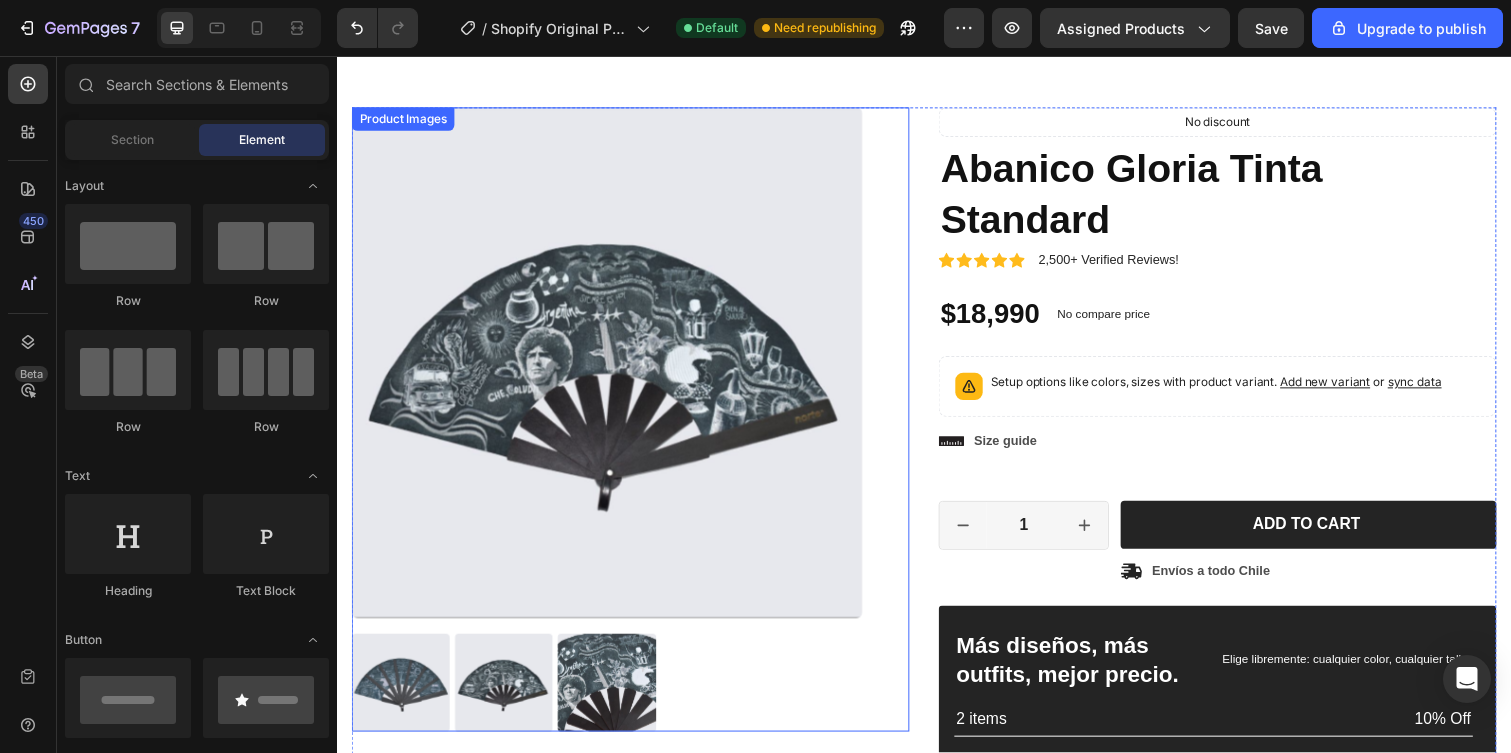 scroll, scrollTop: 0, scrollLeft: 0, axis: both 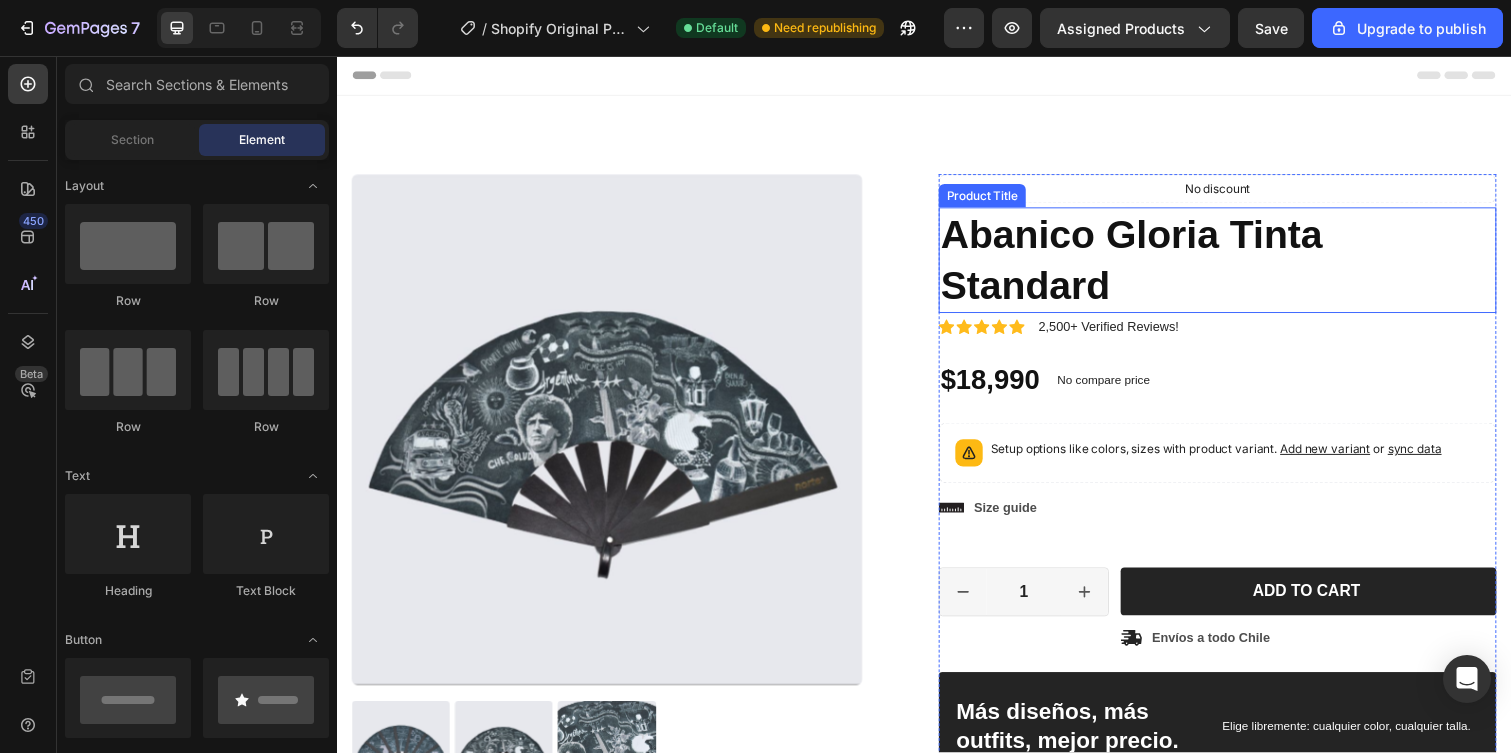 click on "Abanico Gloria Tinta Standard" at bounding box center (1237, 265) 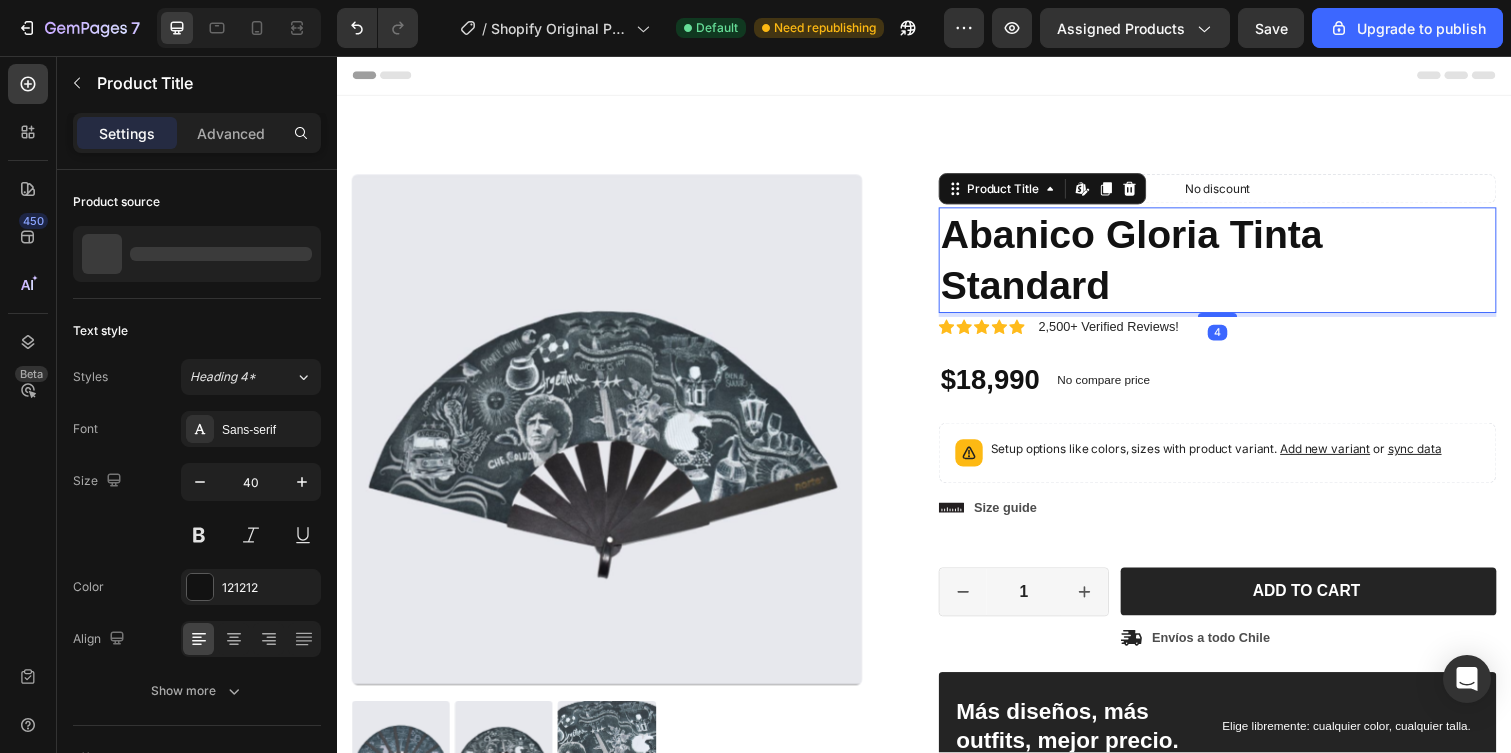 click on "Abanico Gloria Tinta Standard" at bounding box center [1237, 265] 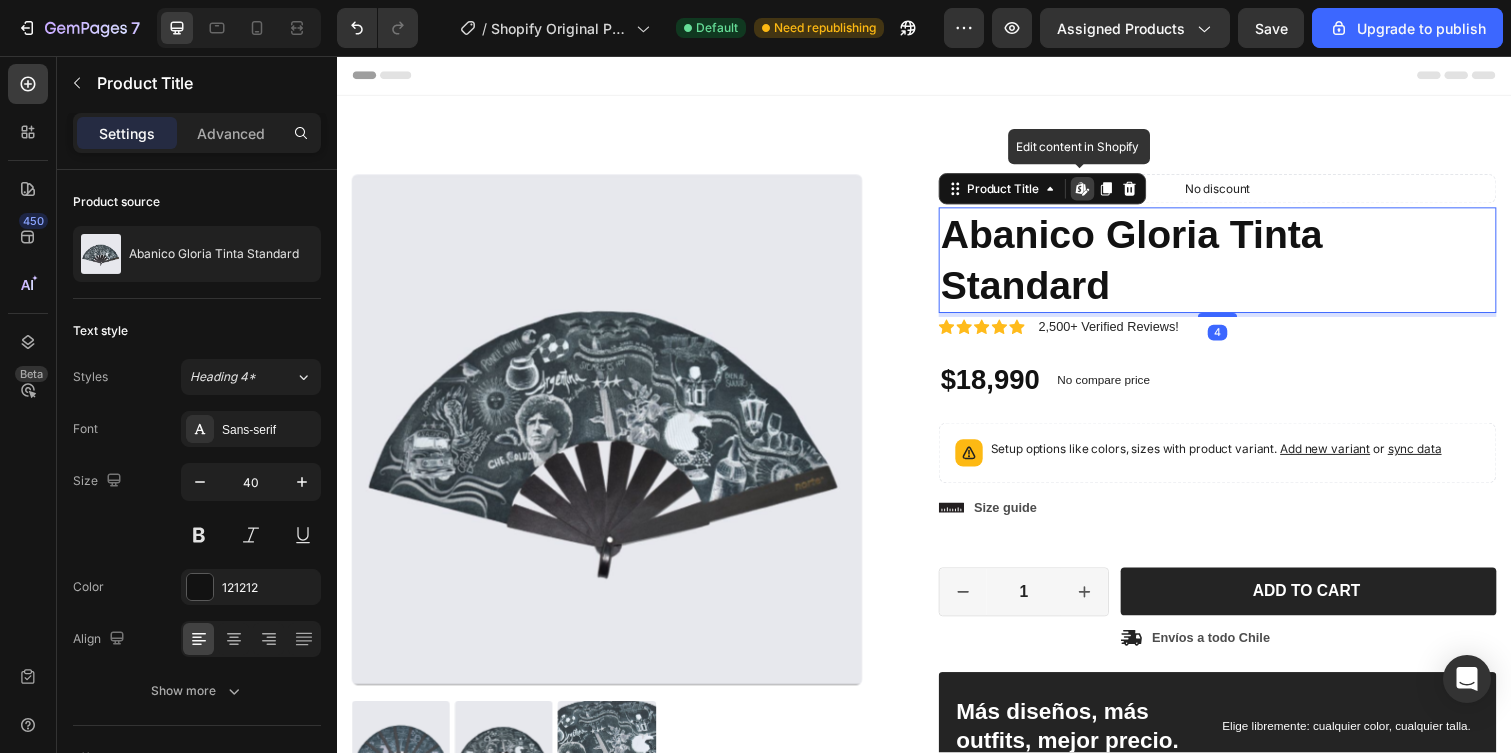 click on "Abanico Gloria Tinta Standard" at bounding box center (1237, 265) 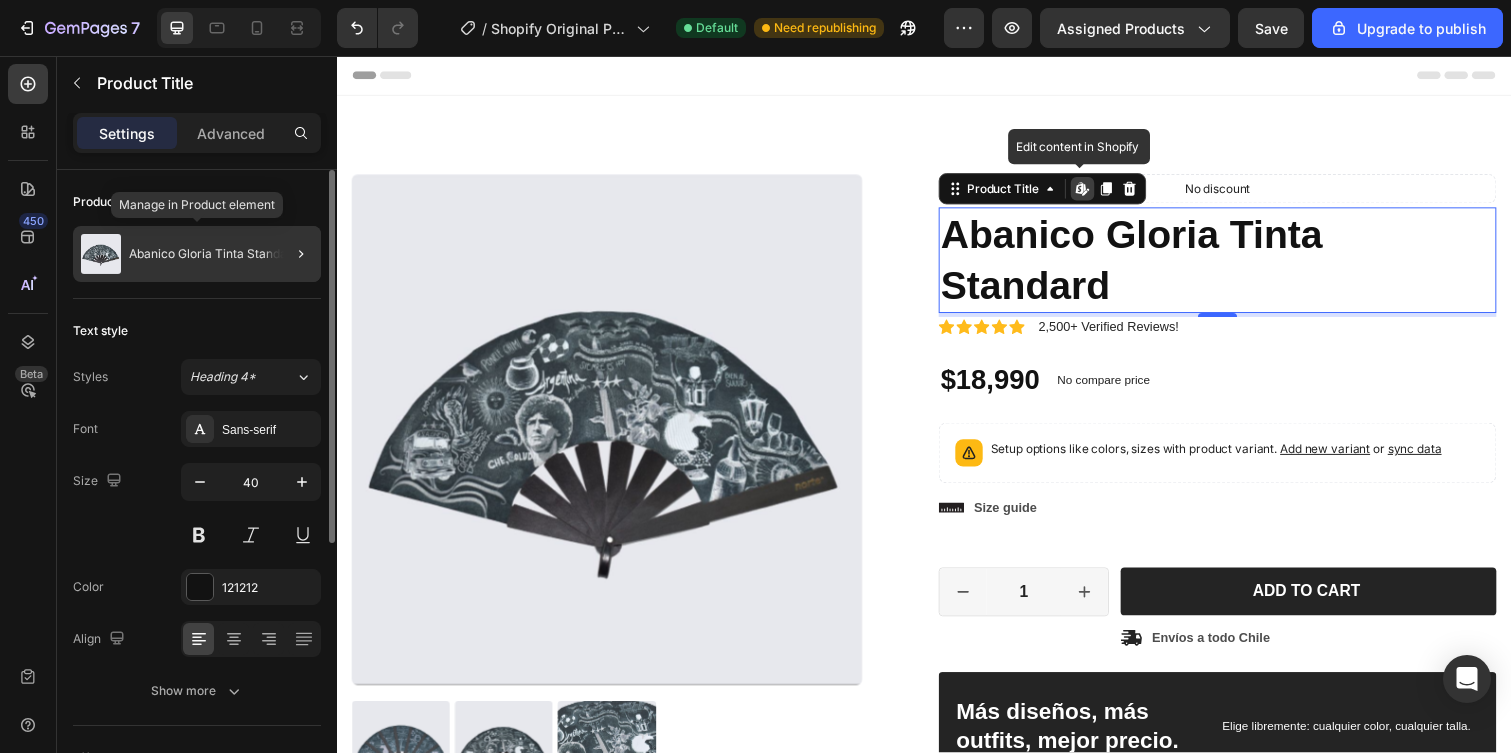click on "Abanico Gloria Tinta Standard" at bounding box center [214, 254] 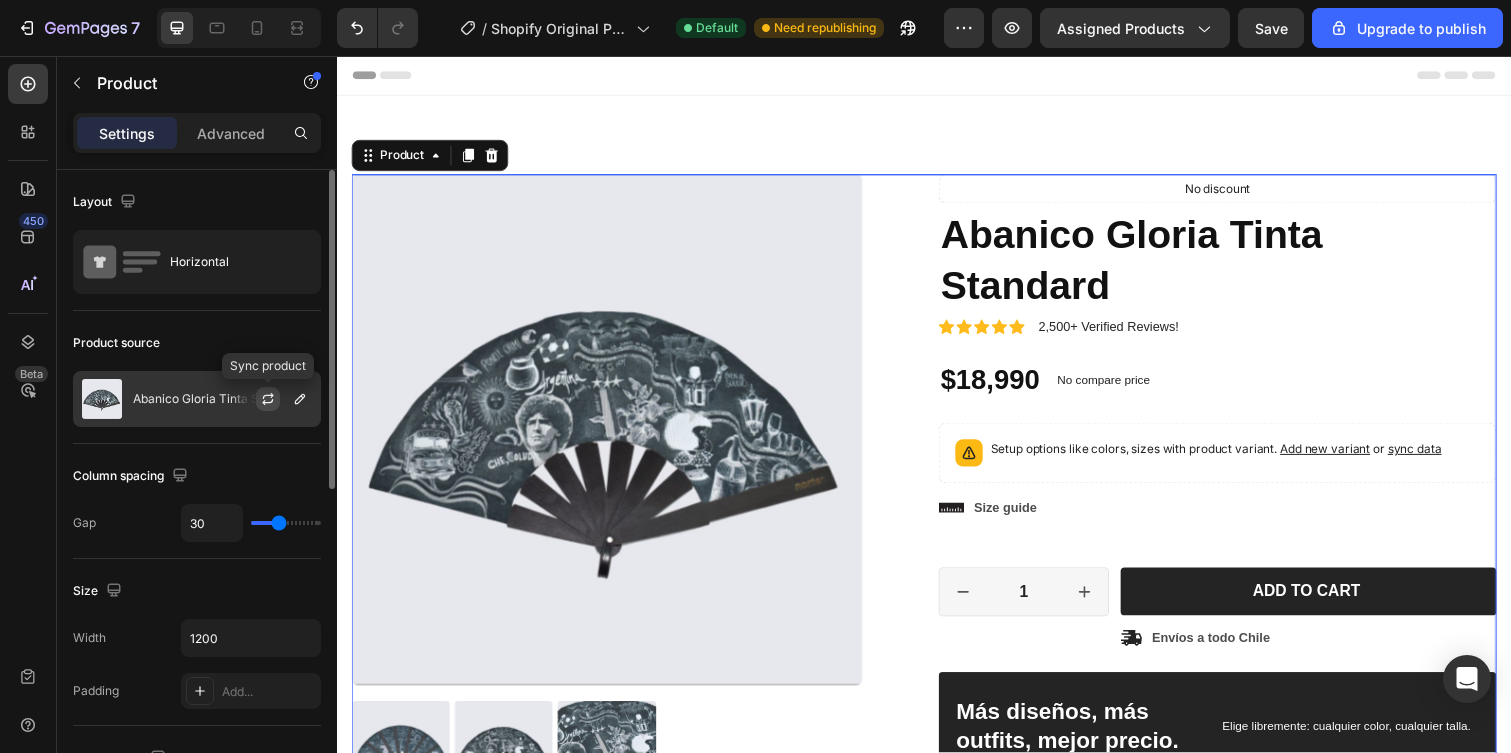 click 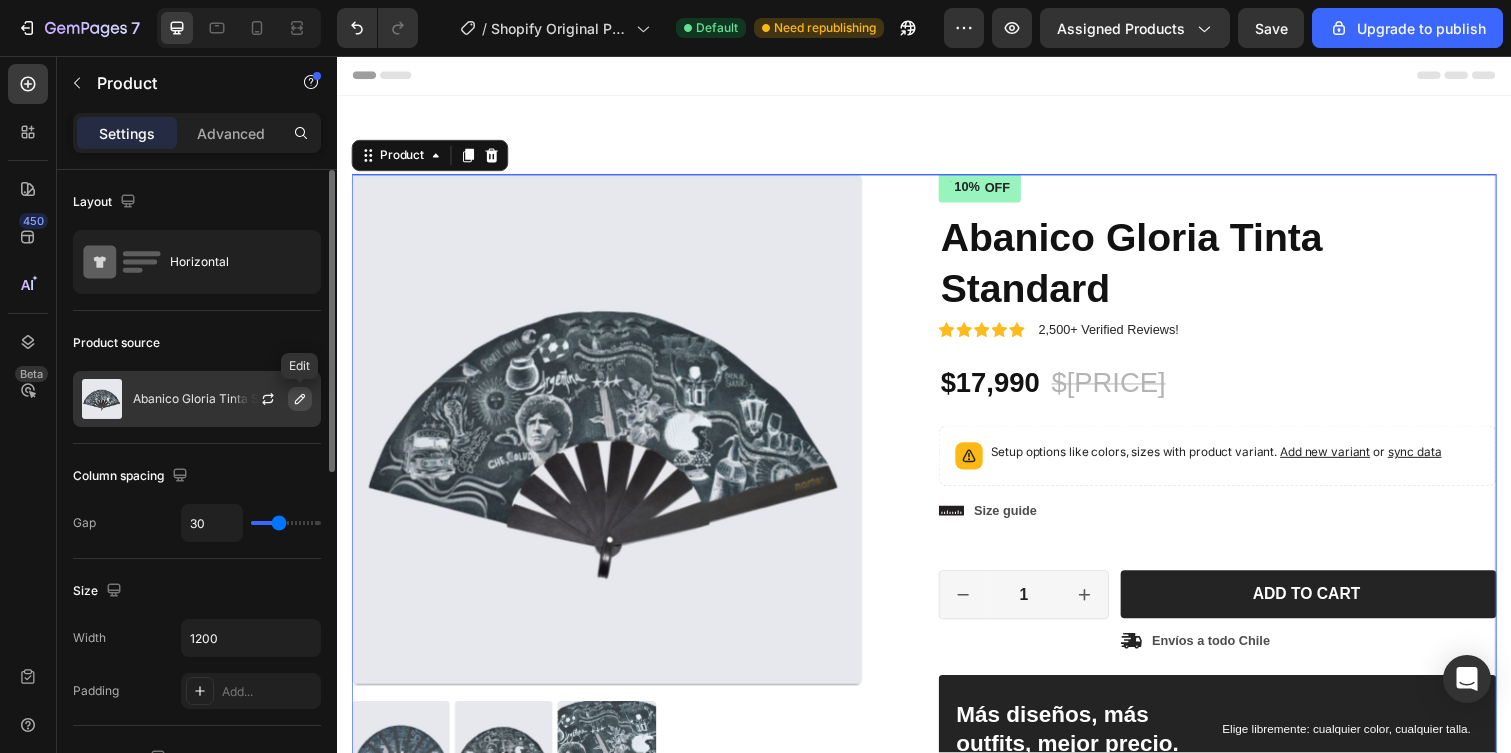click 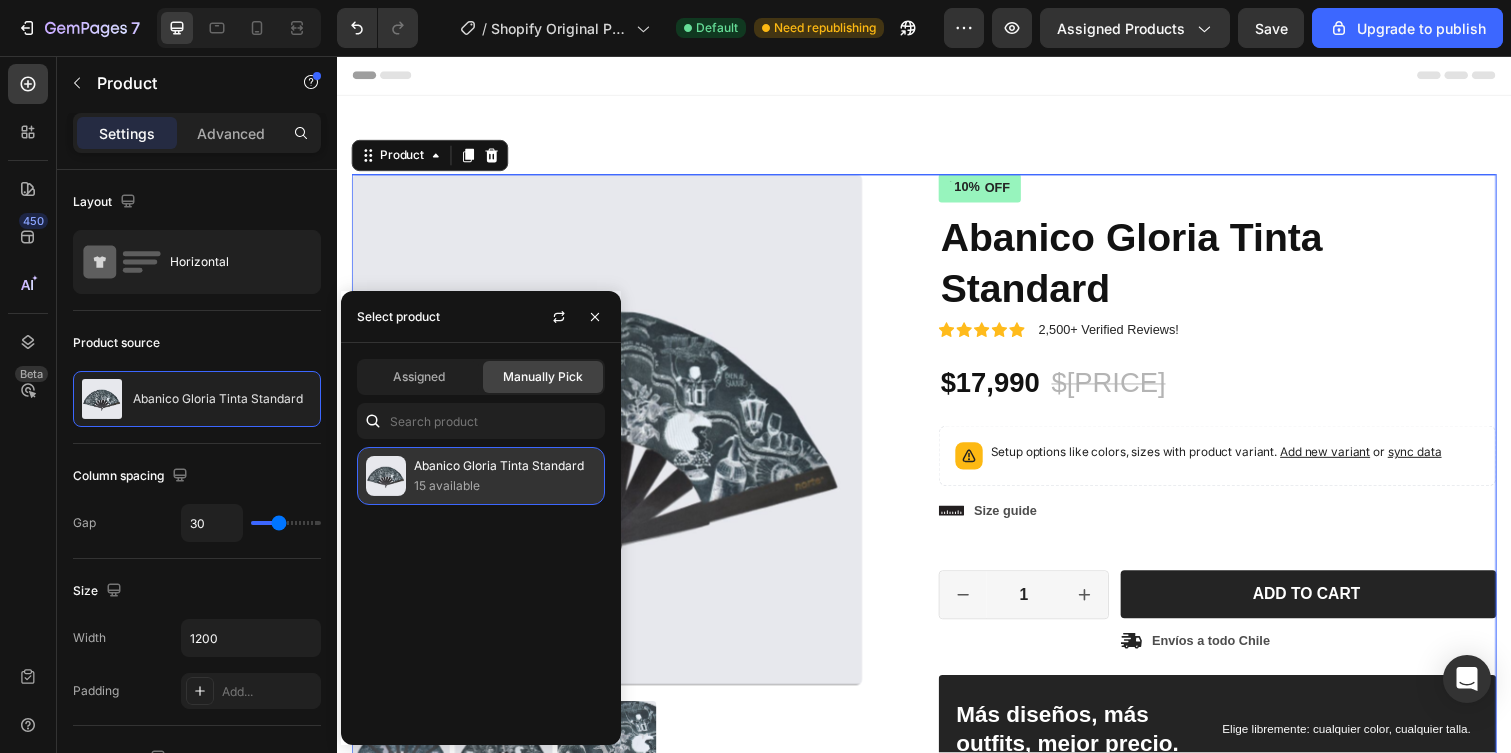 click on "Abanico Gloria Tinta Standard" at bounding box center (505, 466) 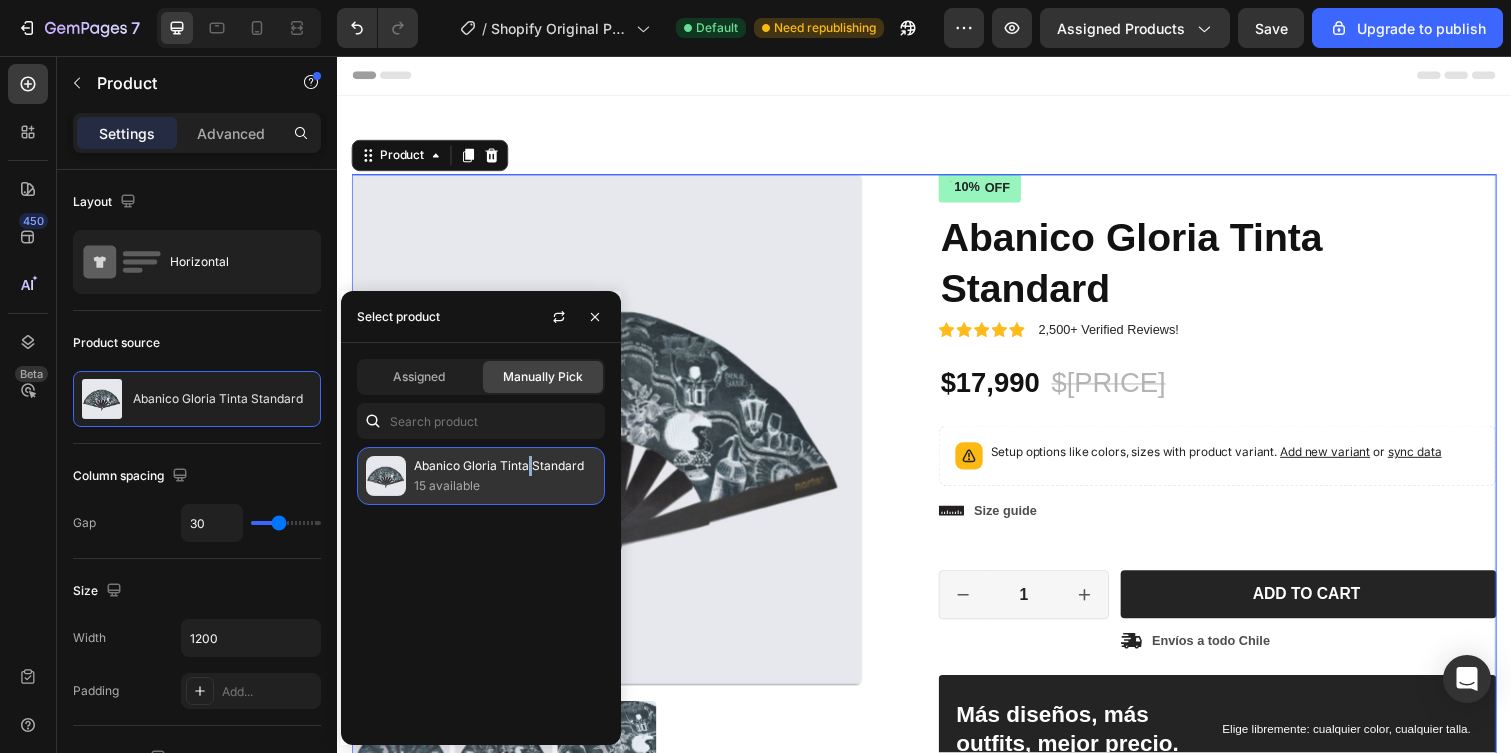click on "Abanico Gloria Tinta Standard" at bounding box center (505, 466) 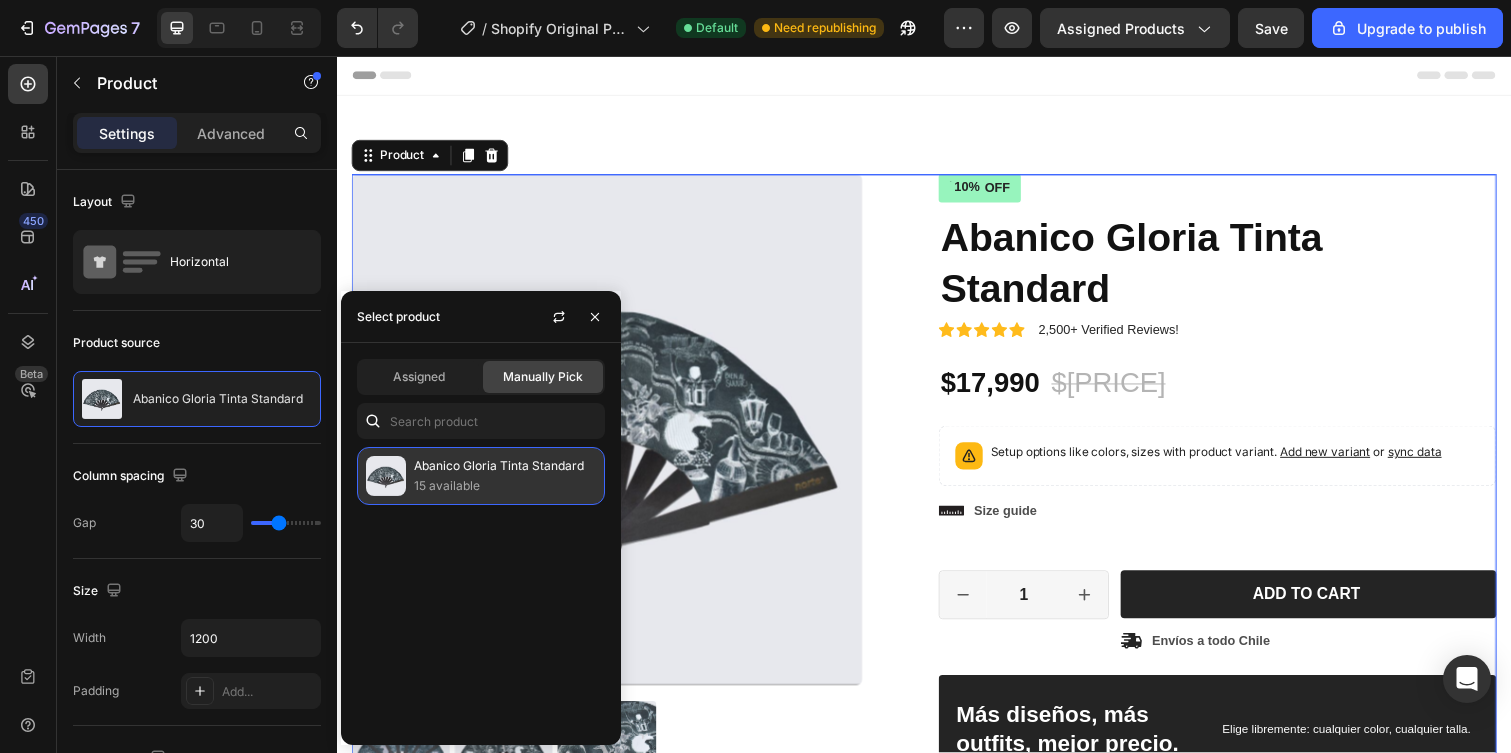 click on "Abanico Gloria Tinta Standard" at bounding box center [505, 466] 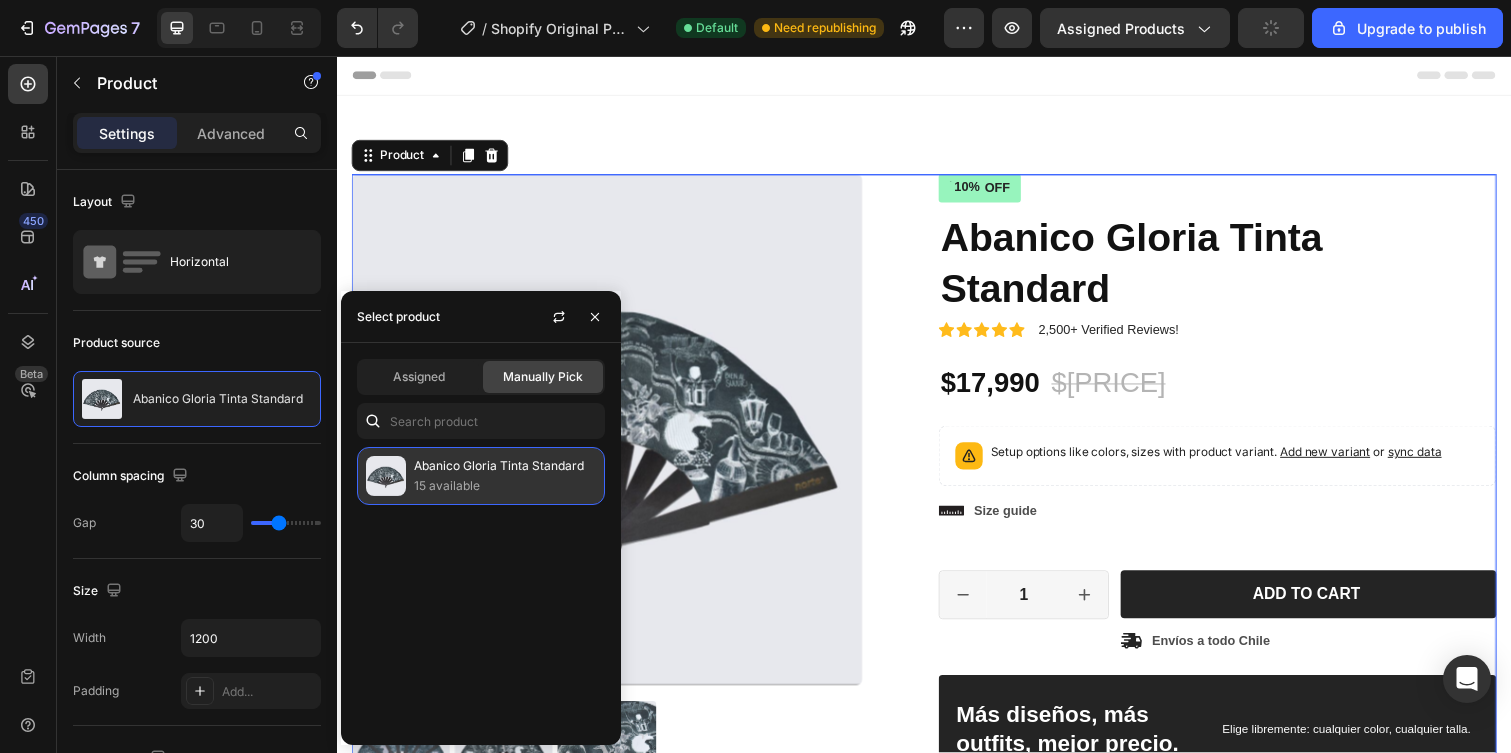 click on "Abanico Gloria Tinta Standard" at bounding box center (505, 466) 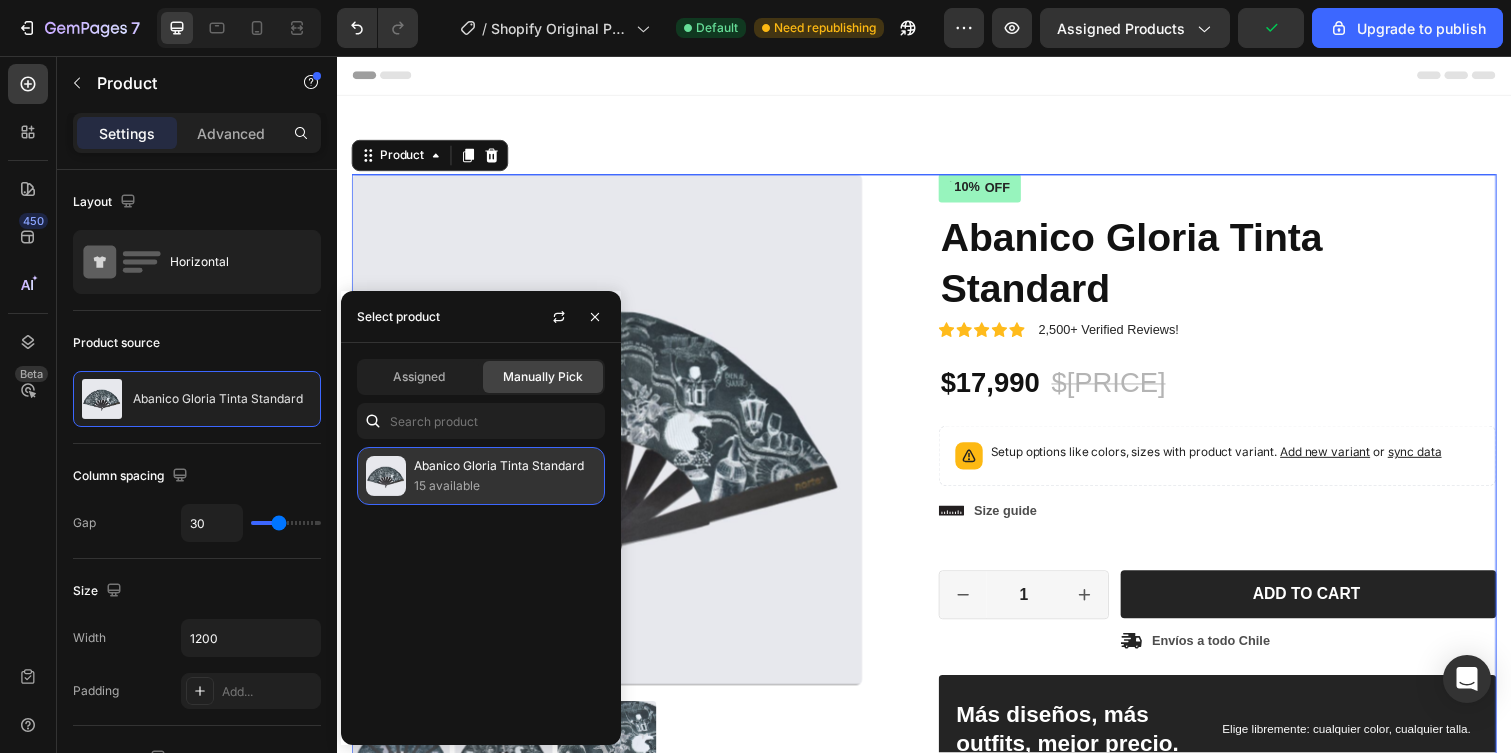click on "Abanico Gloria Tinta Standard" at bounding box center [505, 466] 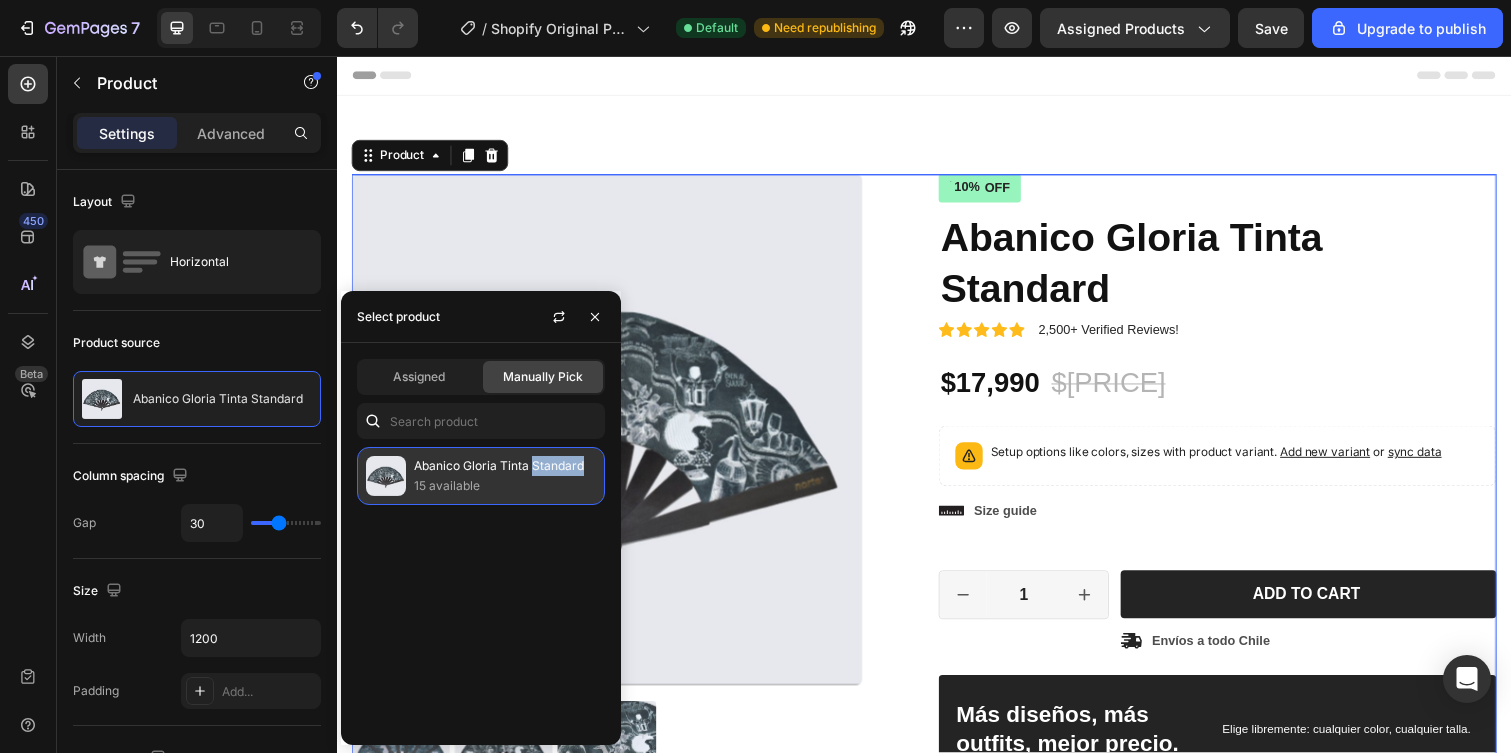 click on "Abanico Gloria Tinta Standard" at bounding box center [505, 466] 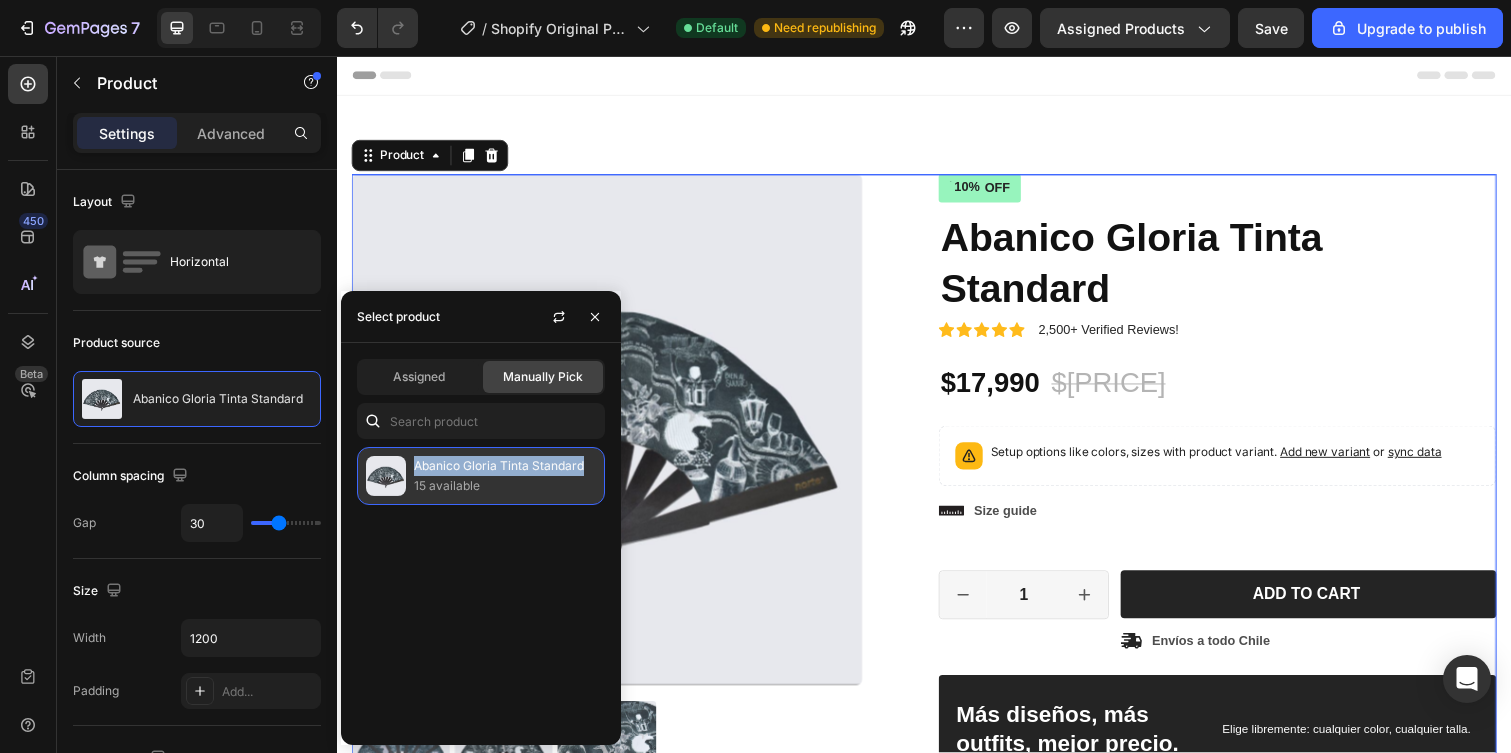 click on "Abanico Gloria Tinta Standard" at bounding box center (505, 466) 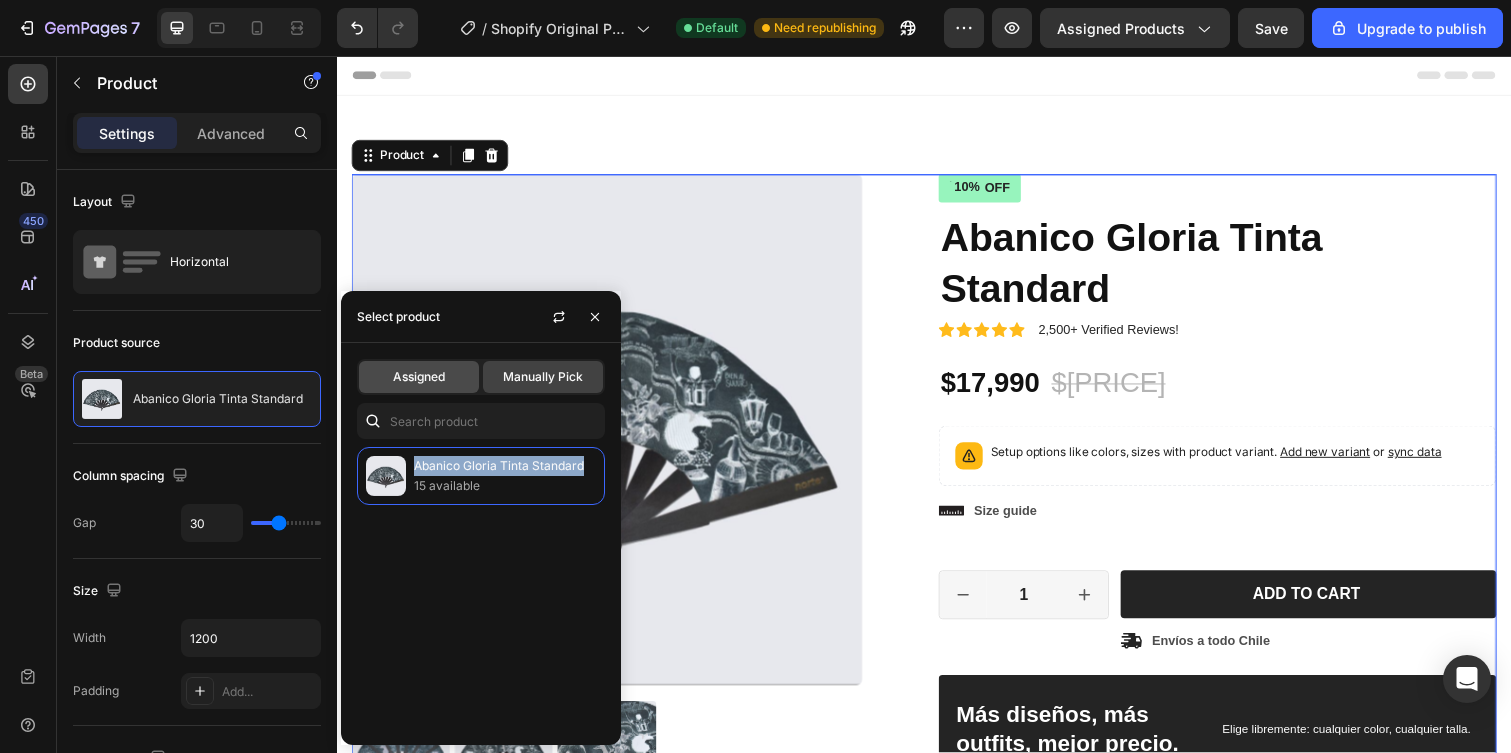 click on "Assigned" 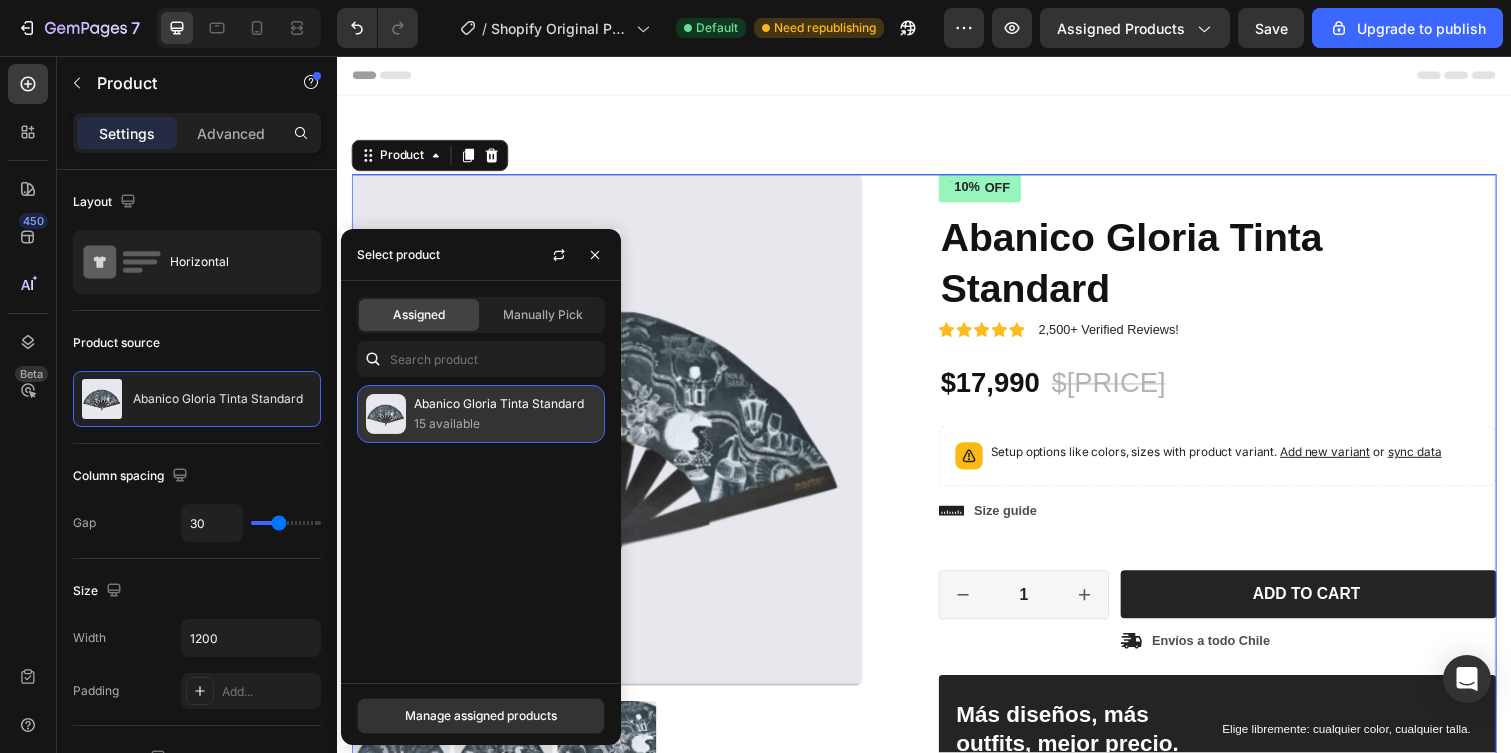 click on "Abanico Gloria Tinta Standard 15 available" 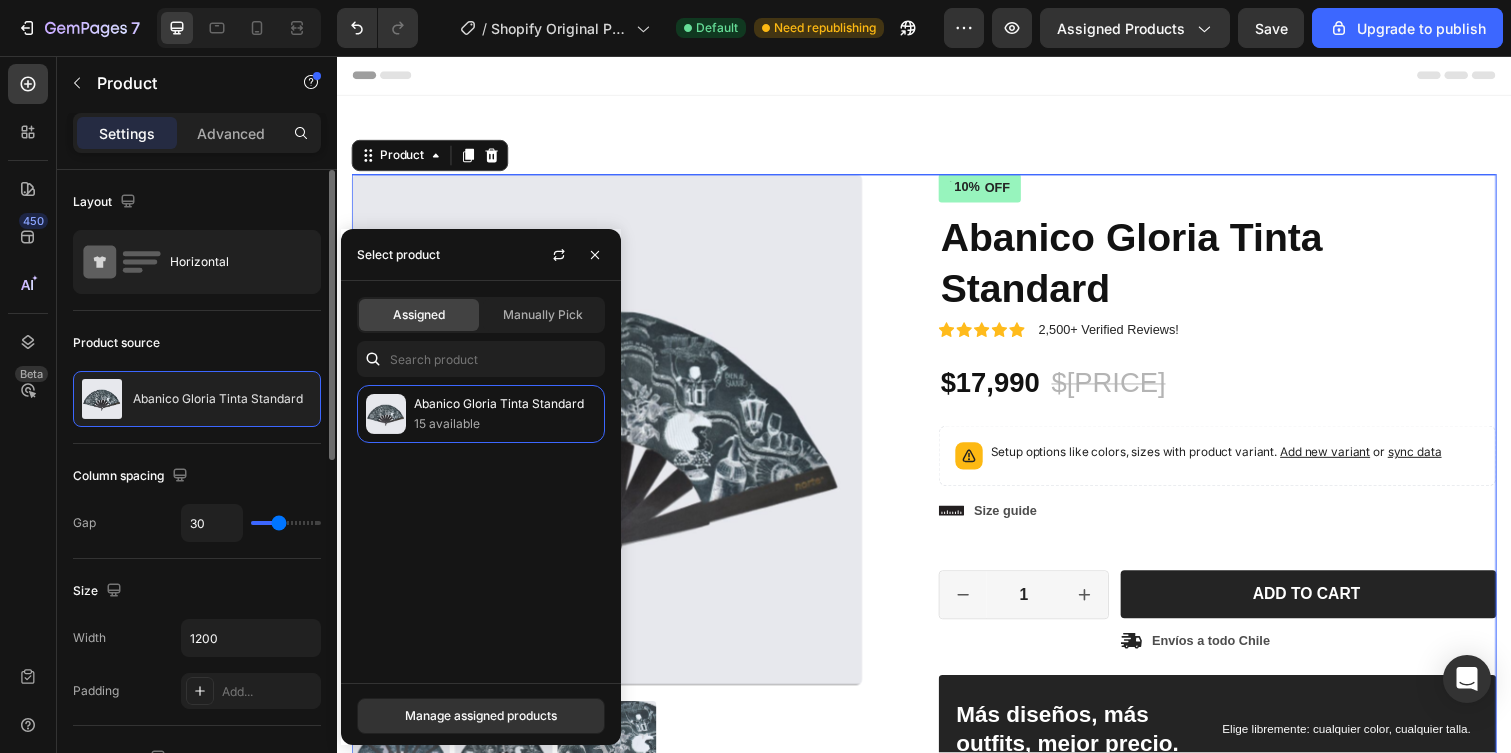 type on "58" 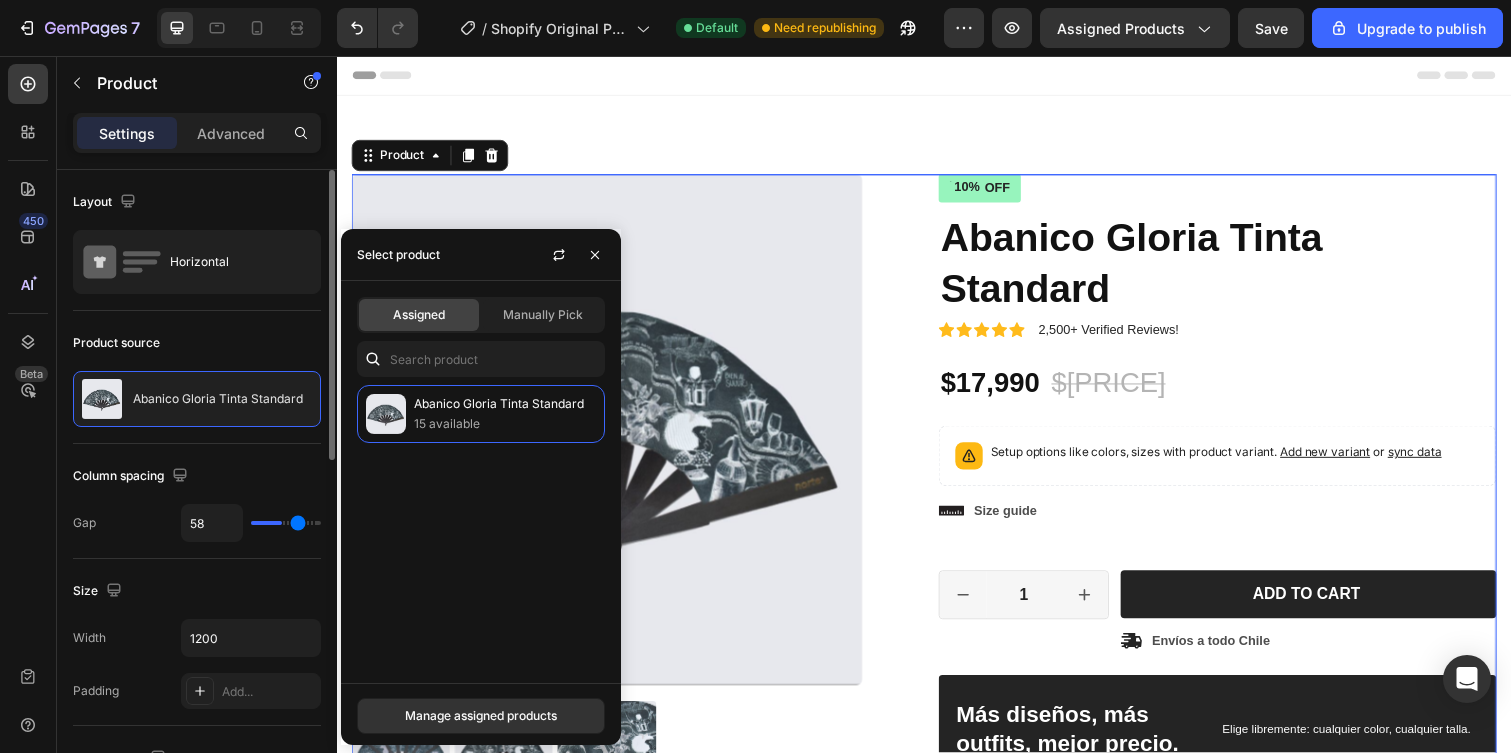 type on "62" 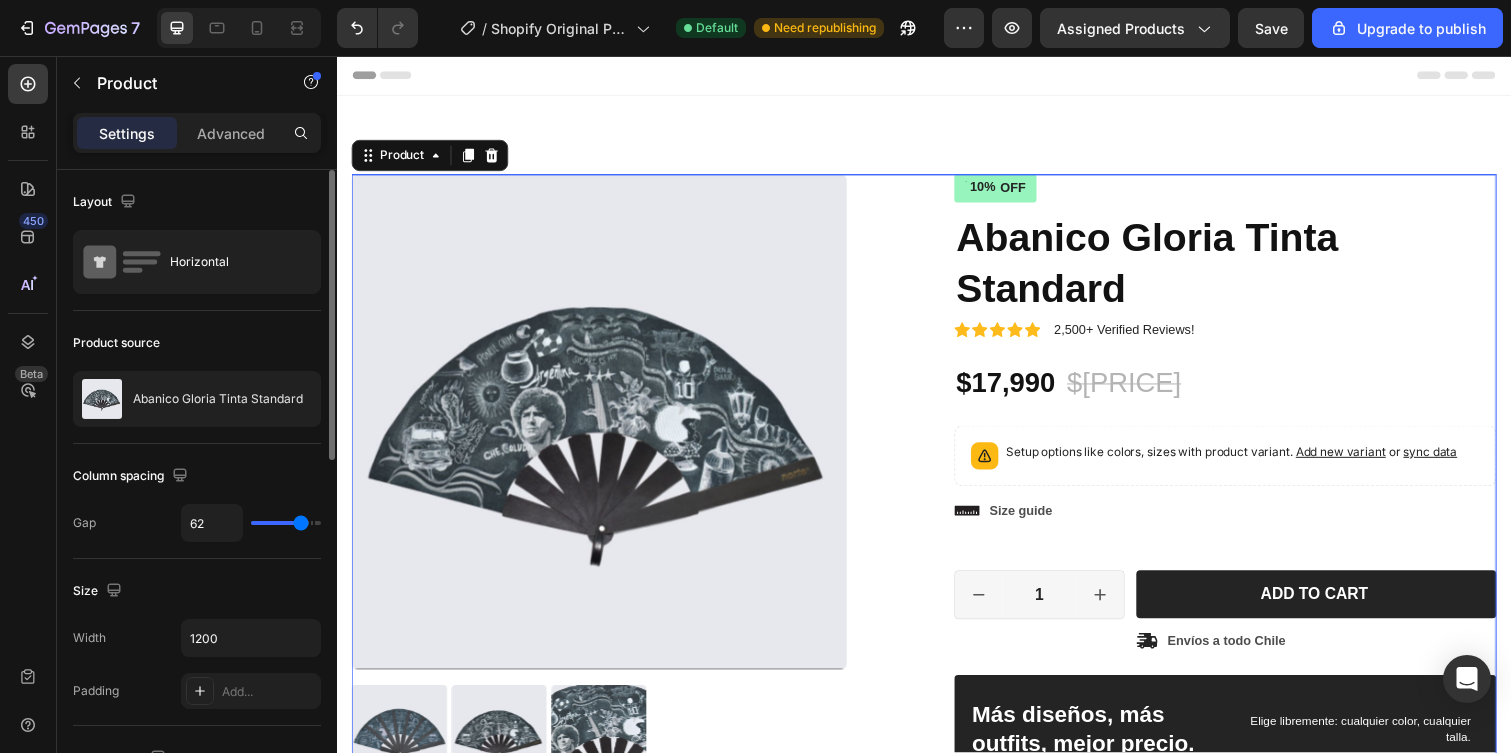 type on "80" 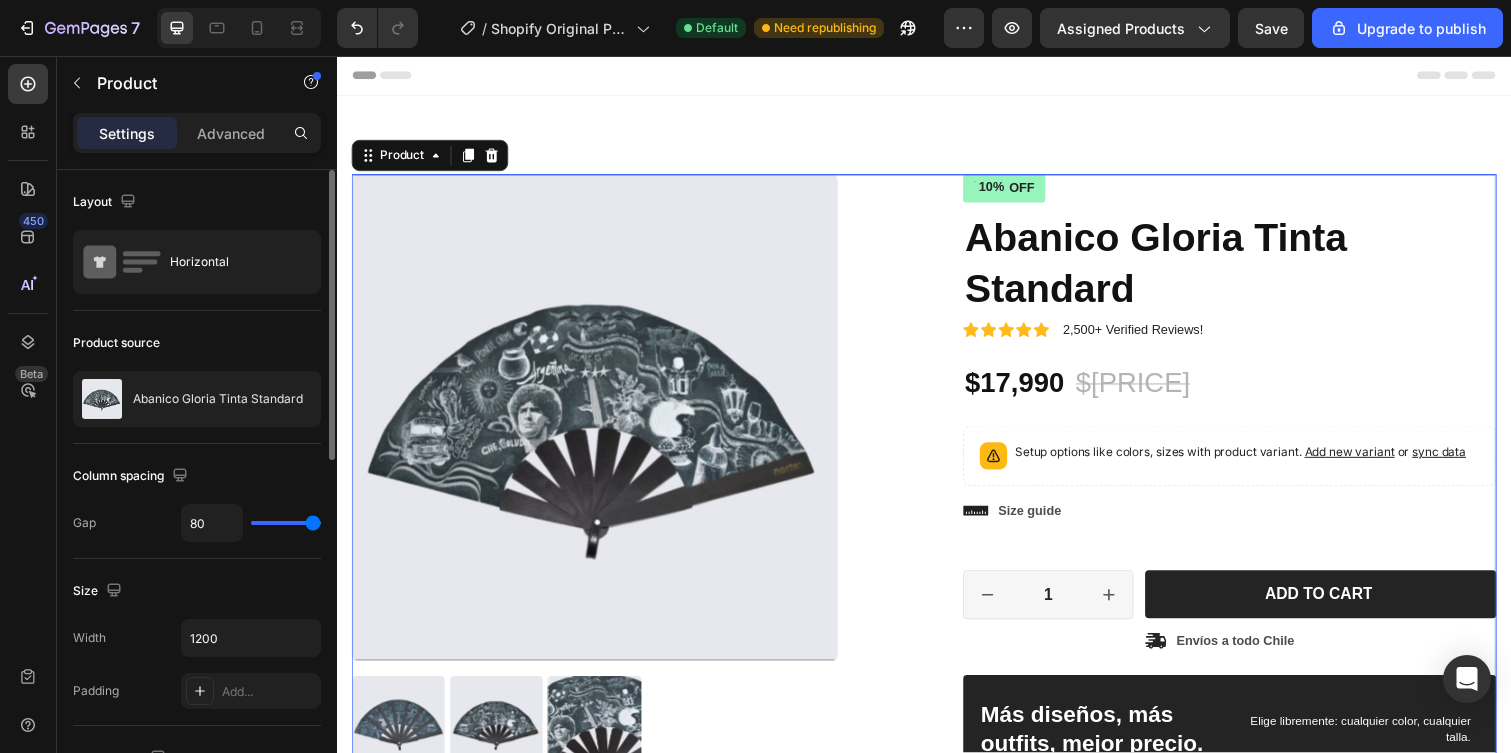 type on "30" 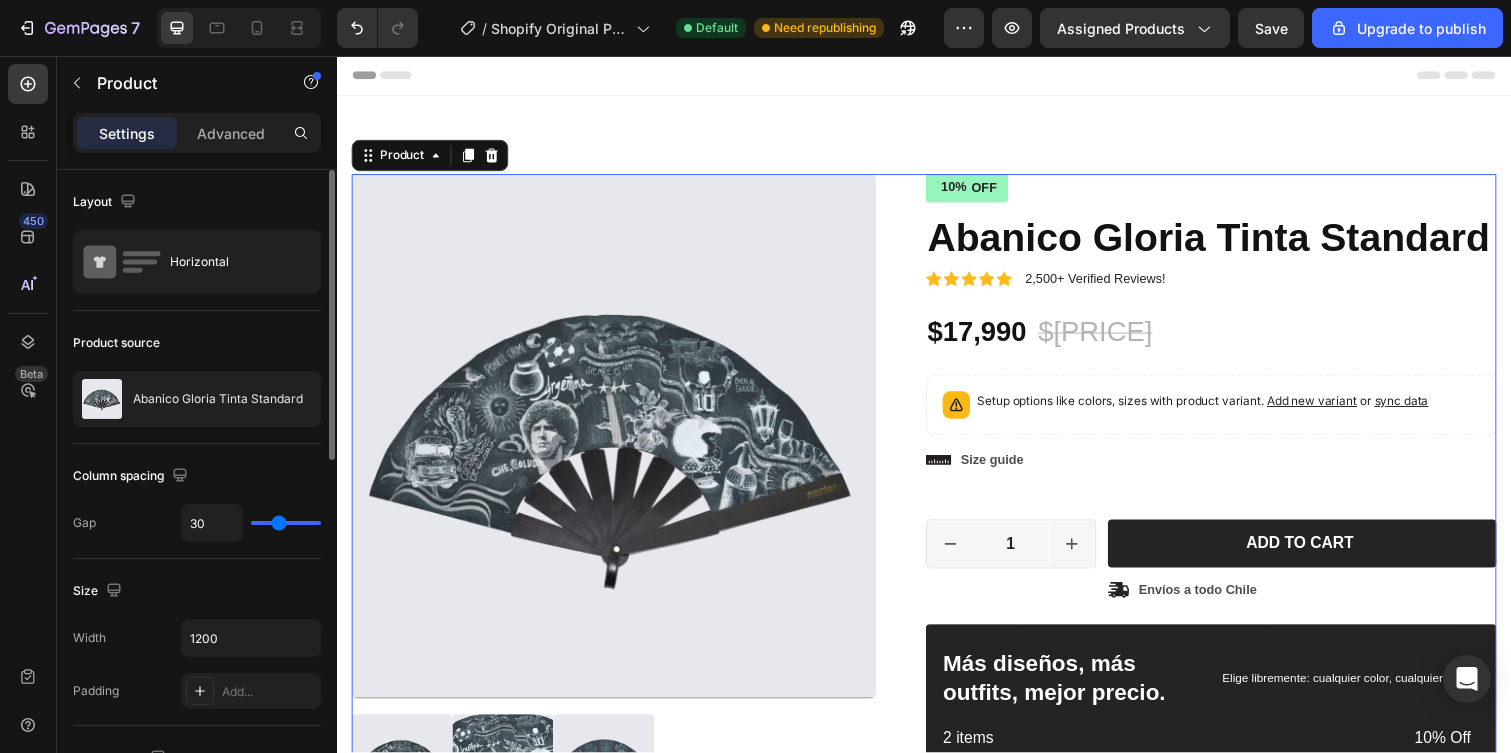 type on "3" 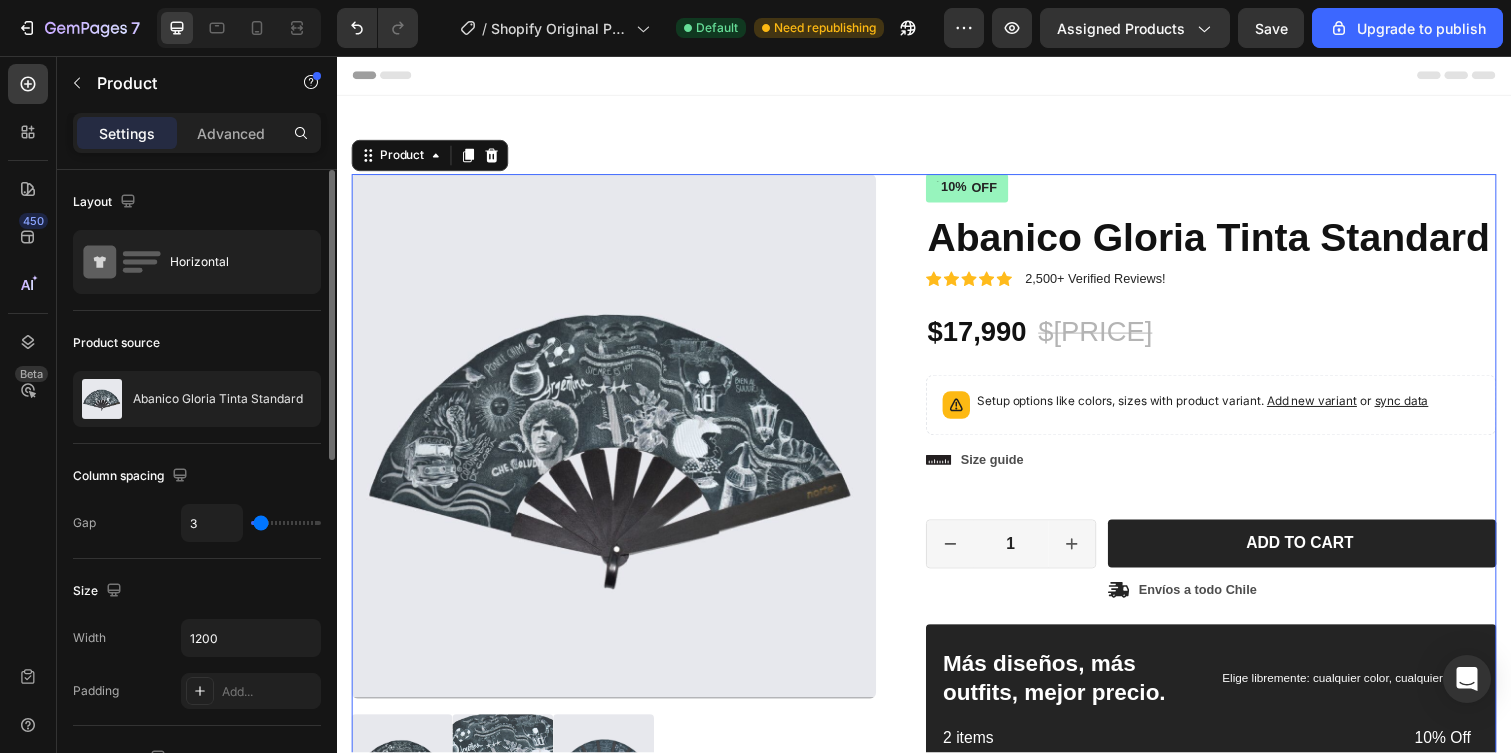 type on "0" 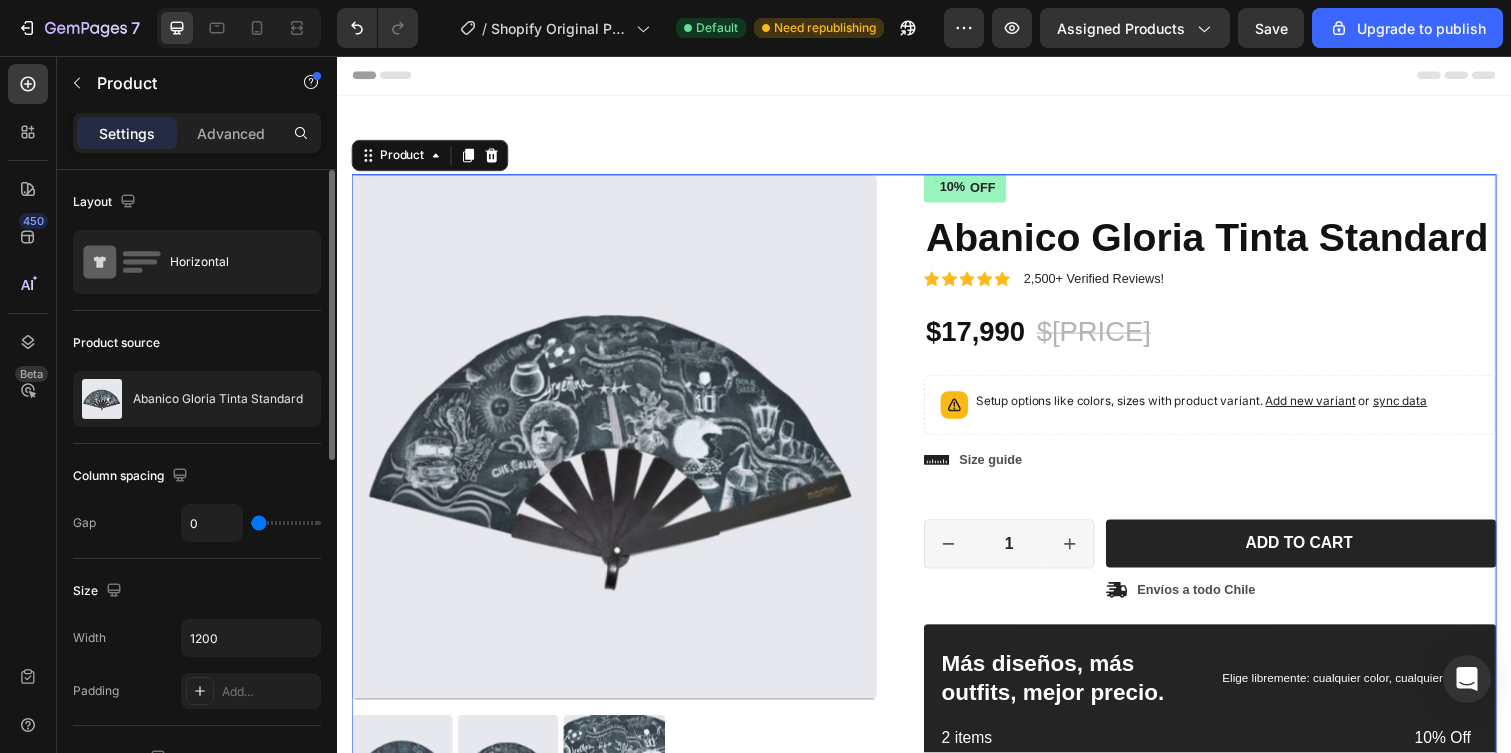 type on "32" 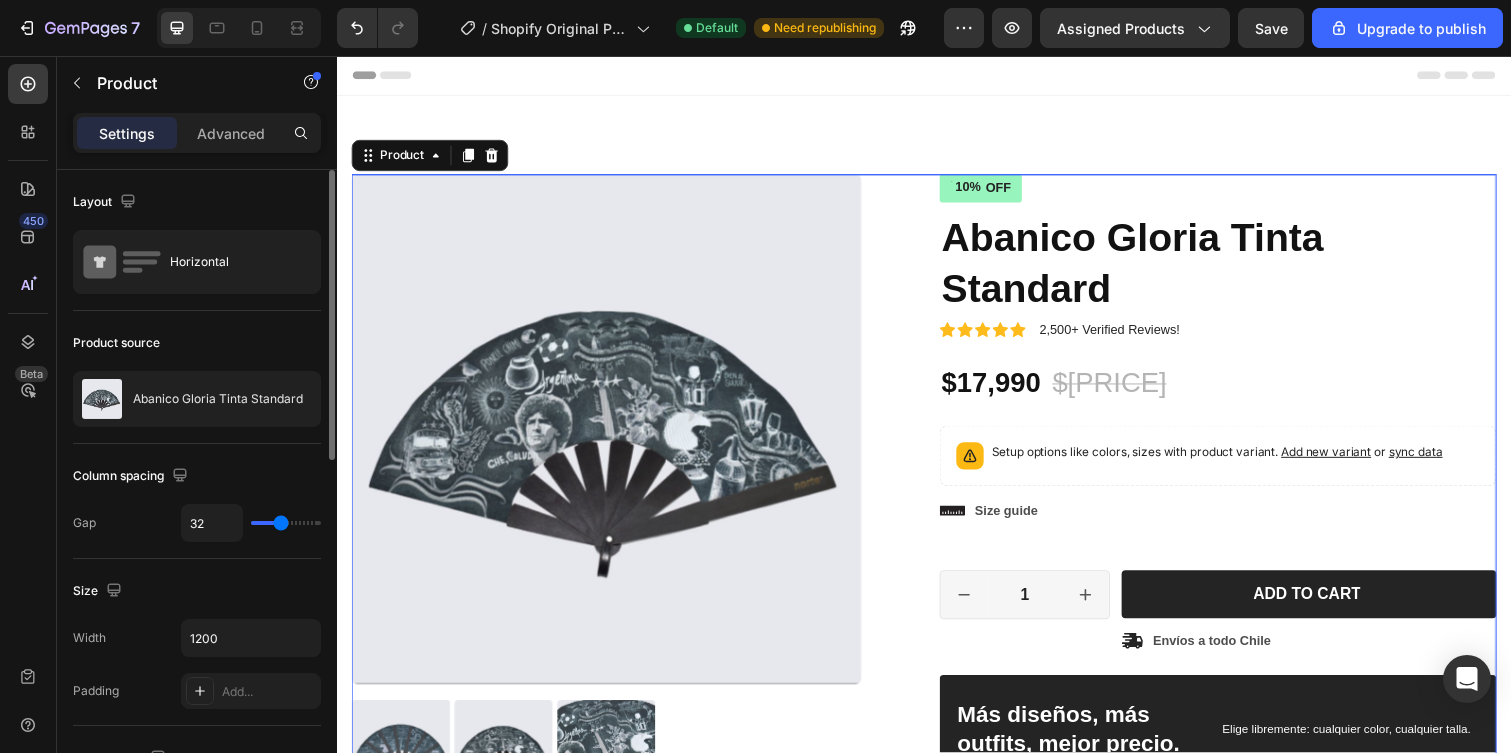 type on "5" 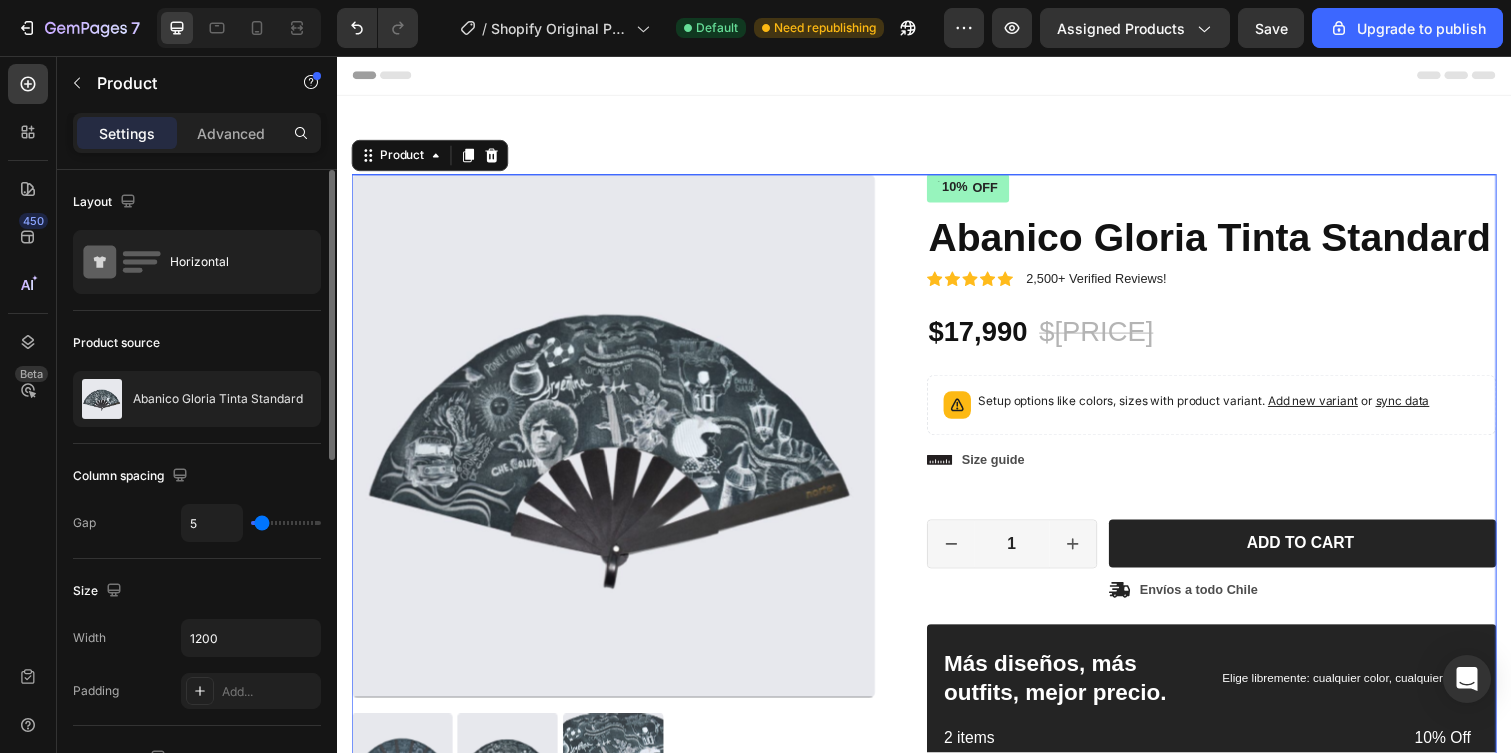 type on "31" 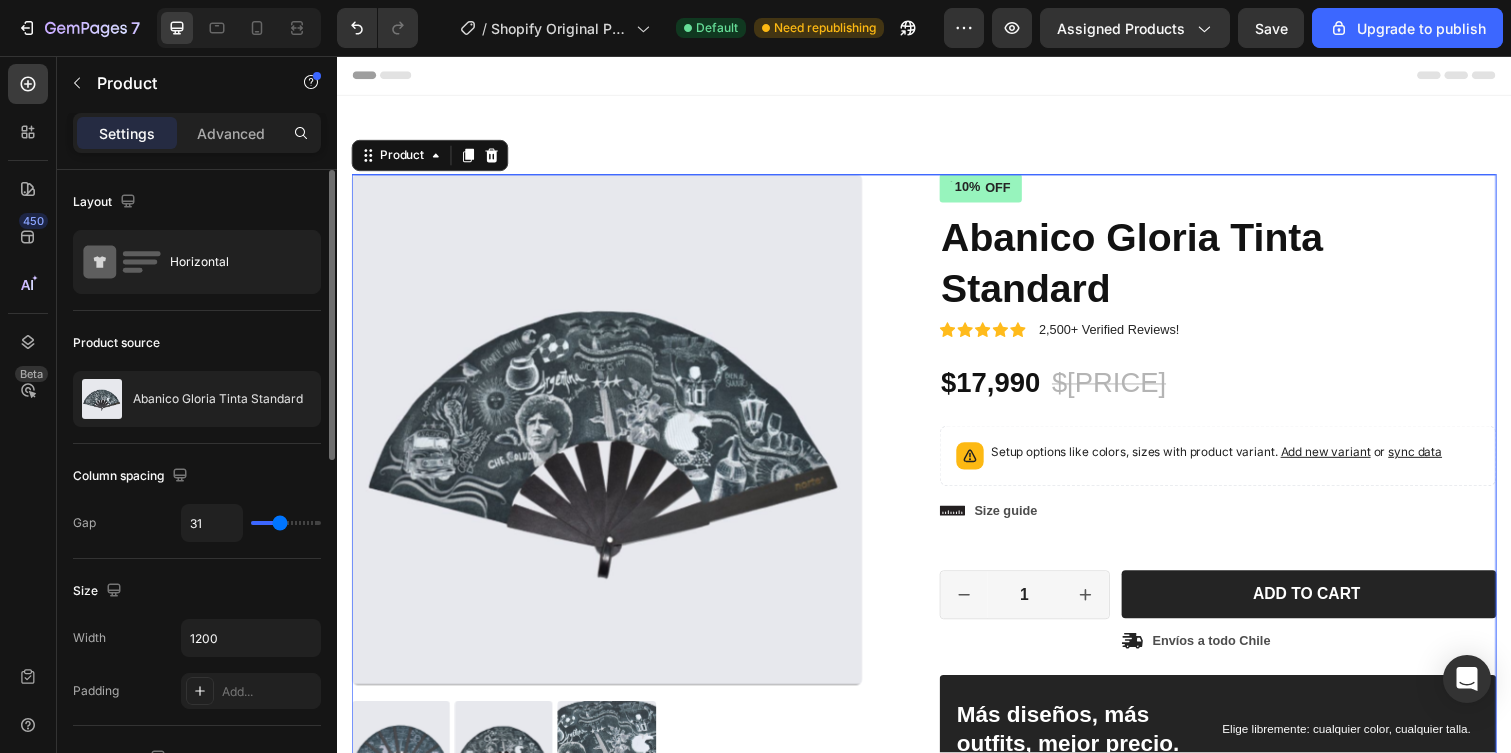 type on "42" 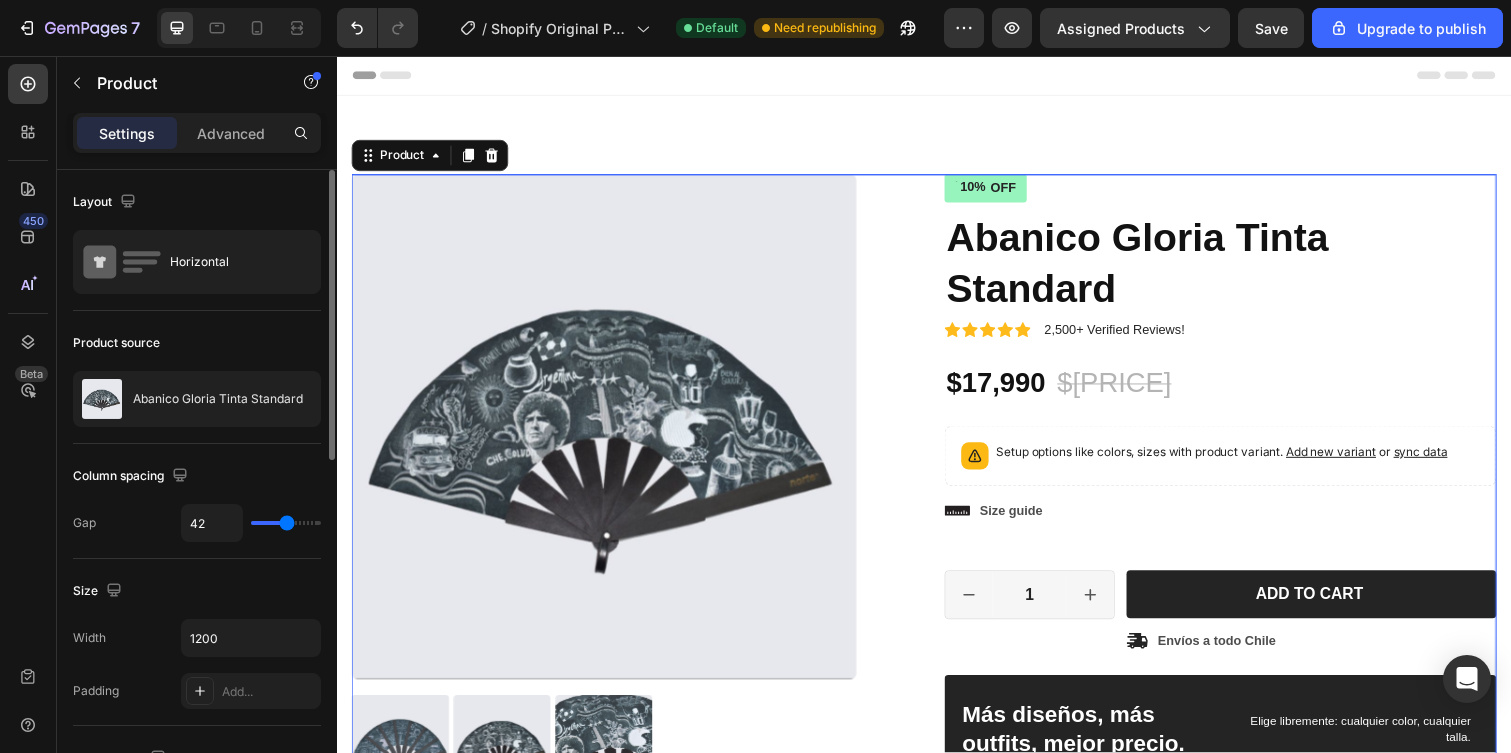 type on "32" 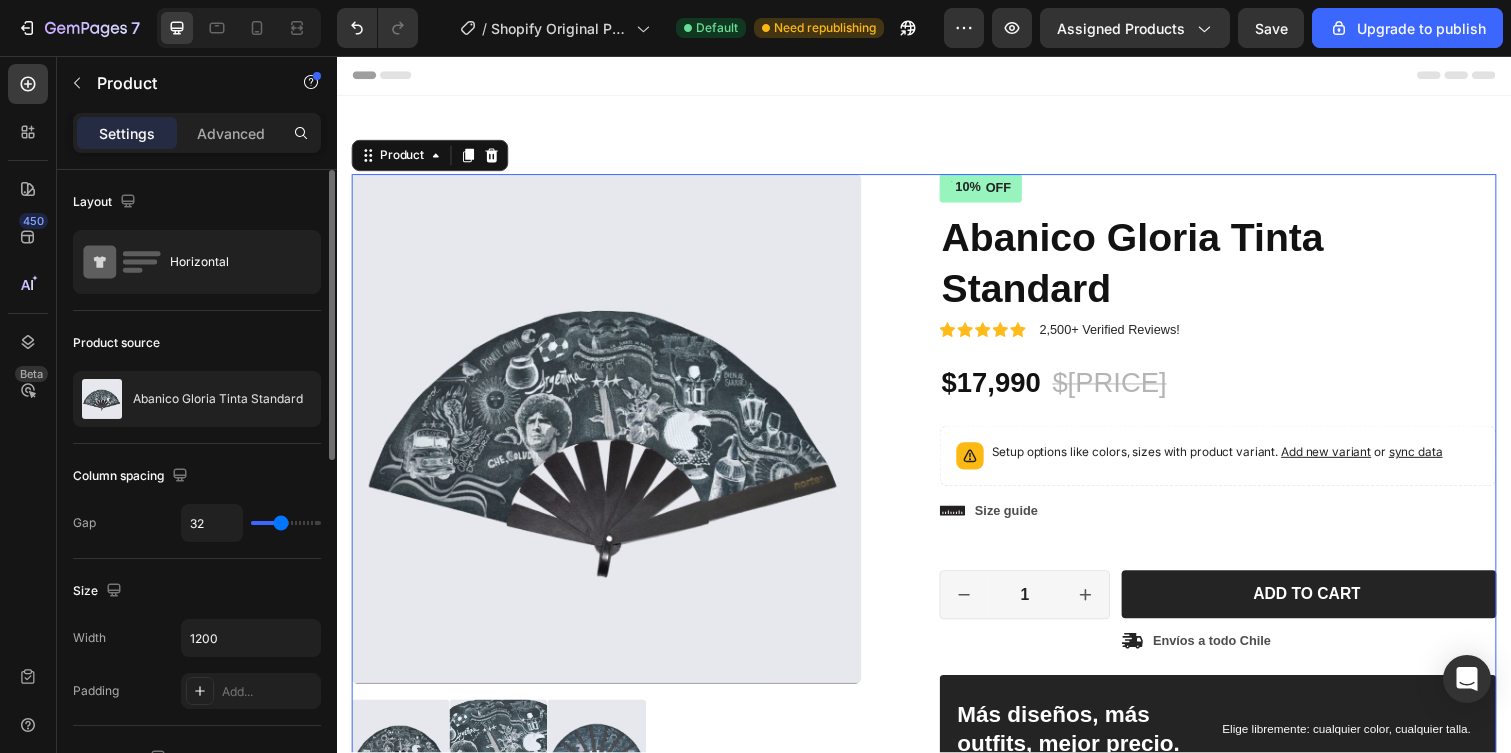 type on "31" 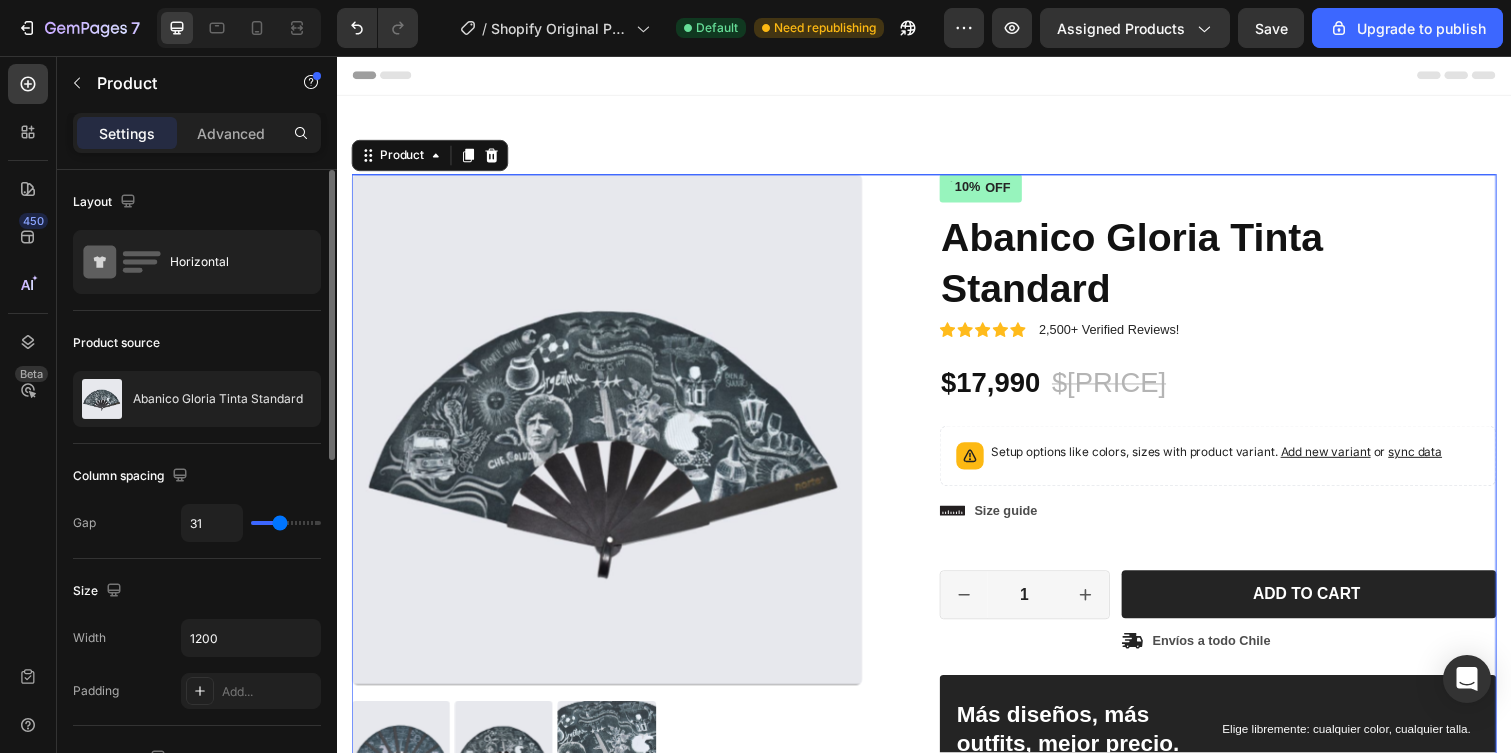type on "30" 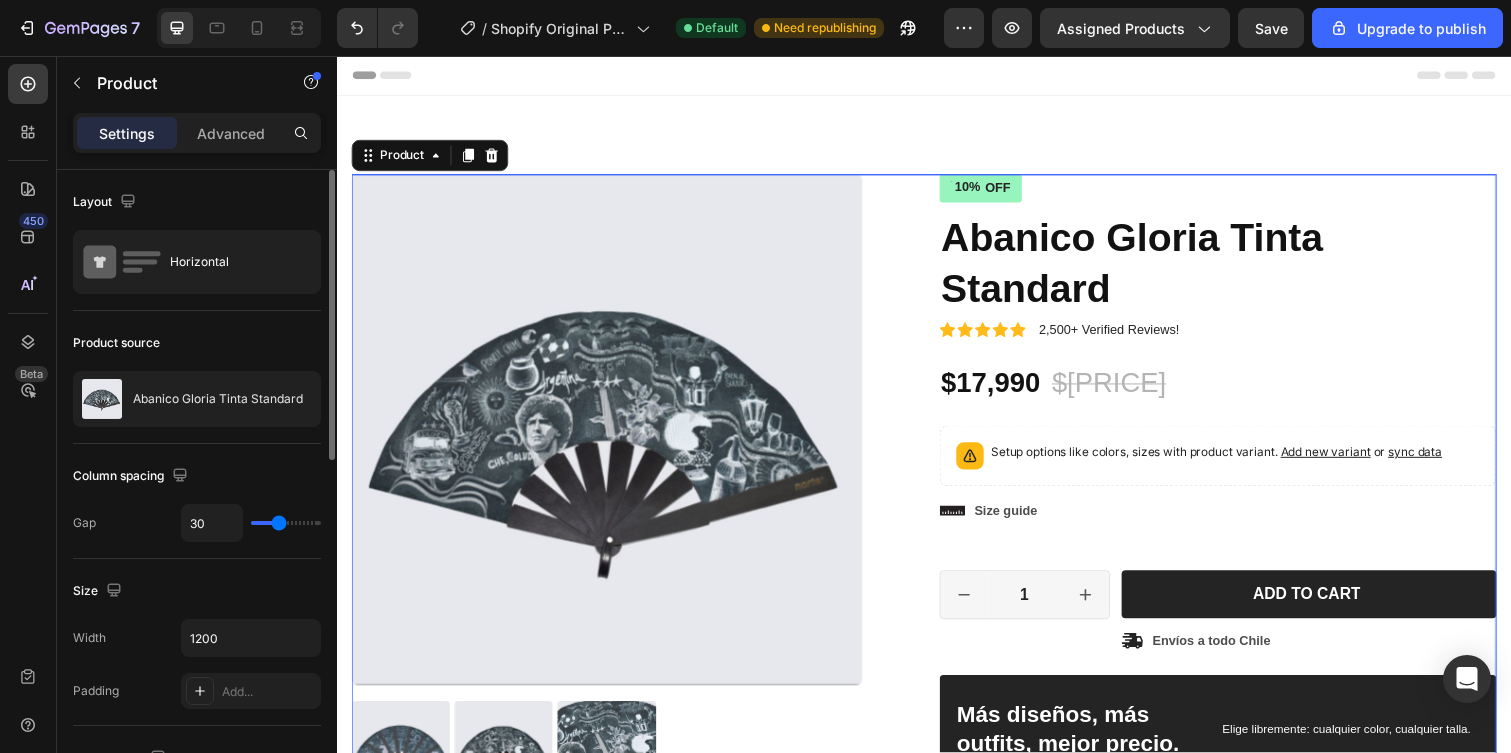 type on "29" 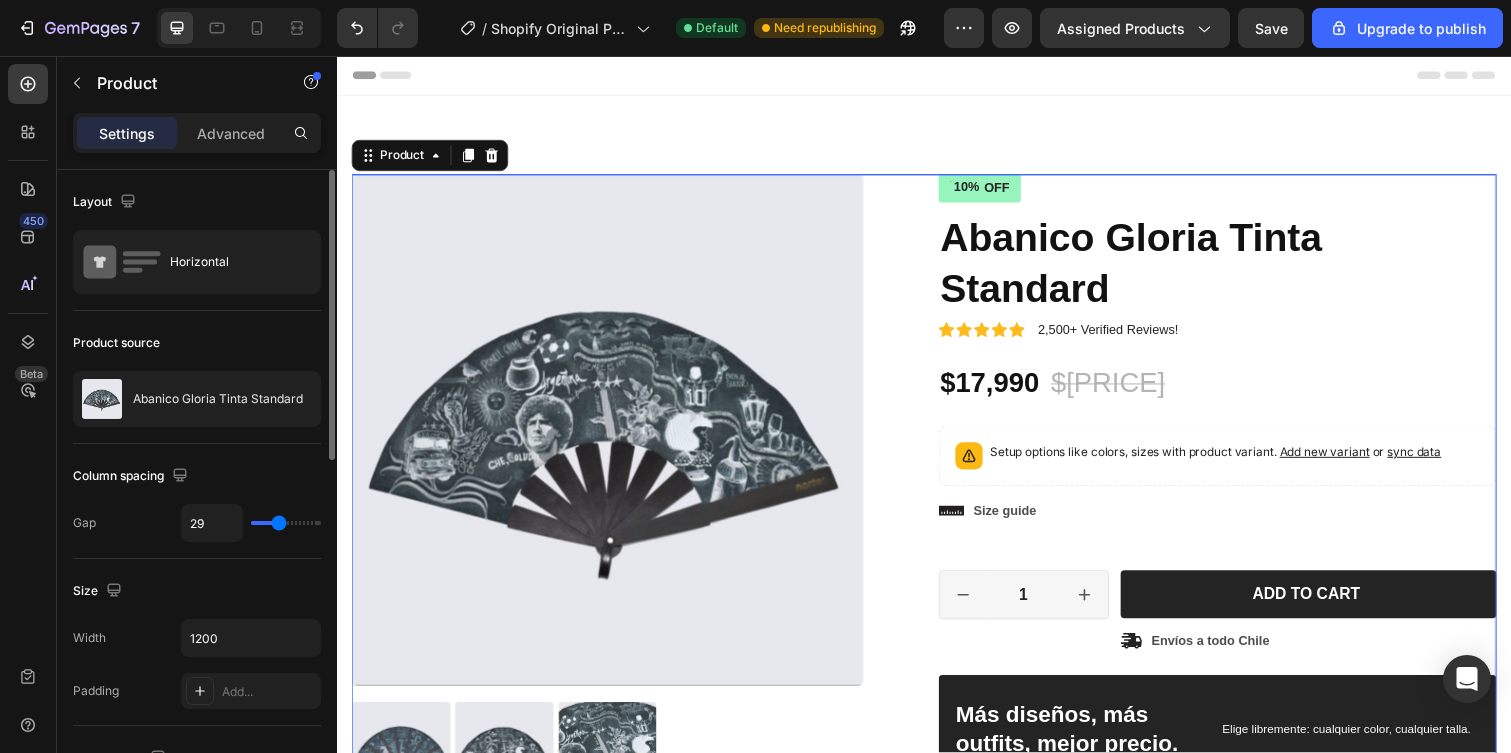 type on "28" 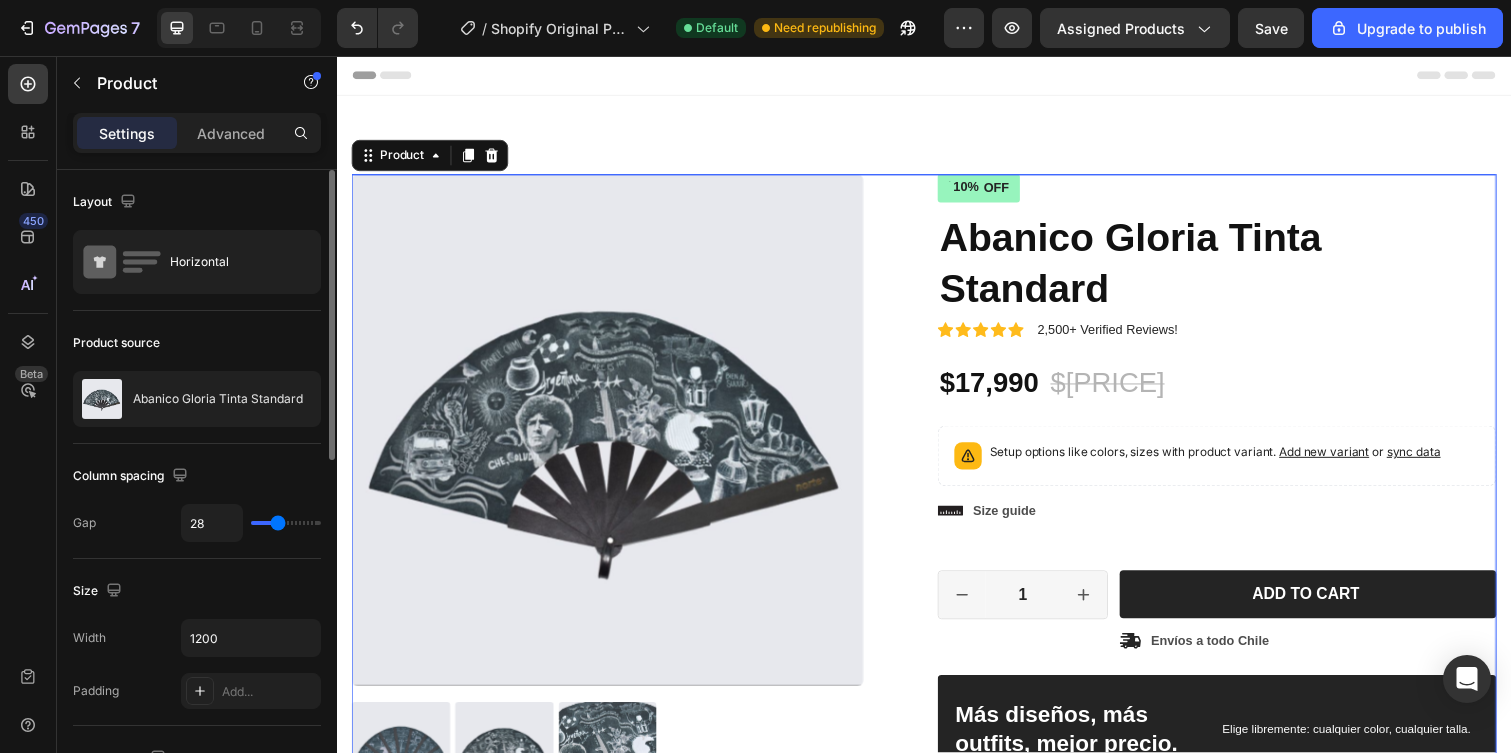 type on "29" 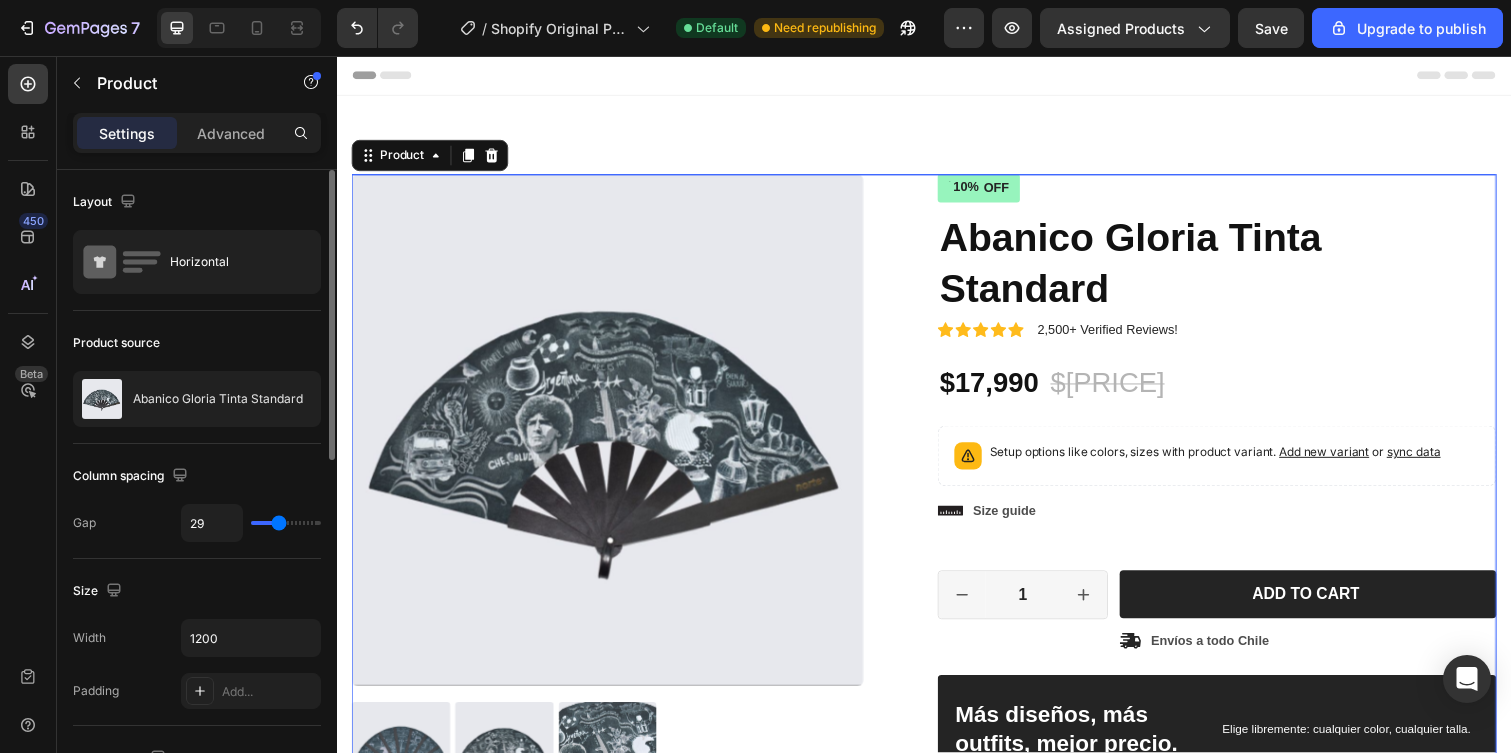 type on "30" 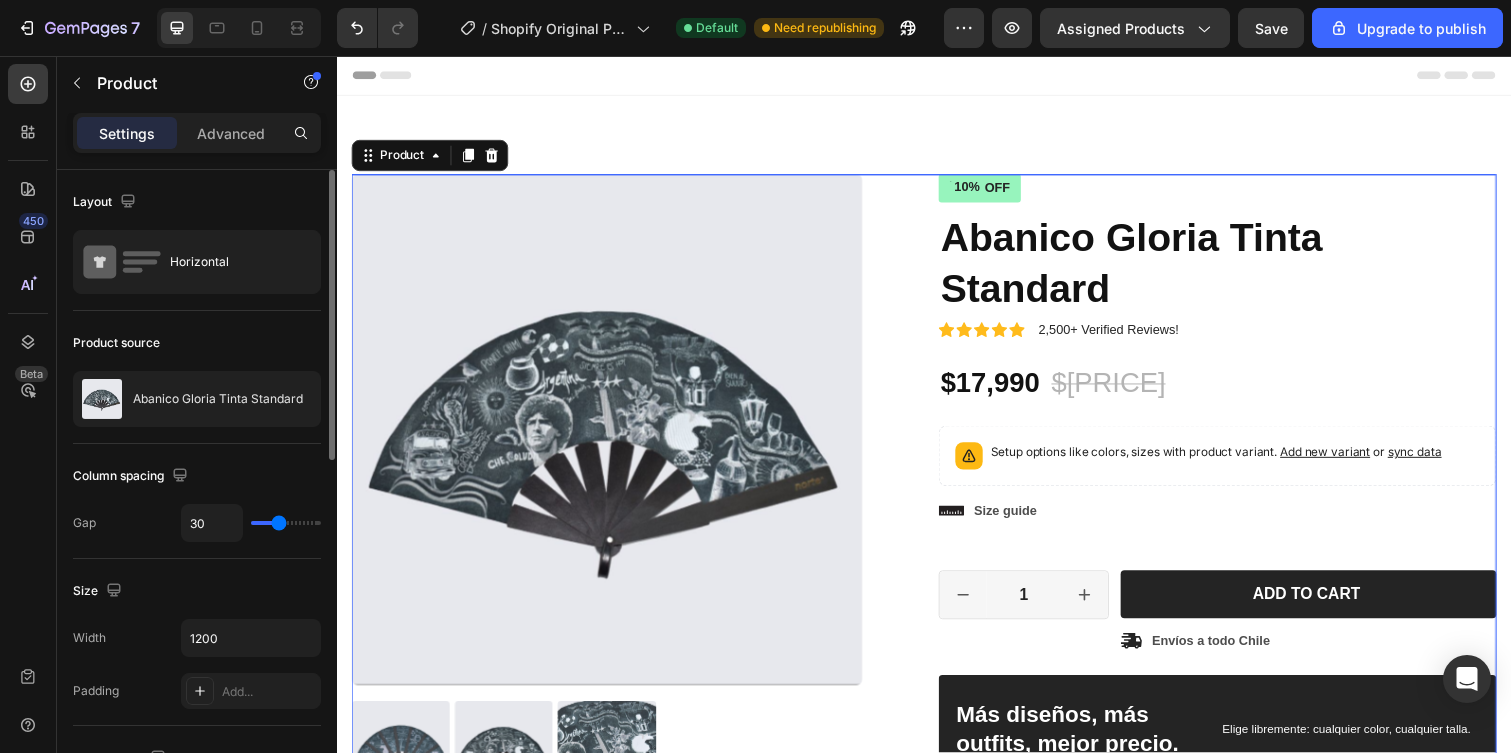 type on "31" 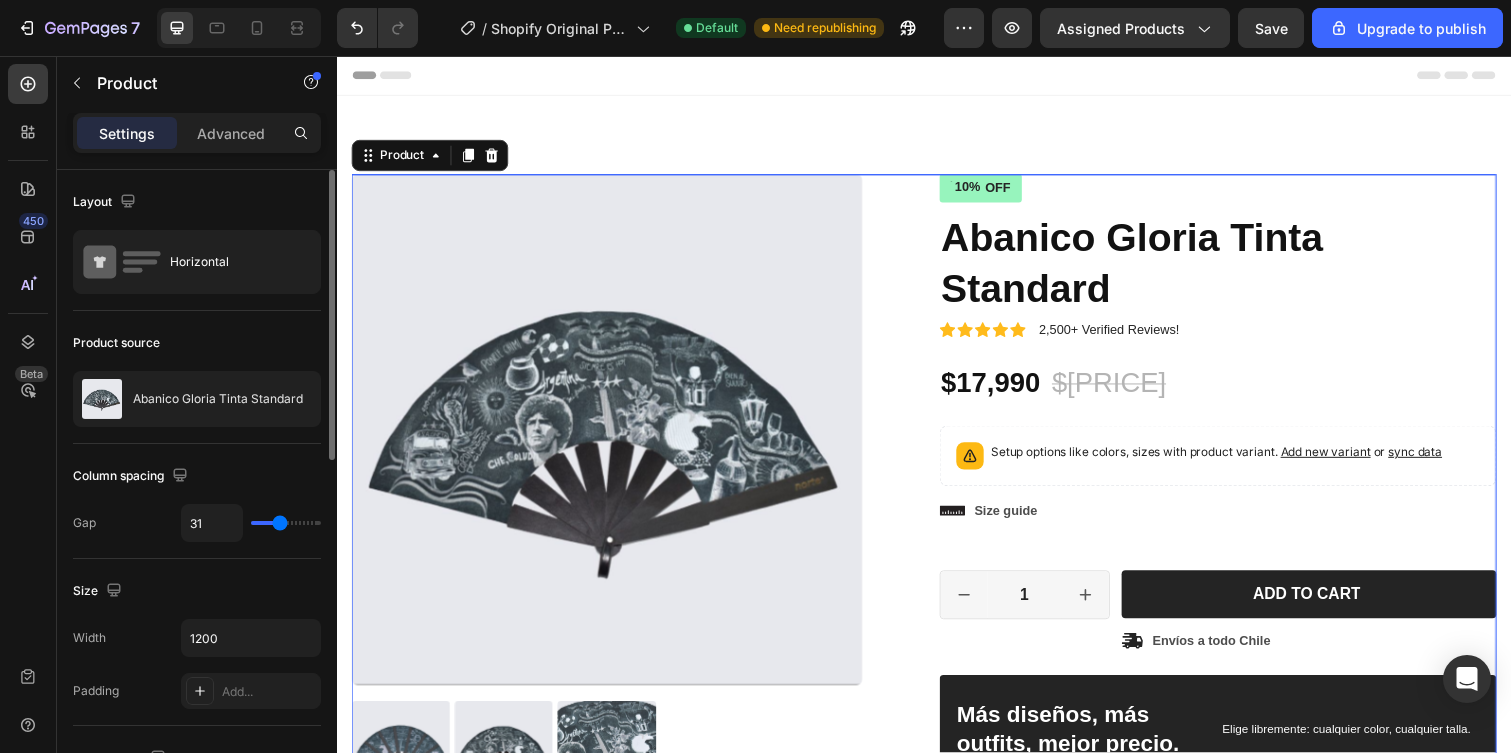 type on "32" 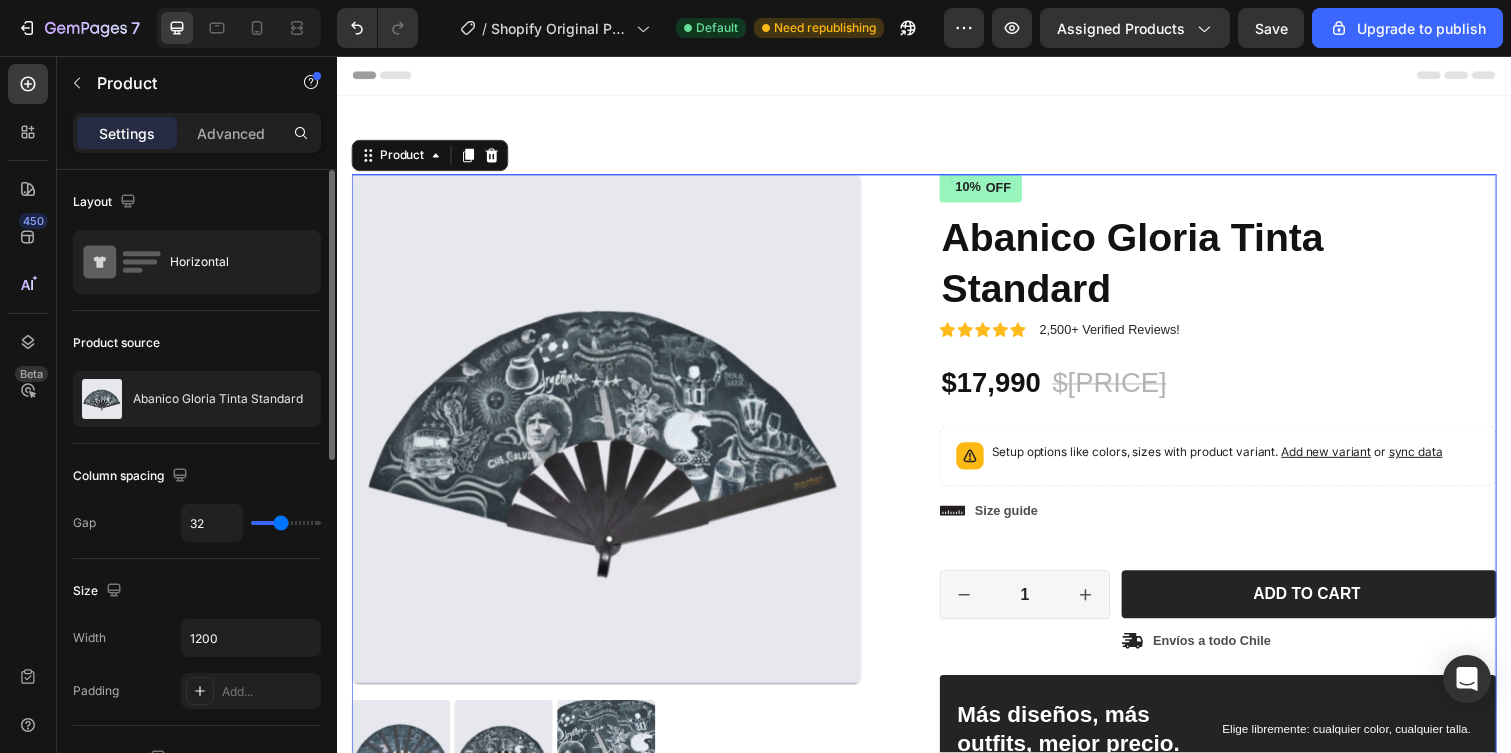 type on "32" 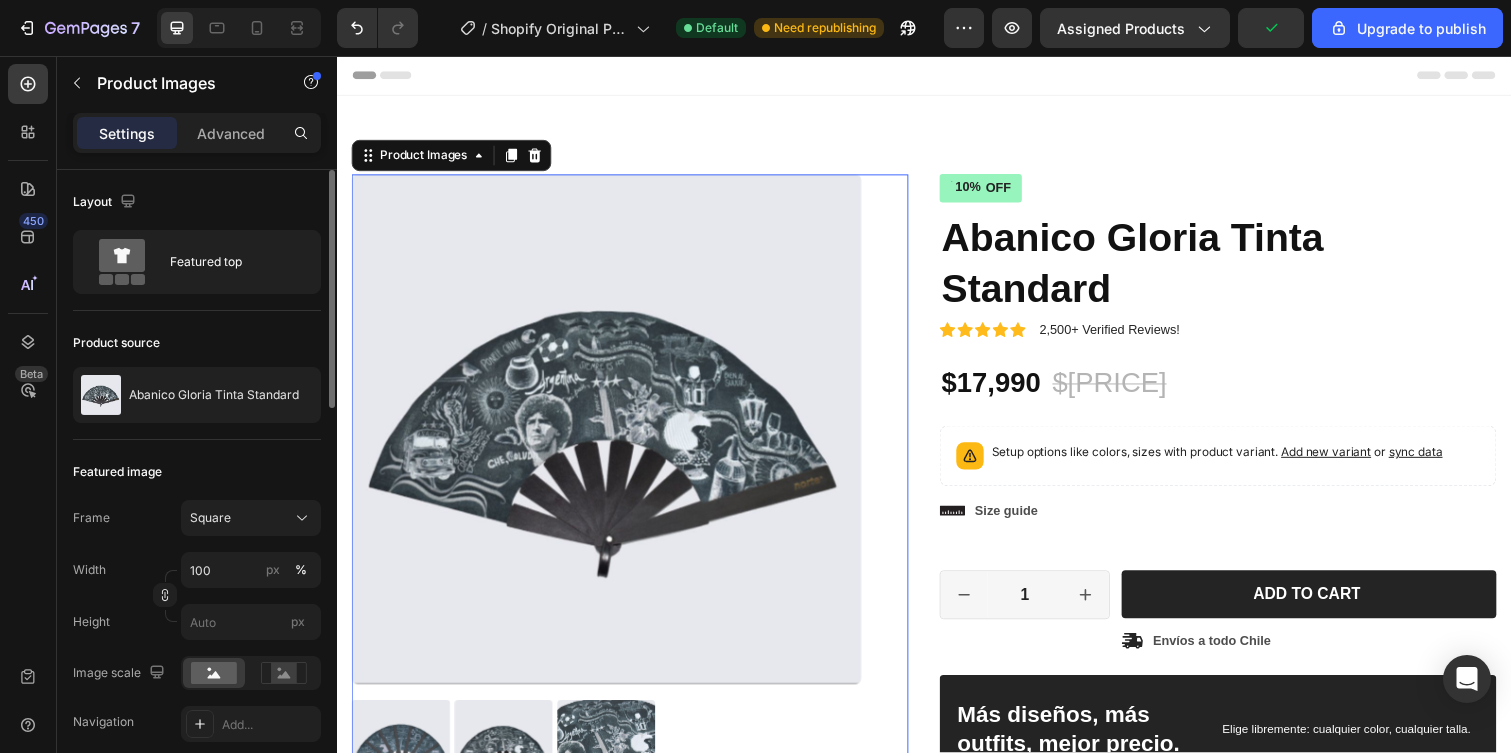 click on "Product Images   48" at bounding box center (636, 495) 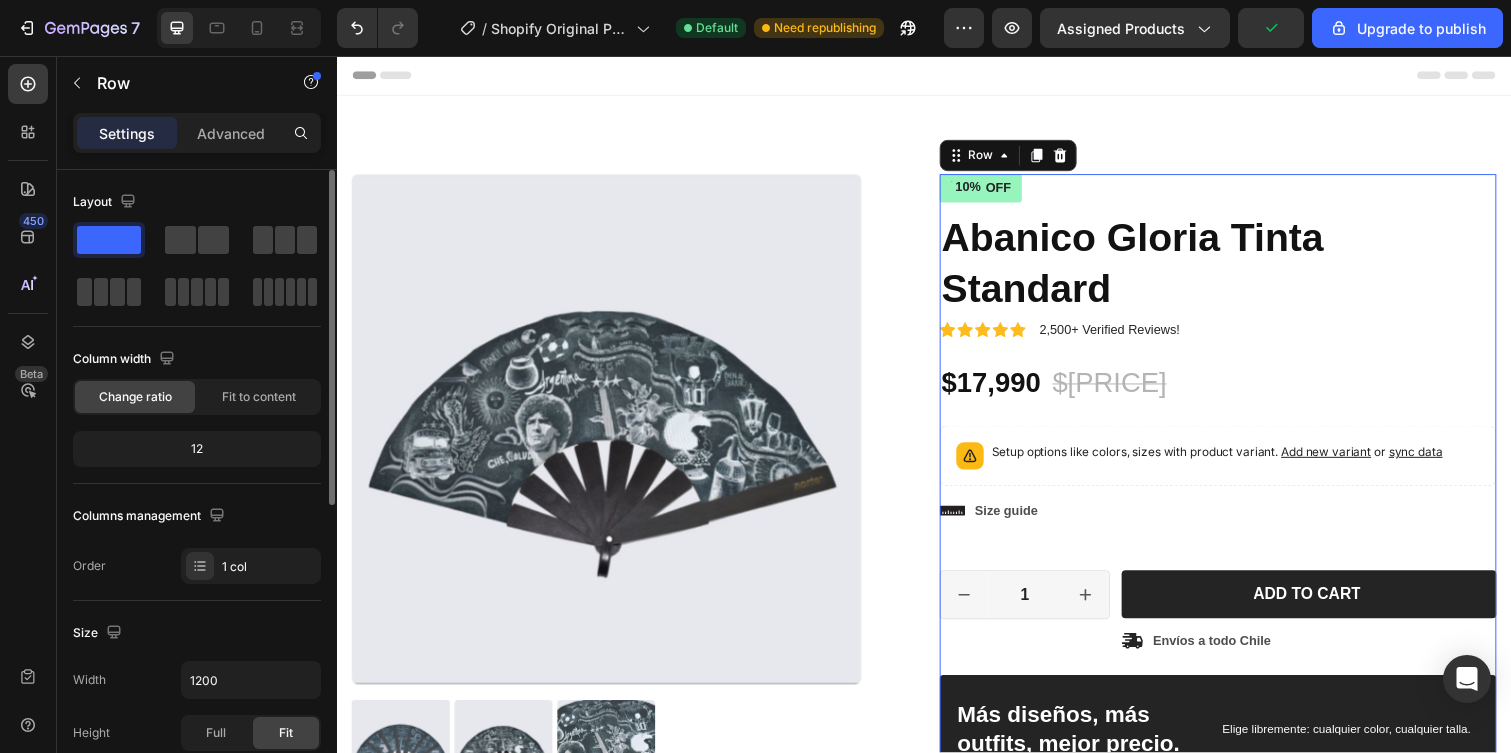 click on "Icon Icon Icon Icon Icon Icon List 2,500+ Verified Reviews! Text Block Row 10% OFF Discount Tag Abanico Gloria Tinta Standard Product Title Icon Icon Icon Icon Icon Icon List 2,500+ Verified Reviews! Text Block Row $17,990 Product Price Product Price $19,990 Product Price Product Price 10% OFF Discount Tag Row Setup options like colors, sizes with product variant.       Add new variant   or   sync data Product Variants & Swatches Setup options like colors, sizes with product variant.       Add new variant   or   sync data Product Variants & Swatches
Icon Size guide Text Block Row
1
Product Quantity Row Add to cart Add to Cart
Icon Envíos a todo Chile Text Block Row Row Más diseños, más outfits, mejor precio. Text Block Elige libremente: cualquier color, cualquier talla. Text Block Row 2 items Text Block 10% Off   Text Block Row 3 items Text Block 15% Off + 🚛 Envío Gratis  Text Block Row 4+ items Text Block Most popular Text Block Row 20% Off + 🚛 Envío Gratis" at bounding box center [1237, 603] 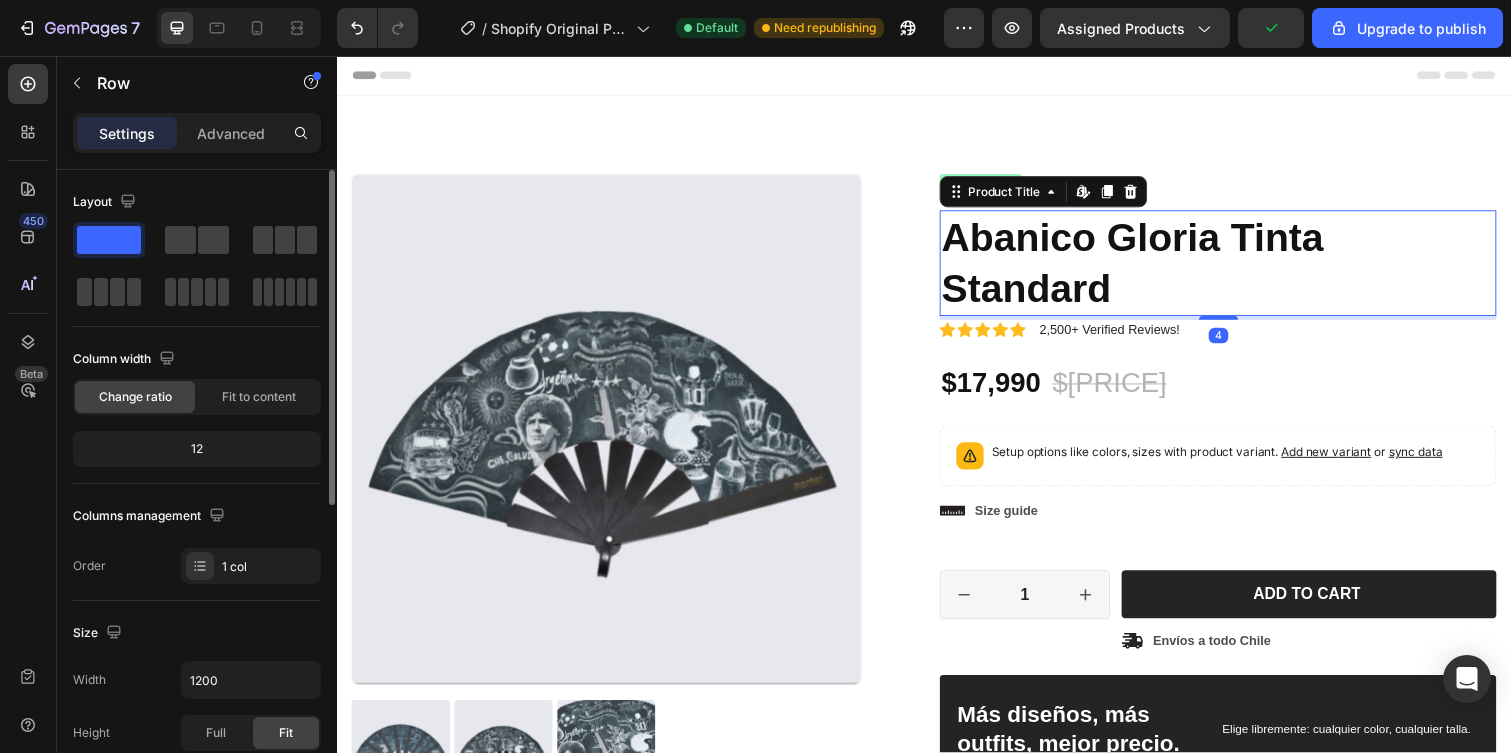 click on "Abanico Gloria Tinta Standard" at bounding box center [1237, 268] 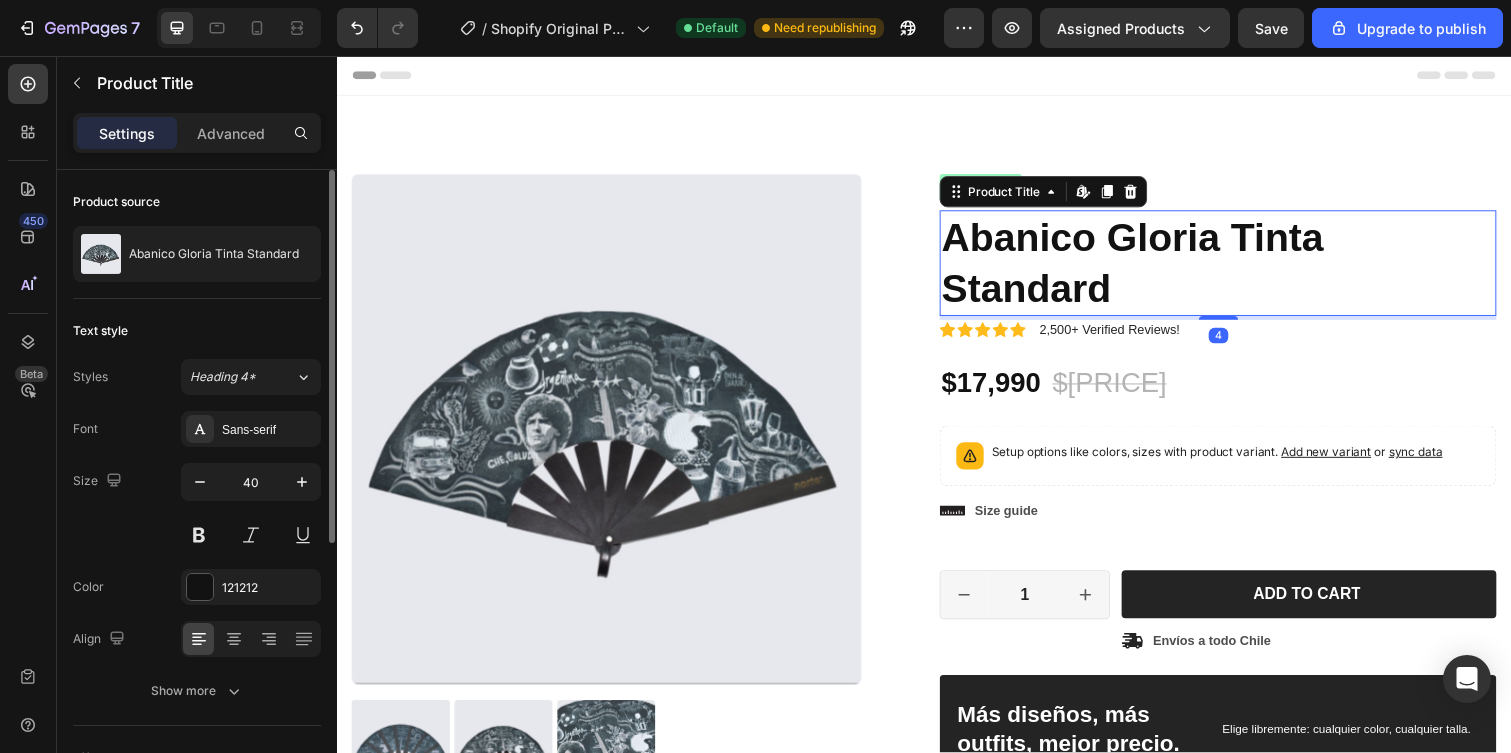 click on "Abanico Gloria Tinta Standard" at bounding box center (1237, 268) 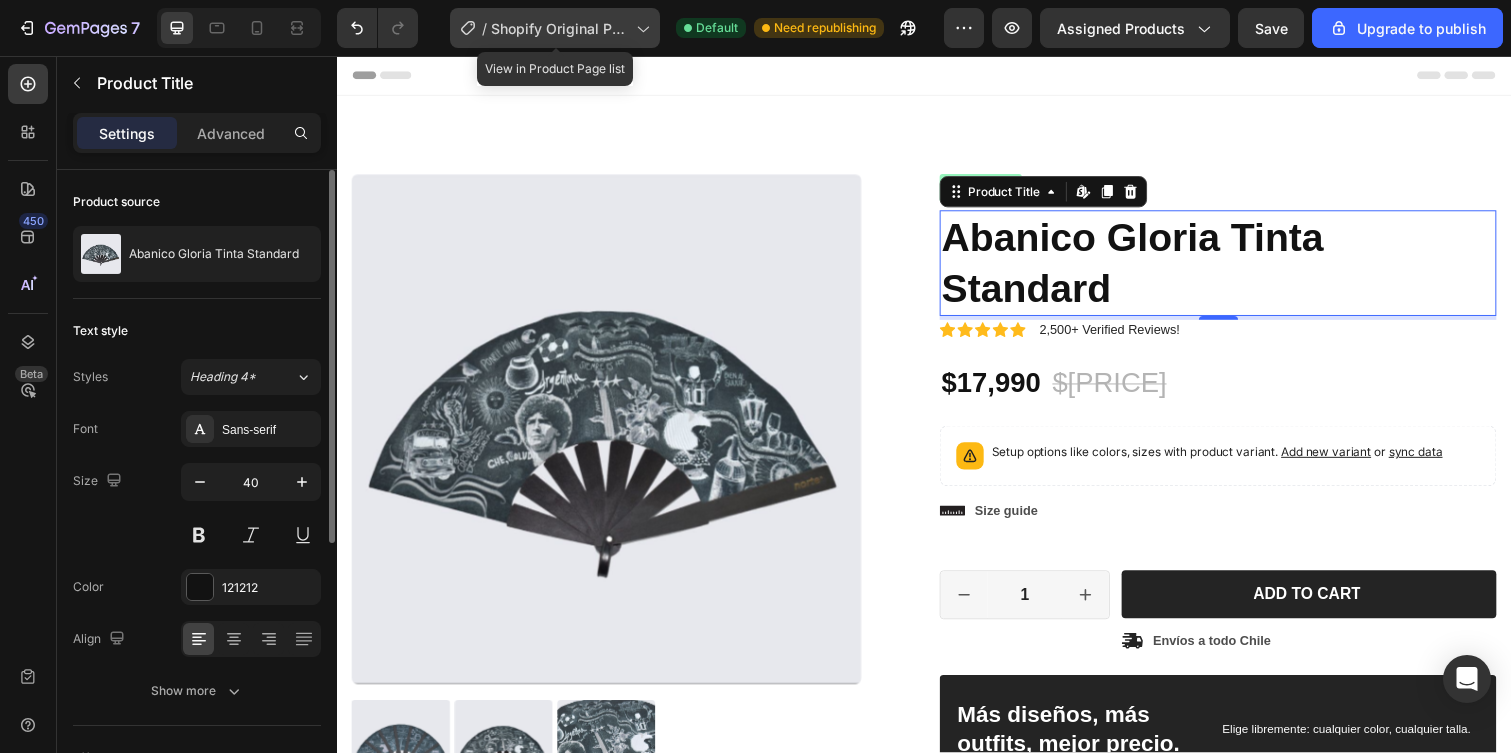 click on "/  Shopify Original Product Template" 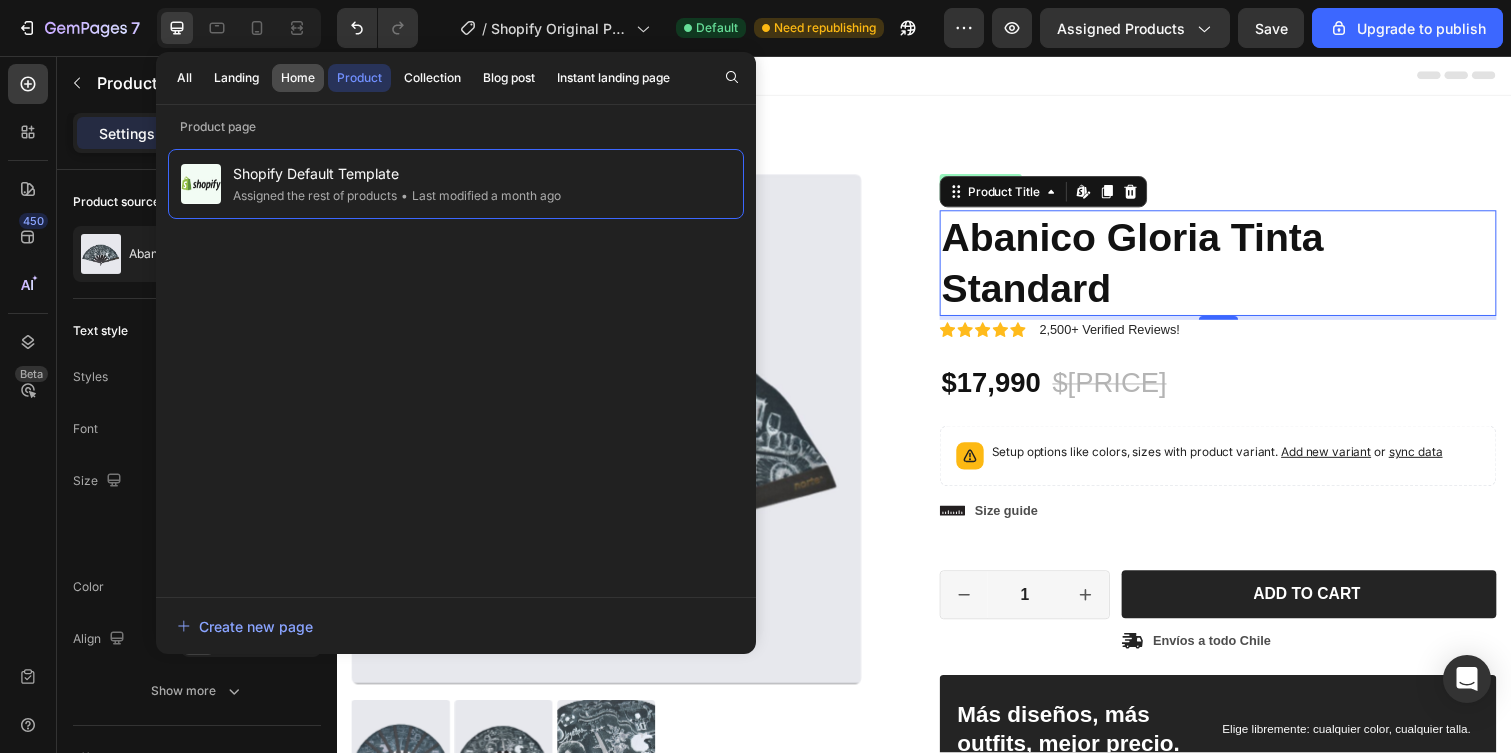 click on "Home" at bounding box center [298, 78] 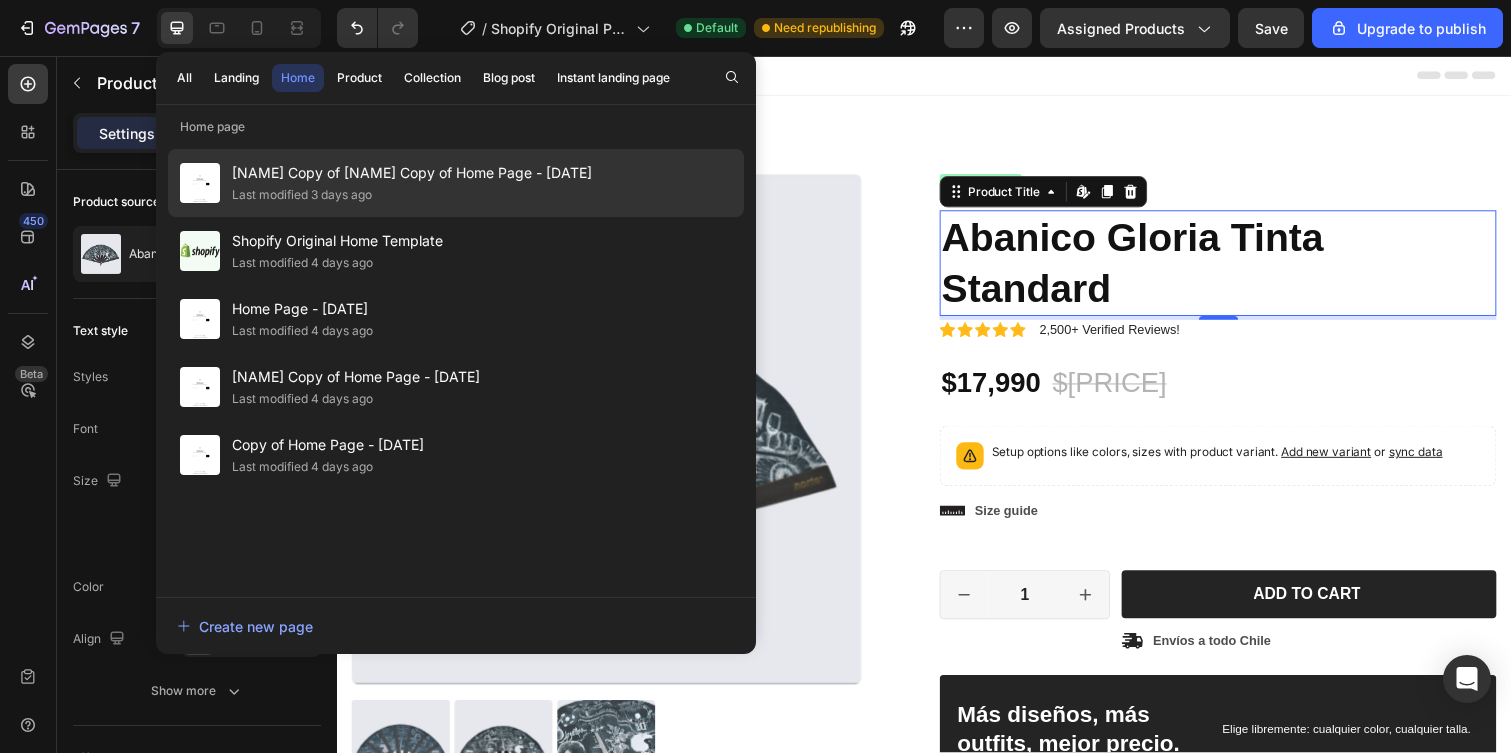 click on "[Kiran GemPages] Copy of [Ethan GemPages] Copy of Home Page - Jul 1, 20:14:56" at bounding box center (412, 173) 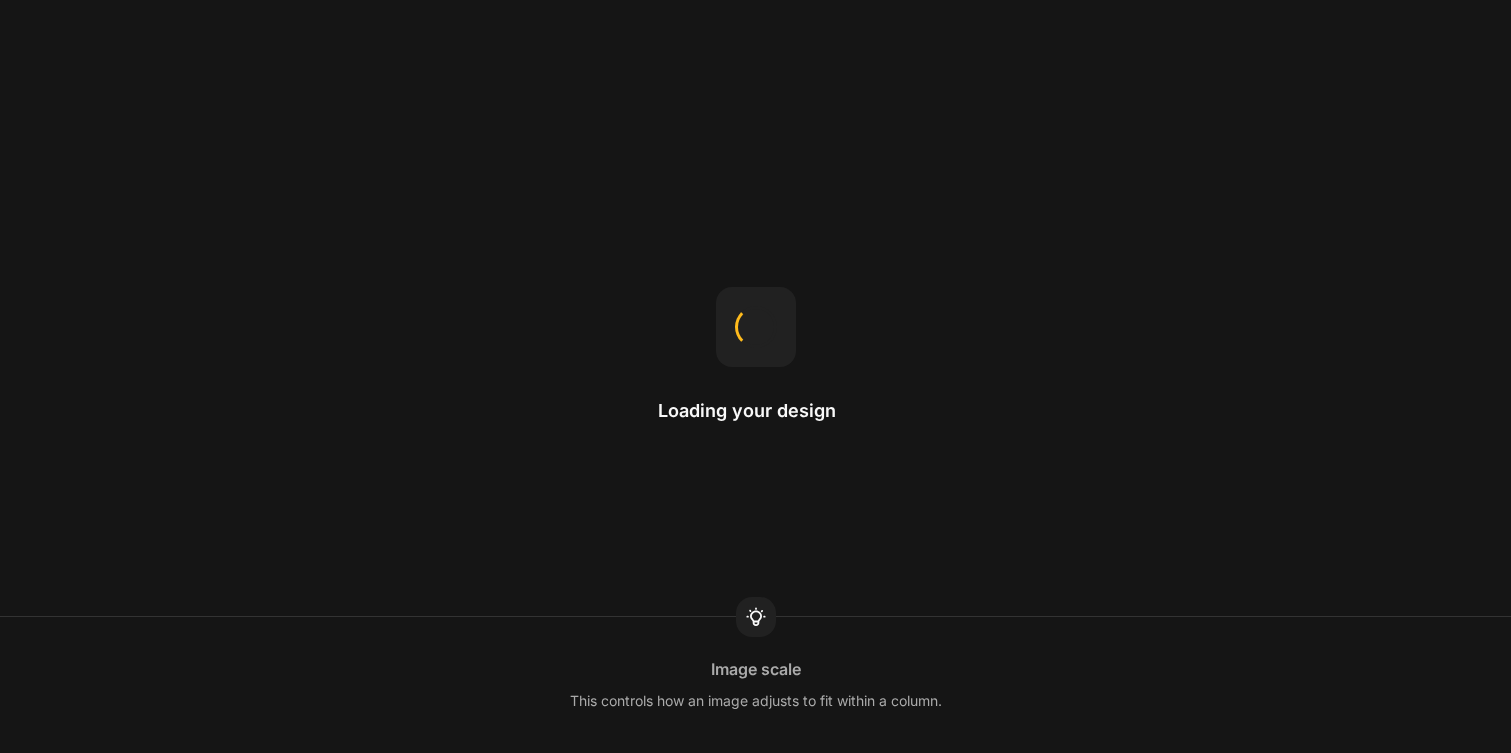 scroll, scrollTop: 0, scrollLeft: 0, axis: both 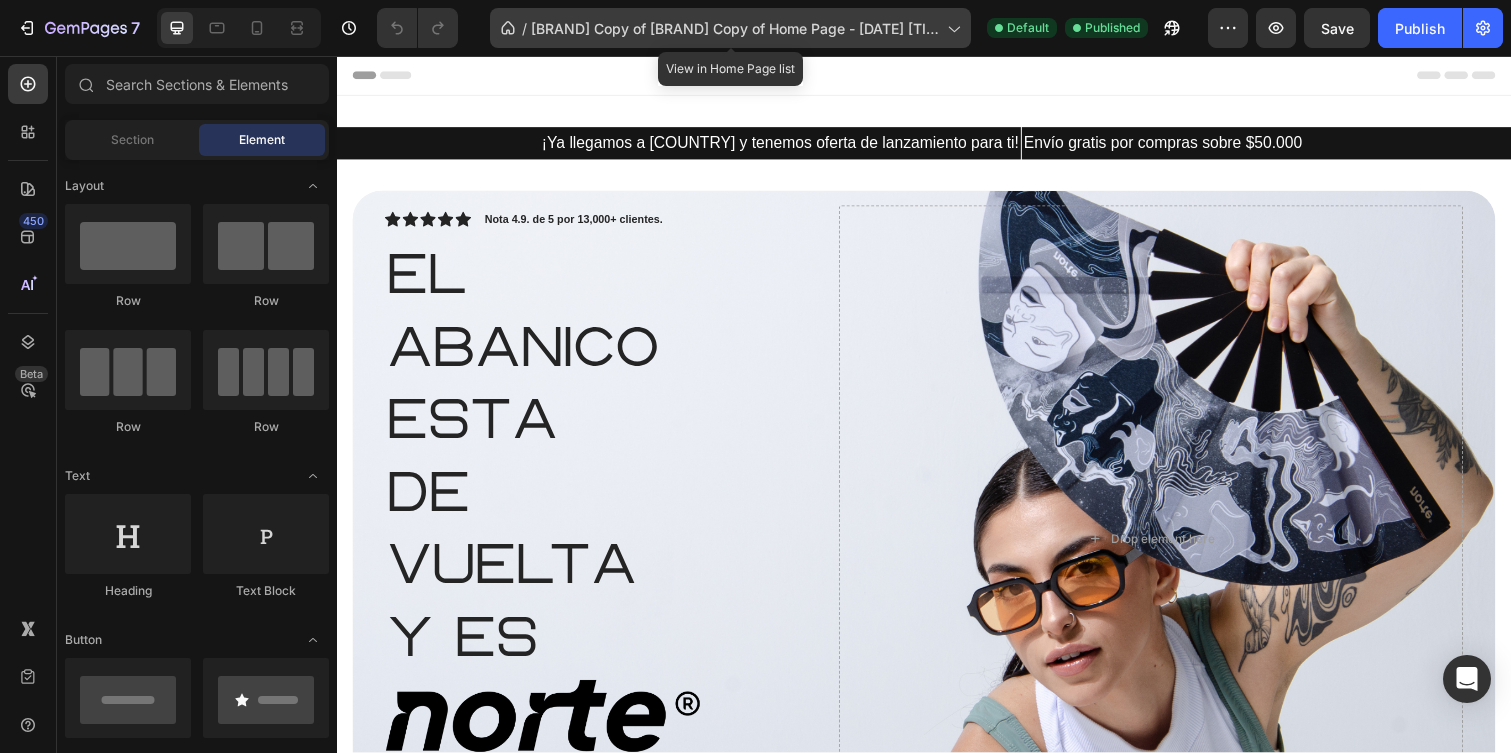 click on "/  [Kiran GemPages] Copy of [Ethan GemPages] Copy of Home Page - Jul 1, 20:14:56" 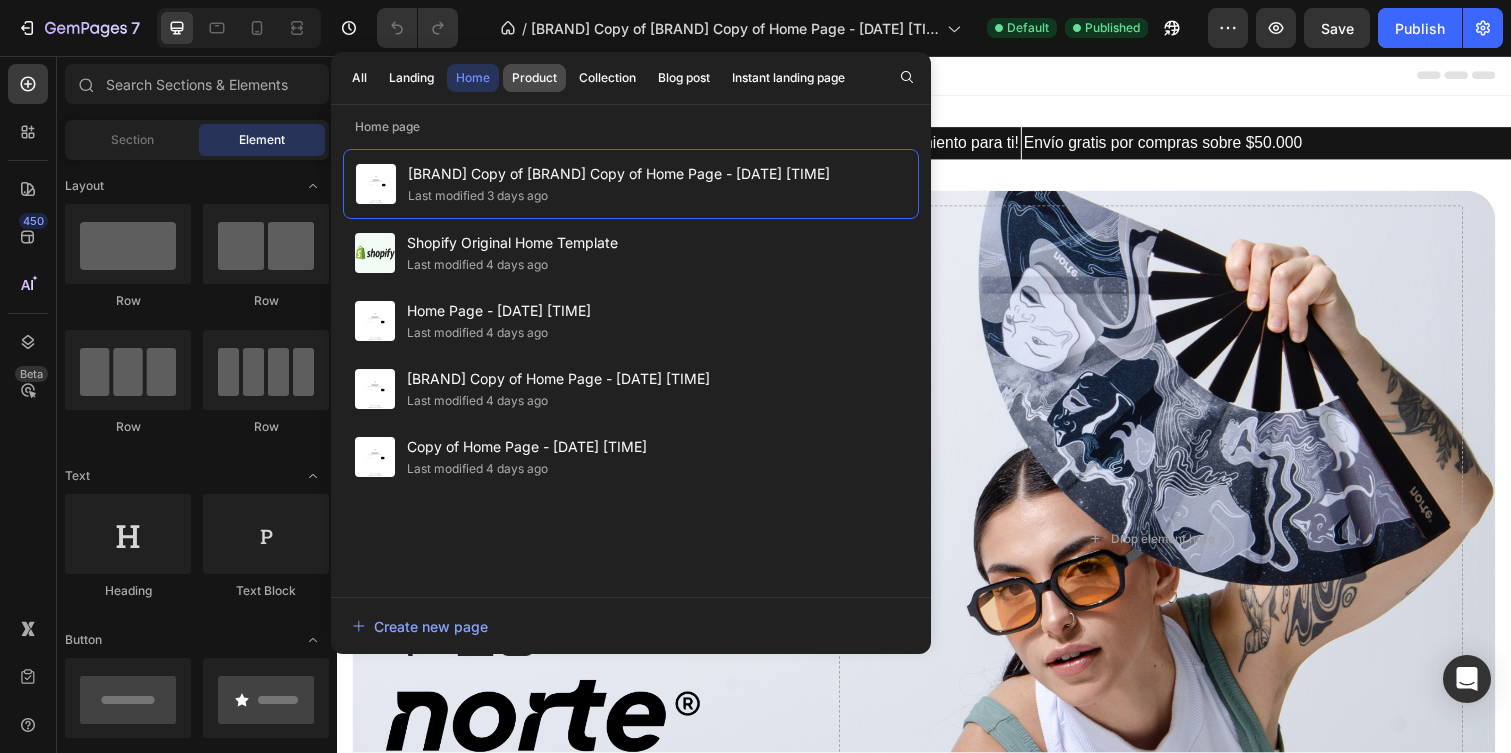 click on "Product" 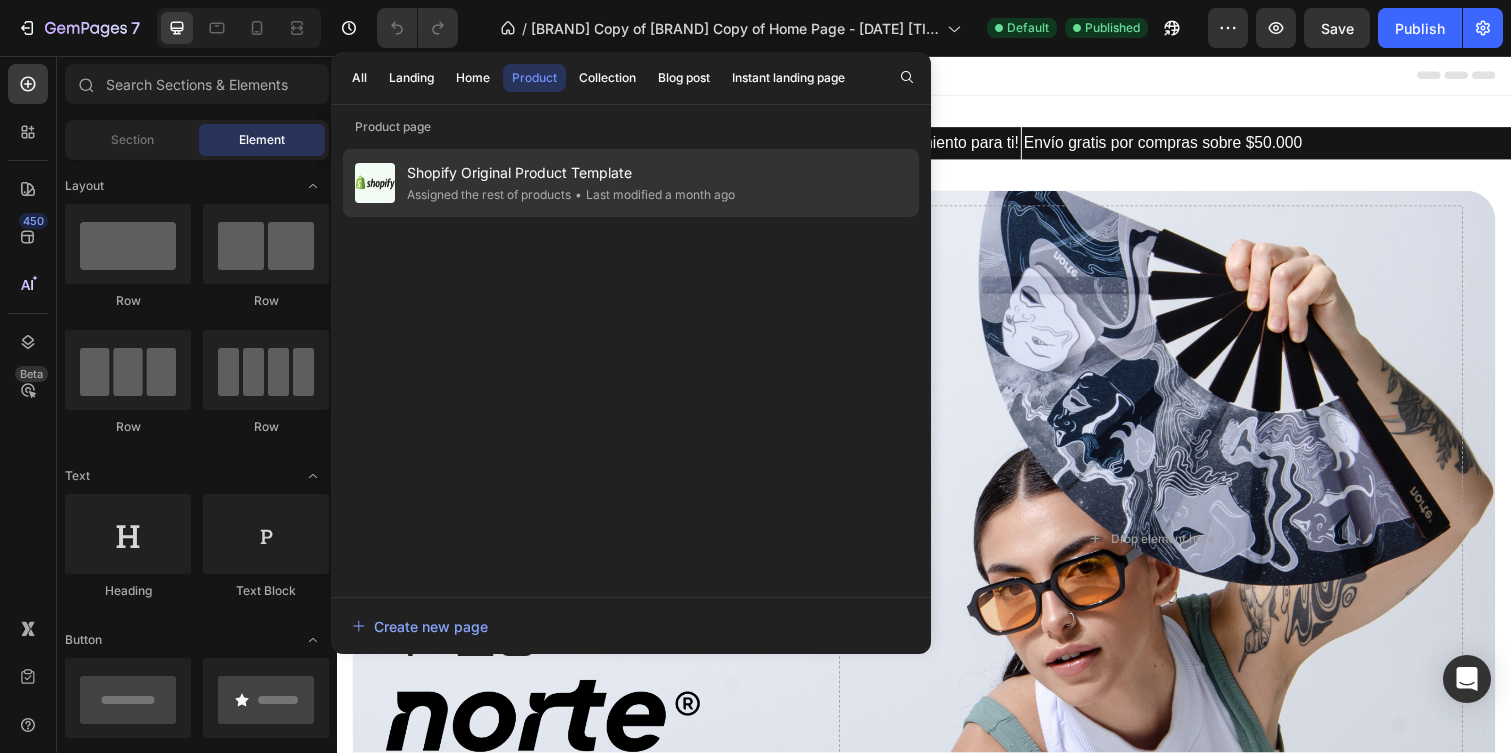 click on "Shopify Original Product Template" at bounding box center (571, 173) 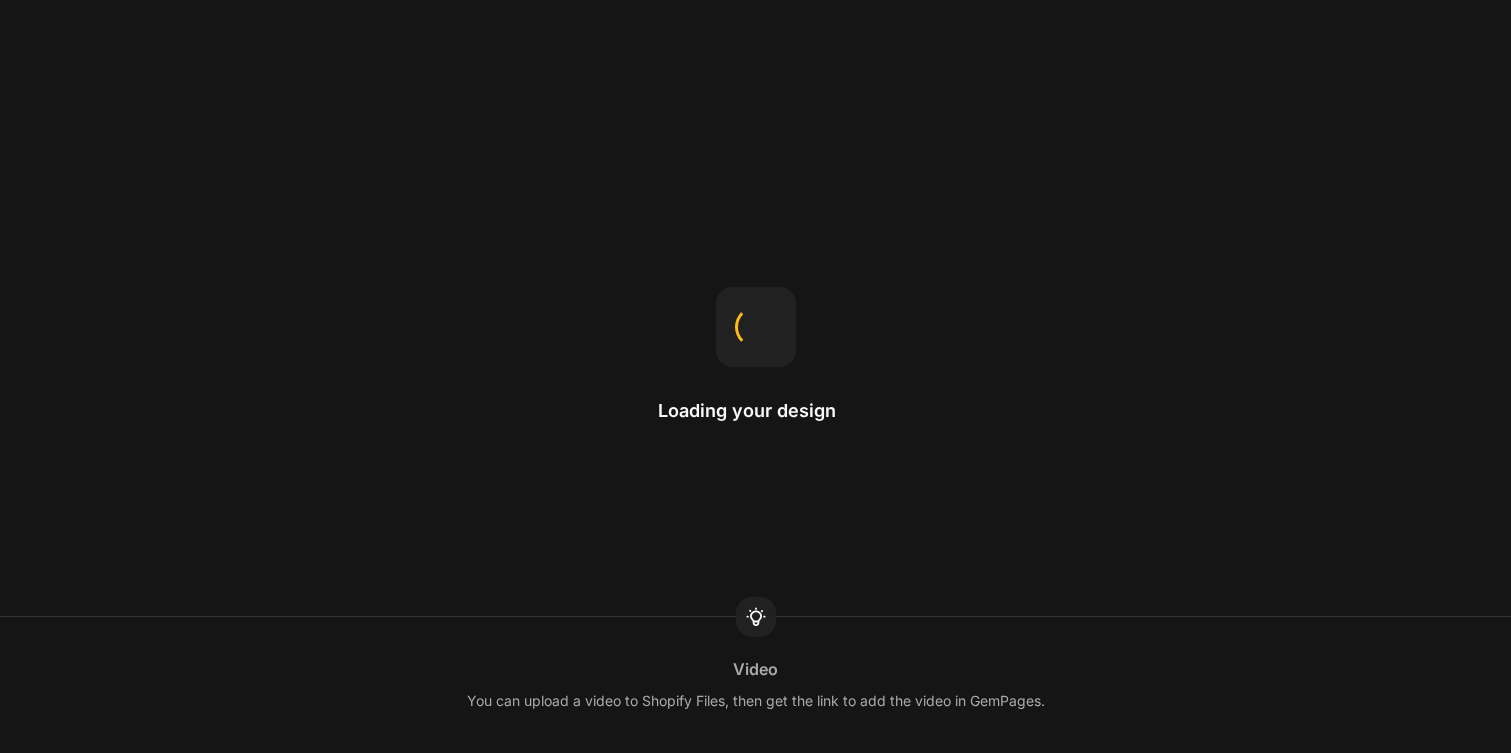 scroll, scrollTop: 0, scrollLeft: 0, axis: both 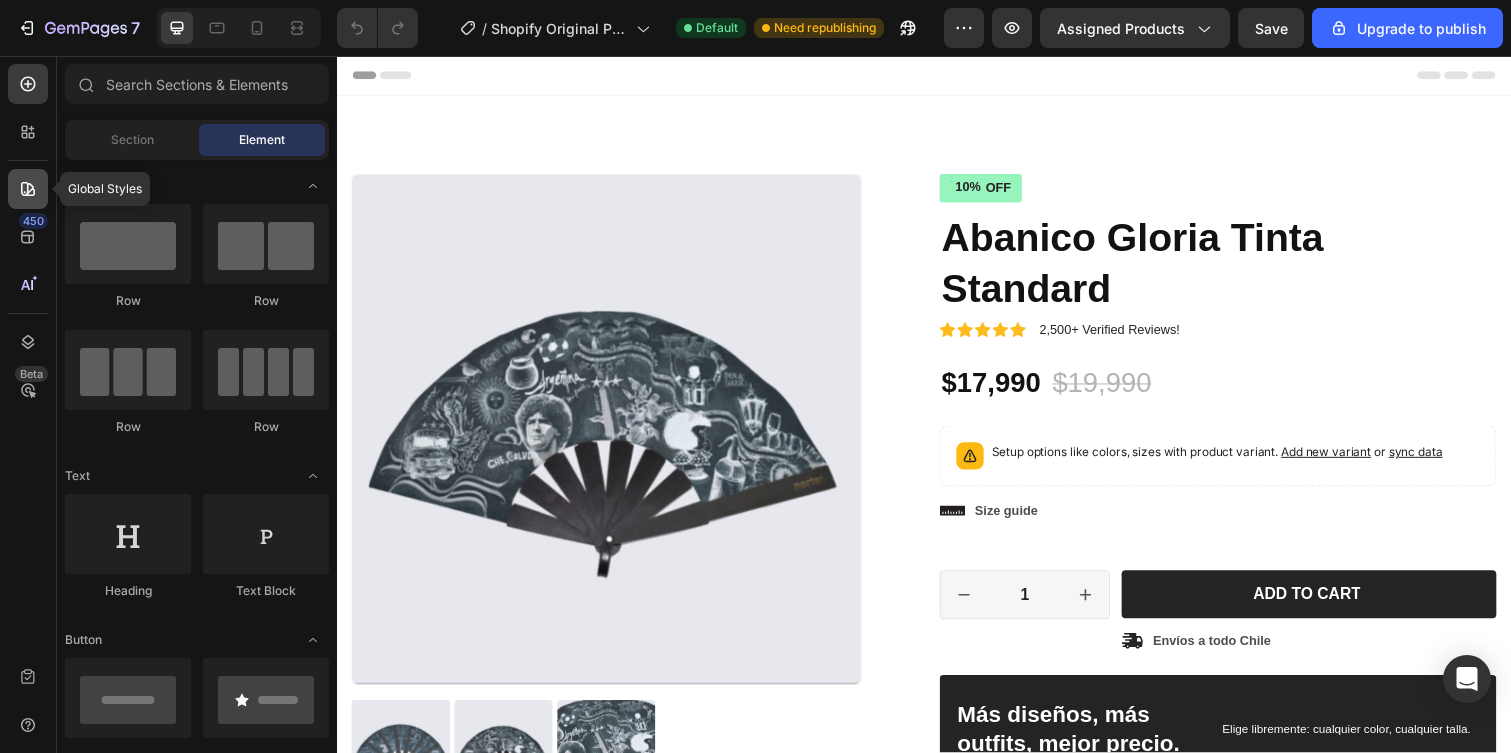 click 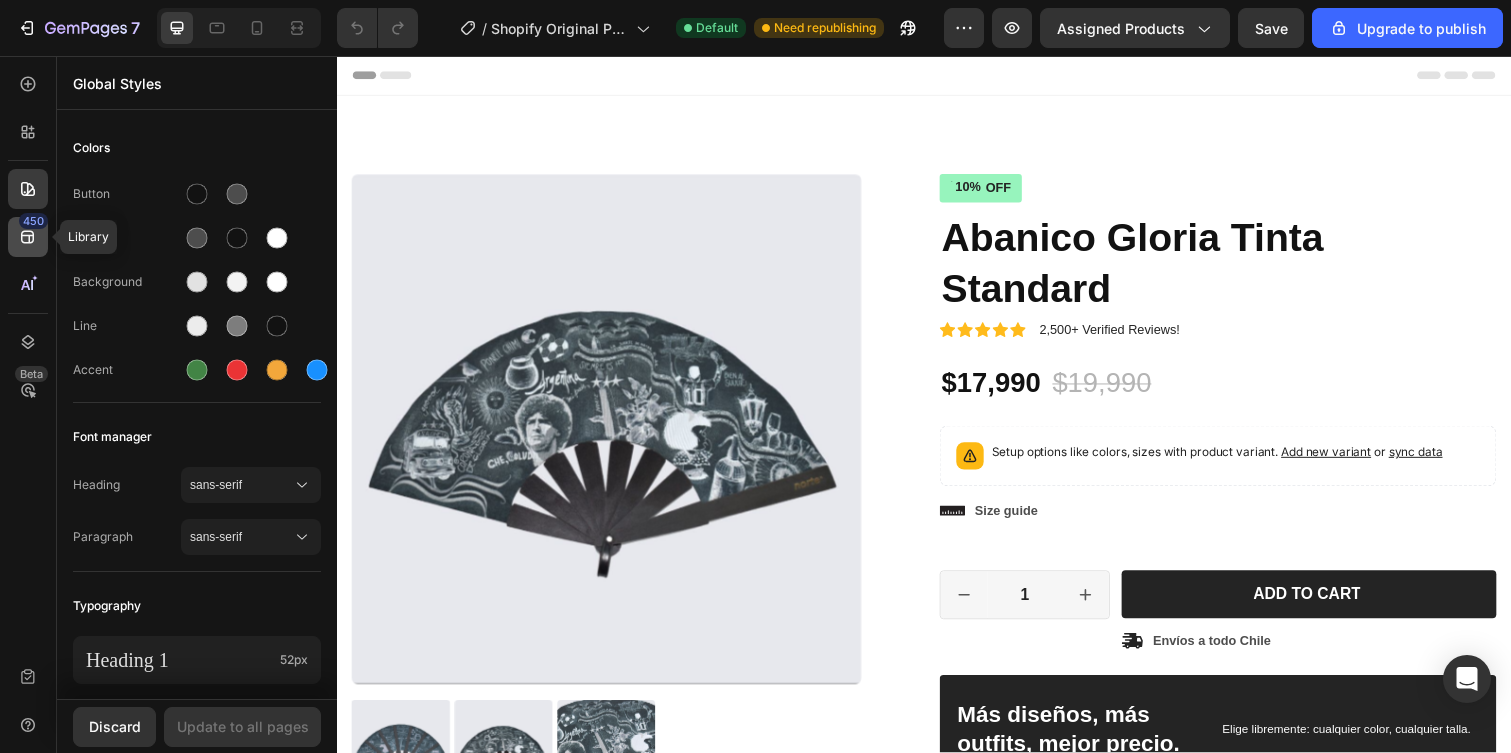 click on "450" 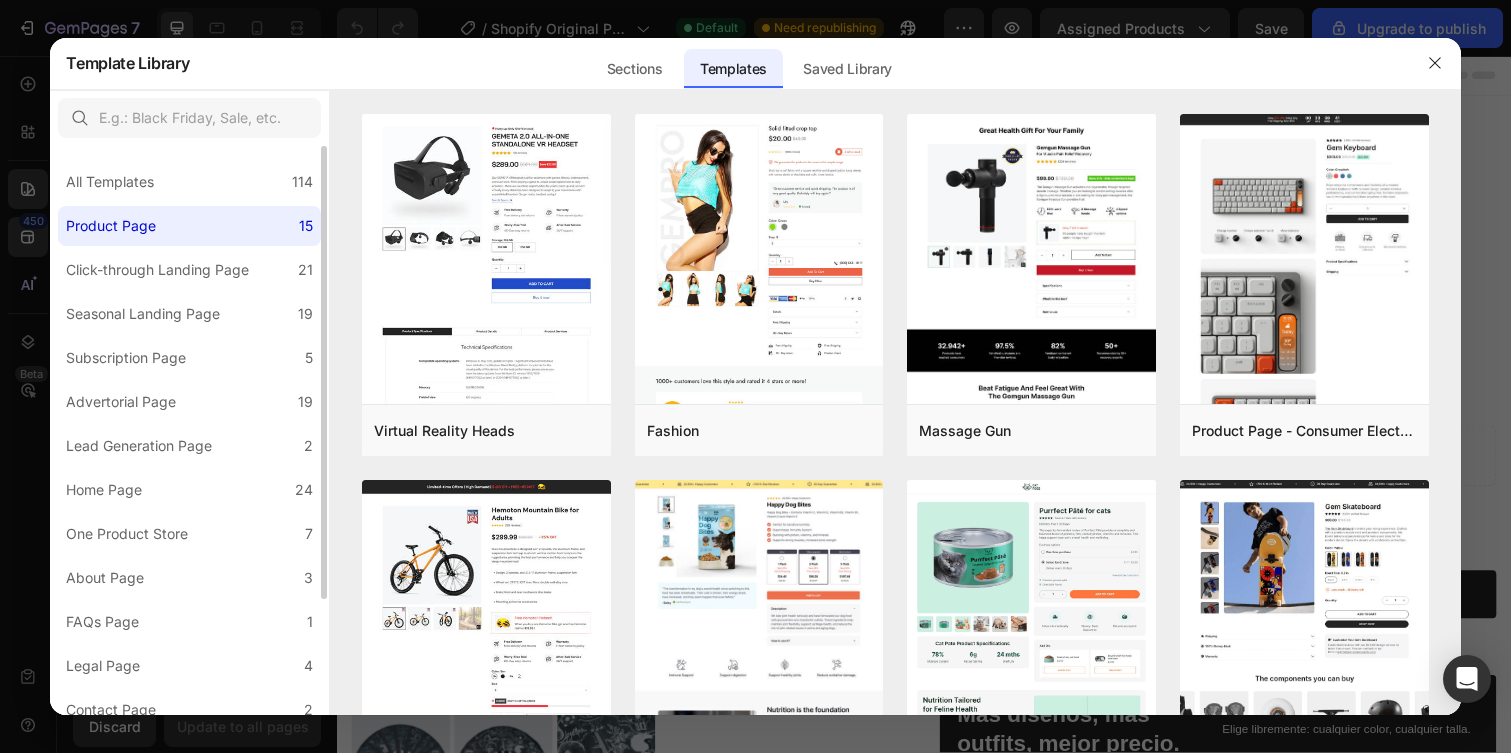 click on "Product Page 15" 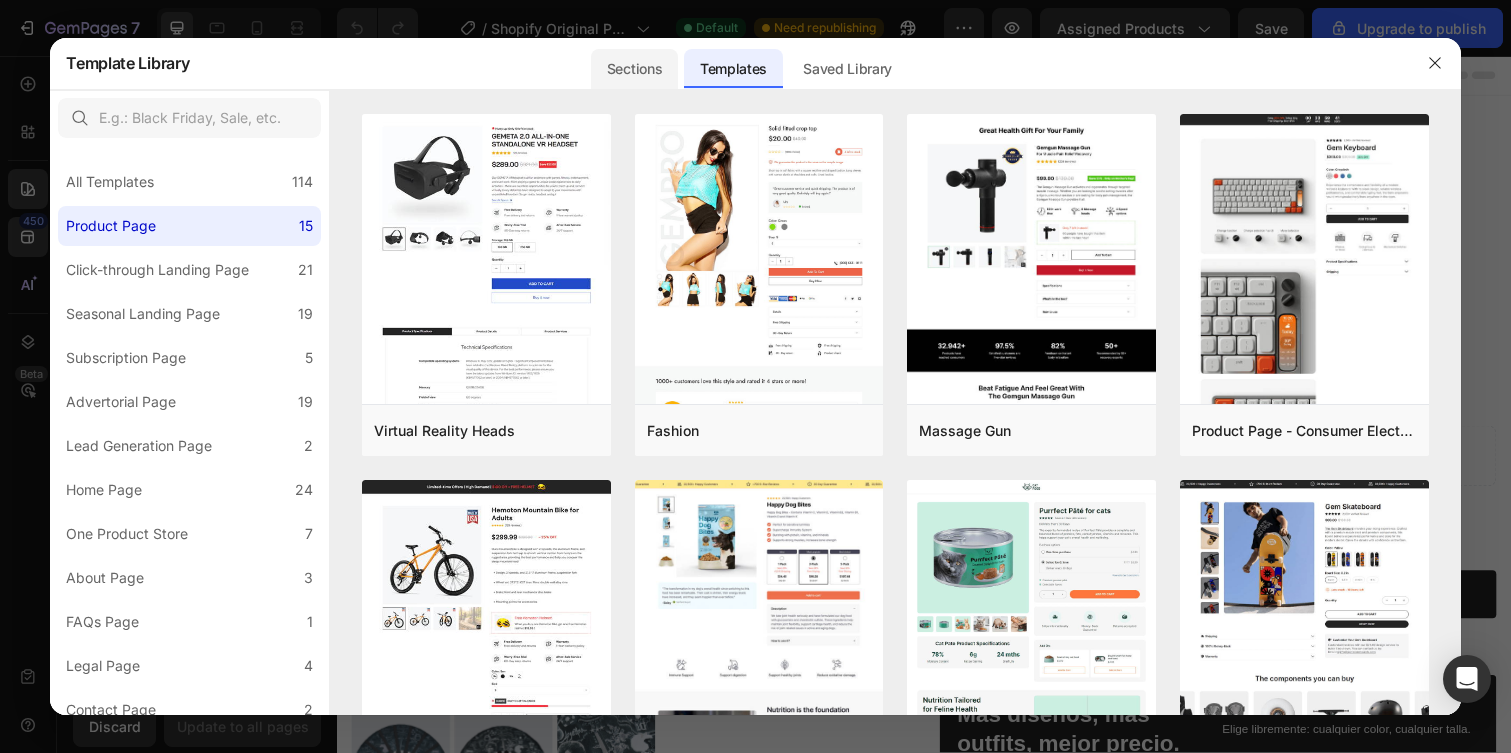 click on "Sections" 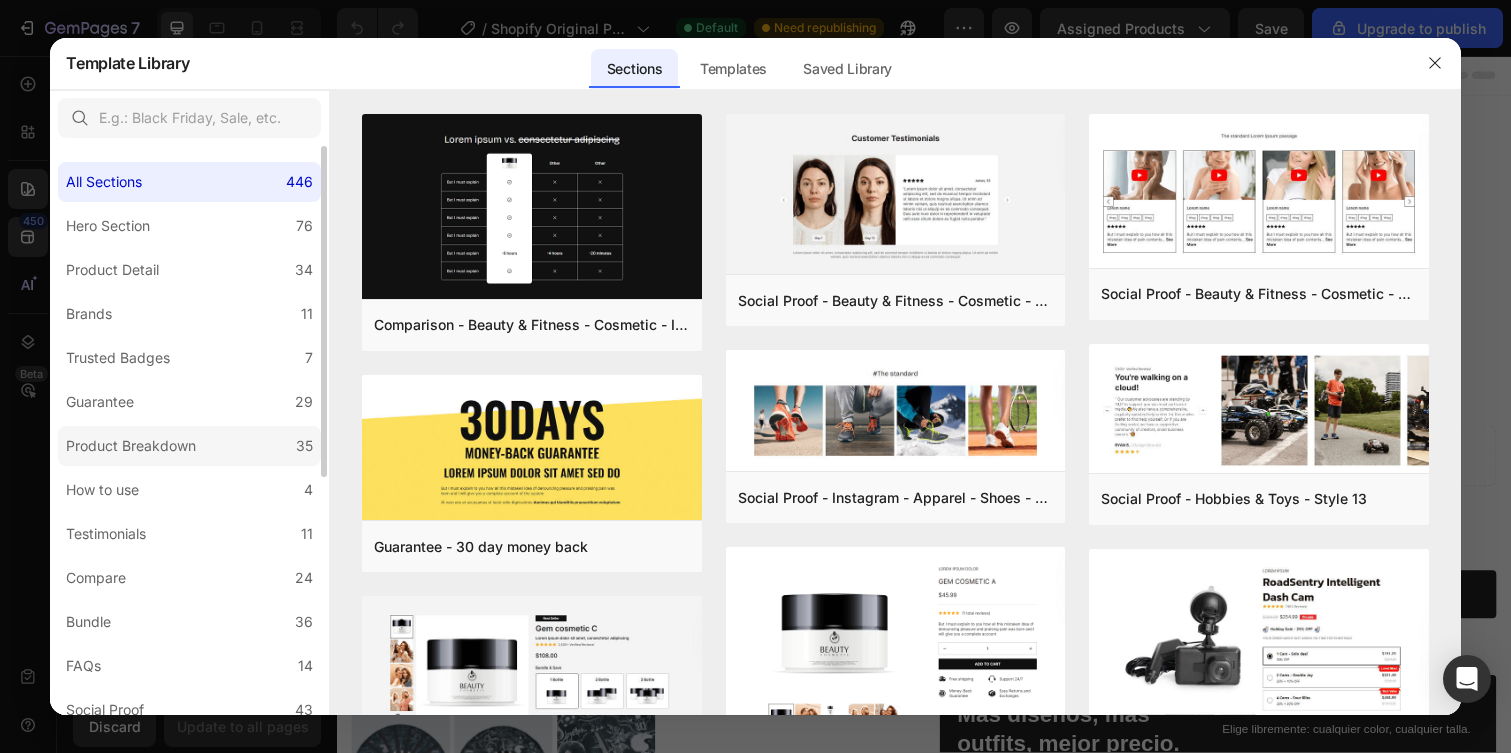 click on "Product Breakdown 35" 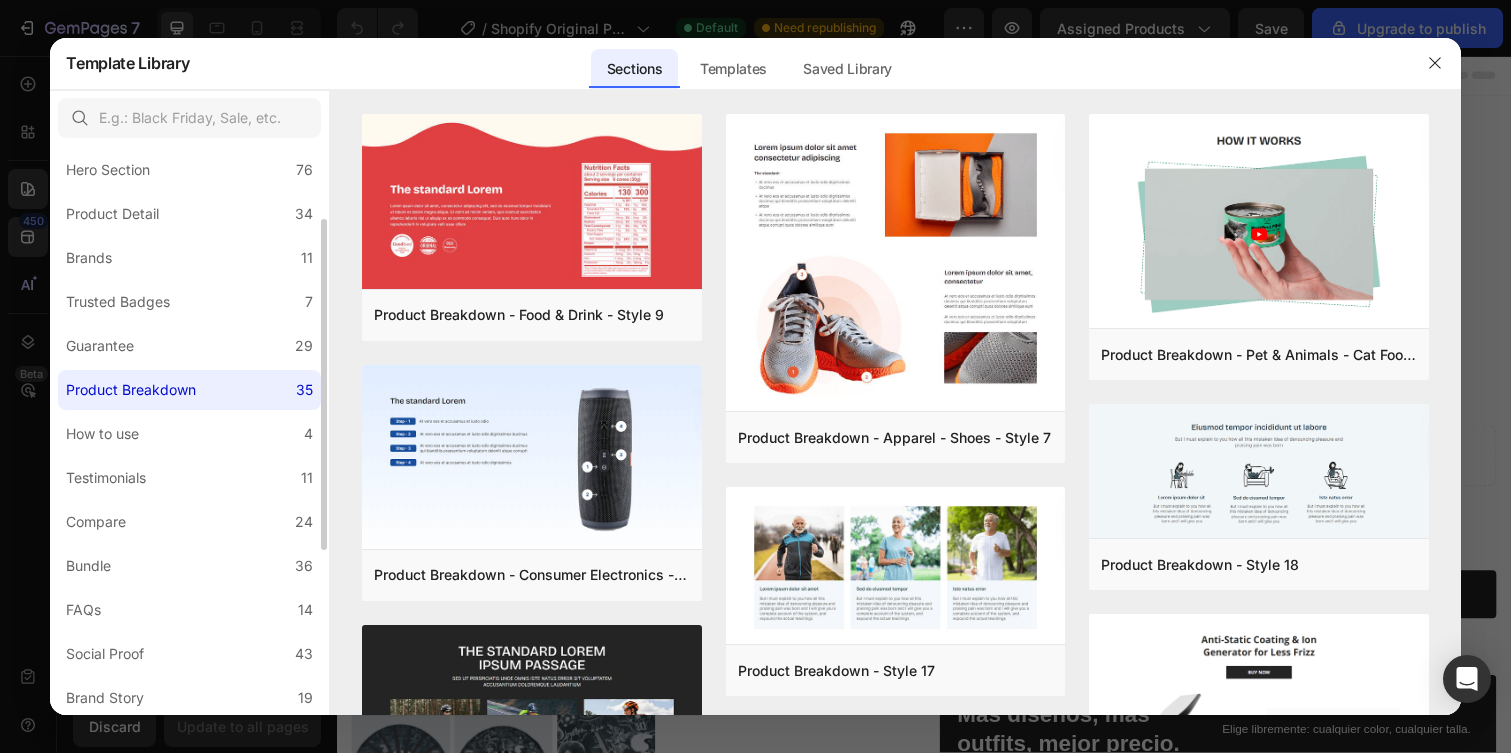 scroll, scrollTop: 0, scrollLeft: 0, axis: both 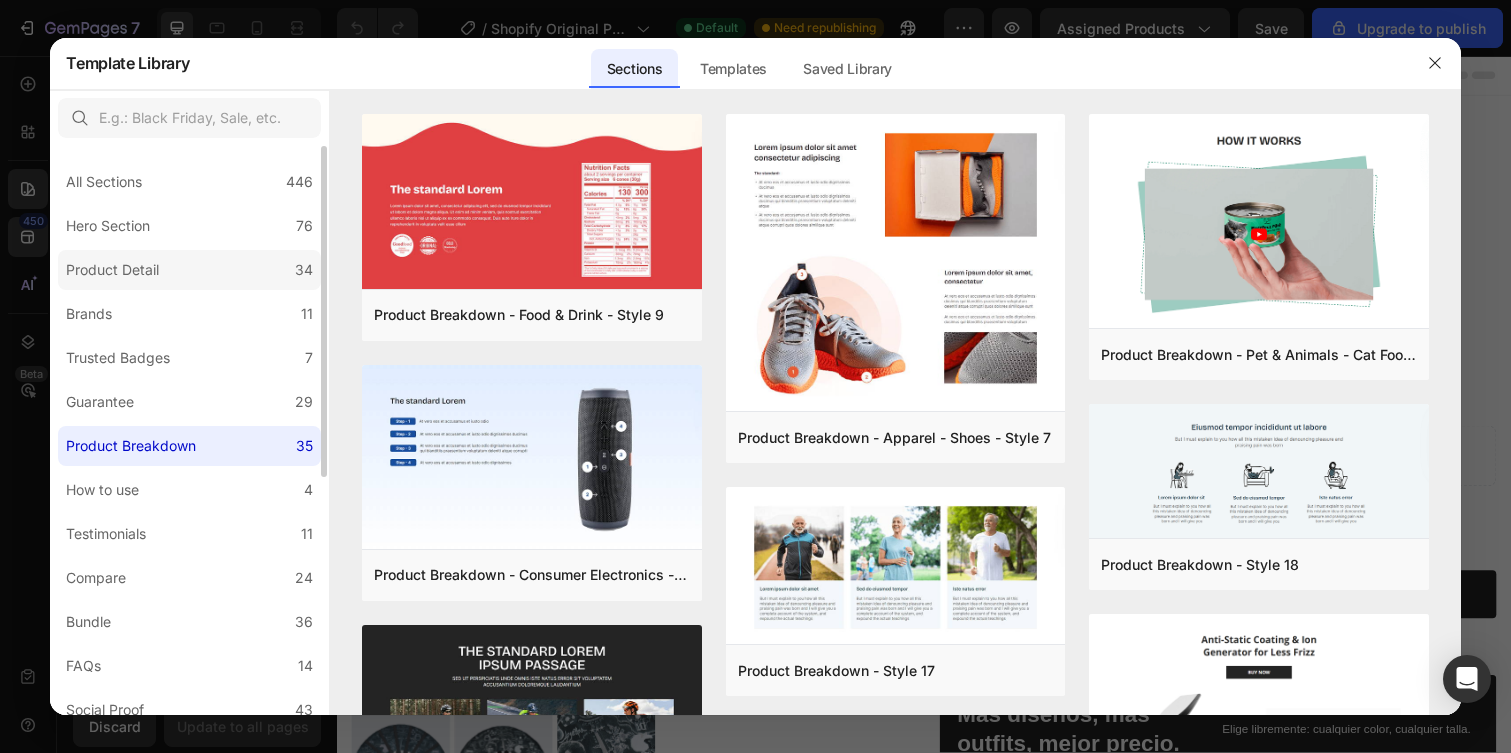 click on "Product Detail 34" 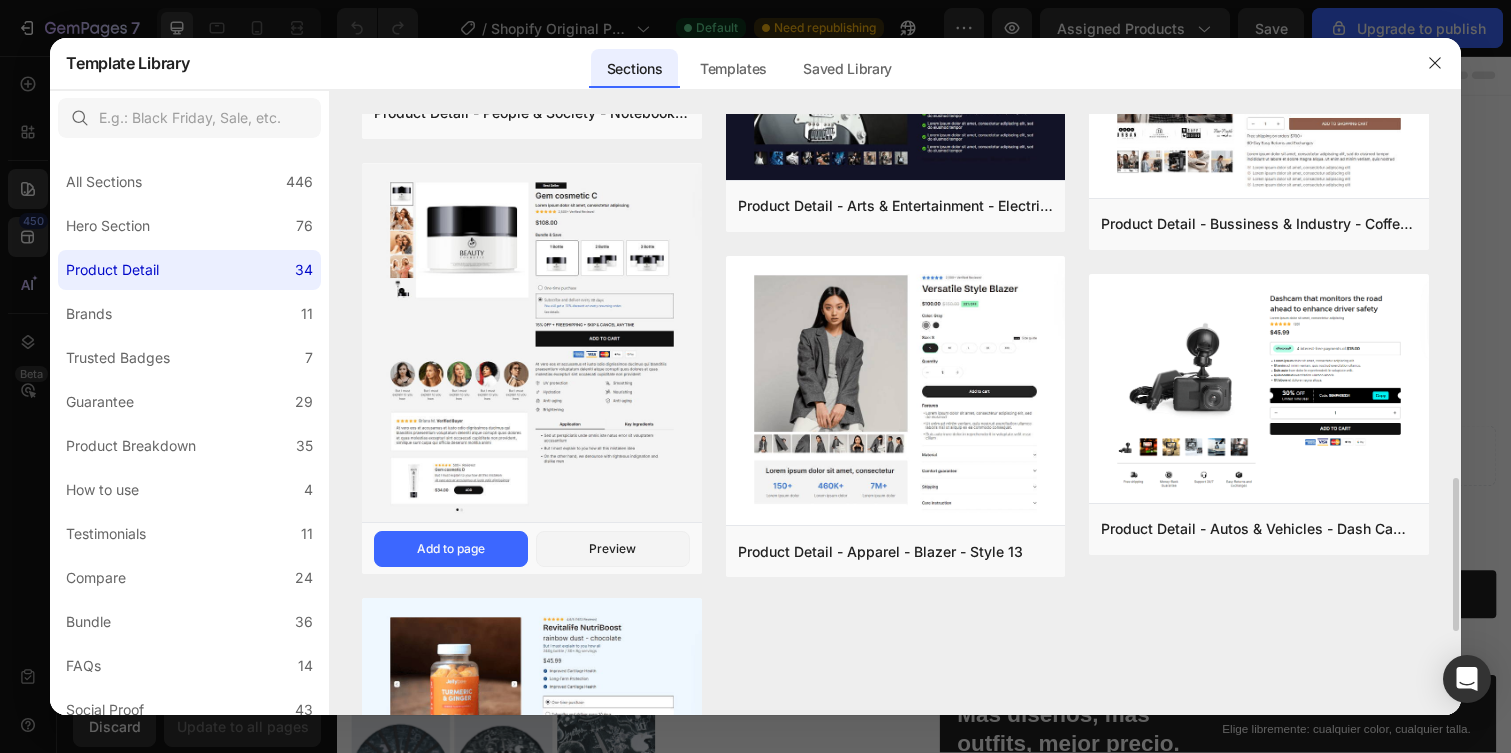 scroll, scrollTop: 1420, scrollLeft: 0, axis: vertical 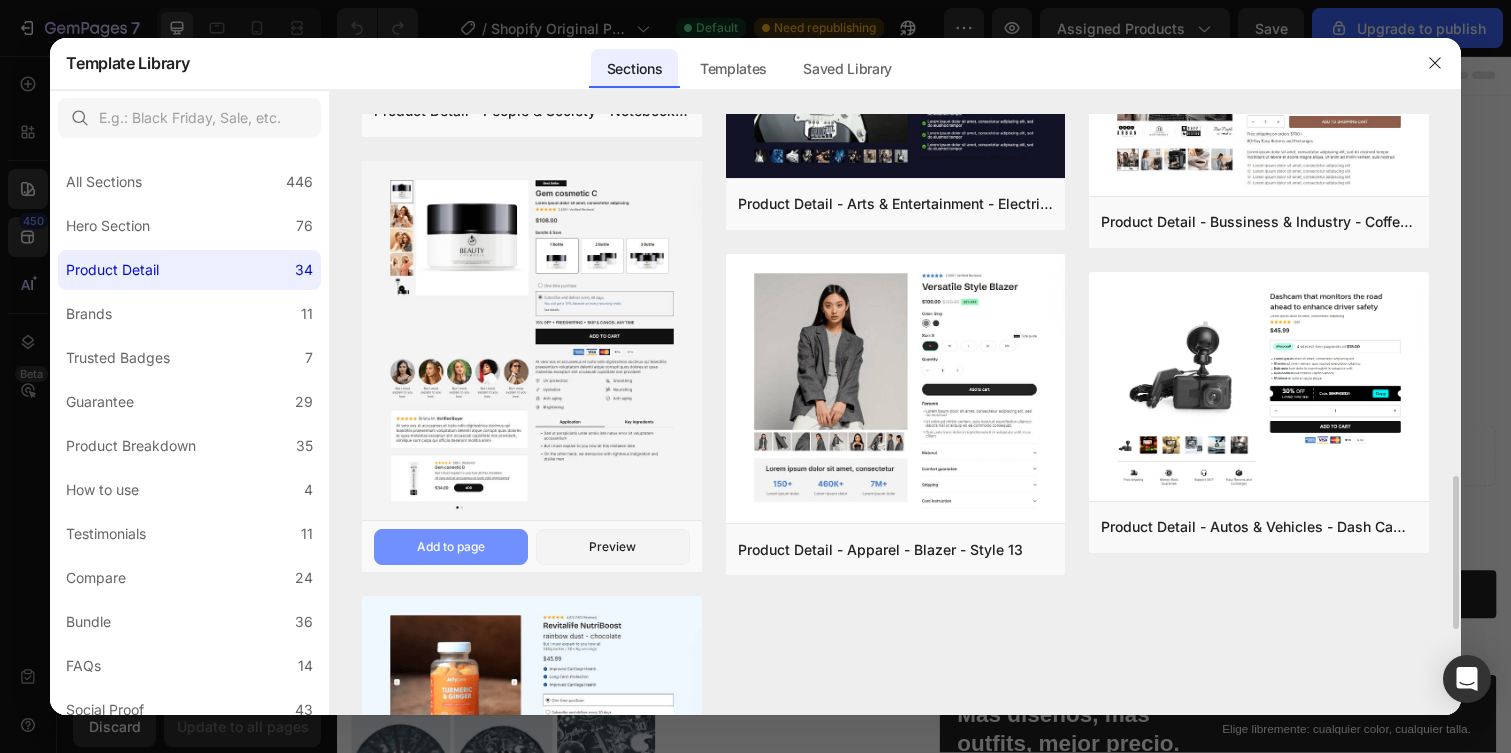 click on "Add to page" at bounding box center [451, 547] 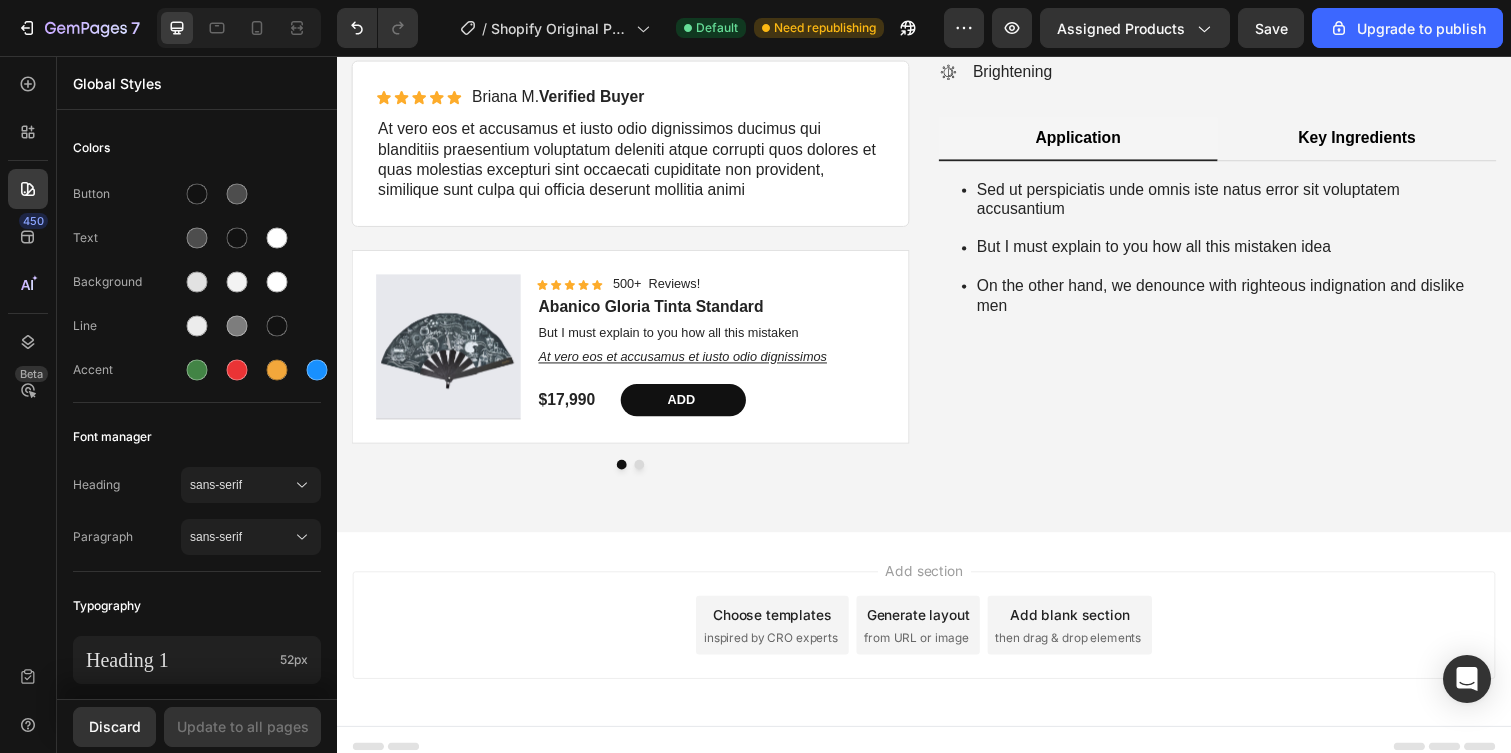 scroll, scrollTop: 2205, scrollLeft: 0, axis: vertical 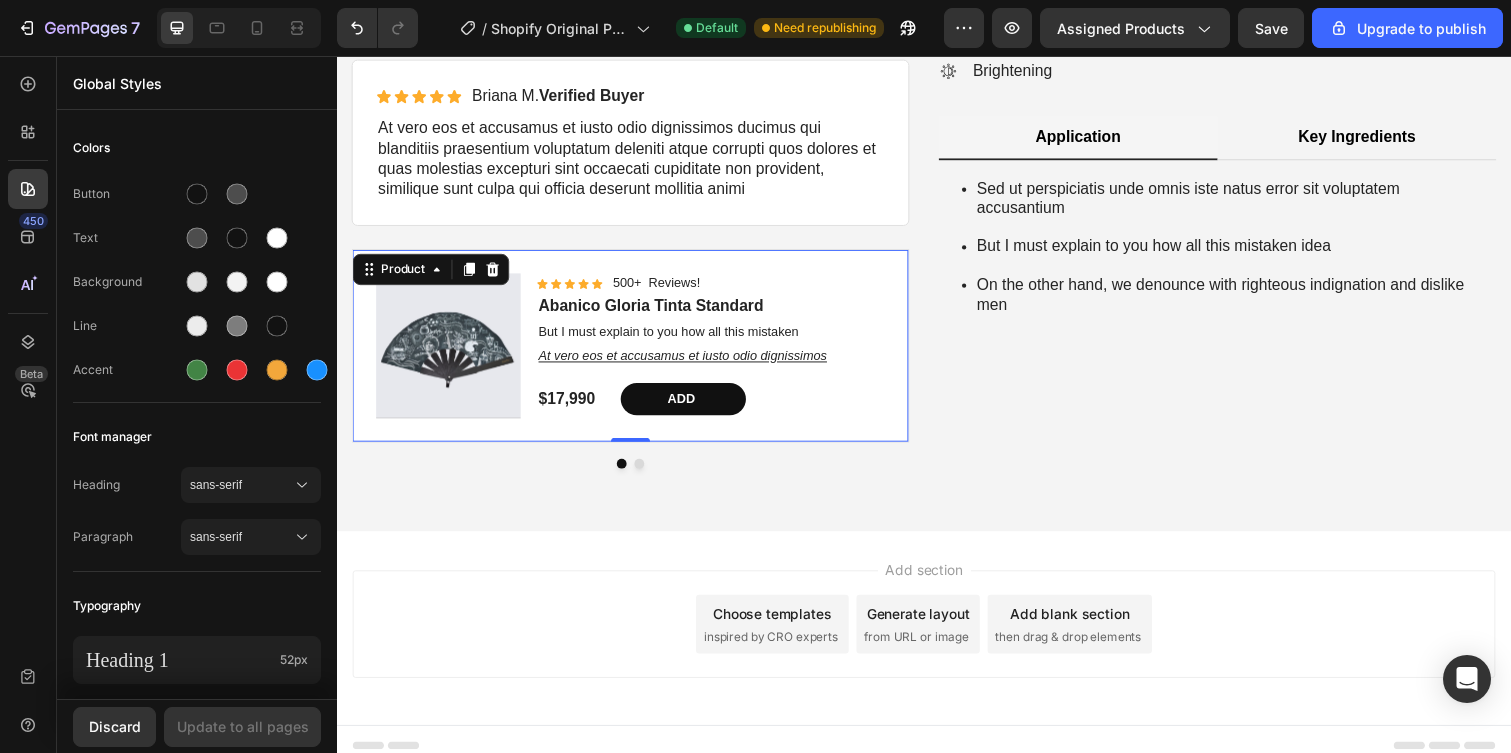 click on "Product Images Icon Icon Icon Icon Icon Icon List 500+ Reviews! Text Block Row Abanico Gloria Tinta Standard Product Title But I must explain to you how all this mistaken Text Block At vero eos et accusamus et iusto odio dignissimos Text Block $[PRICE] Product Price Product Price Add Add to Cart Row Product 0" at bounding box center (637, 353) 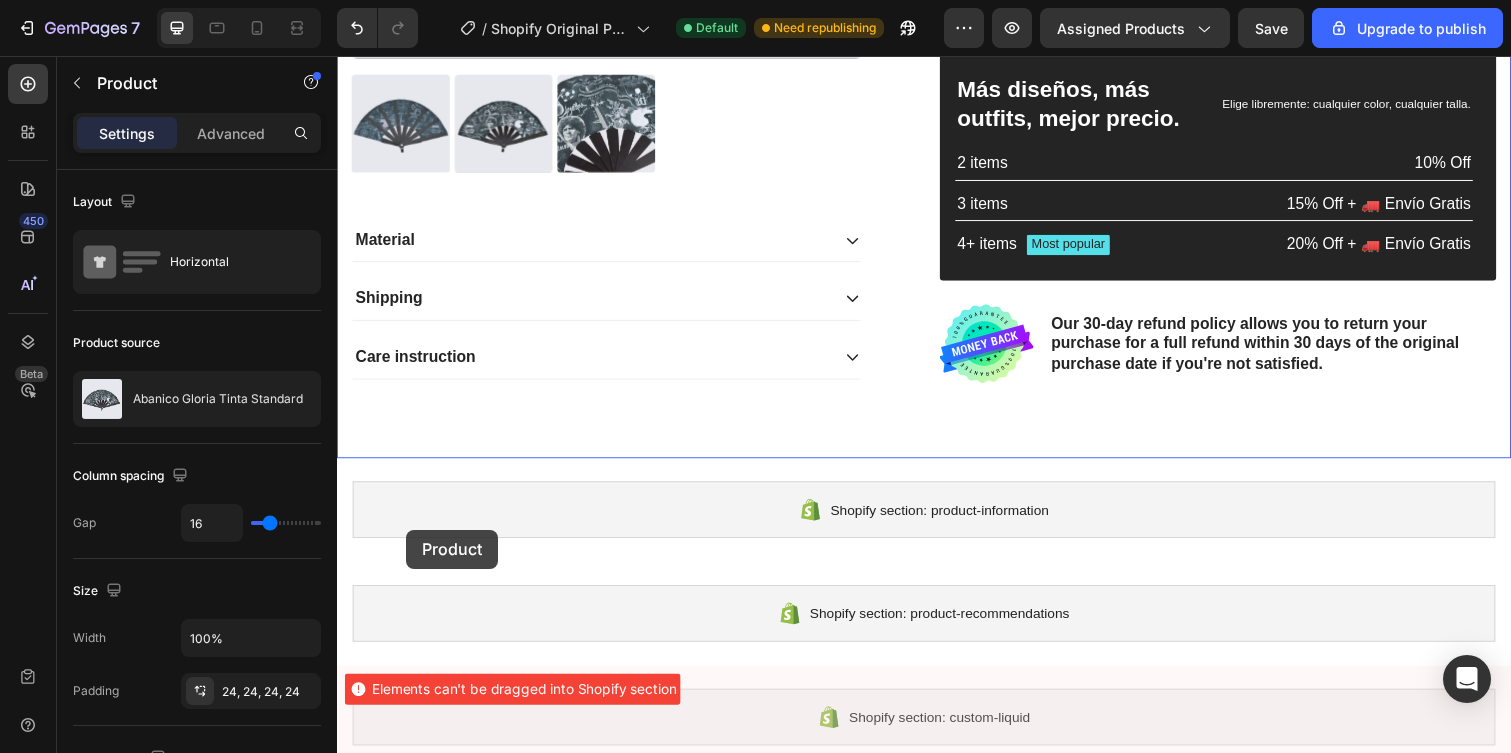 scroll, scrollTop: 792, scrollLeft: 0, axis: vertical 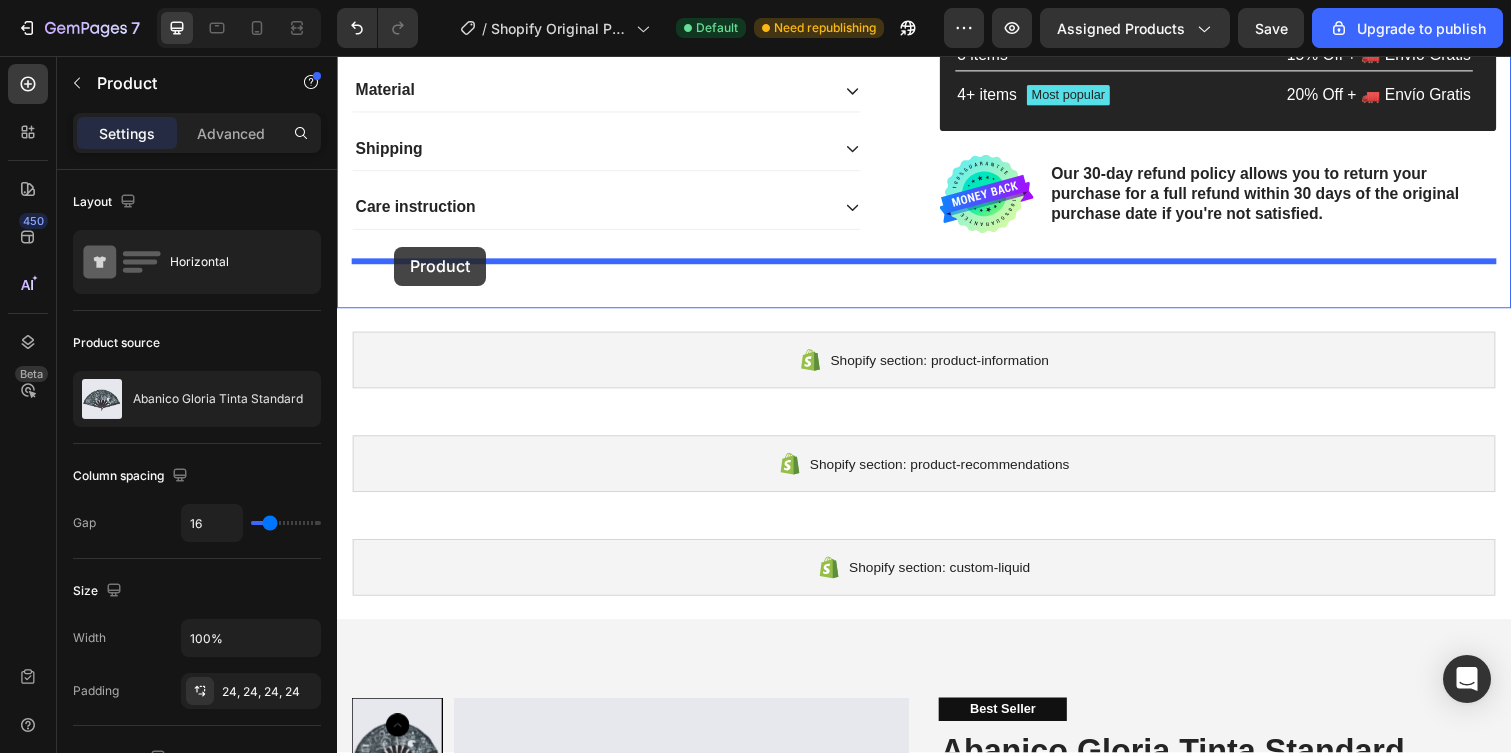 drag, startPoint x: 372, startPoint y: 309, endPoint x: 395, endPoint y: 251, distance: 62.39391 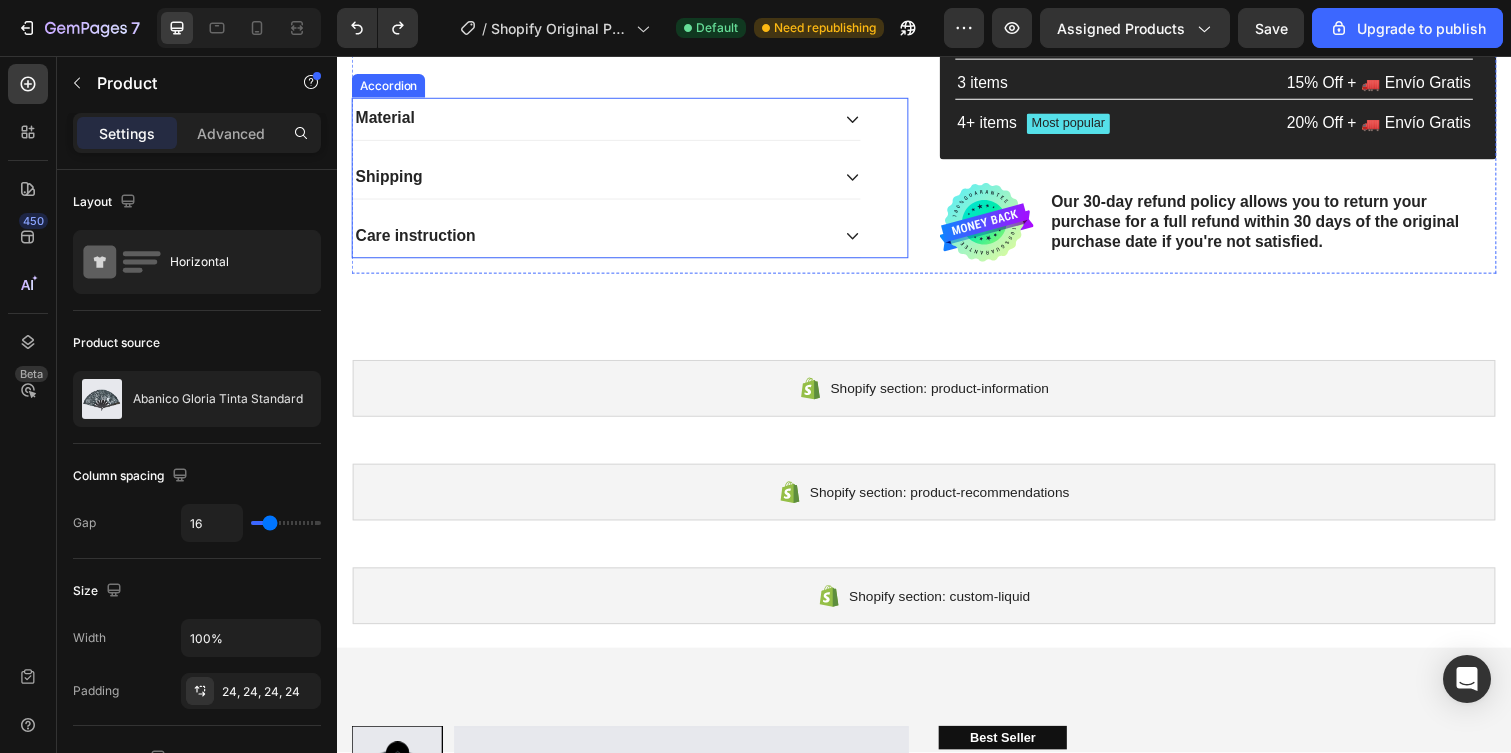 scroll, scrollTop: 761, scrollLeft: 0, axis: vertical 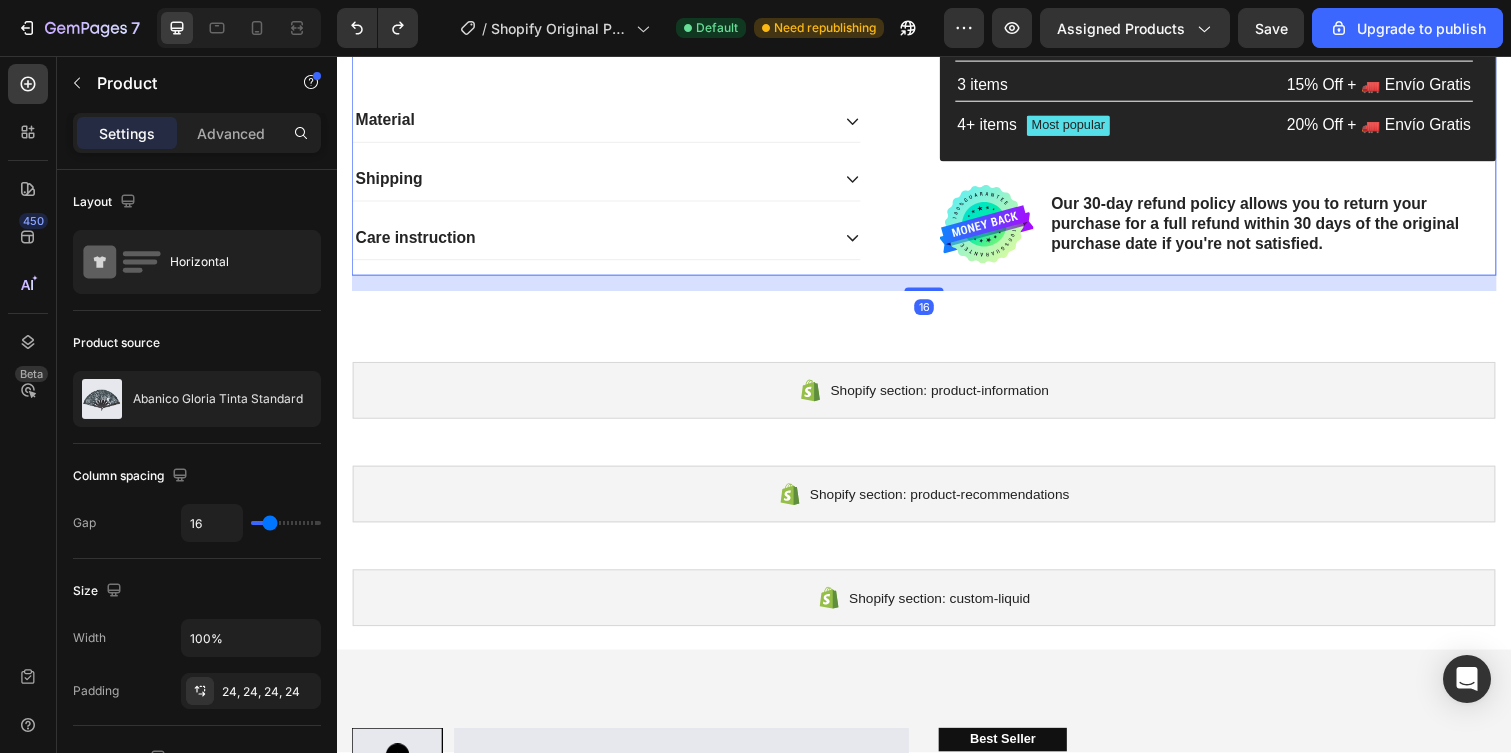 click on "Product Images
Material
Shipping
Care instruction Accordion" at bounding box center [636, -152] 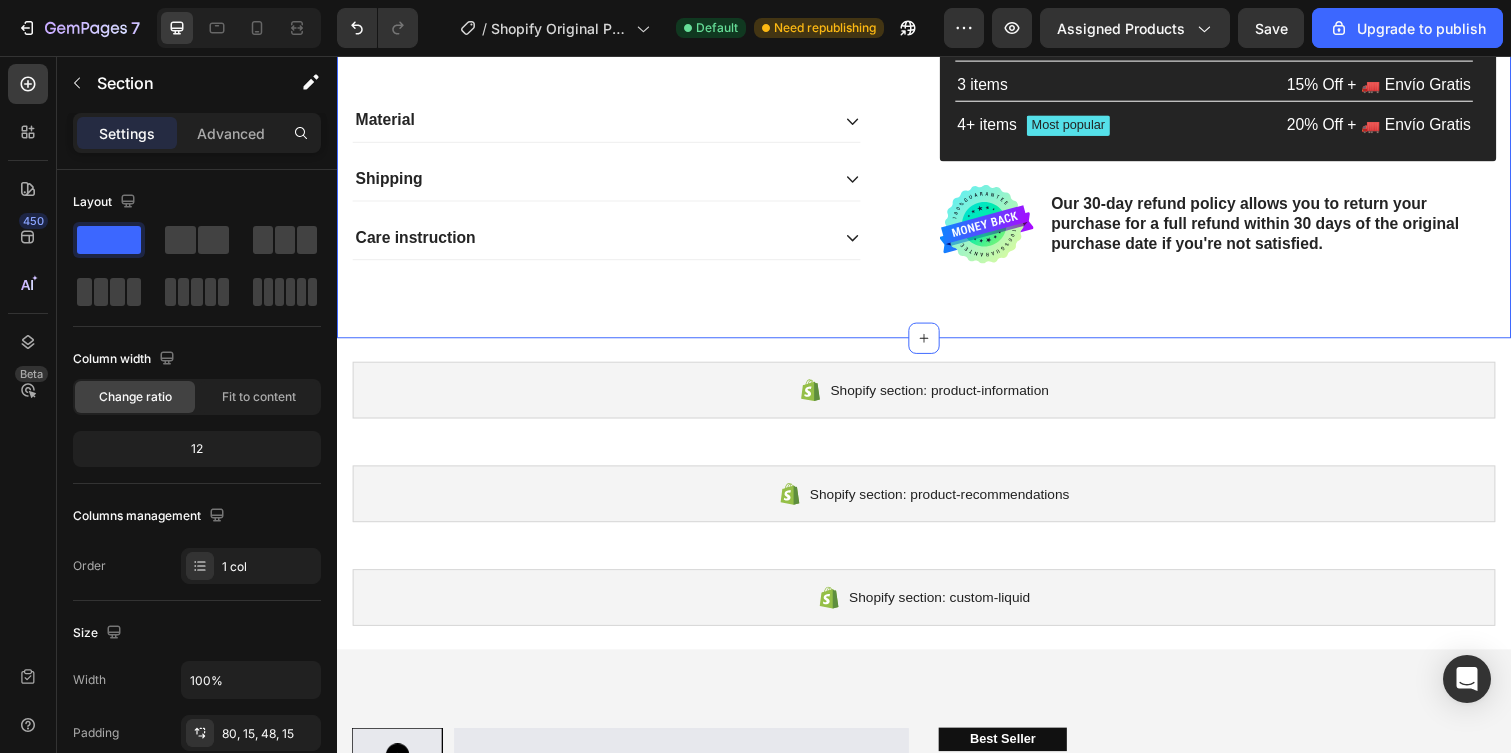 click on "Product Images
Material
Shipping
Care instruction Accordion Icon Icon Icon Icon Icon Icon List 2,500+ Verified Reviews! Text Block Row [PERCENT]% OFF Discount Tag Abanico Gloria Tinta Standard Product Title Icon Icon Icon Icon Icon Icon List 2,500+ Verified Reviews! Text Block Row $[PRICE] Product Price Product Price $[PRICE] Product Price Product Price [PERCENT]% OFF Discount Tag Row Setup options like colors, sizes with product variant. Add new variant or sync data Product Variants Swatches Setup options like colors, sizes with product variant. Add new variant or sync data Product Variants Swatches
Icon Size guide Text Block Row
1
Product Quantity Row Add to cart Add to Cart
Icon Envíos a todo Chile Text Block Row Row Más diseños, más outfits, mejor precio. Text Block Elige libremente: cualquier color, cualquier talla. Text Block Row 2 items Text Block [PERCENT]% Off Text Block Row 3 items Text Block Text Block Row" at bounding box center (937, -160) 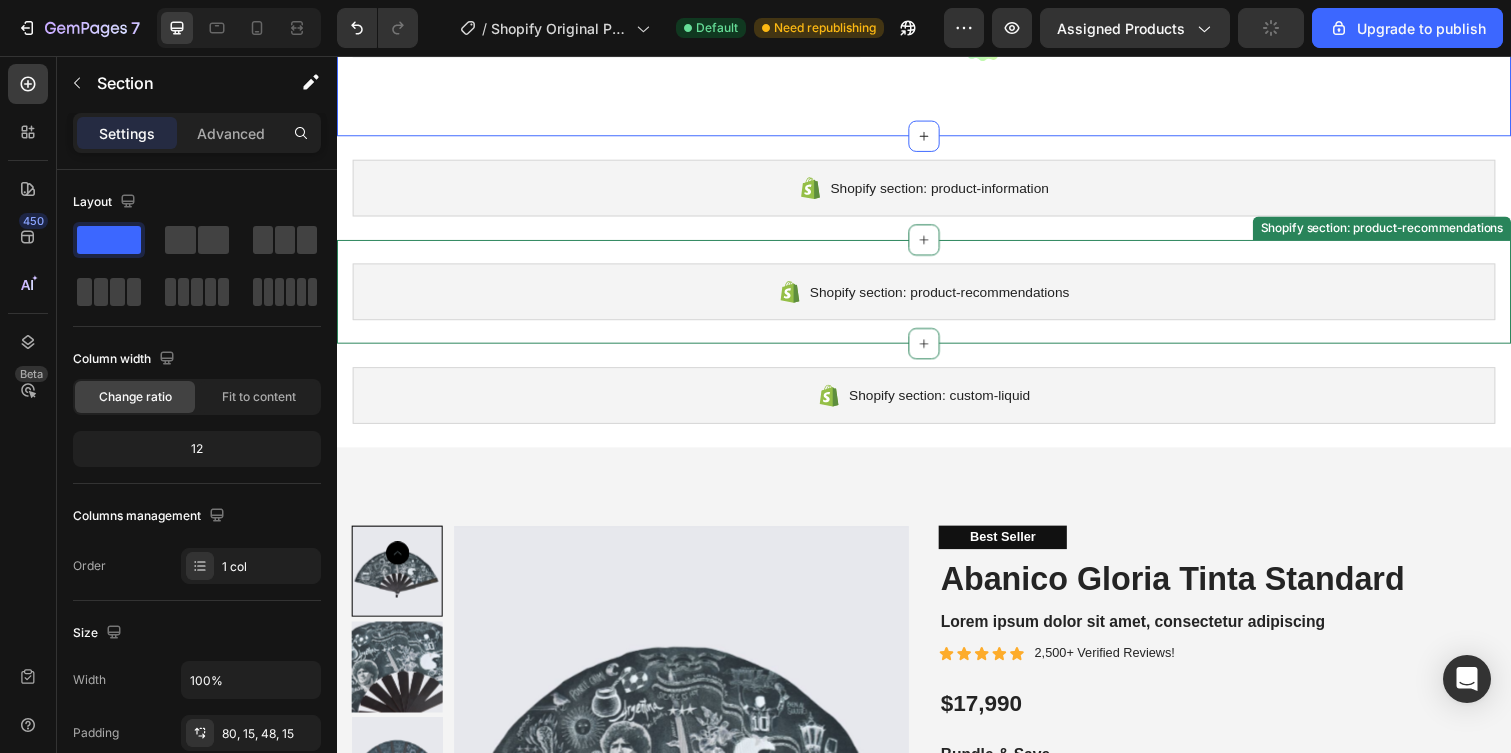 scroll, scrollTop: 977, scrollLeft: 0, axis: vertical 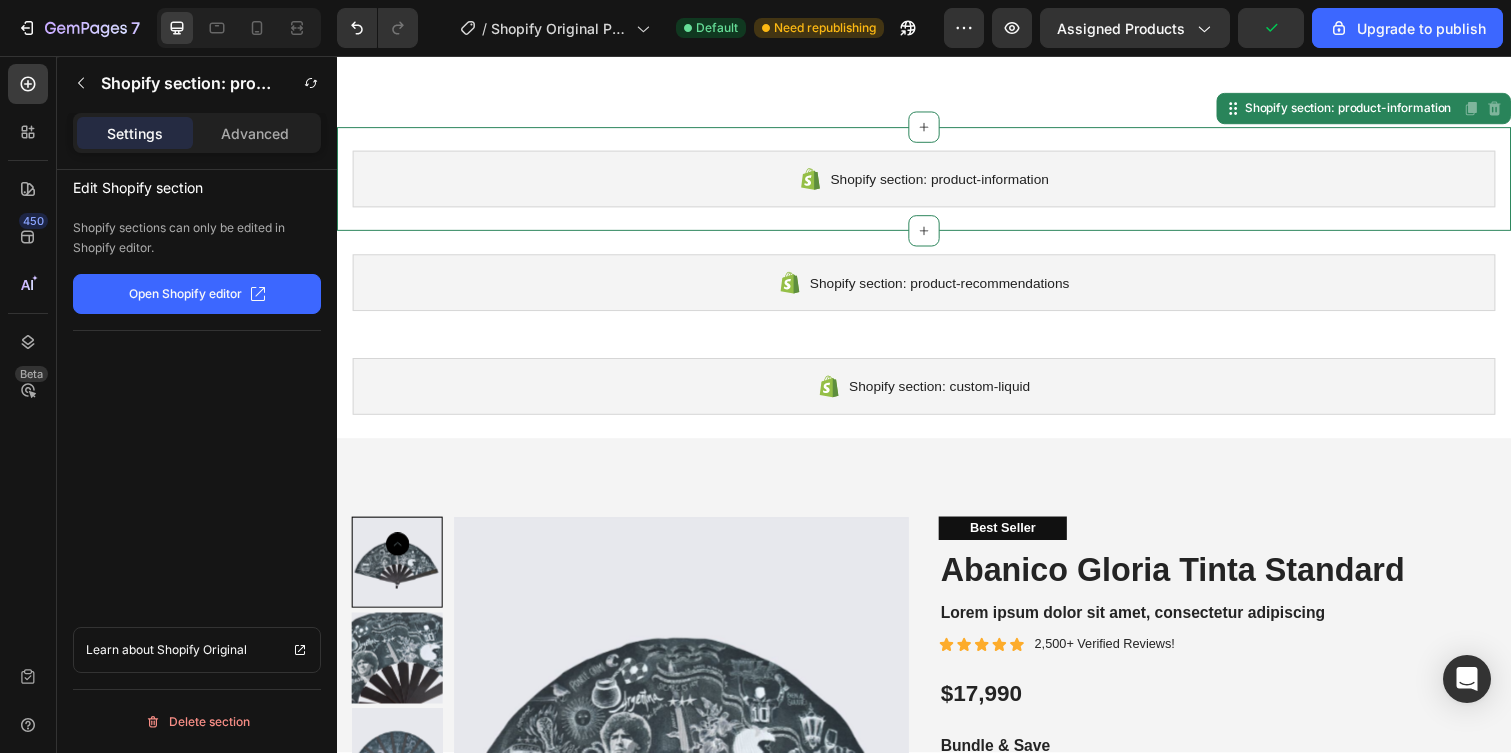 click on "Shopify section: product-information" at bounding box center (952, 182) 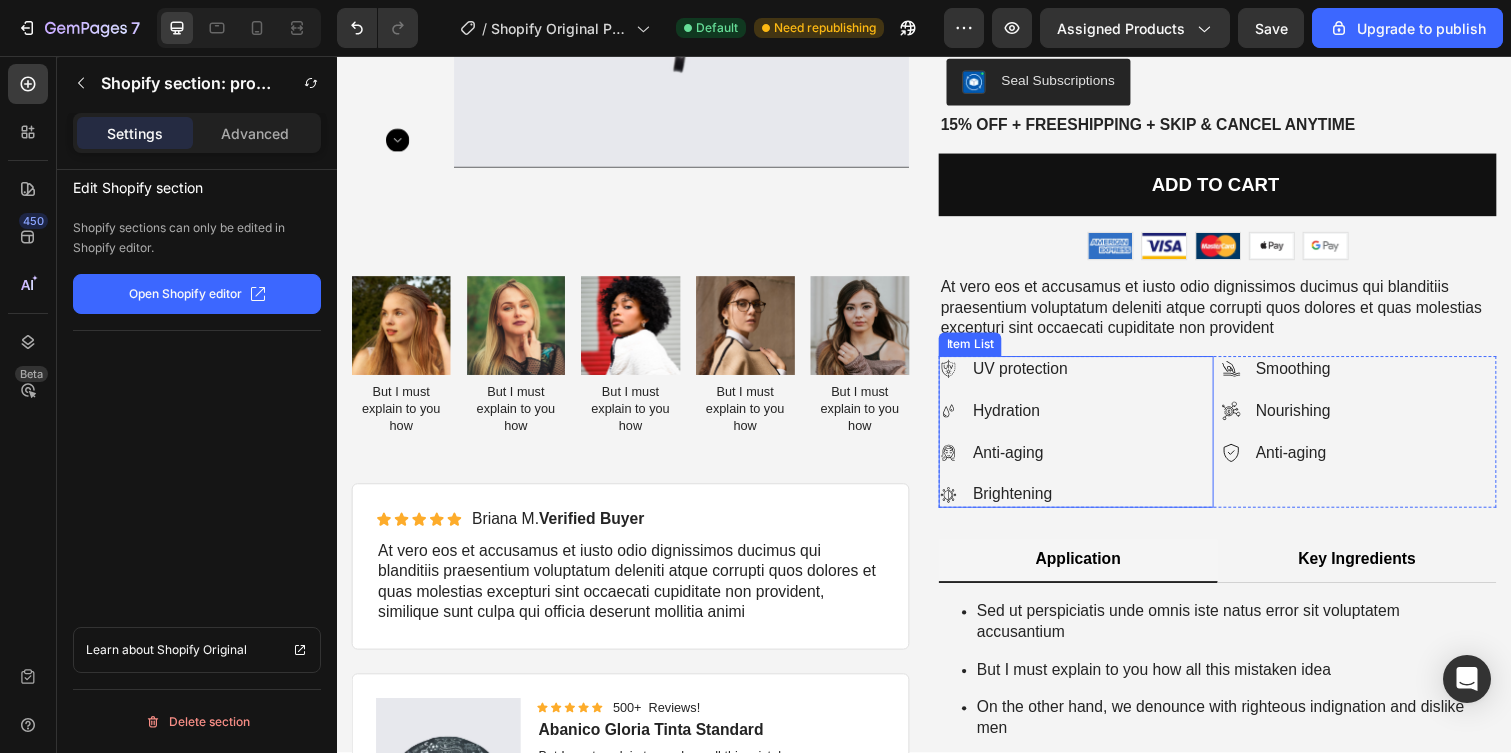 scroll, scrollTop: 1819, scrollLeft: 0, axis: vertical 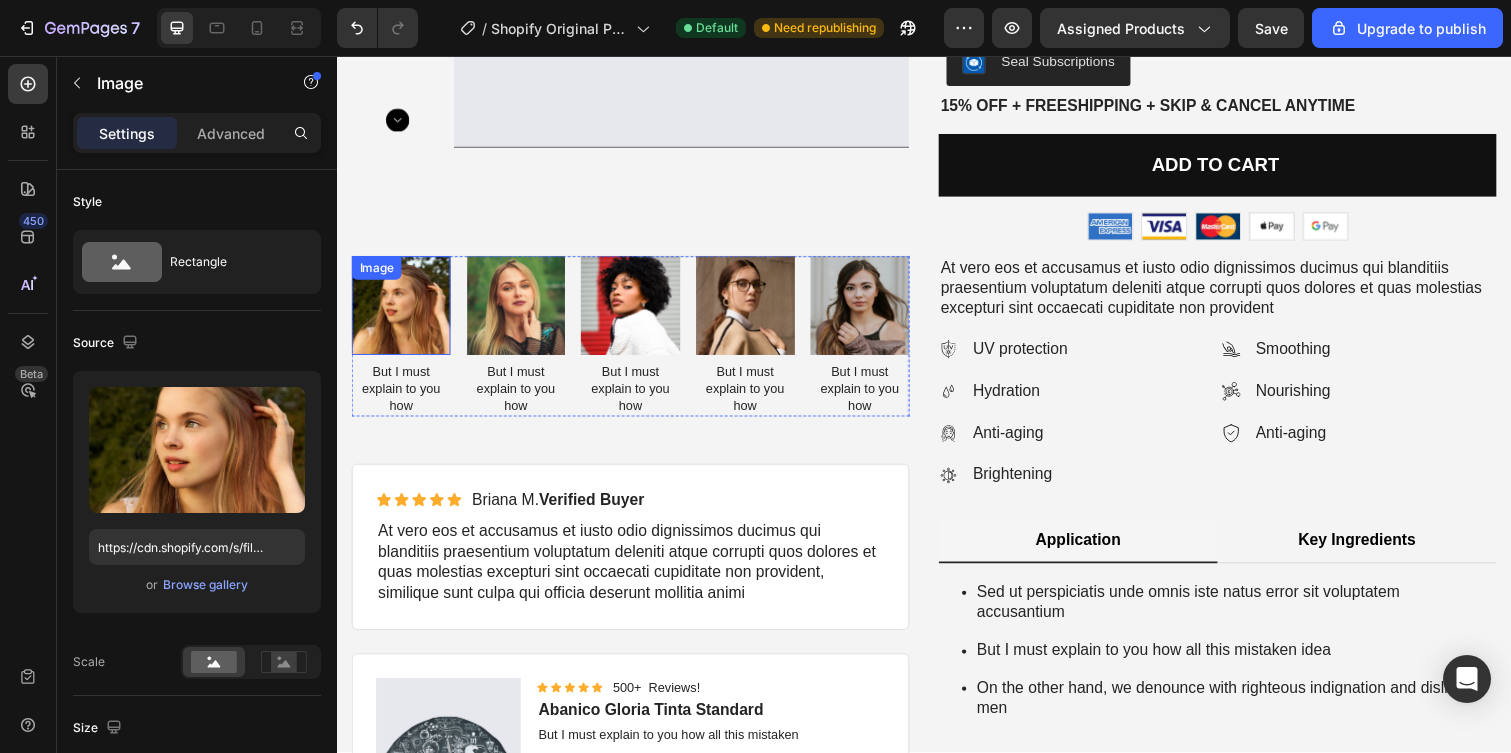 click at bounding box center (402, 311) 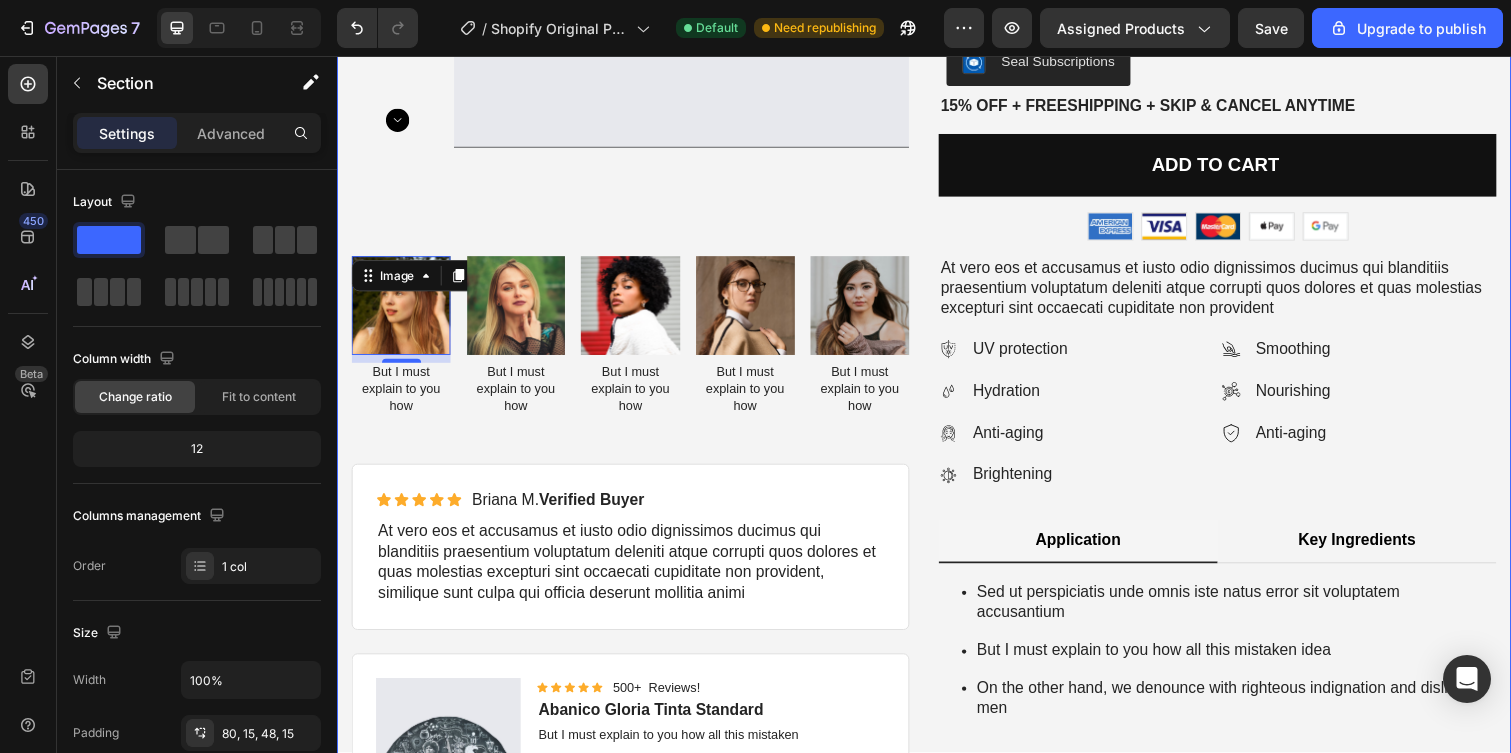 click on "Product Images Best Seller Text Block Abanico Gloria Tinta Standard Product Title Lorem ipsum dolor sit amet, consectetur adipiscing Text Block Icon Icon Icon Icon Icon Icon List 2,500+ Verified Reviews! Text Block Row $[PRICE] Product Price Product Price Bundle Save Text Block Setup options like colors, sizes with product variant. Add new variant or sync data Product Variants Swatches Seal Subscriptions Seal Subscriptions [PERCENT]% off + Freeshipping + Skip Cancel Anytime Text Block Add to cart Add to Cart Image Image Image Image Image Row Row Product Image 8 But I must explain to you how Text Block Image But I must explain to you how Text Block Image But I must explain to you how Text Block Image But I must explain to you how Text Block Image But I must explain to you how Text Block Carousel Icon Icon Icon Icon Icon Icon List Briana M. Verified Buyer Text Block Row Text Block Row Product Images Icon Icon Icon Icon Icon Icon List 500+ Reviews! Text Block Row" at bounding box center (937, 296) 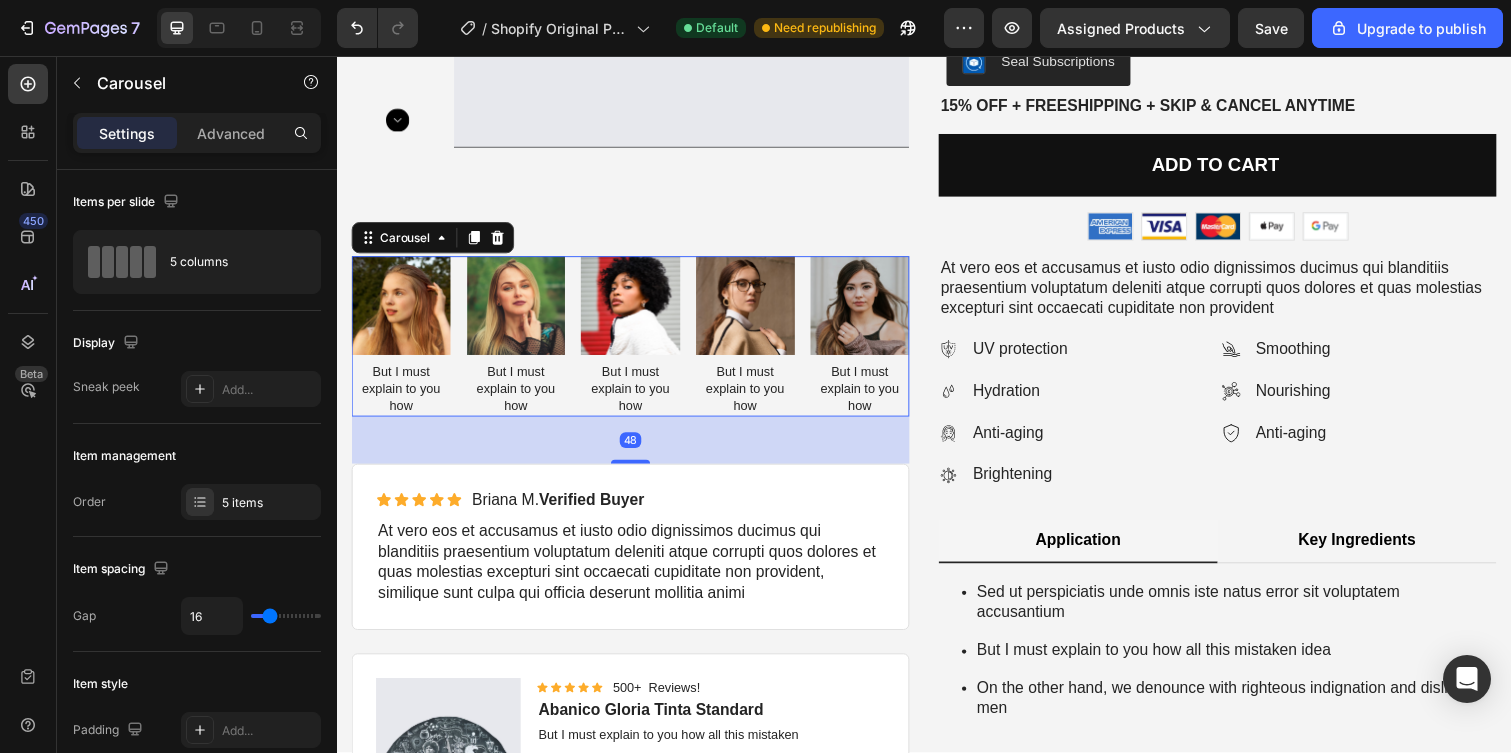 click on "Image But I must explain to you how  Text Block Image But I must explain to you how  Text Block Image But I must explain to you how  Text Block Image But I must explain to you how  Text Block Image But I must explain to you how  Text Block" at bounding box center (637, 343) 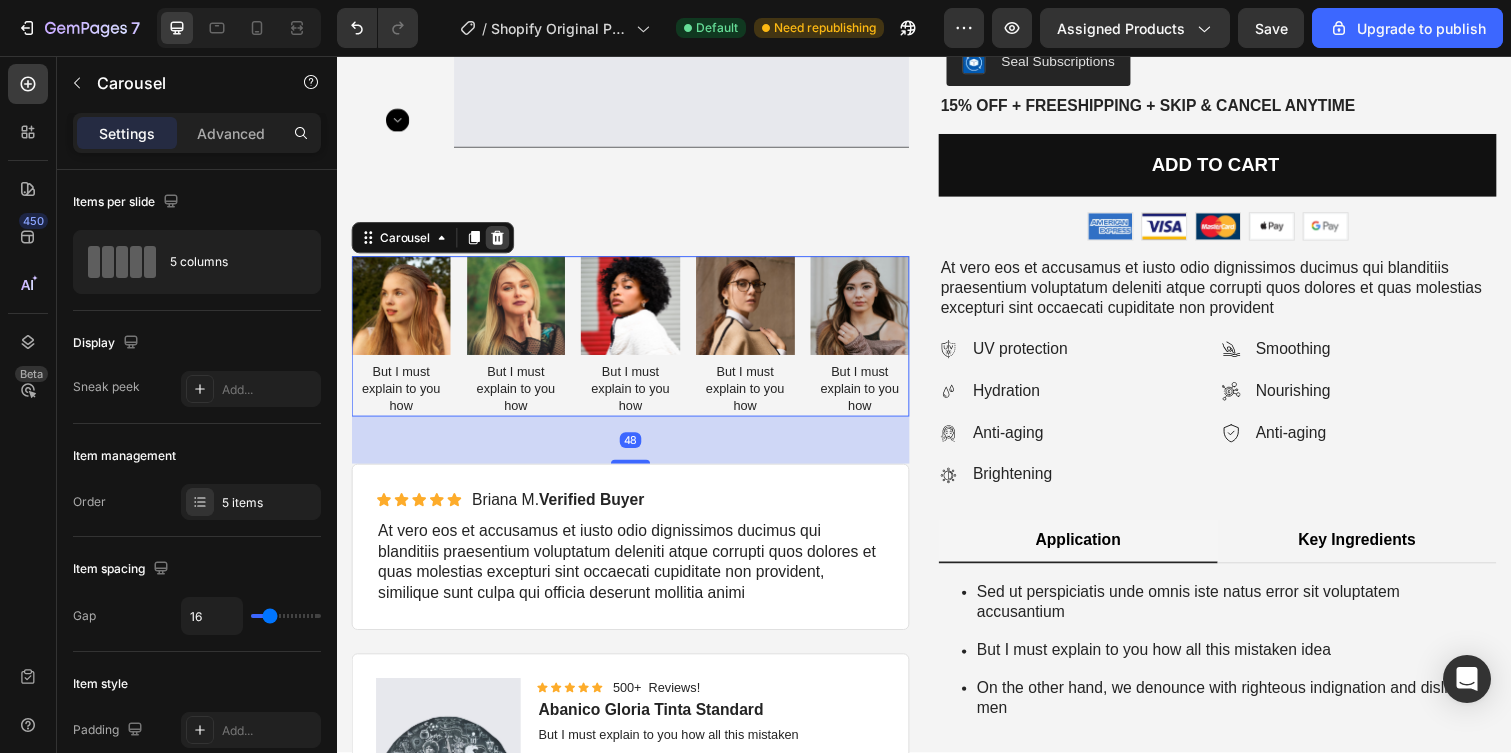 click 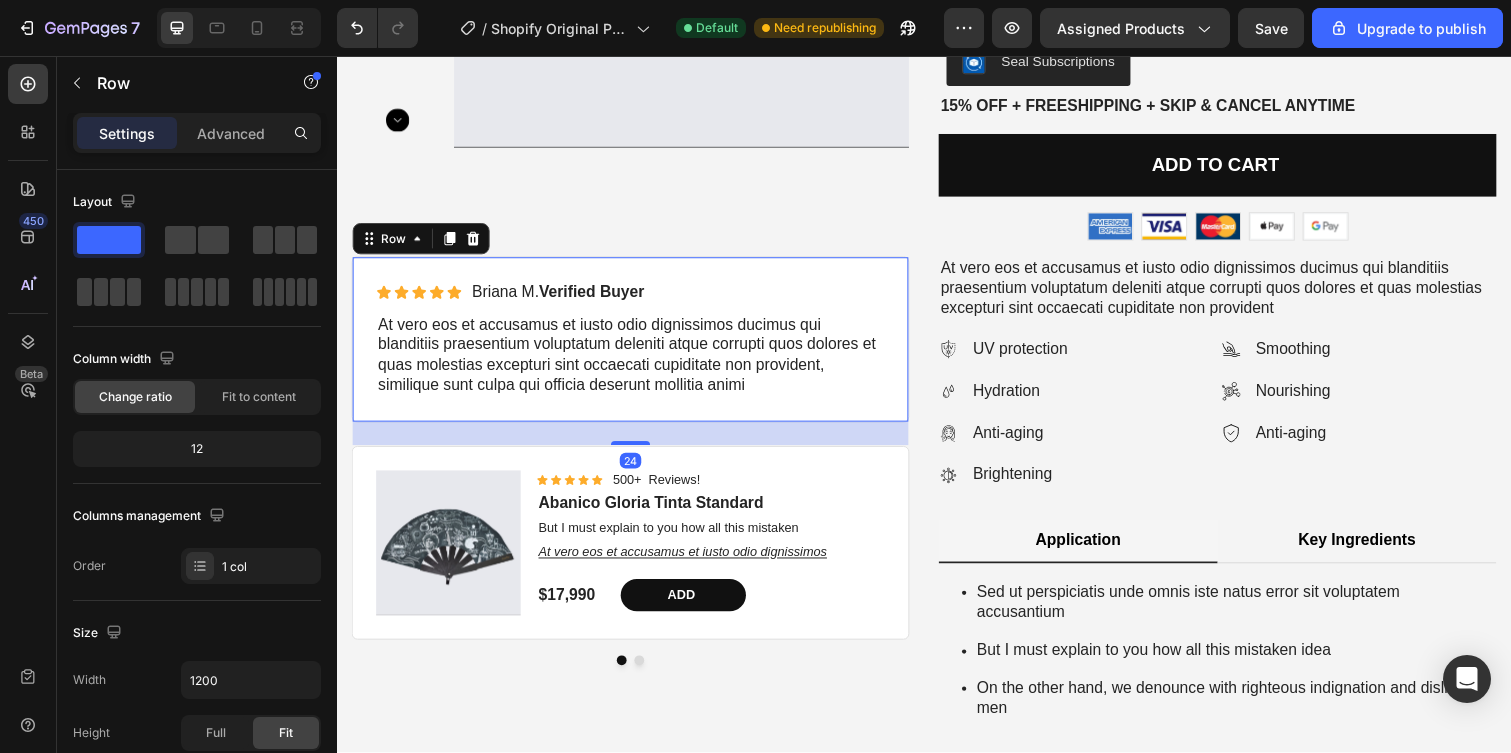click on "Icon Icon Icon Icon Icon Icon List Briana M.  Verified Buyer Text Block Row At vero eos et accusamus et iusto odio dignissimos ducimus qui blanditiis praesentium voluptatum deleniti atque corrupti quos dolores et quas molestias excepturi sint occaecati cupiditate non provident, similique sunt culpa qui officia deserunt mollitia animi Text Block Row   24" at bounding box center [637, 346] 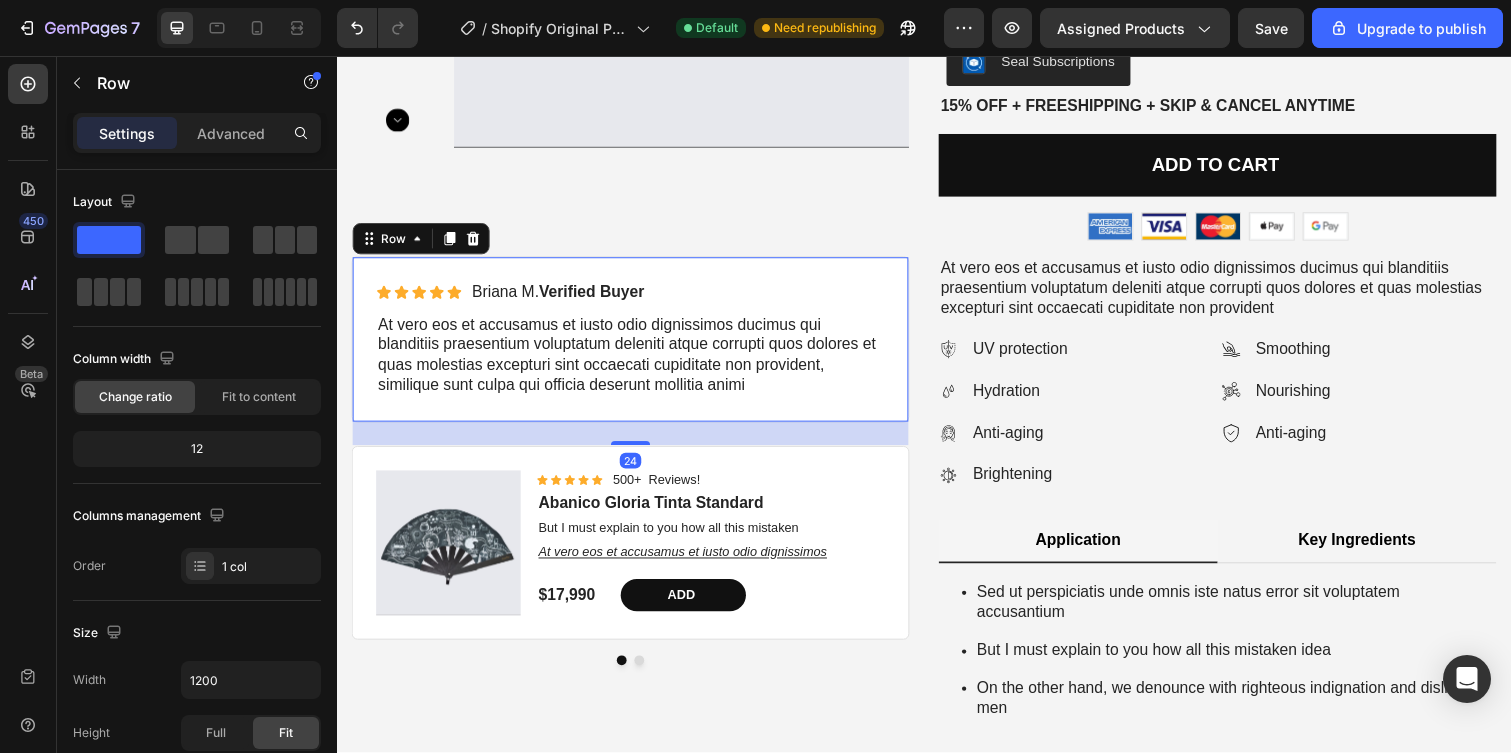 click on "Row" at bounding box center [423, 243] 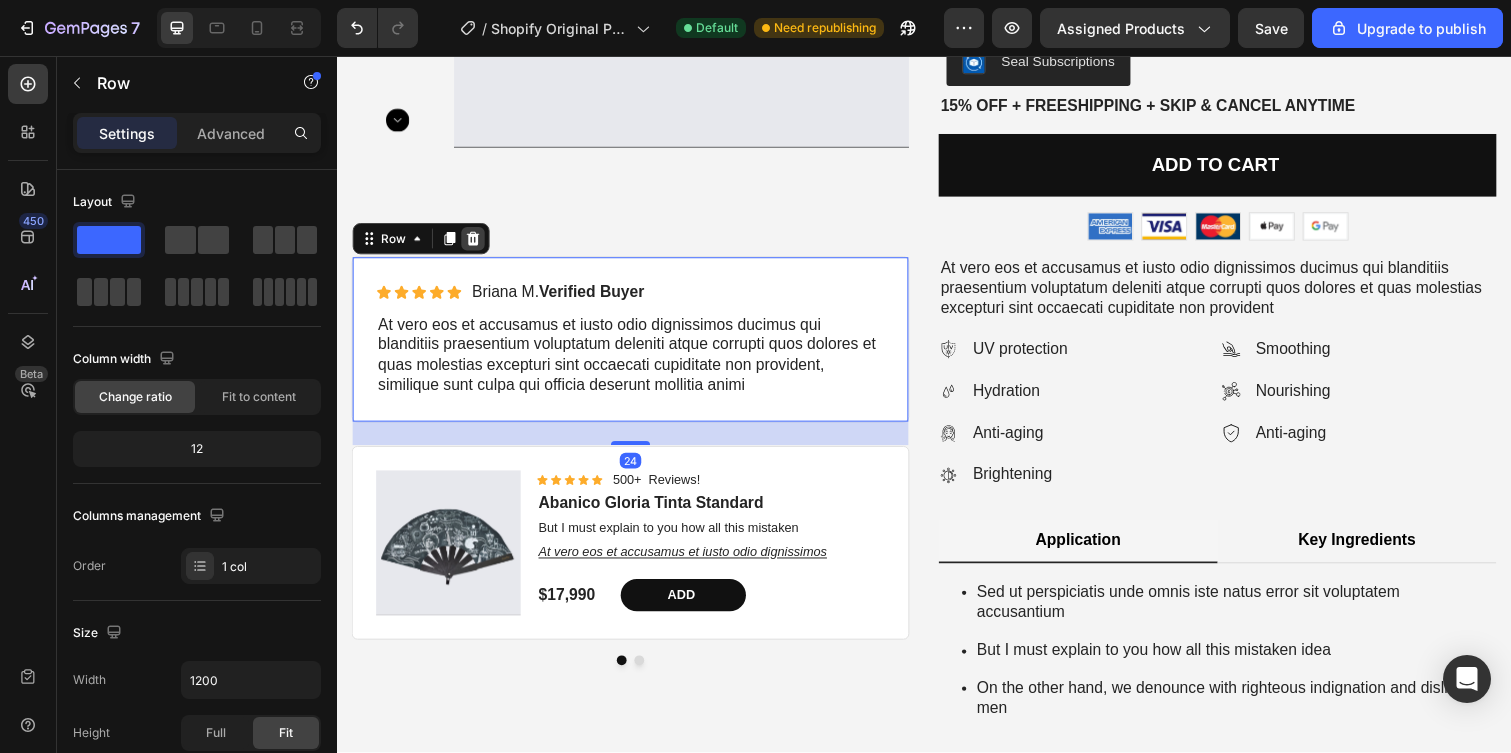 click 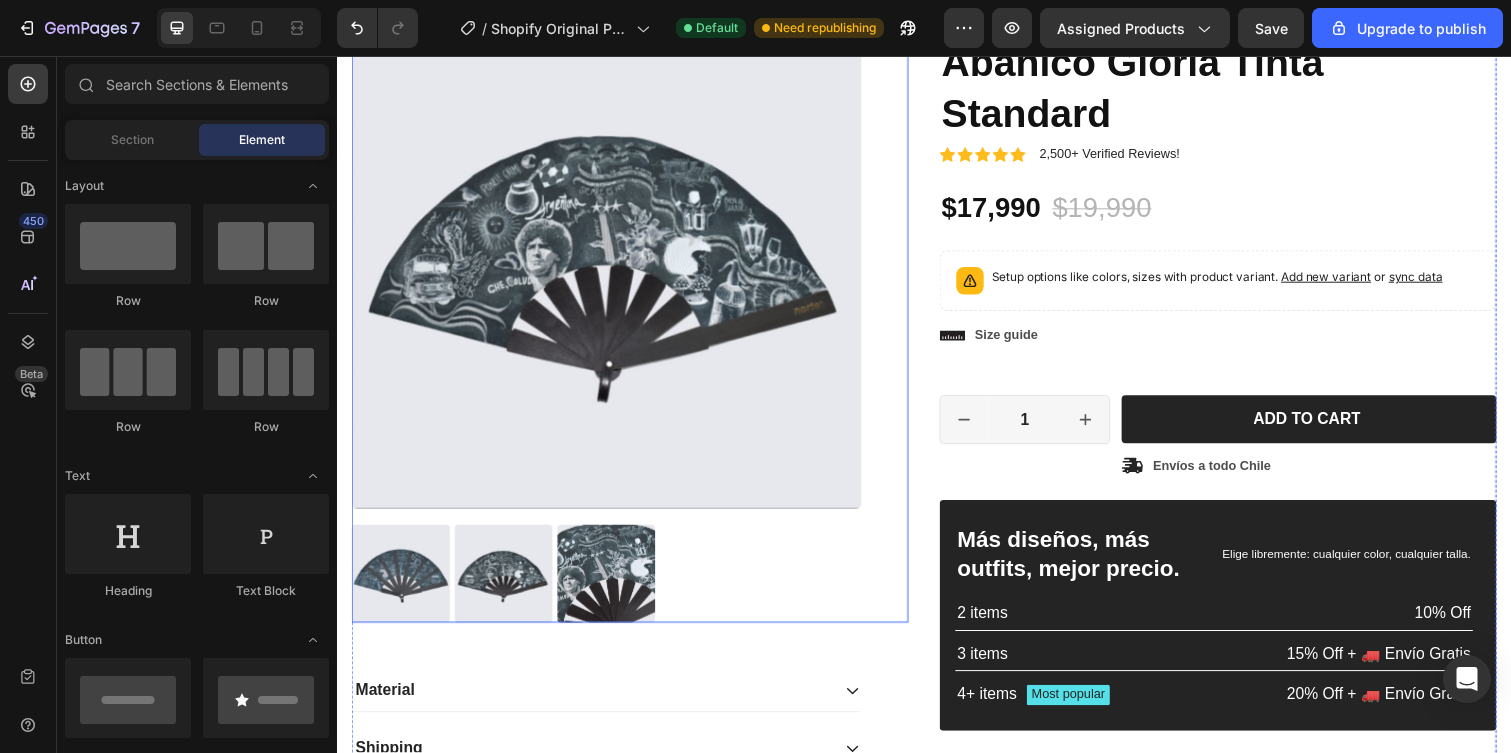 scroll, scrollTop: 180, scrollLeft: 0, axis: vertical 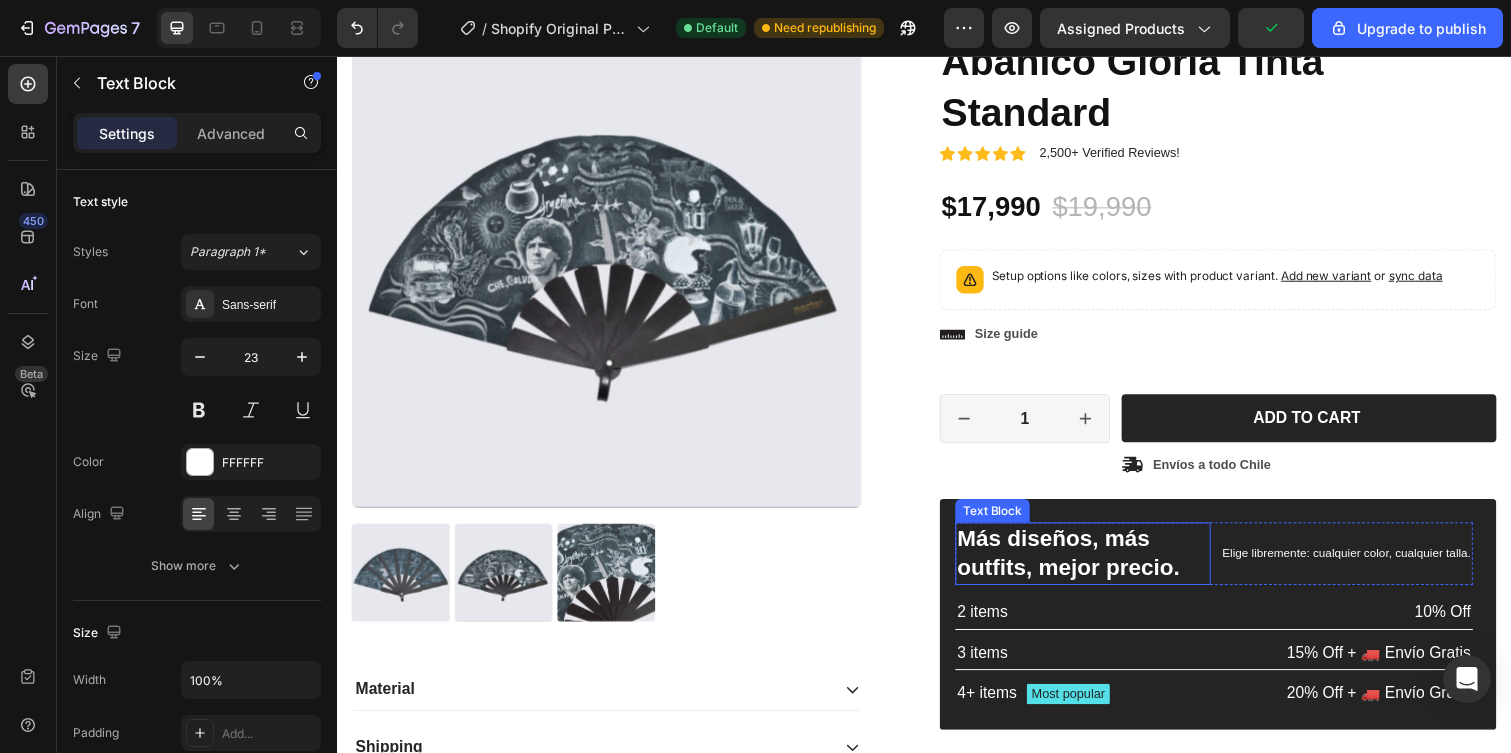 click on "Más diseños, más outfits, mejor precio." at bounding box center [1099, 565] 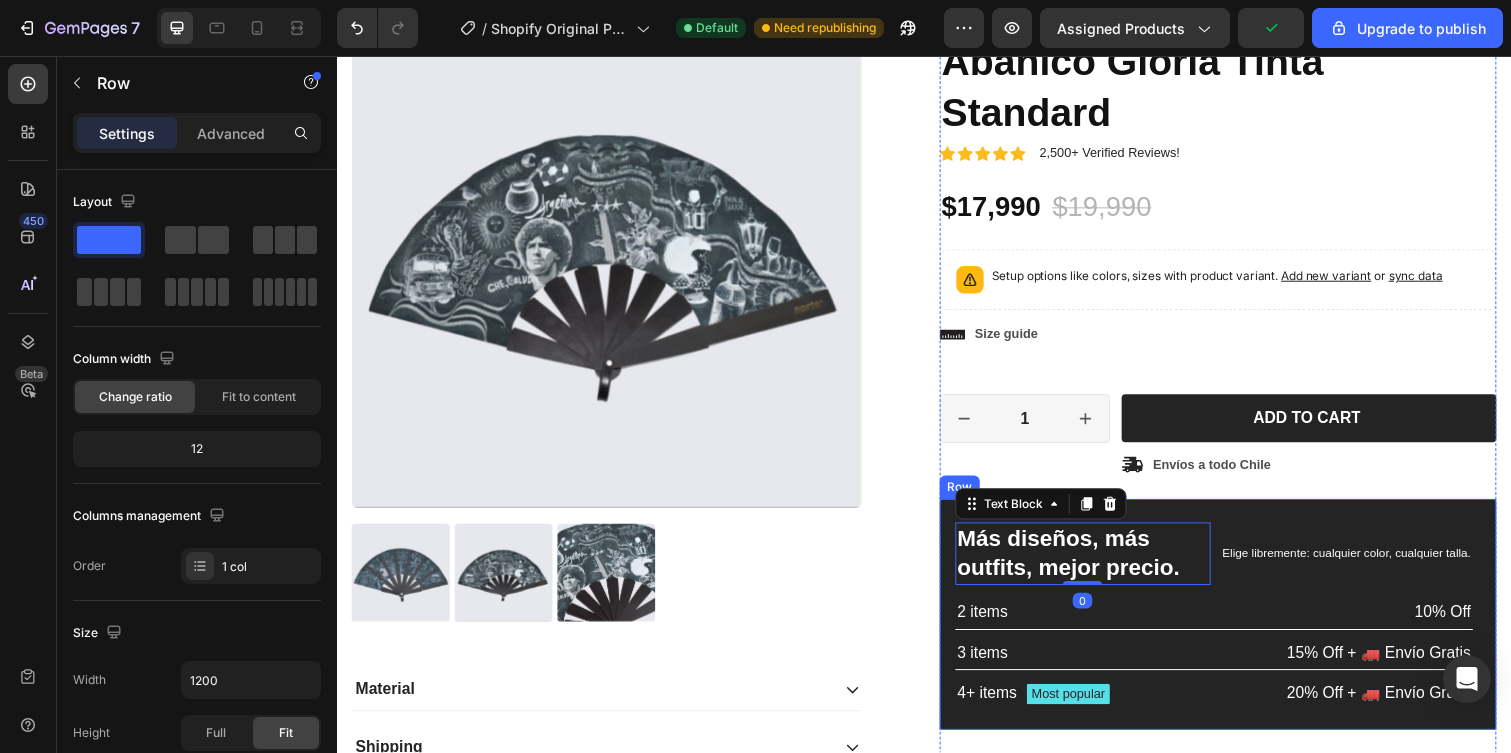 click on "Más diseños, más outfits, mejor precio. Text Block 0 Elige libremente: cualquier color, cualquier talla. Text Block Row 2 items Text Block [PERCENT]% Off Text Block Row 3 items Text Block 15% Off + 🚛 Envío Gratis Text Block Row 4+ items Text Block Most popular Text Block Row [PERCENT]% Off + 🚛 Envío Gratis Text Block Row Row" at bounding box center [1237, 627] 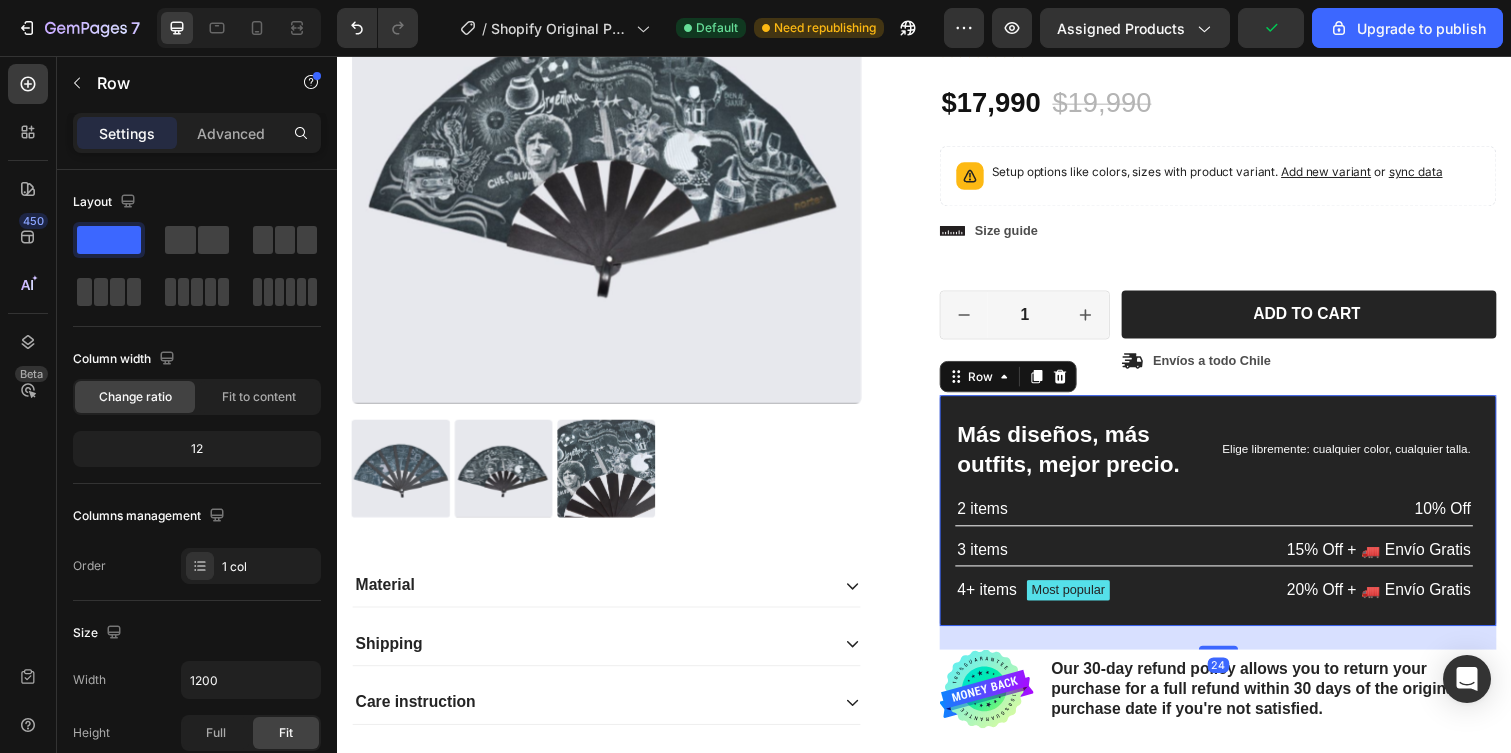 scroll, scrollTop: 294, scrollLeft: 0, axis: vertical 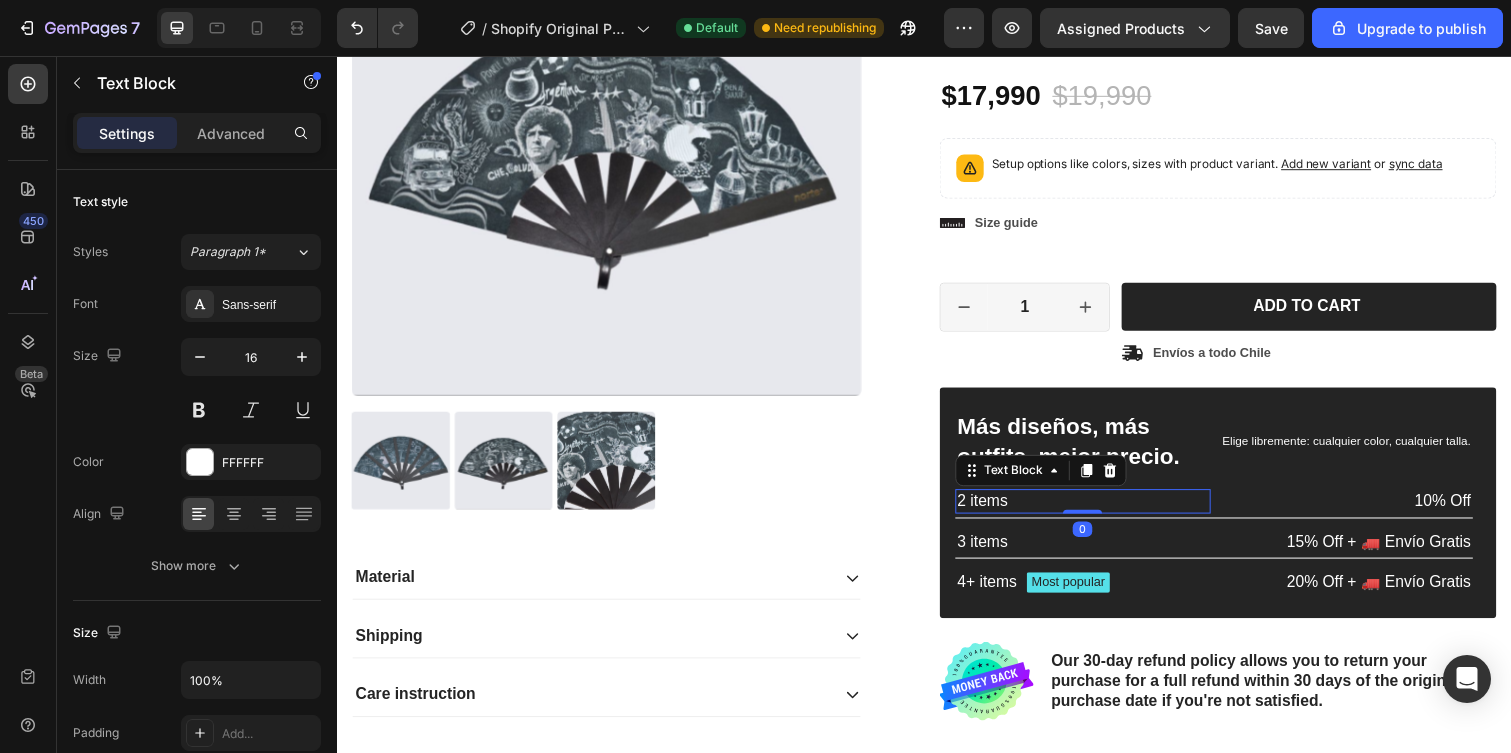 click on "2 items" at bounding box center (1099, 511) 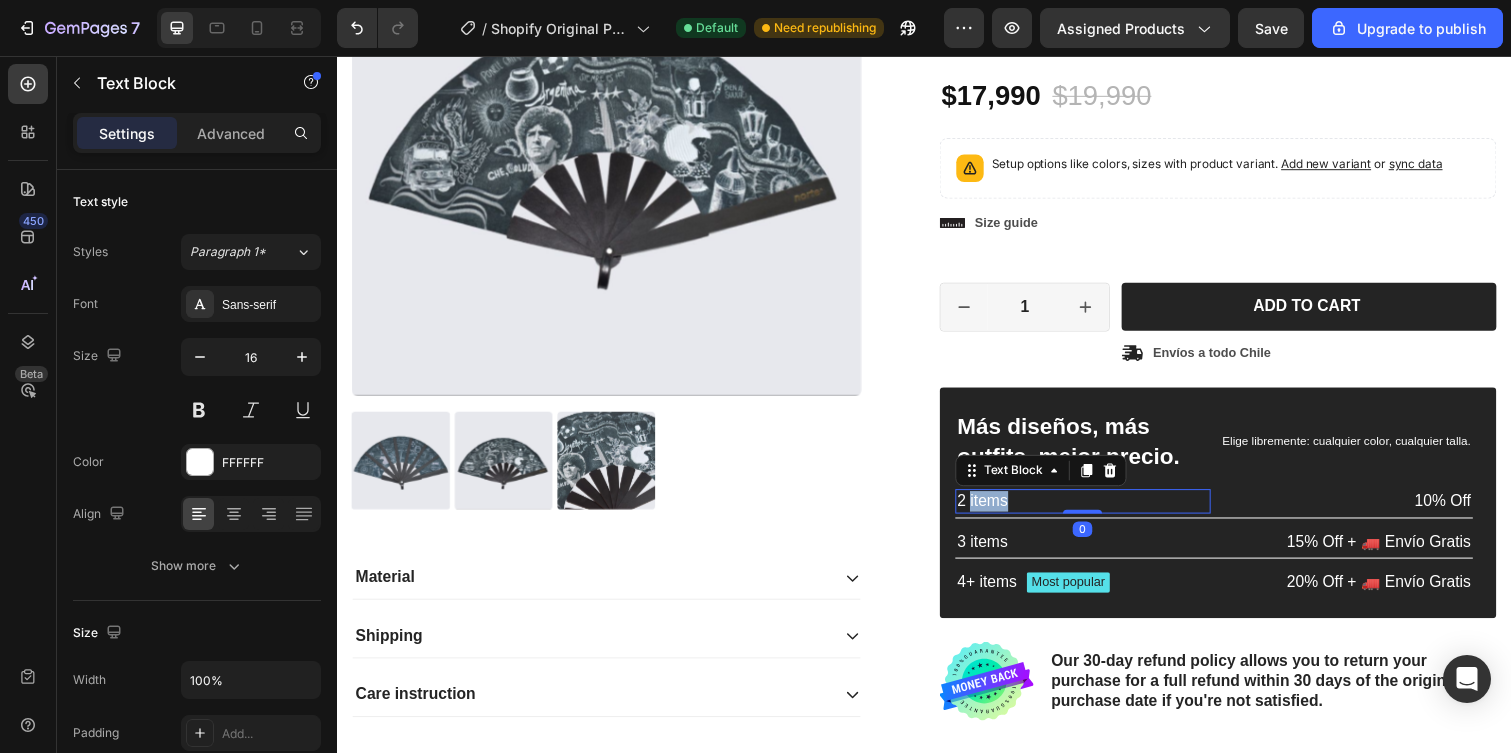 click on "2 items" at bounding box center [1099, 511] 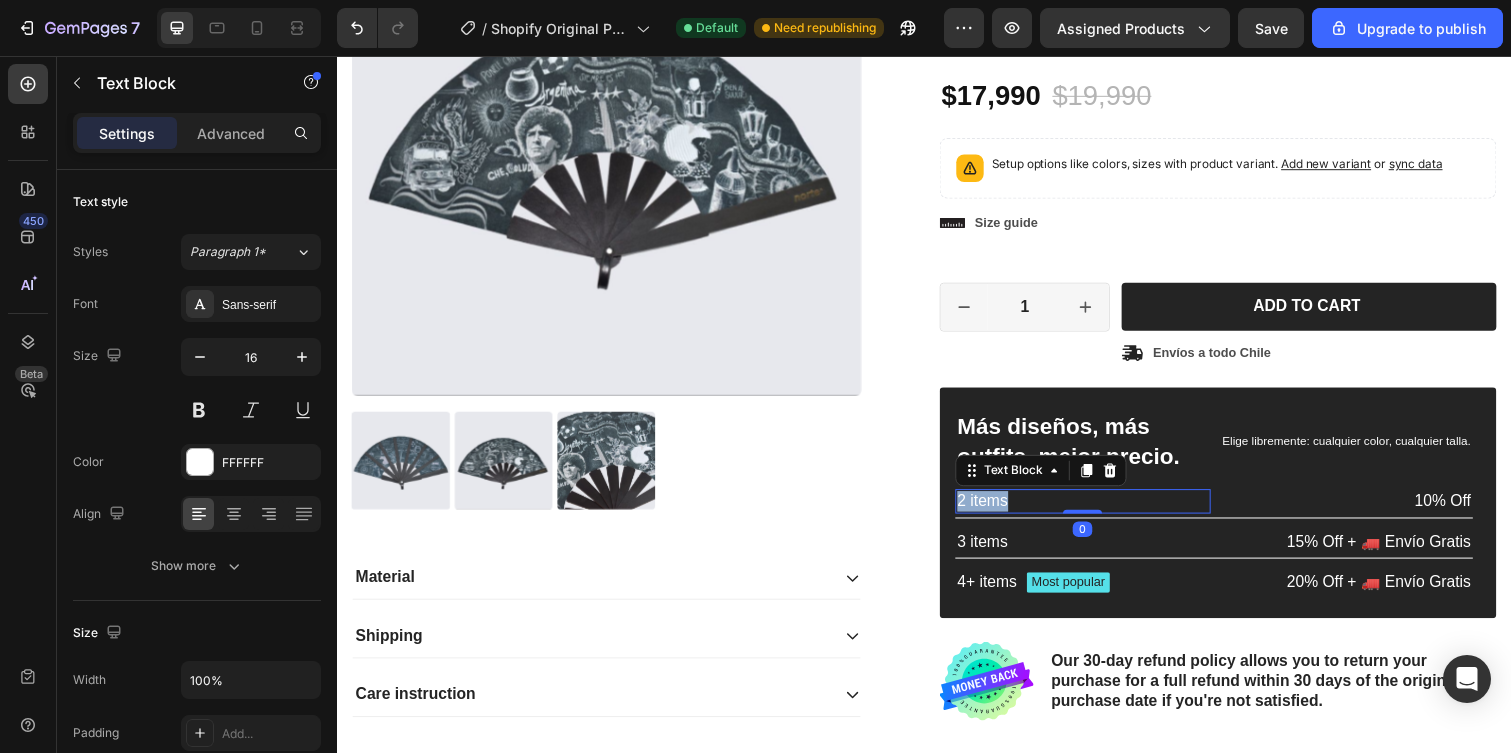 click on "2 items" at bounding box center [1099, 511] 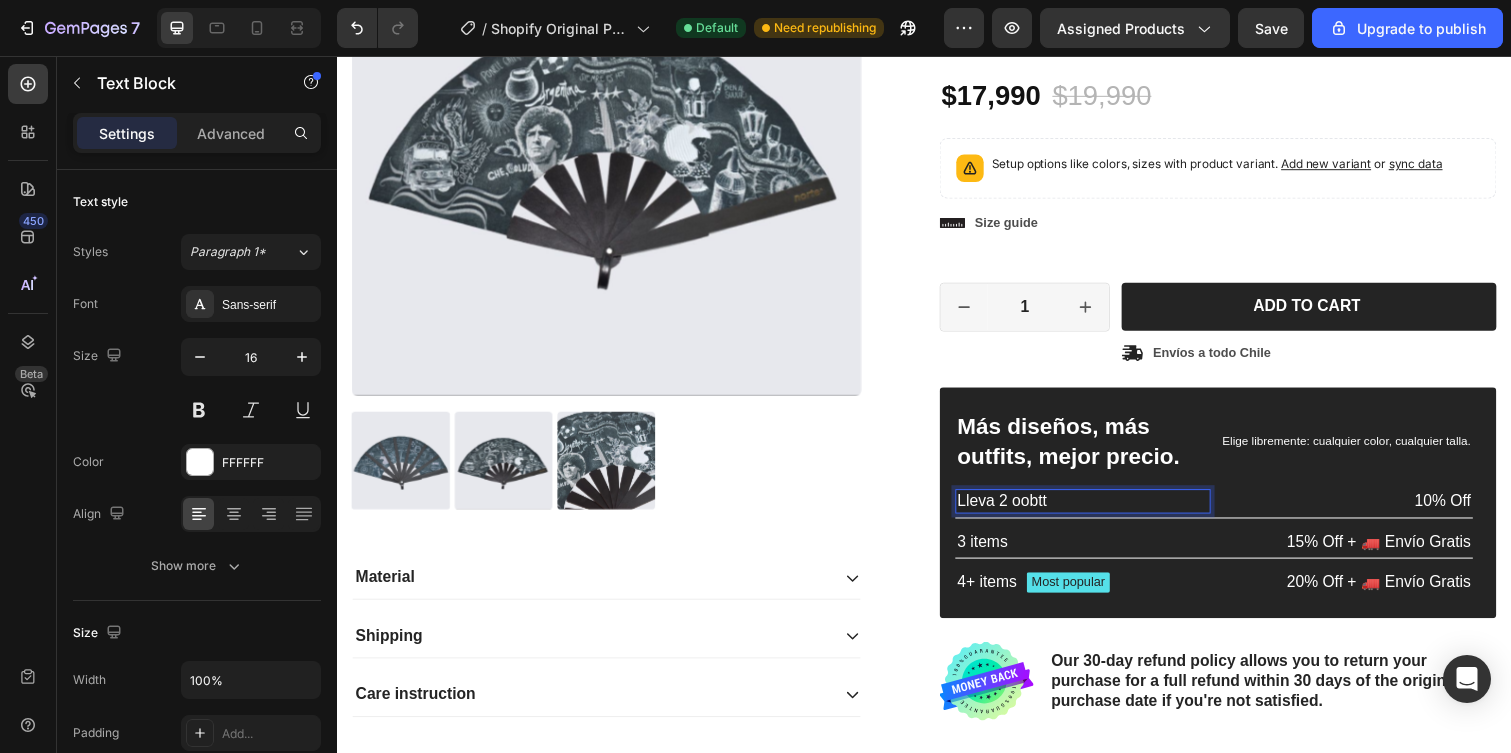 type 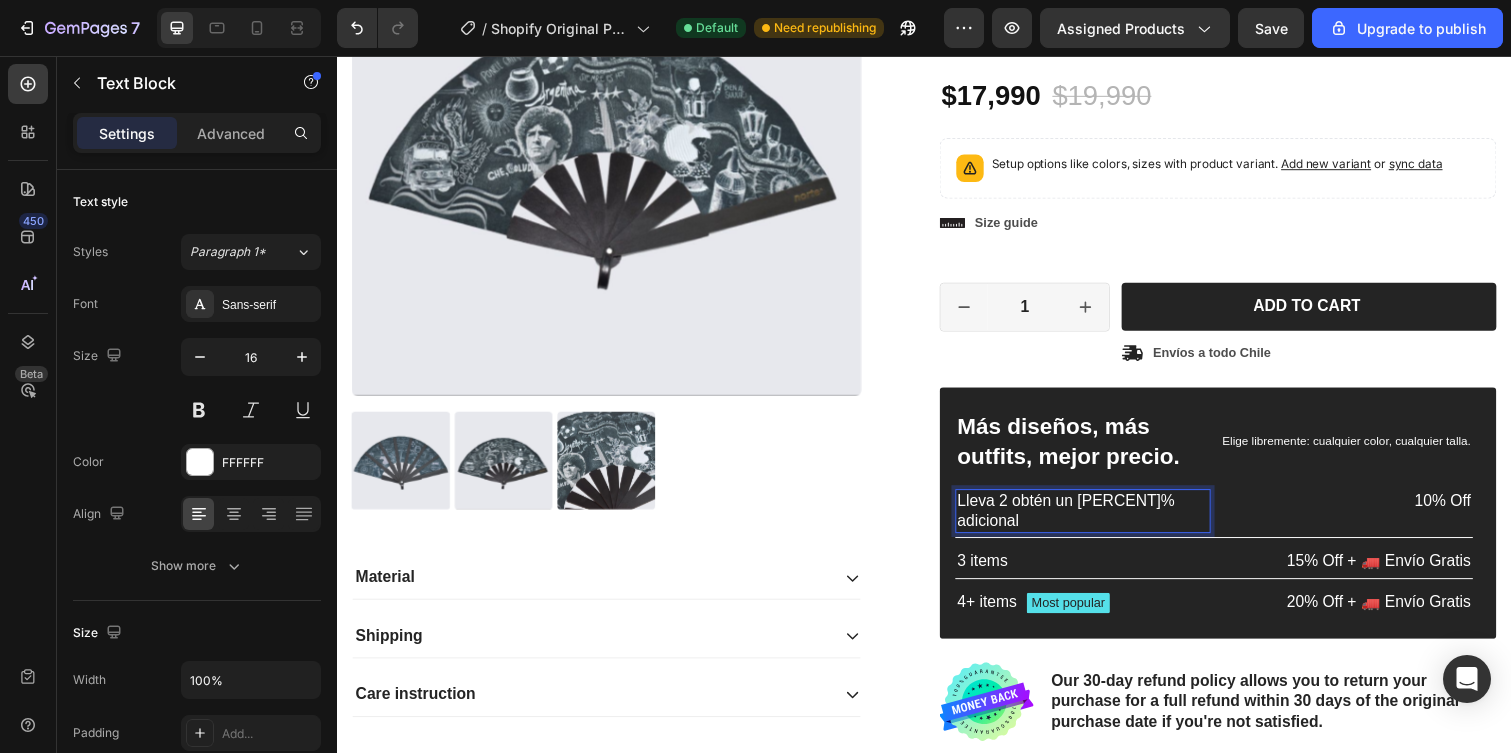 click on "Lleva 2 obtén un [PERCENT]% adicional" at bounding box center [1099, 522] 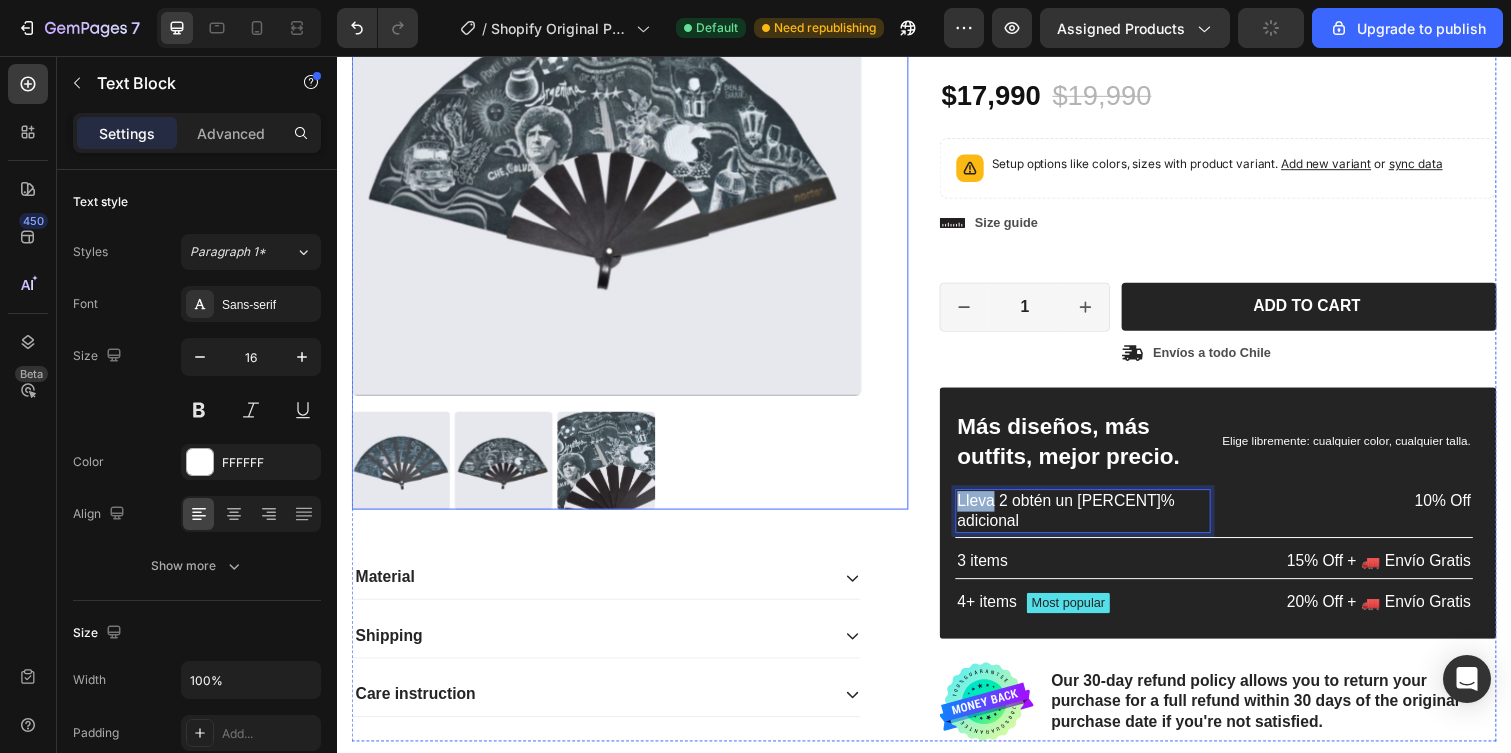 drag, startPoint x: 1010, startPoint y: 508, endPoint x: 888, endPoint y: 508, distance: 122 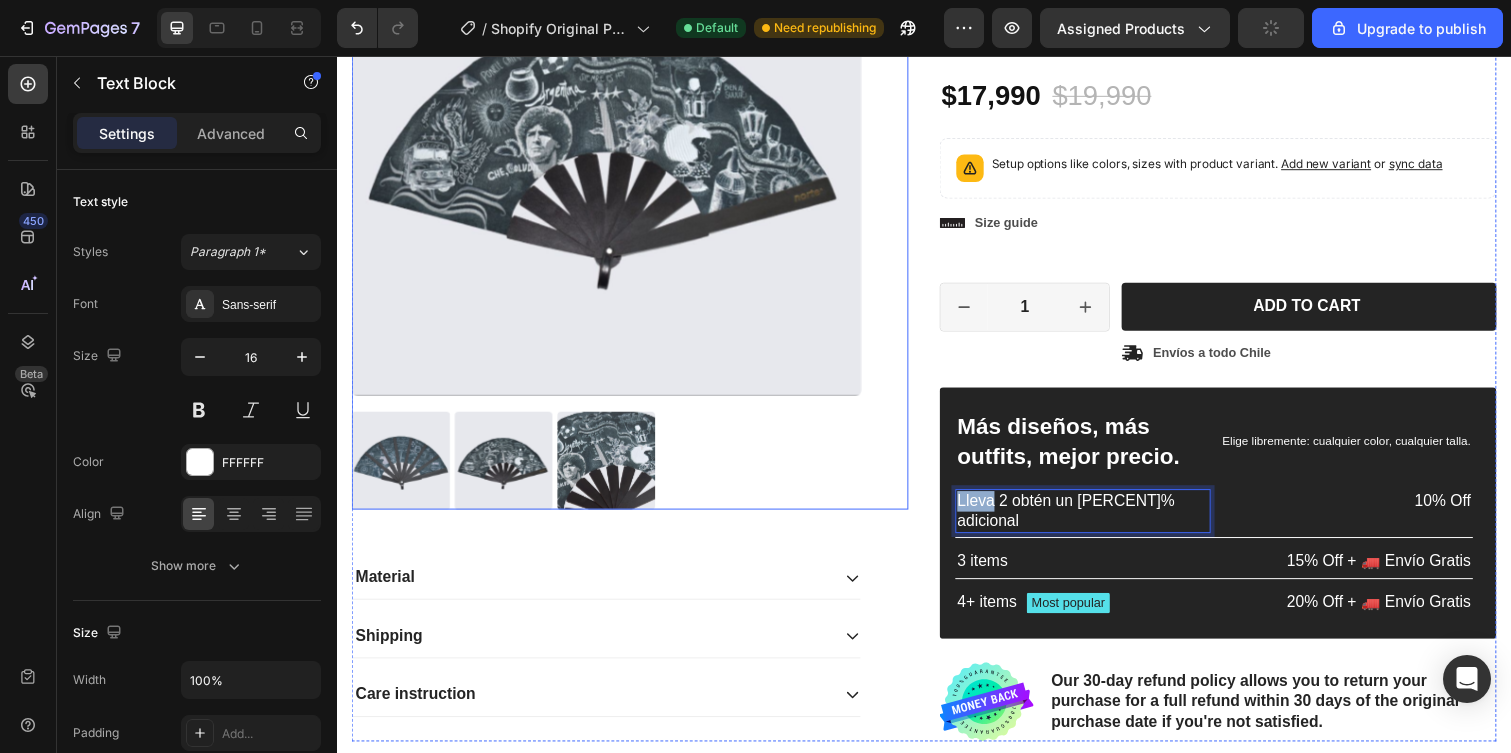 click on "Product Images
Material
Shipping
Care instruction Accordion Icon Icon Icon Icon Icon Icon List 2,500+ Verified Reviews! Text Block Row [PERCENT]% OFF Discount Tag Abanico Gloria Tinta Standard Product Title Icon Icon Icon Icon Icon Icon List 2,500+ Verified Reviews! Text Block Row $[PRICE] Product Price Product Price $[PRICE] Product Price Product Price [PERCENT]% OFF Discount Tag Row Setup options like colors, sizes with product variant. Add new variant or sync data Product Variants Swatches Setup options like colors, sizes with product variant. Add new variant or sync data Product Variants Swatches
Icon Size guide Text Block Row
1
Product Quantity Row Add to cart Add to Cart
Icon Envíos a todo Chile Text Block Row Row Más diseños, más outfits, mejor precio. Text Block Elige libremente: cualquier color, cualquier talla. Text Block Row Lleva 2 obtén un [PERCENT]% adicional Text Block 0 [PERCENT]% Off Text Block Row Row" at bounding box center [937, 320] 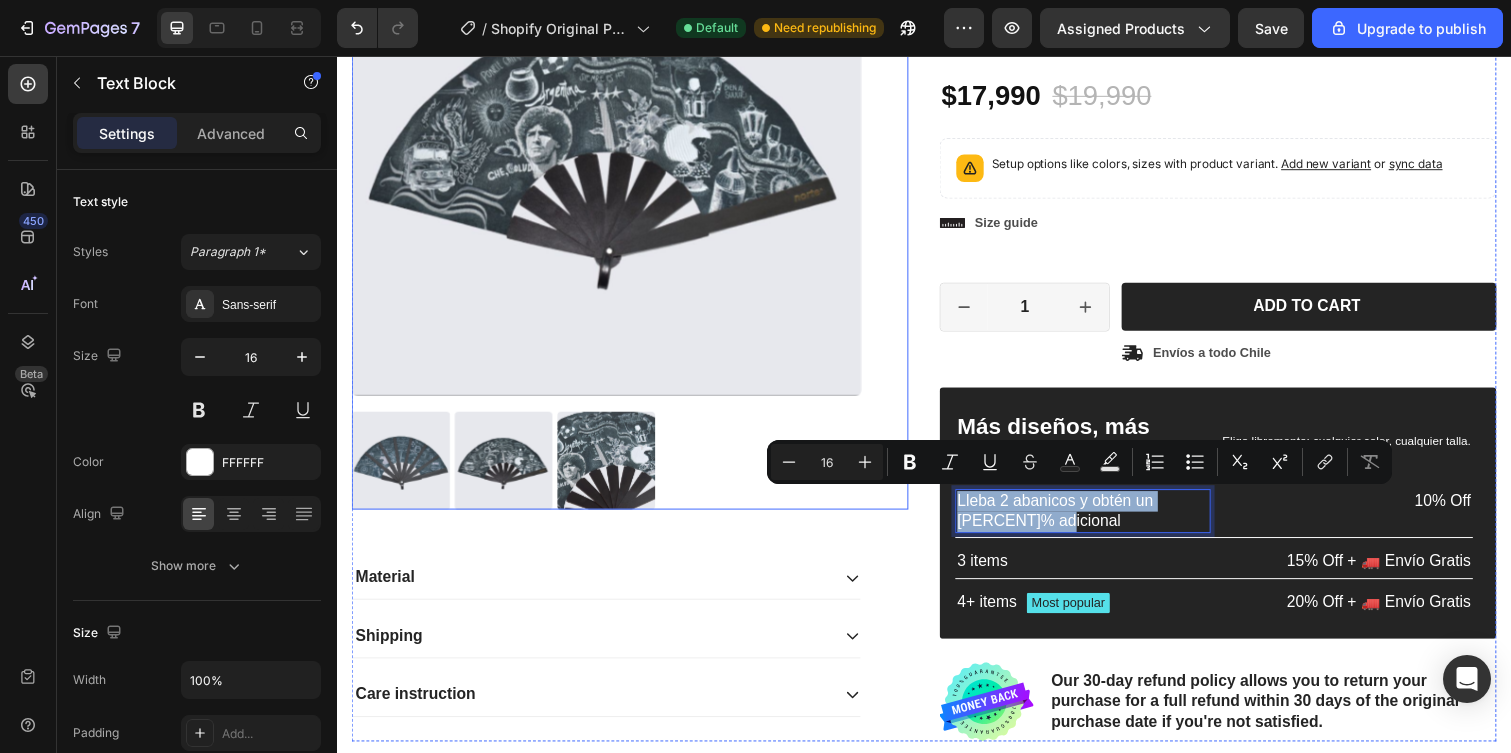 drag, startPoint x: 1052, startPoint y: 534, endPoint x: 901, endPoint y: 505, distance: 153.75955 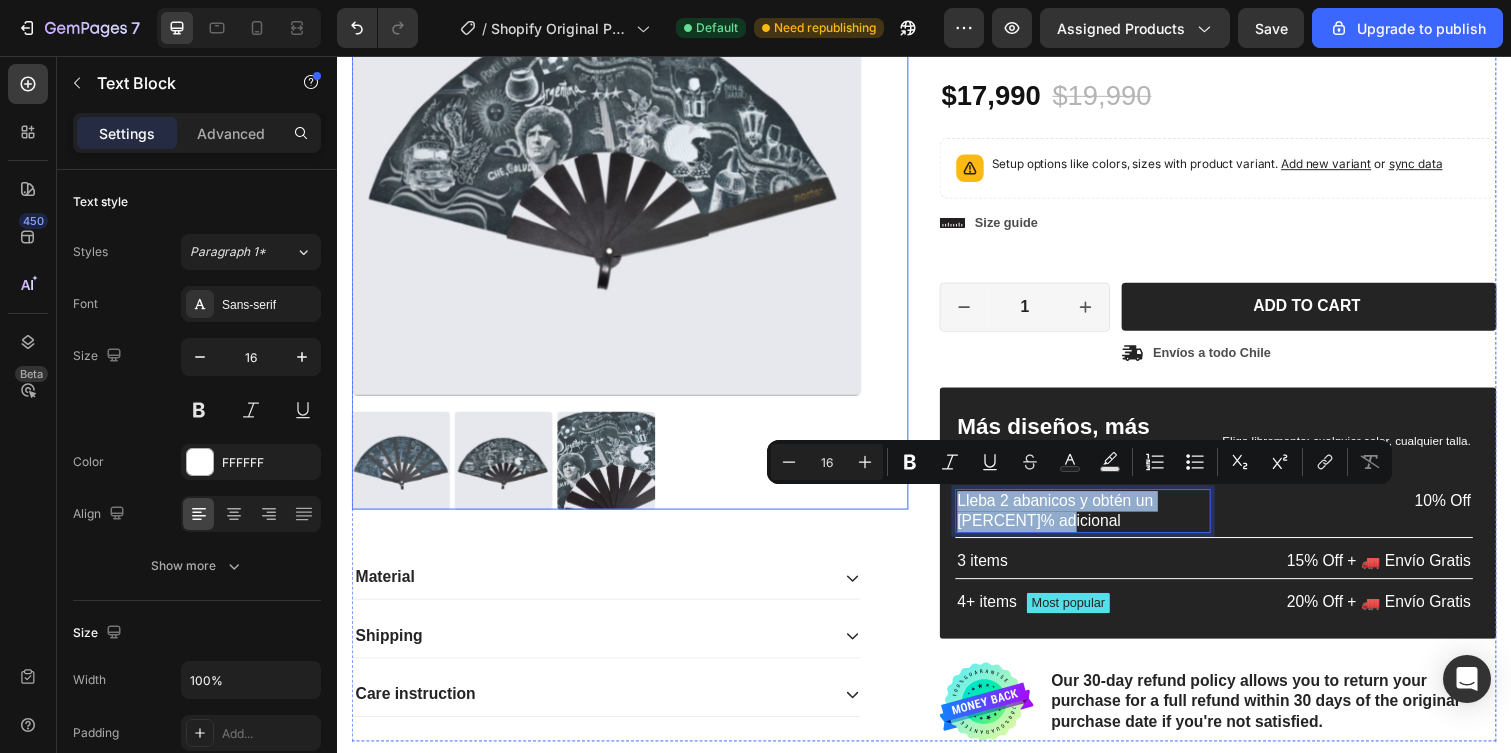 click on "Product Images
Material
Shipping
Care instruction Accordion Icon Icon Icon Icon Icon Icon List 2,500+ Verified Reviews! Text Block Row [PERCENT]% OFF Discount Tag Abanico Gloria Tinta Standard Product Title Icon Icon Icon Icon Icon Icon List 2,500+ Verified Reviews! Text Block Row $[PRICE] Product Price Product Price $[PRICE] Product Price Product Price [PERCENT]% OFF Discount Tag Row Setup options like colors, sizes with product variant. Add new variant or sync data Product Variants Swatches Setup options like colors, sizes with product variant. Add new variant or sync data Product Variants Swatches
Icon Size guide Text Block Row
1
Product Quantity Row Add to cart Add to Cart
Icon Envíos a todo Chile Text Block Row Row Más diseños, más outfits, mejor precio. Text Block Elige libremente: cualquier color, cualquier talla. Text Block Row Lleba 2 abanicos y obtén un [PERCENT]% adicional Text Block 0 [PERCENT]% Off Row Row" at bounding box center (937, 320) 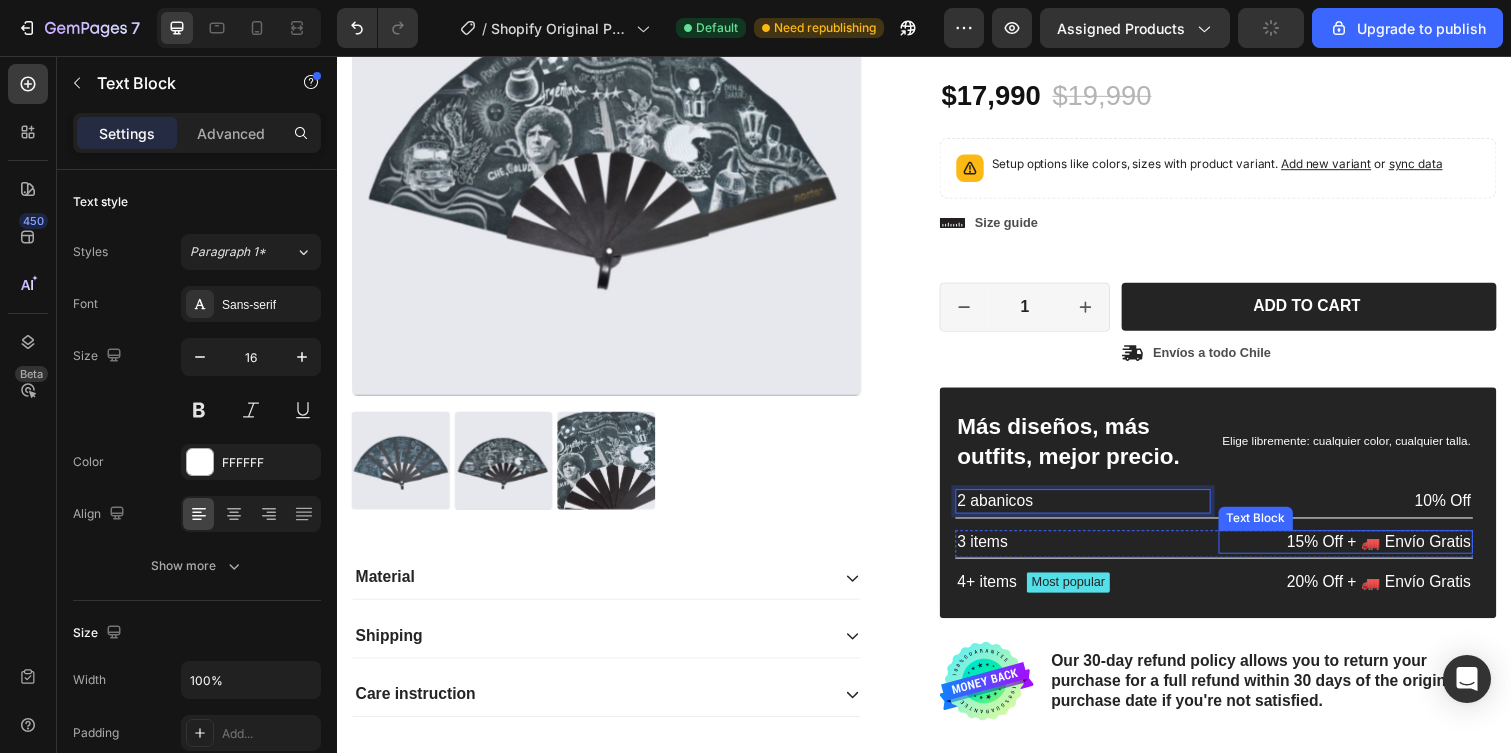 click on "15% Off + 🚛 Envío Gratis" at bounding box center [1368, 553] 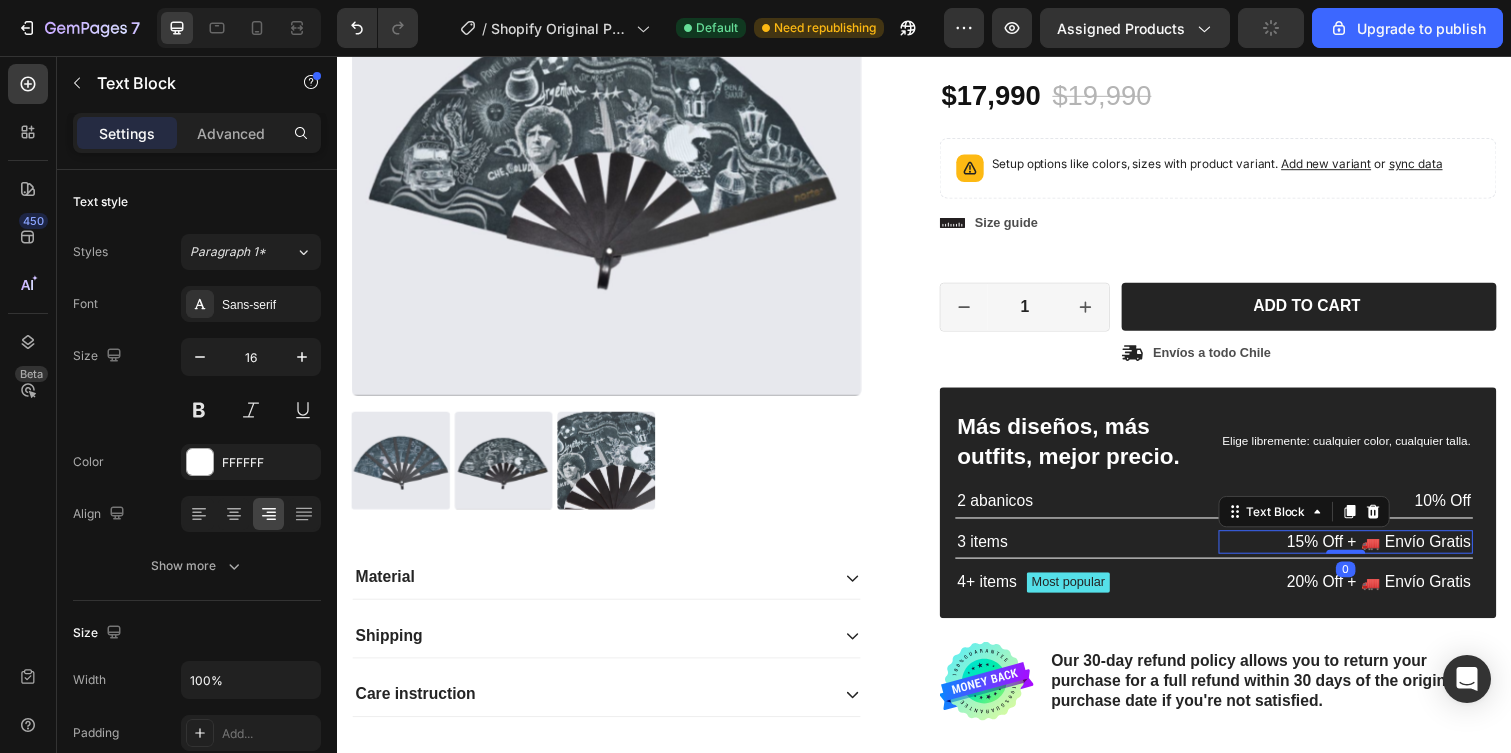 click on "15% Off + 🚛 Envío Gratis" at bounding box center (1368, 553) 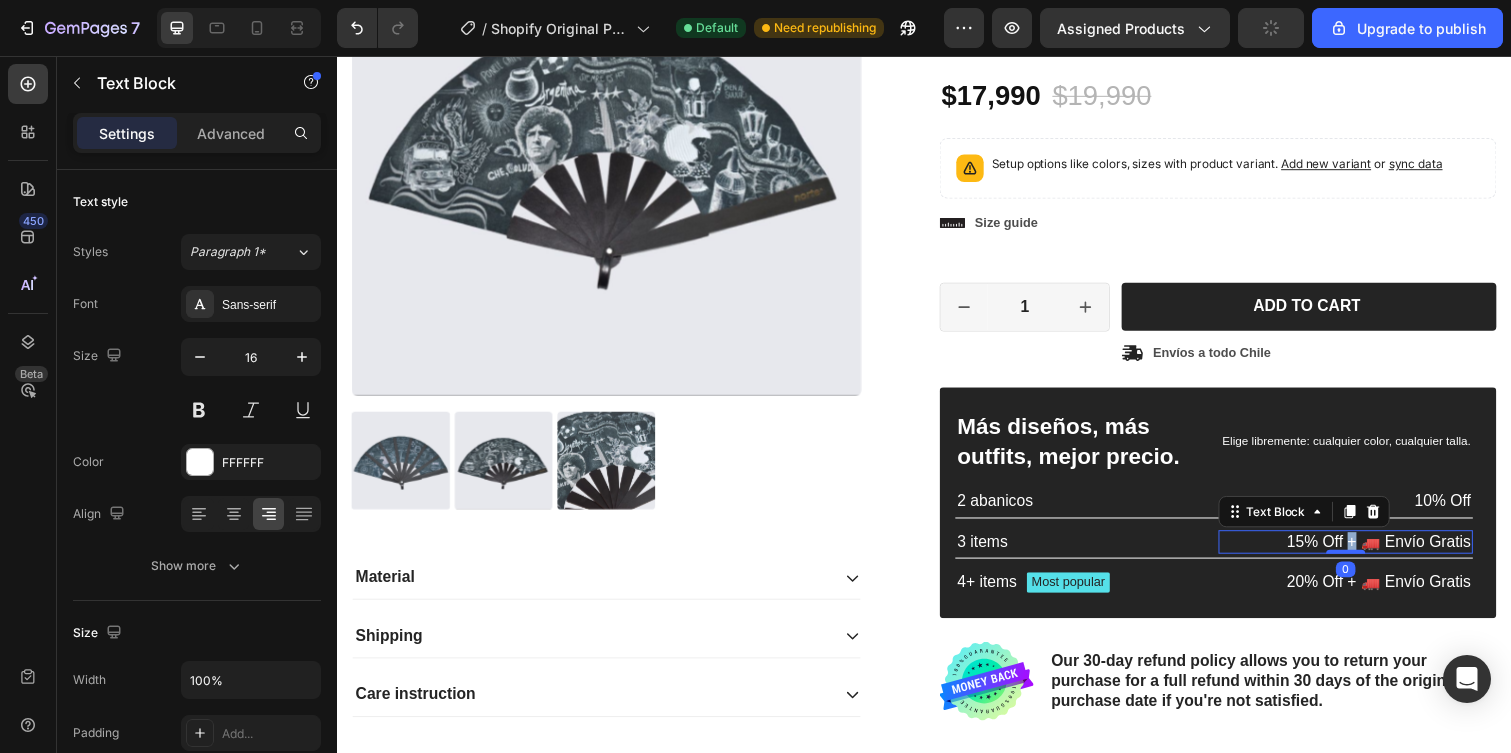 click on "15% Off + 🚛 Envío Gratis" at bounding box center (1368, 553) 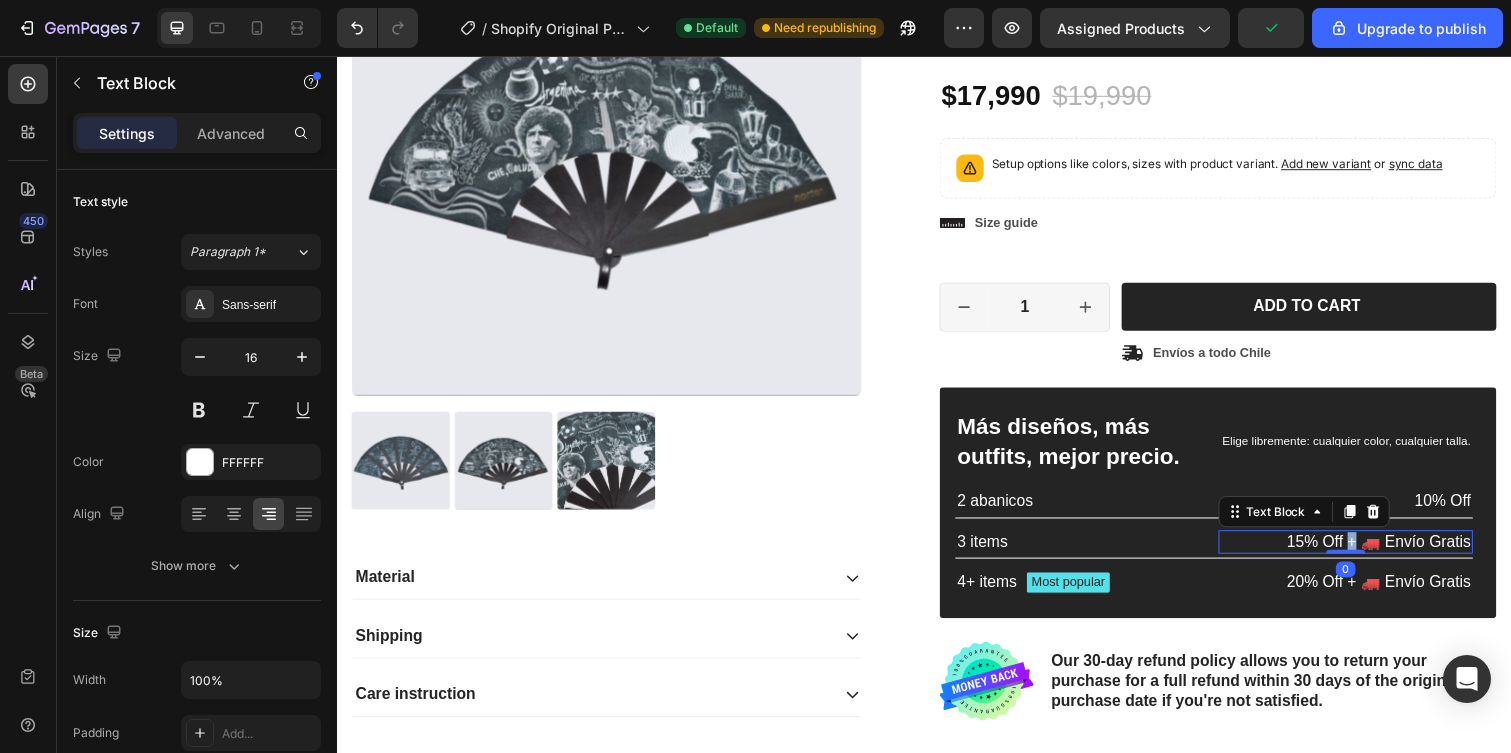 click on "15% Off + 🚛 Envío Gratis" at bounding box center (1368, 553) 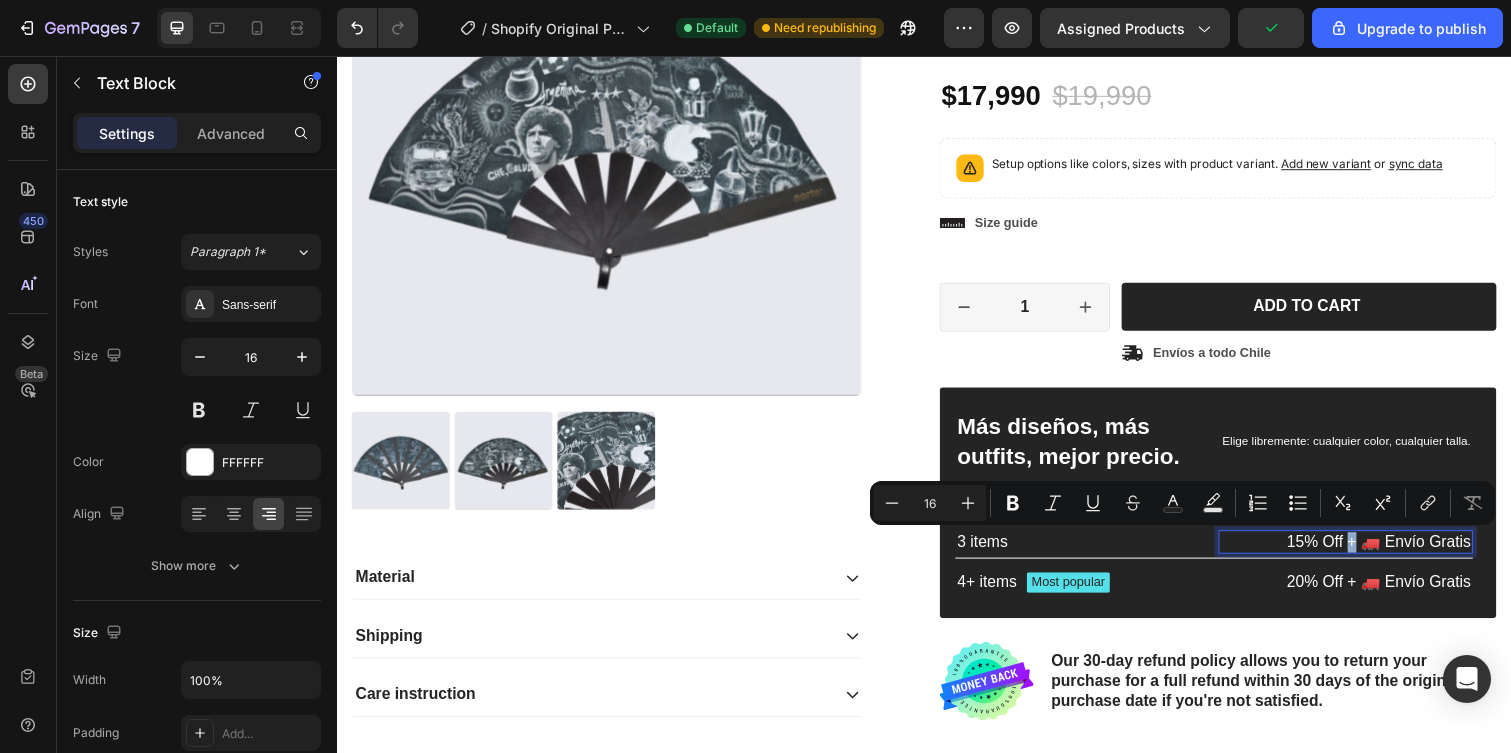 click on "15% Off + 🚛 Envío Gratis" at bounding box center [1368, 553] 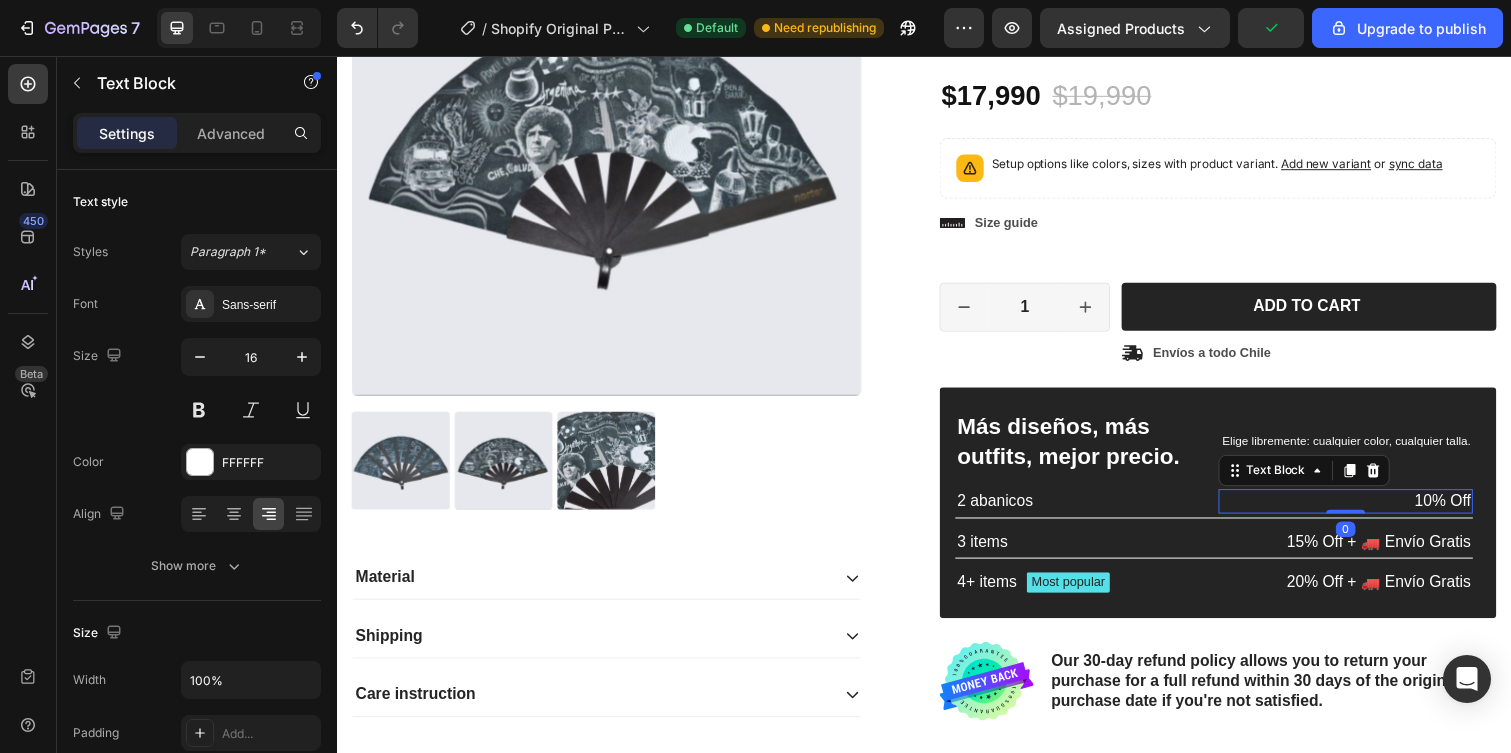 click on "10% Off" at bounding box center (1368, 511) 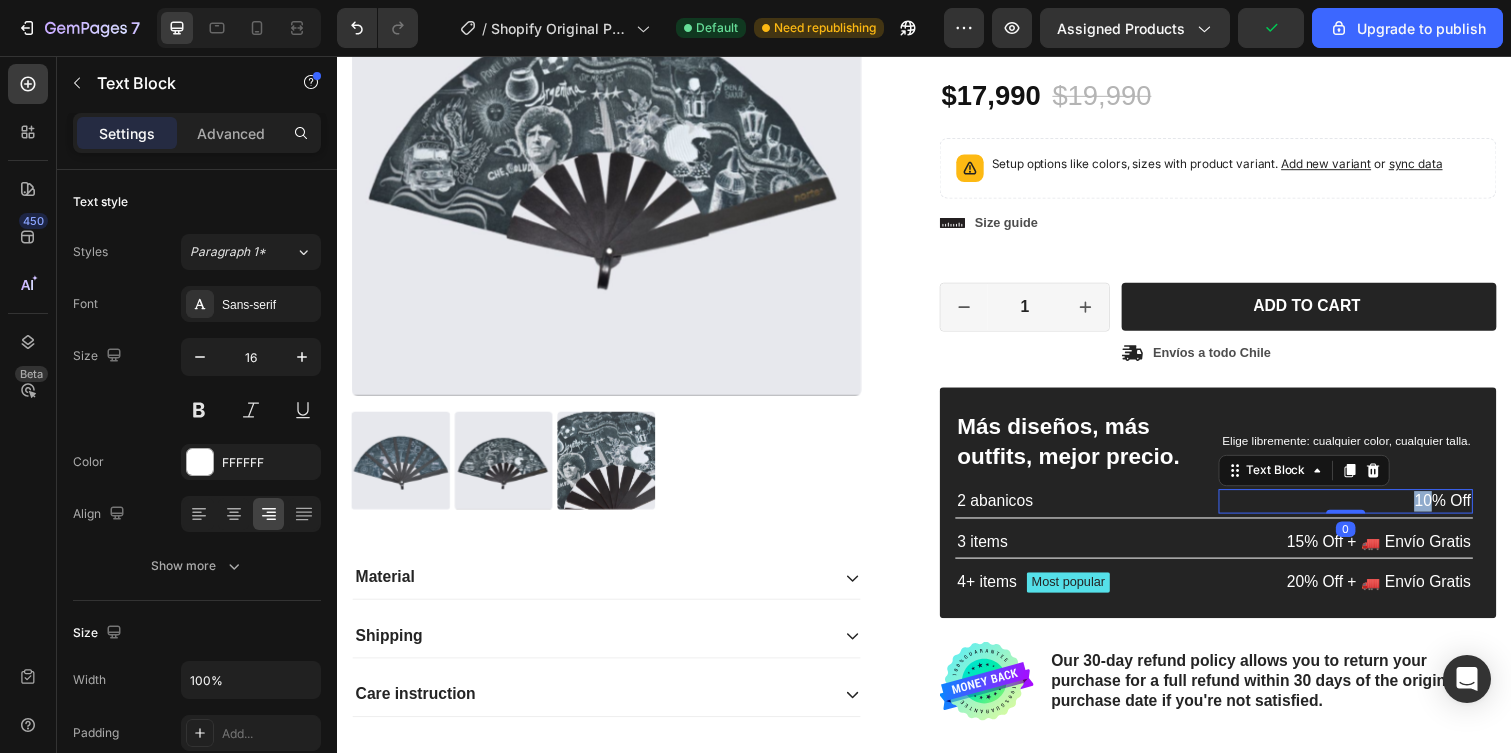click on "10% Off" at bounding box center [1368, 511] 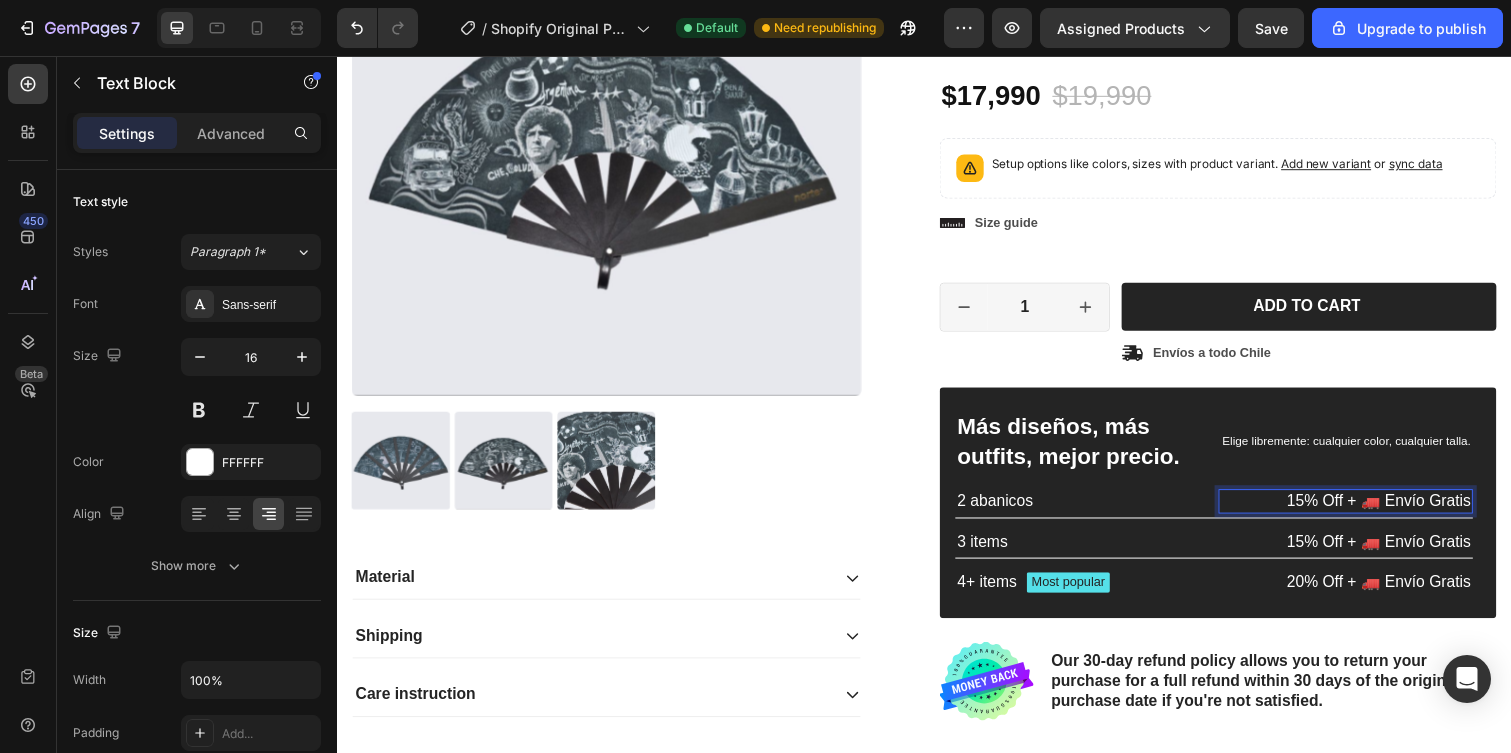 click on "15% Off + 🚛 Envío Gratis" at bounding box center [1368, 511] 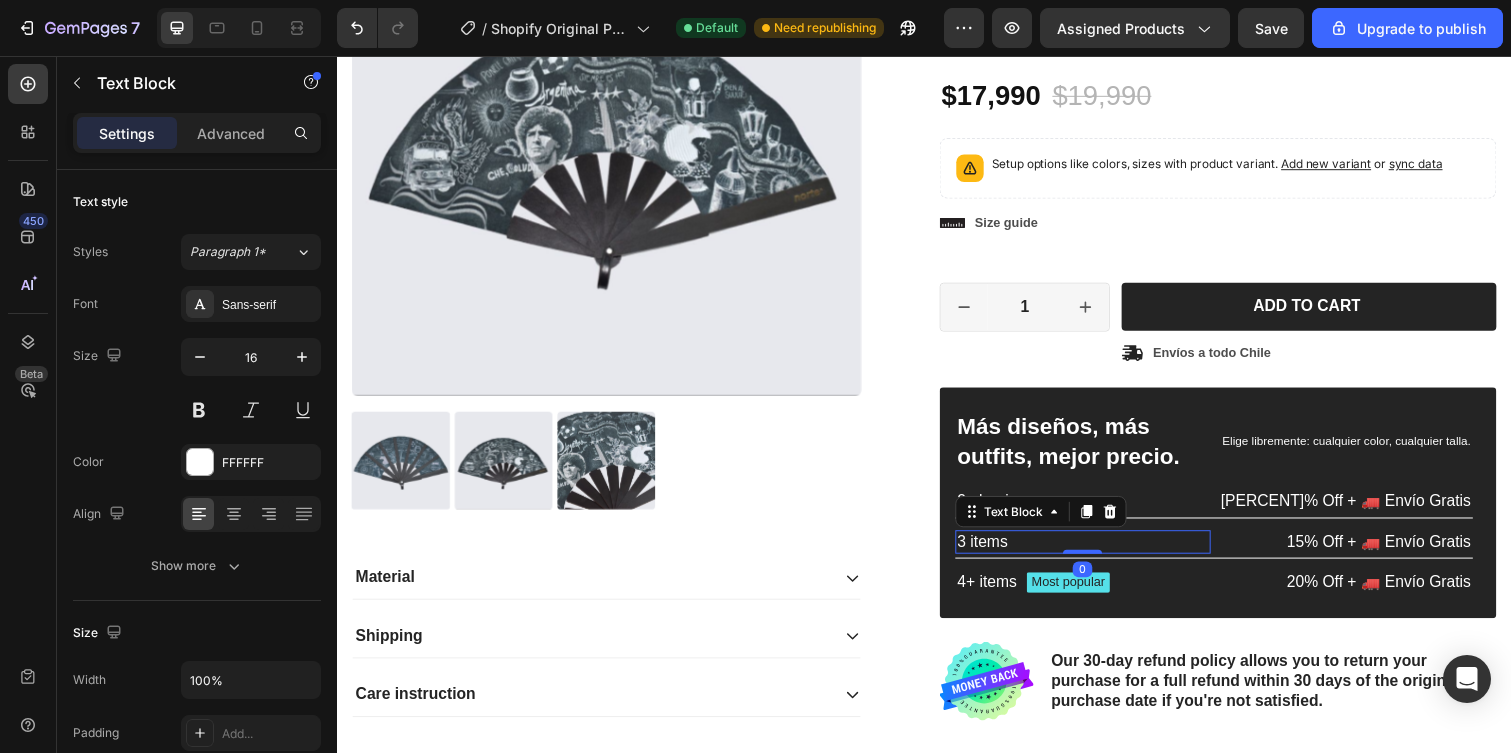 click on "3 items" at bounding box center [1099, 553] 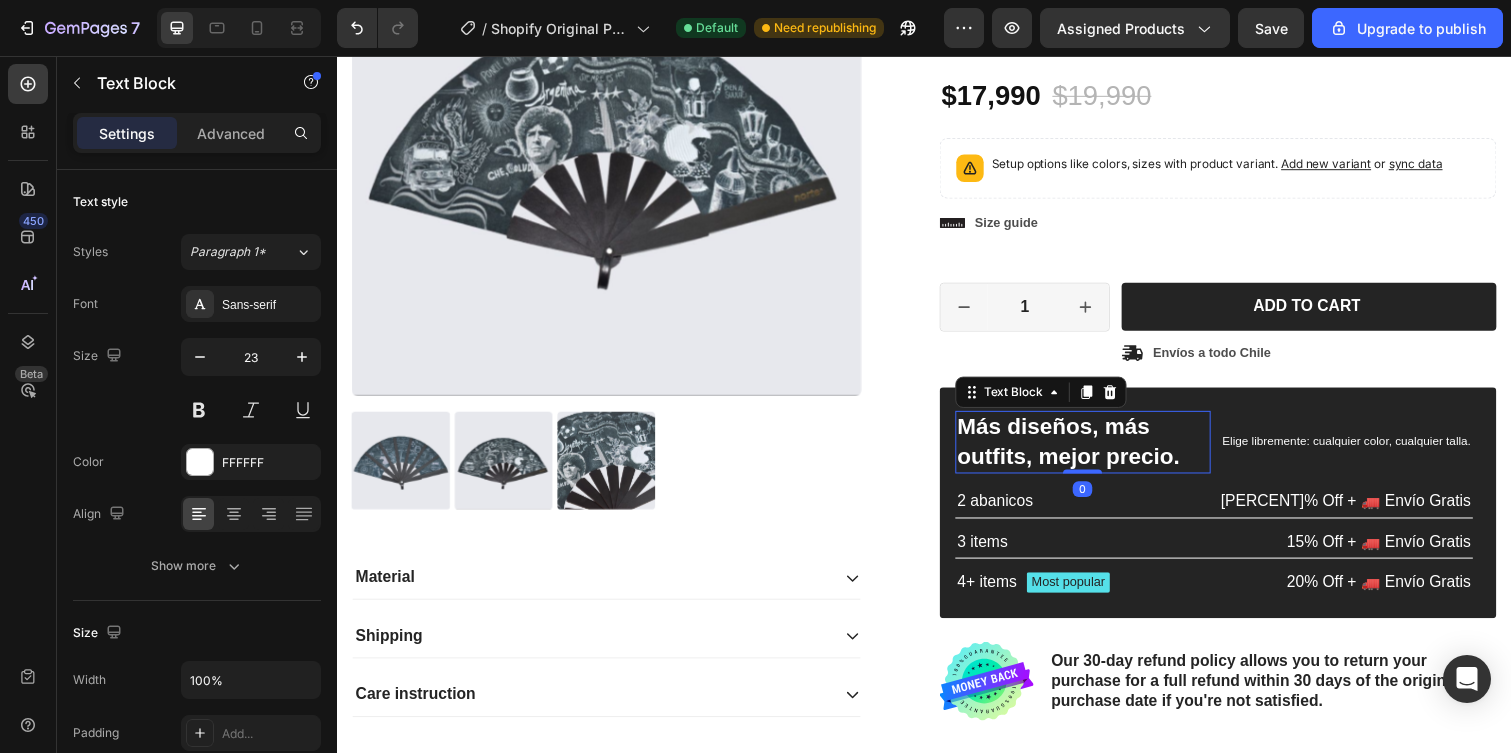 click on "Más diseños, más outfits, mejor precio." at bounding box center (1099, 451) 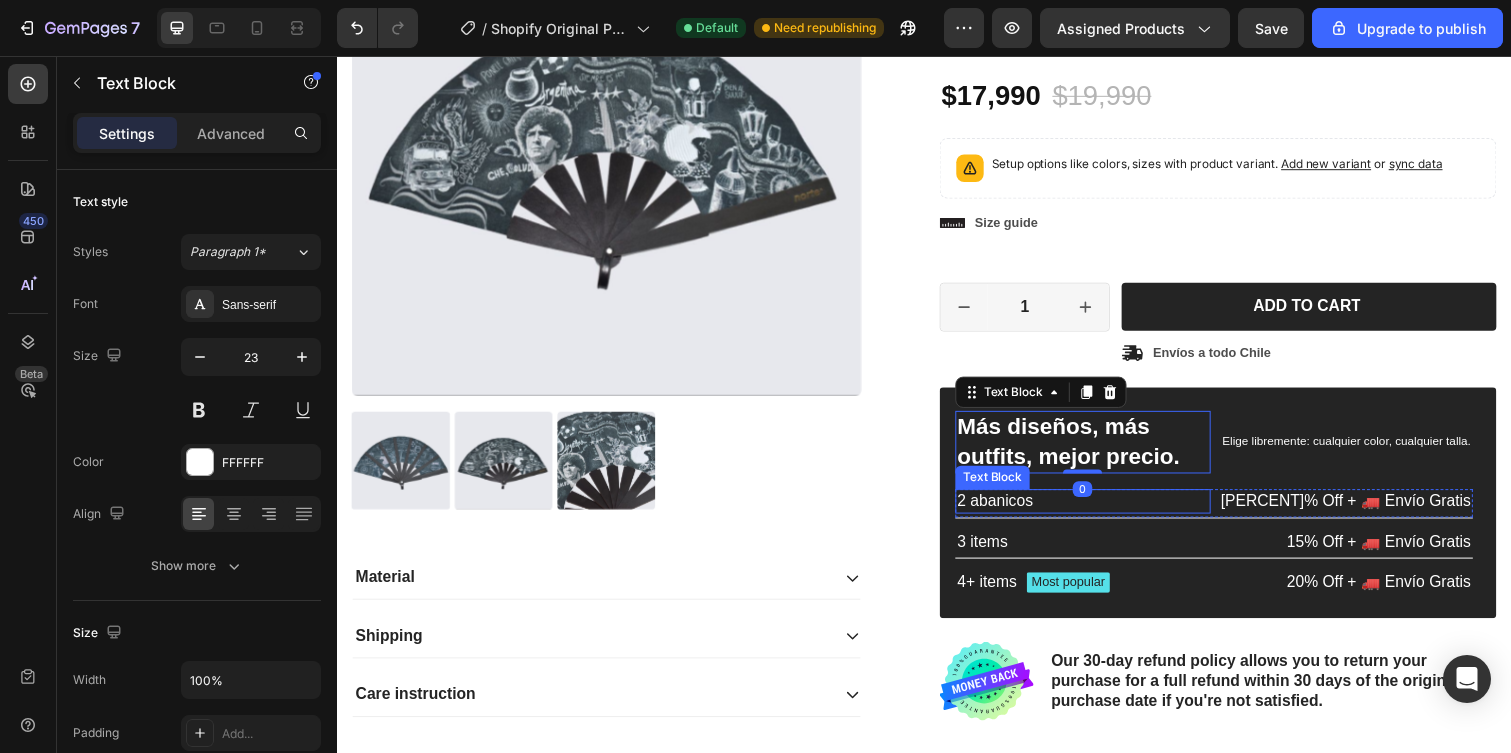 click on "2 abanicos" at bounding box center [1099, 511] 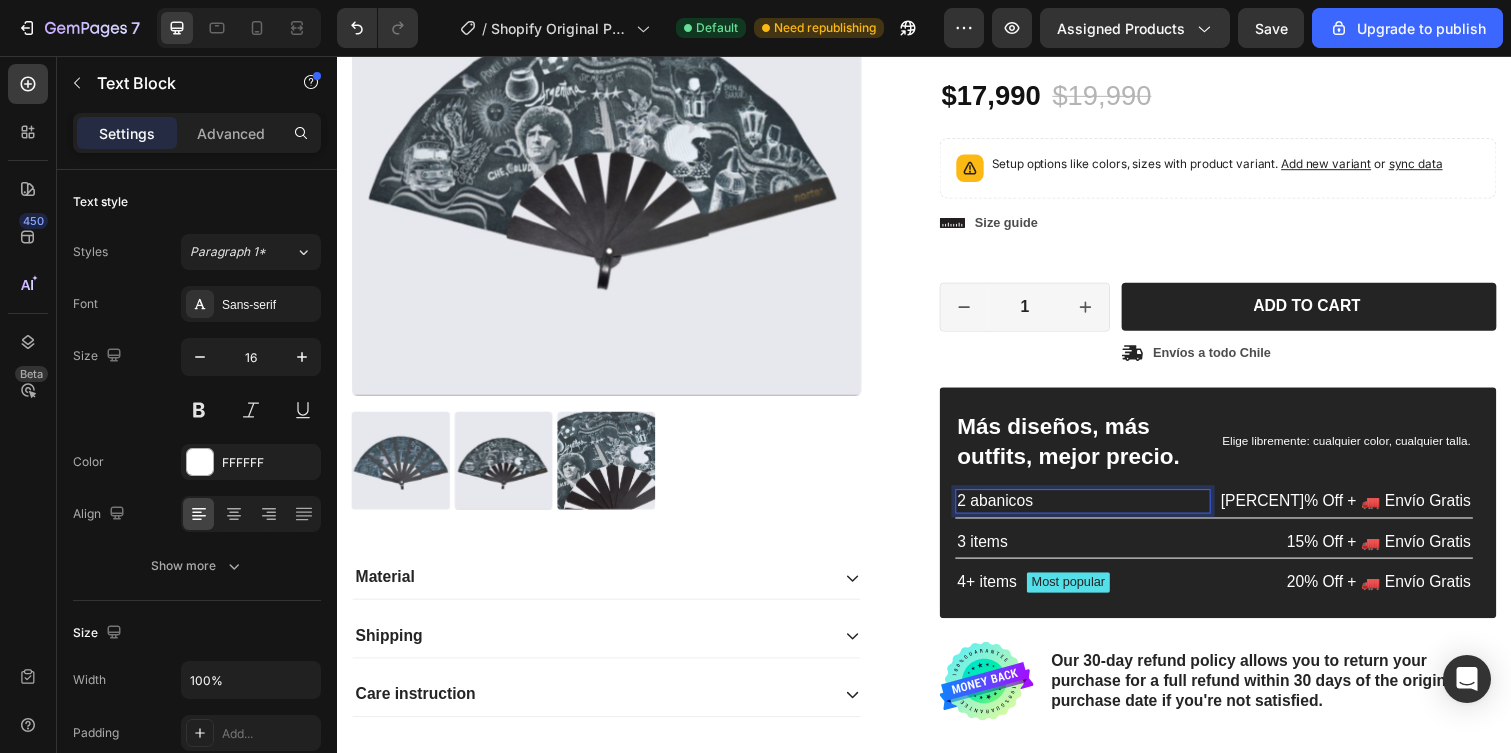 click on "2 abanicos" at bounding box center [1099, 511] 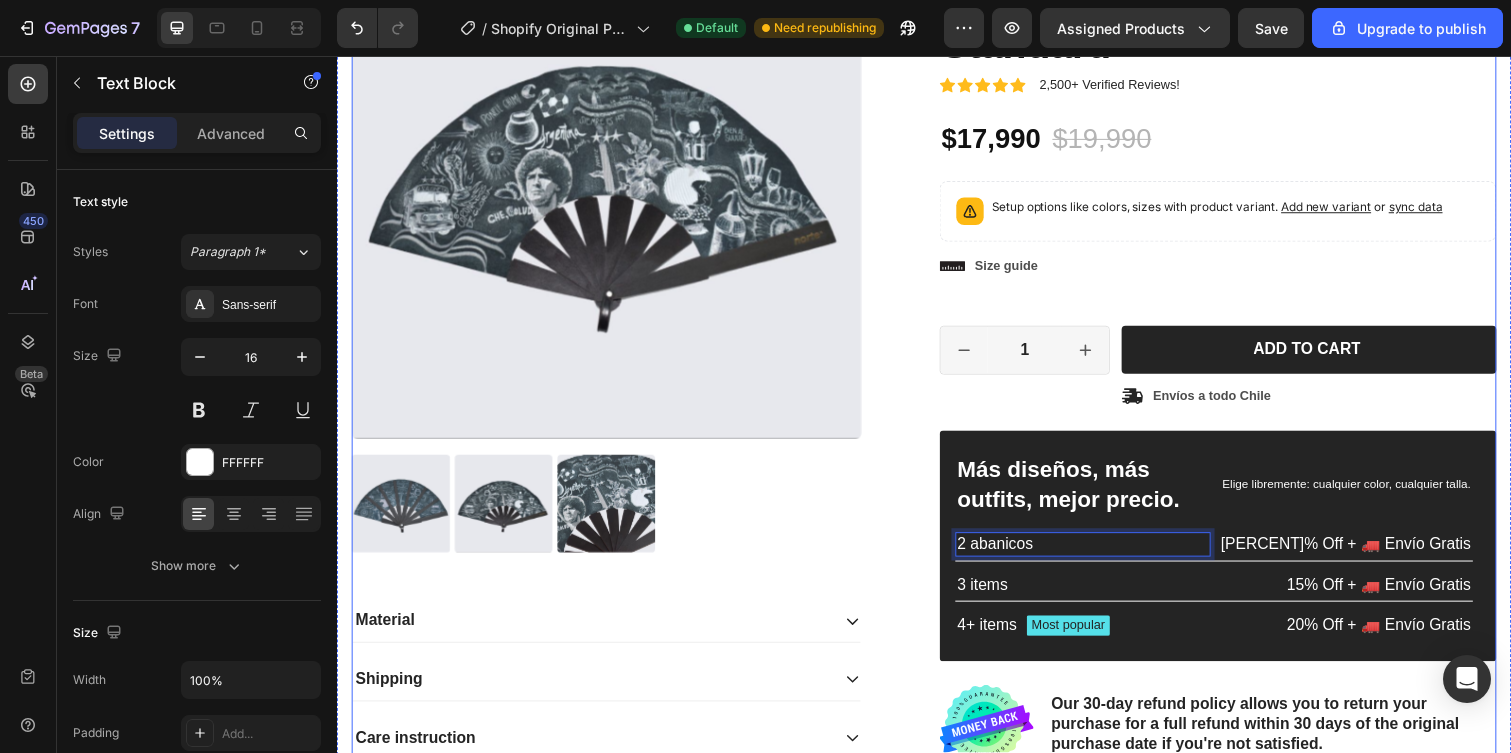 scroll, scrollTop: 272, scrollLeft: 0, axis: vertical 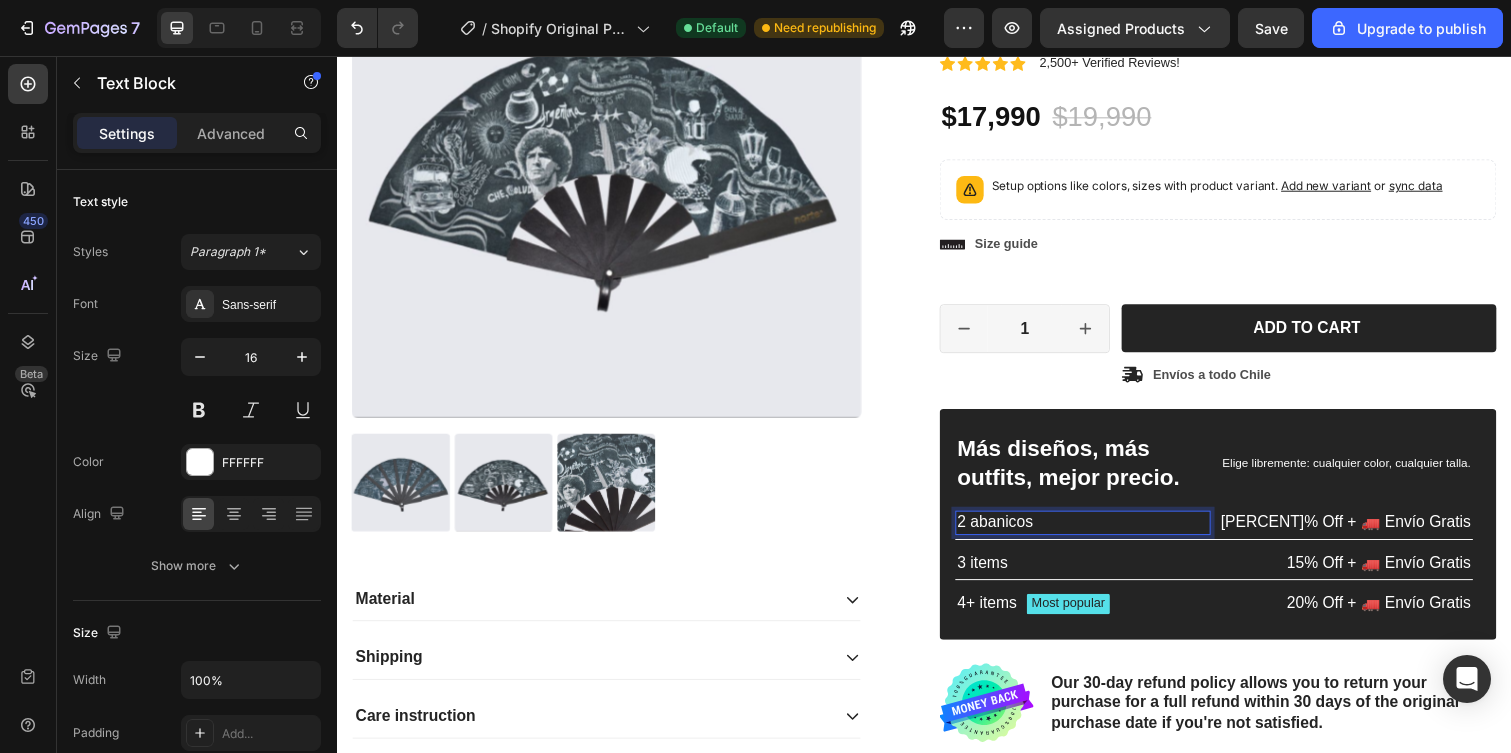 click on "2 abanicos" at bounding box center (1099, 533) 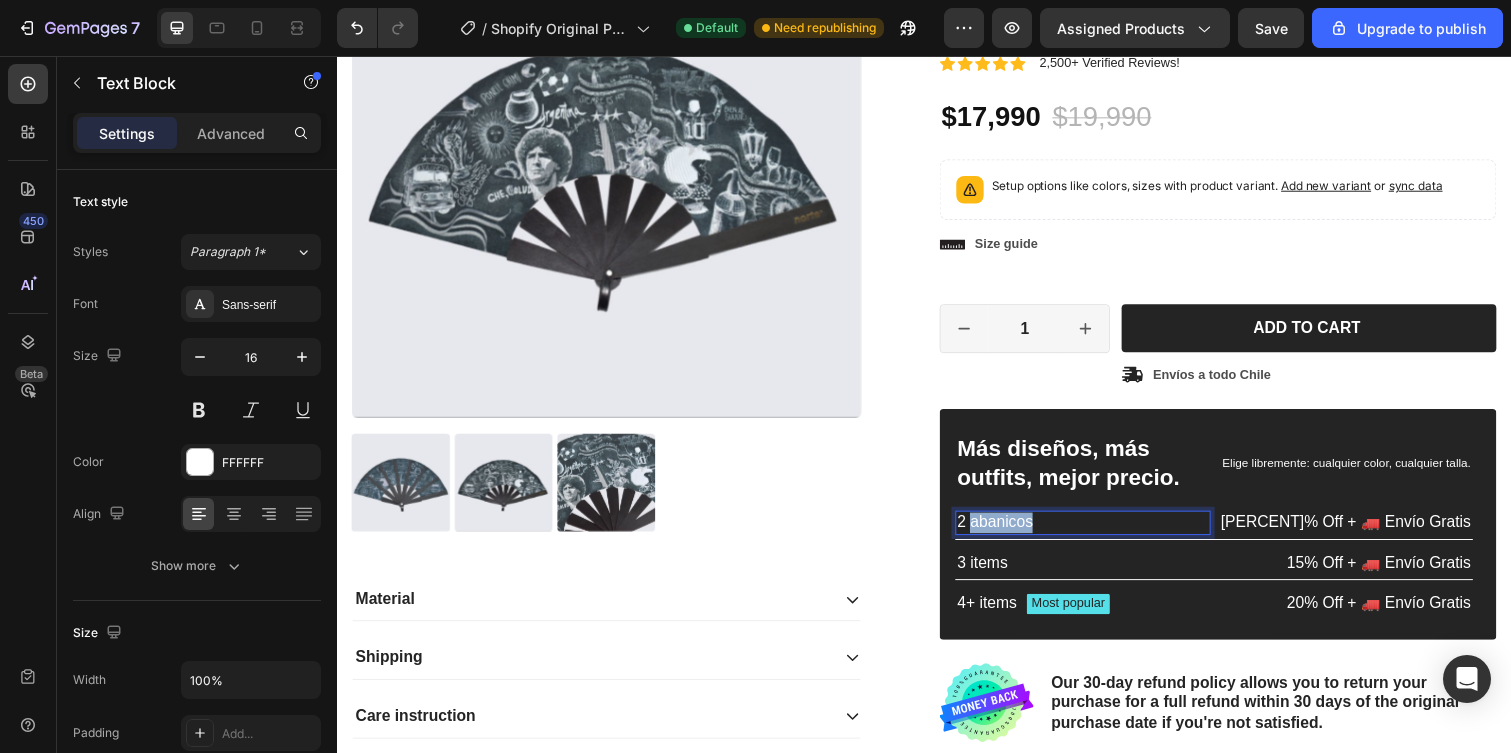 click on "2 abanicos" at bounding box center (1099, 533) 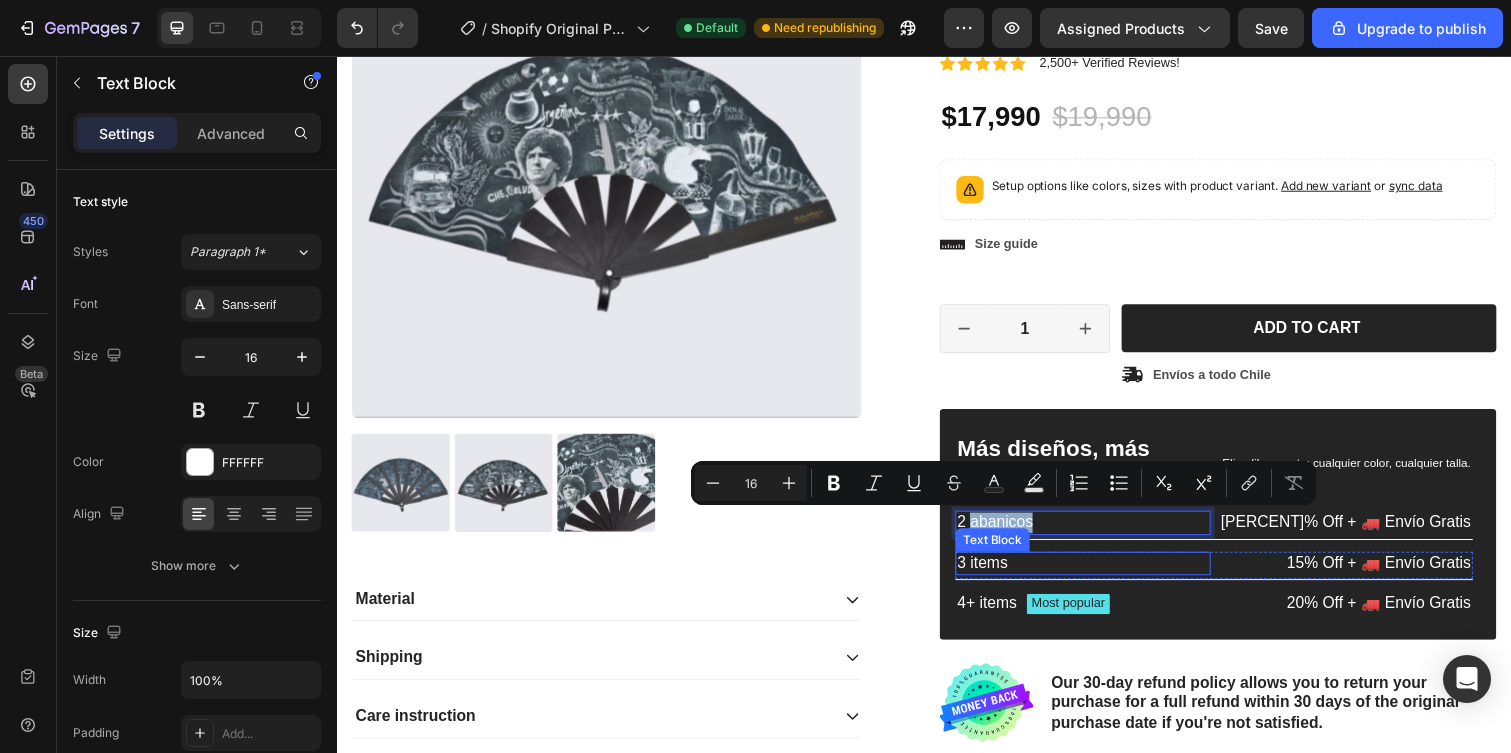 click on "3 items" at bounding box center (1099, 575) 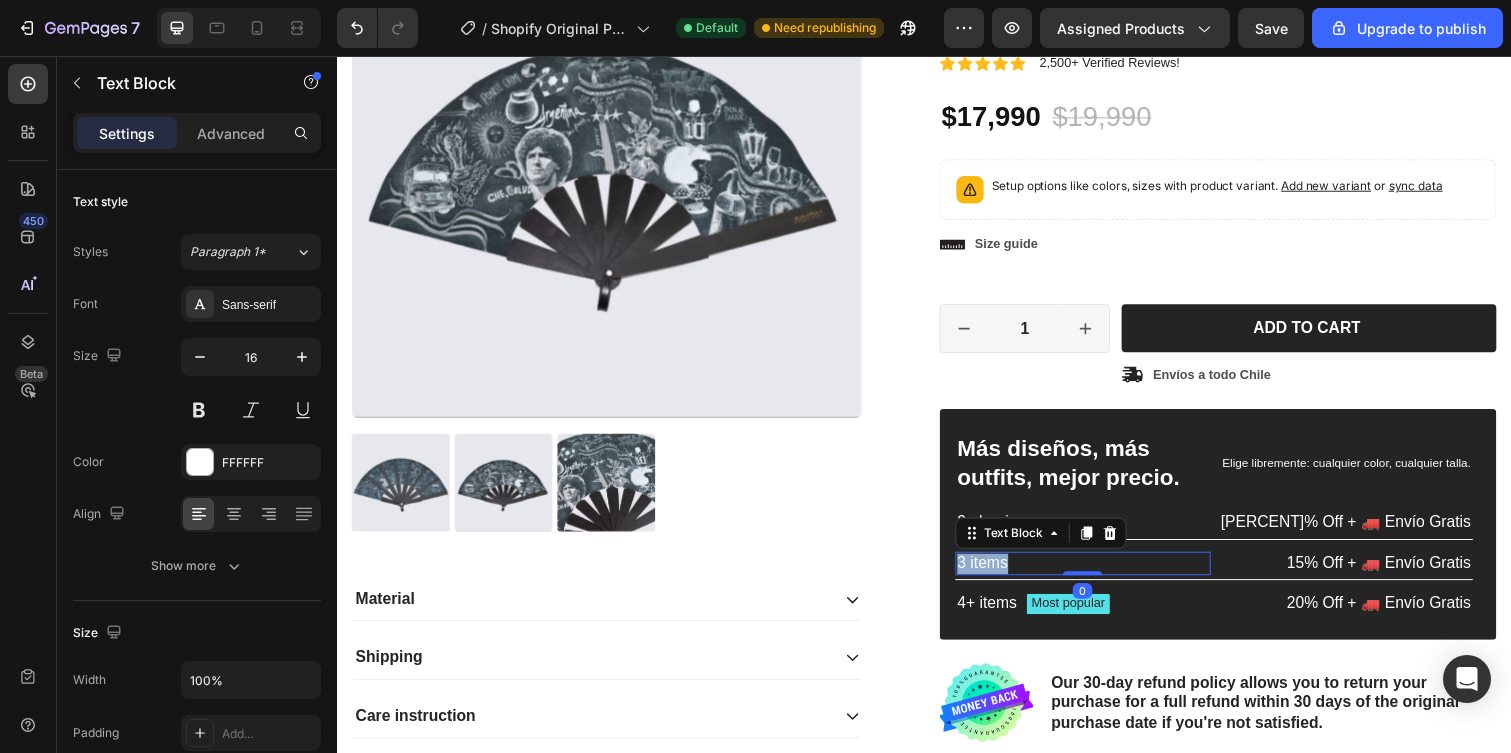 click on "3 items" at bounding box center (1099, 575) 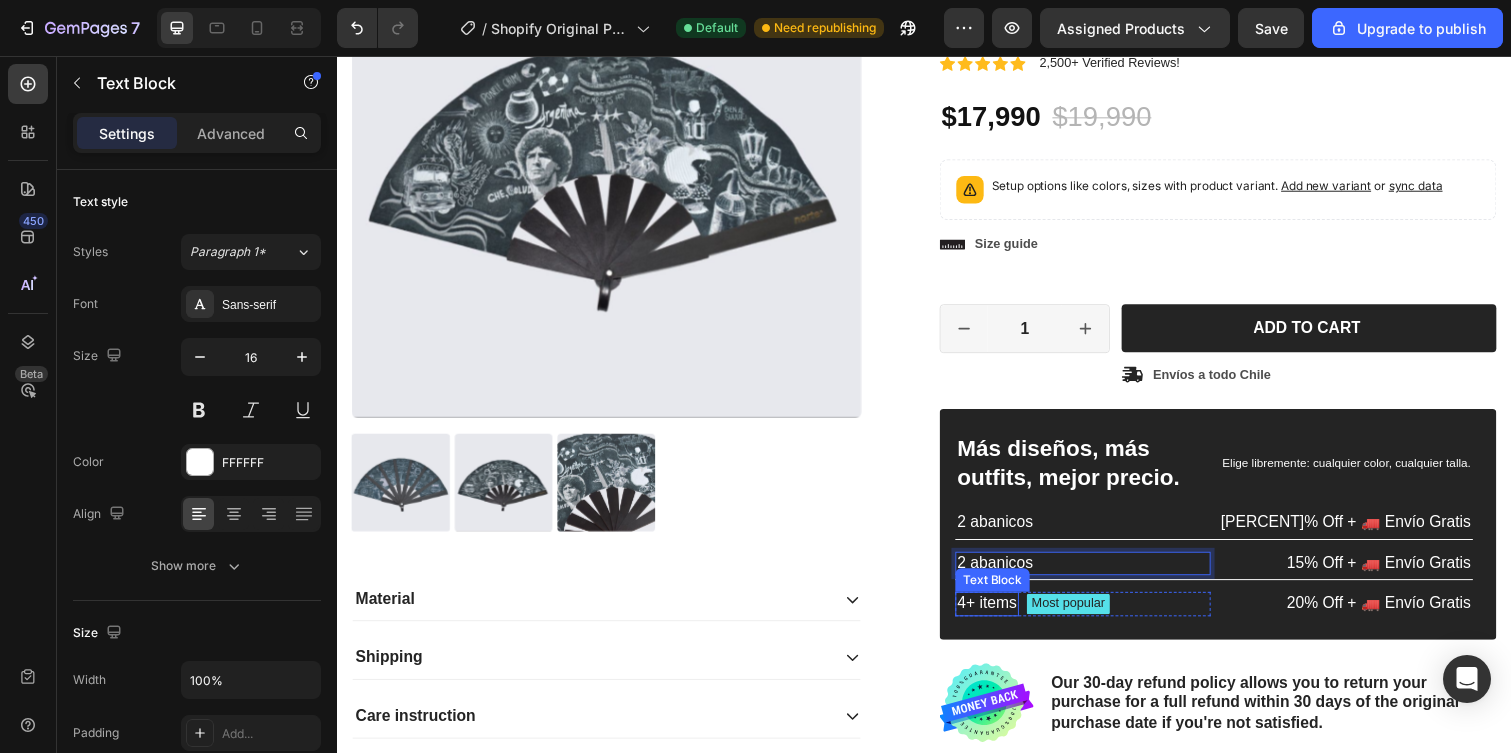 click on "4+ items" at bounding box center (1001, 616) 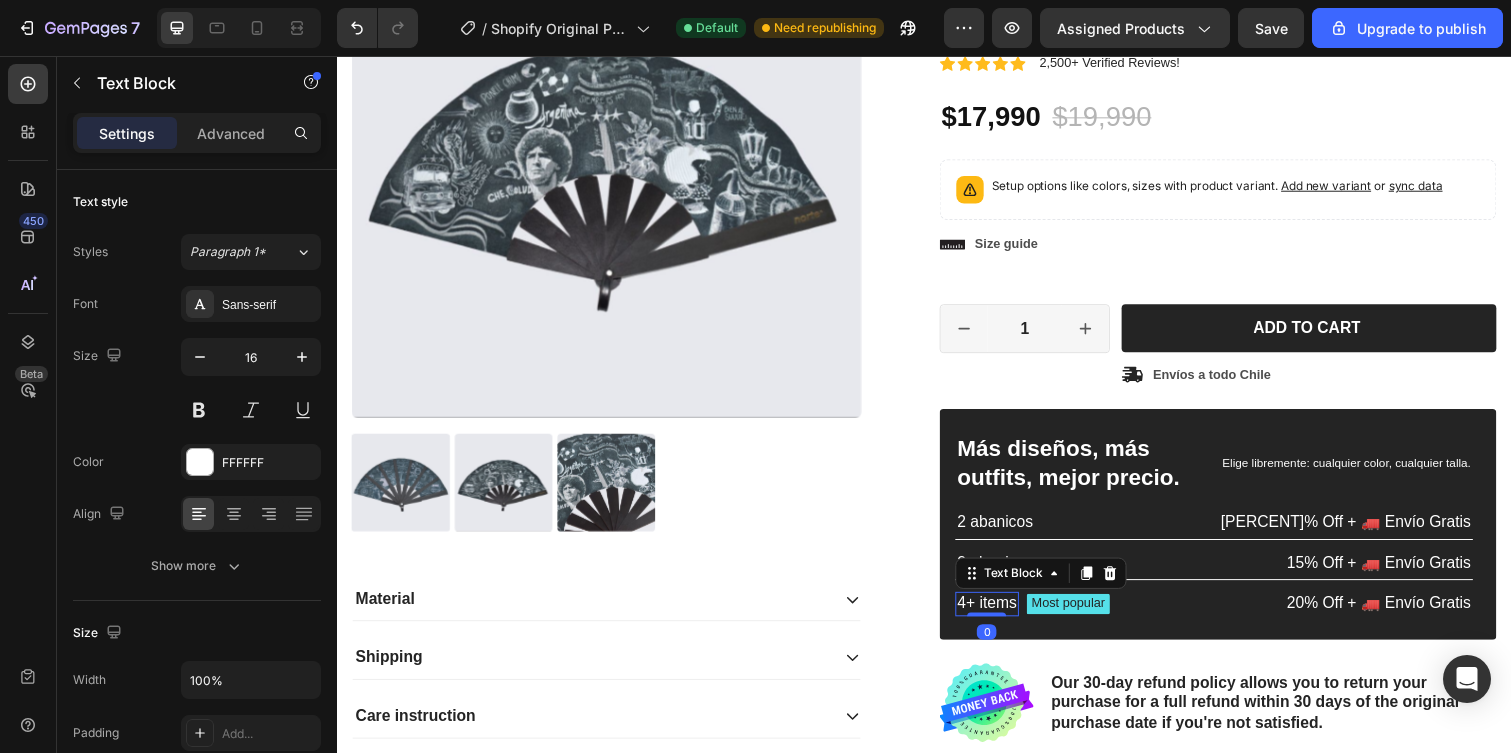 click on "4+ items" at bounding box center (1001, 616) 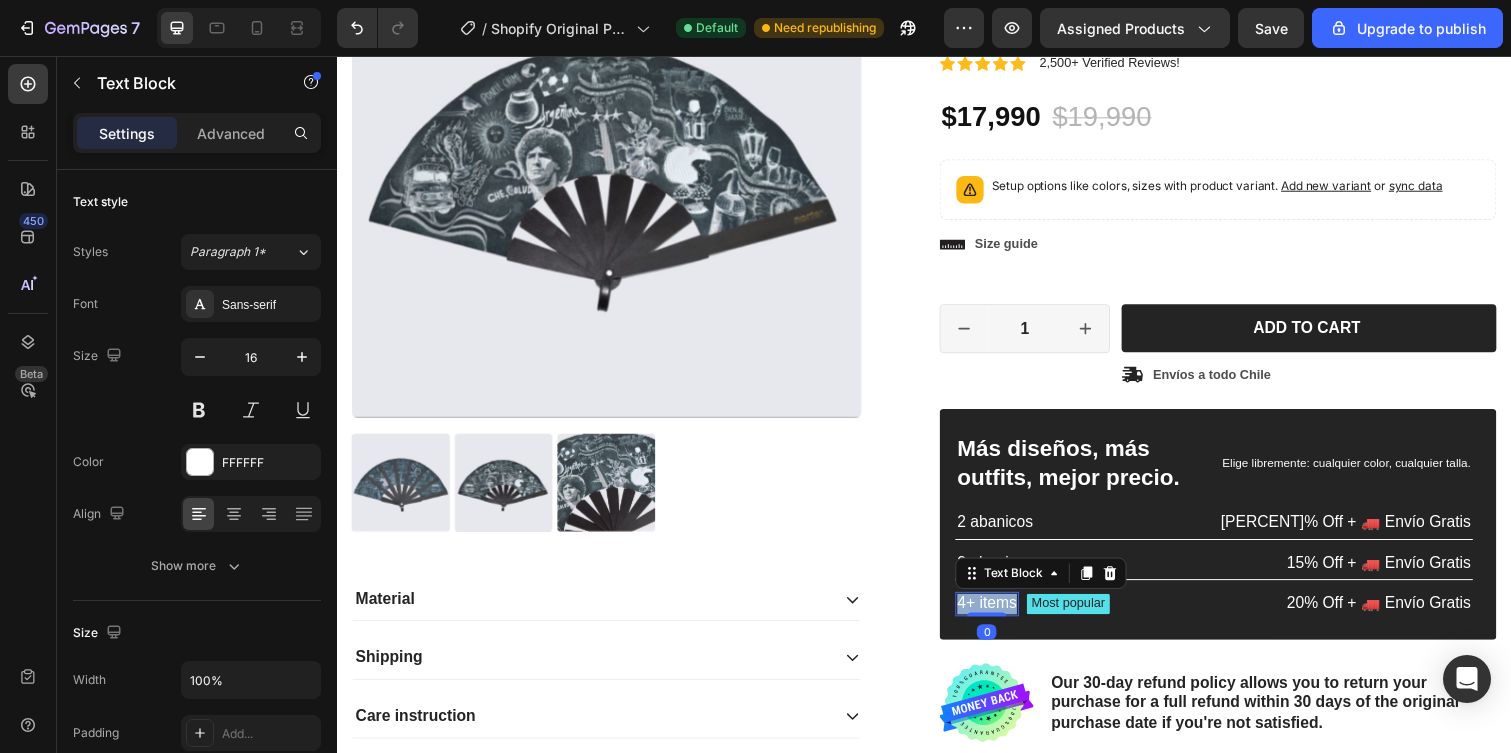 click on "4+ items" at bounding box center [1001, 616] 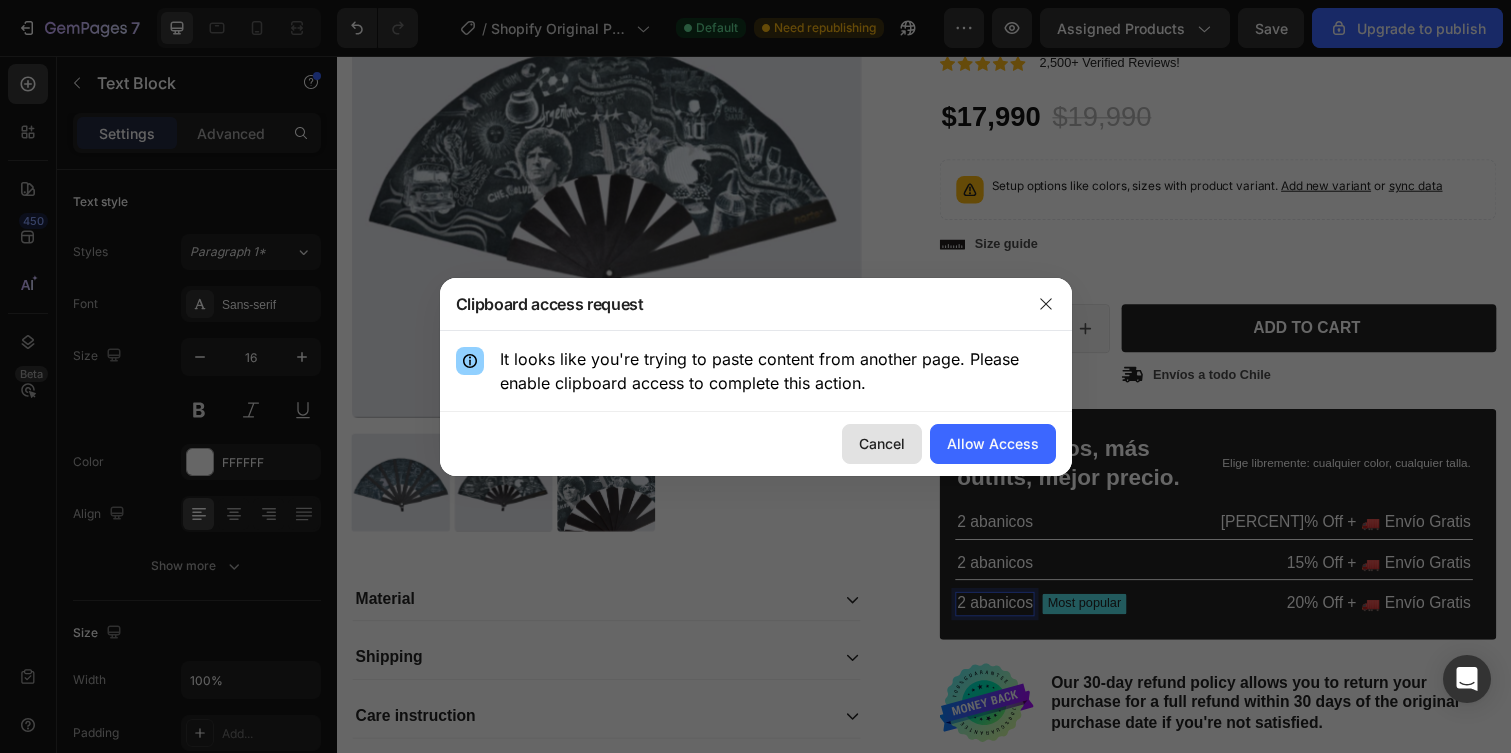 click on "Cancel" at bounding box center (882, 443) 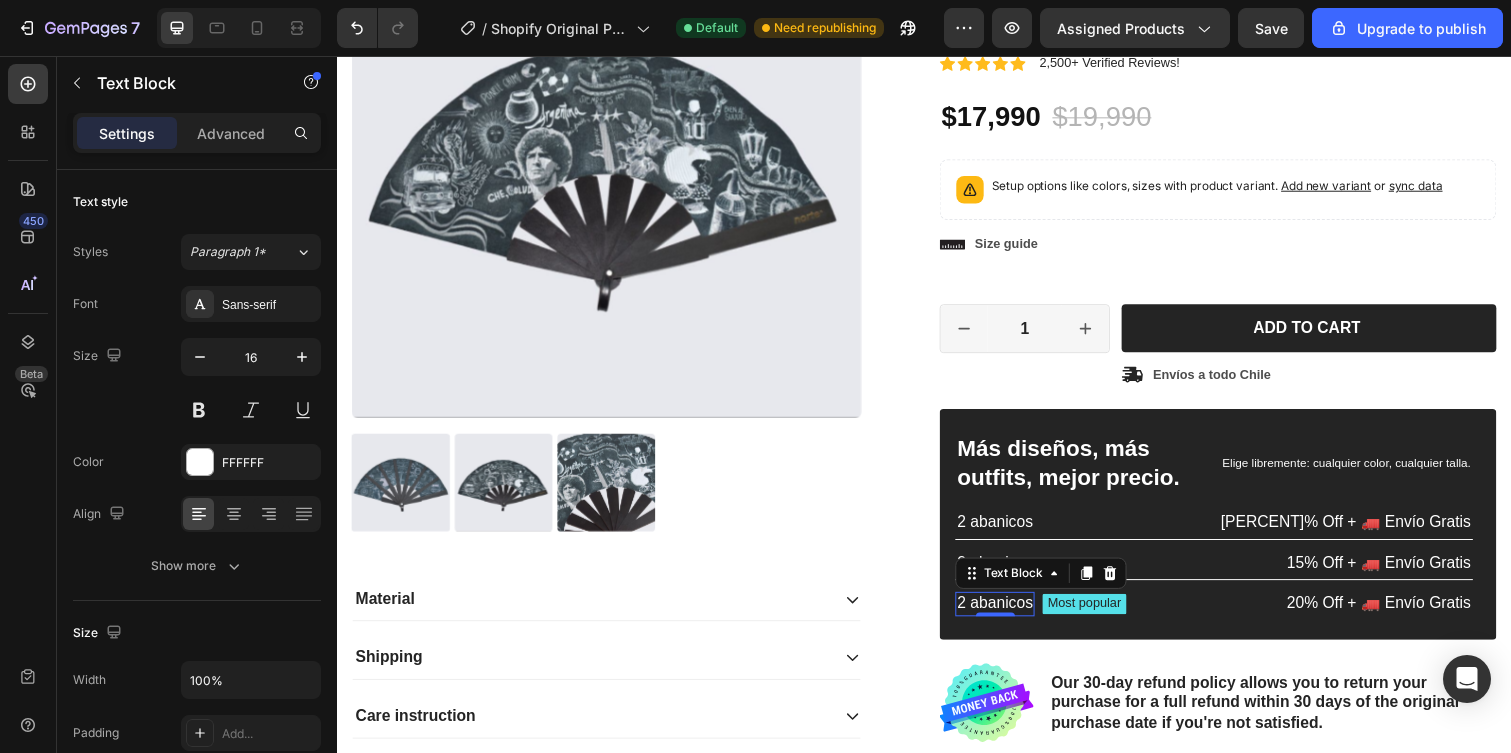 click on "Text Block" at bounding box center [1008, 551] 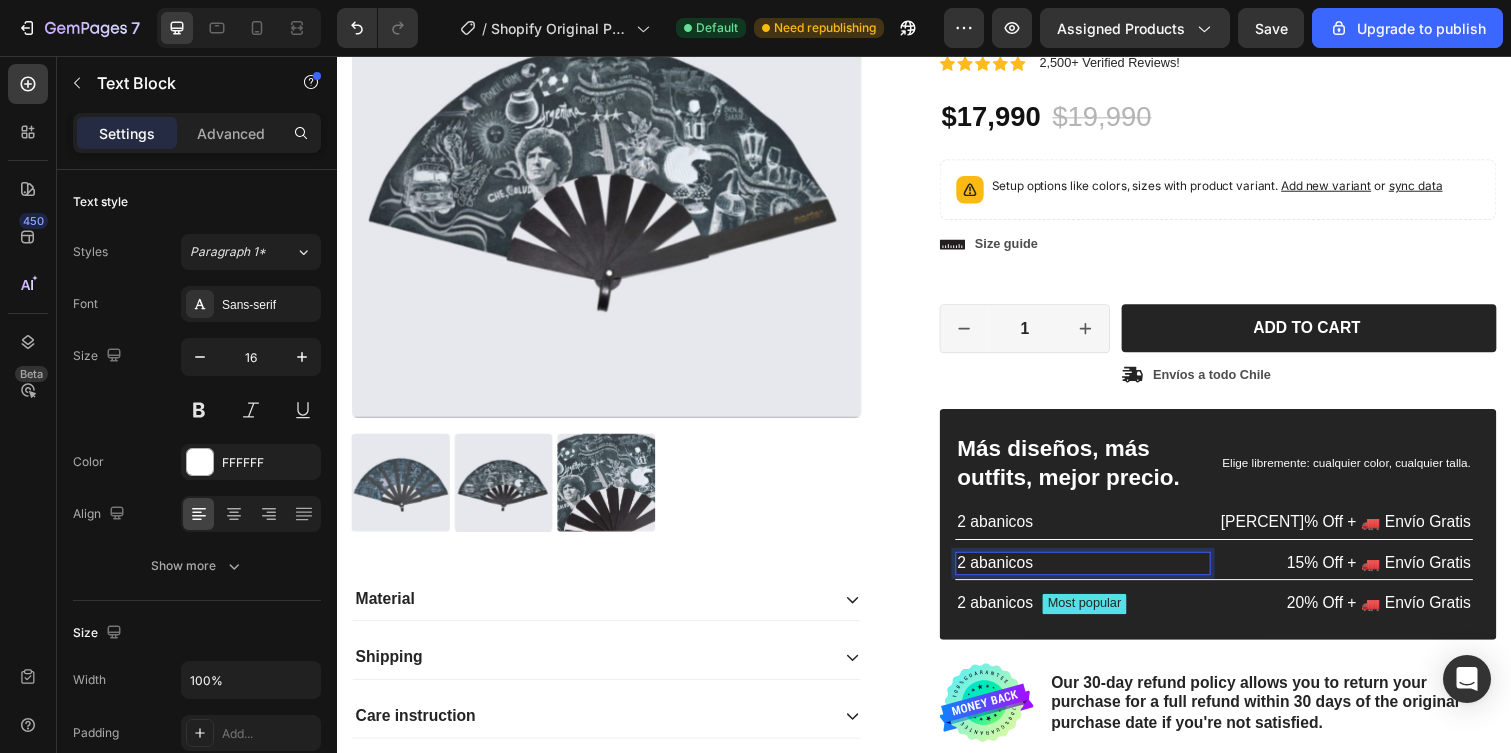 click on "2 abanicos" at bounding box center (1099, 575) 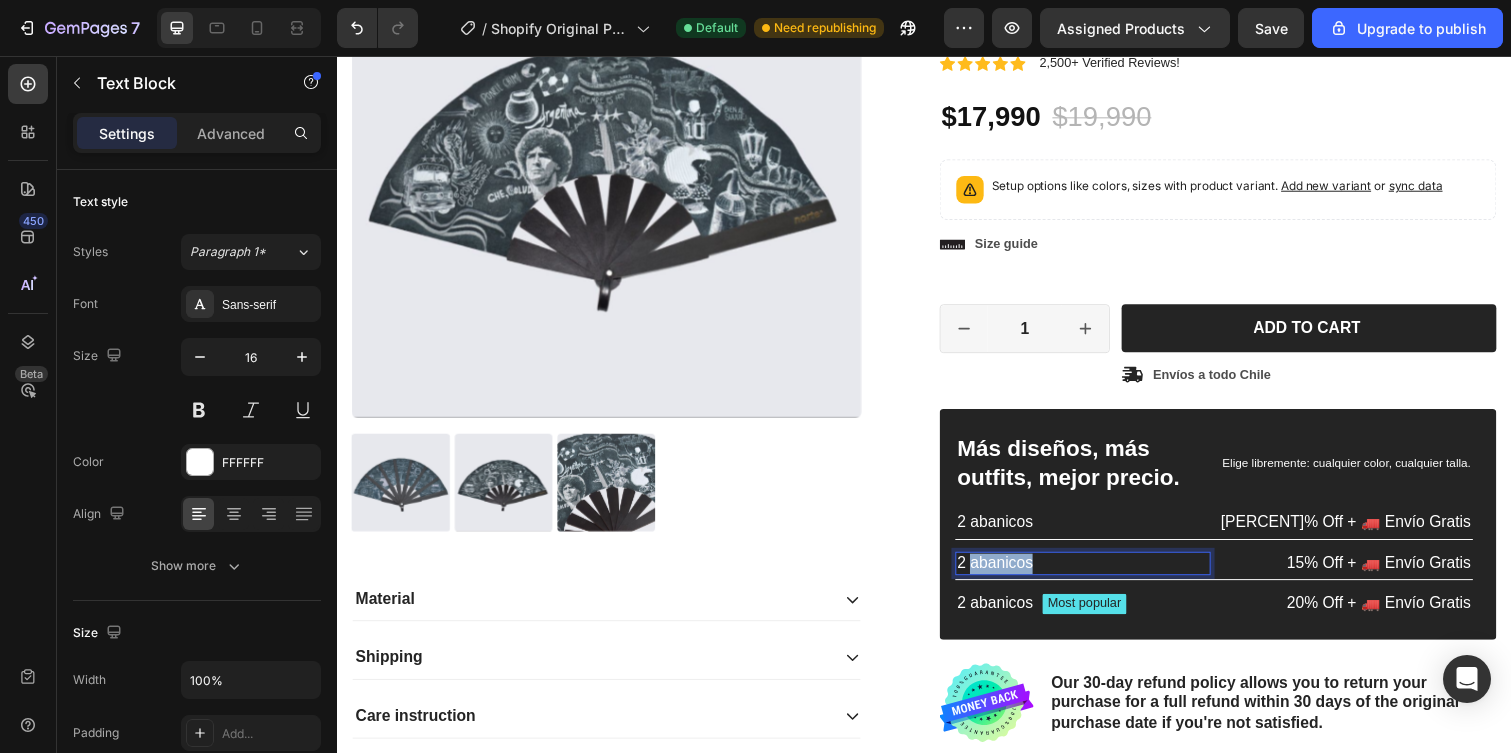 click on "2 abanicos" at bounding box center (1099, 575) 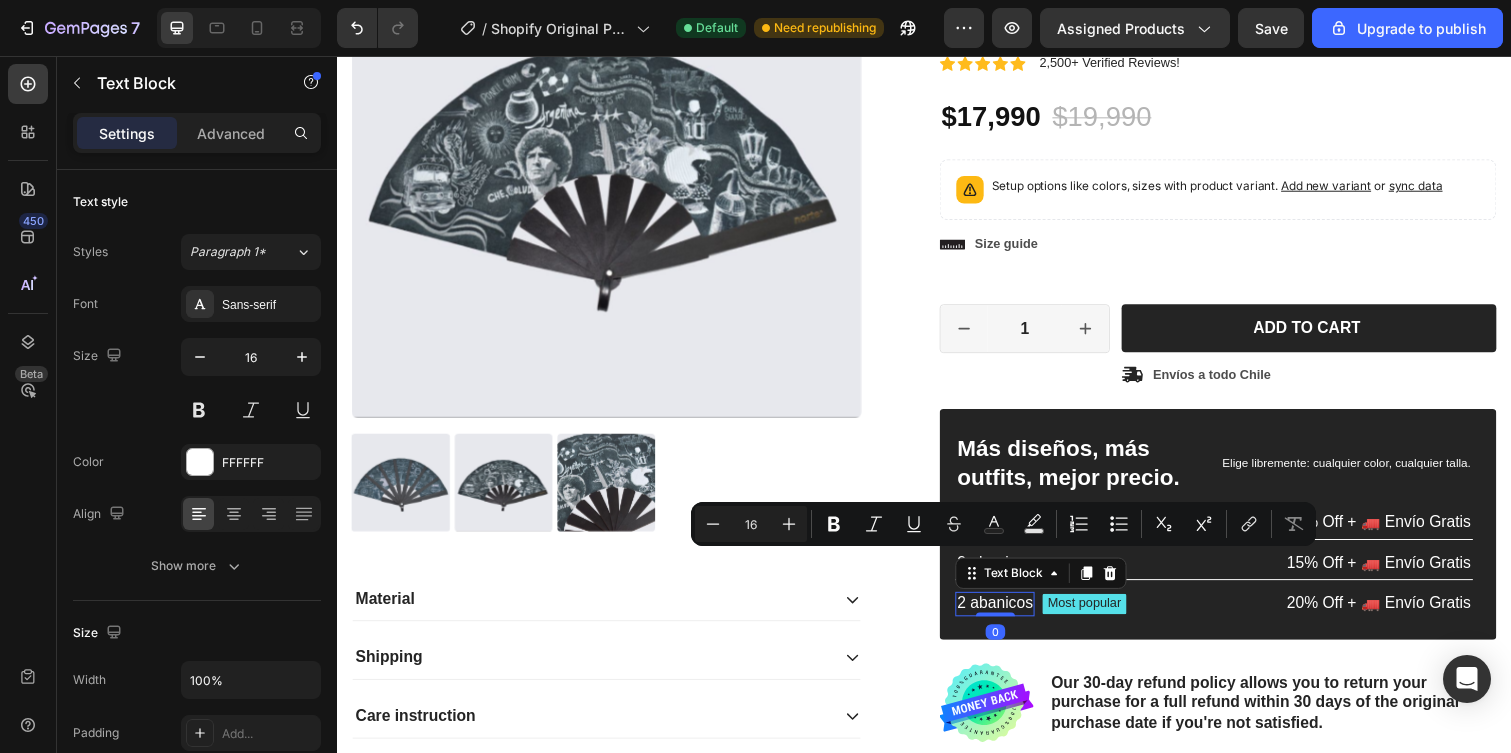 click on "2 abanicos" at bounding box center [1009, 616] 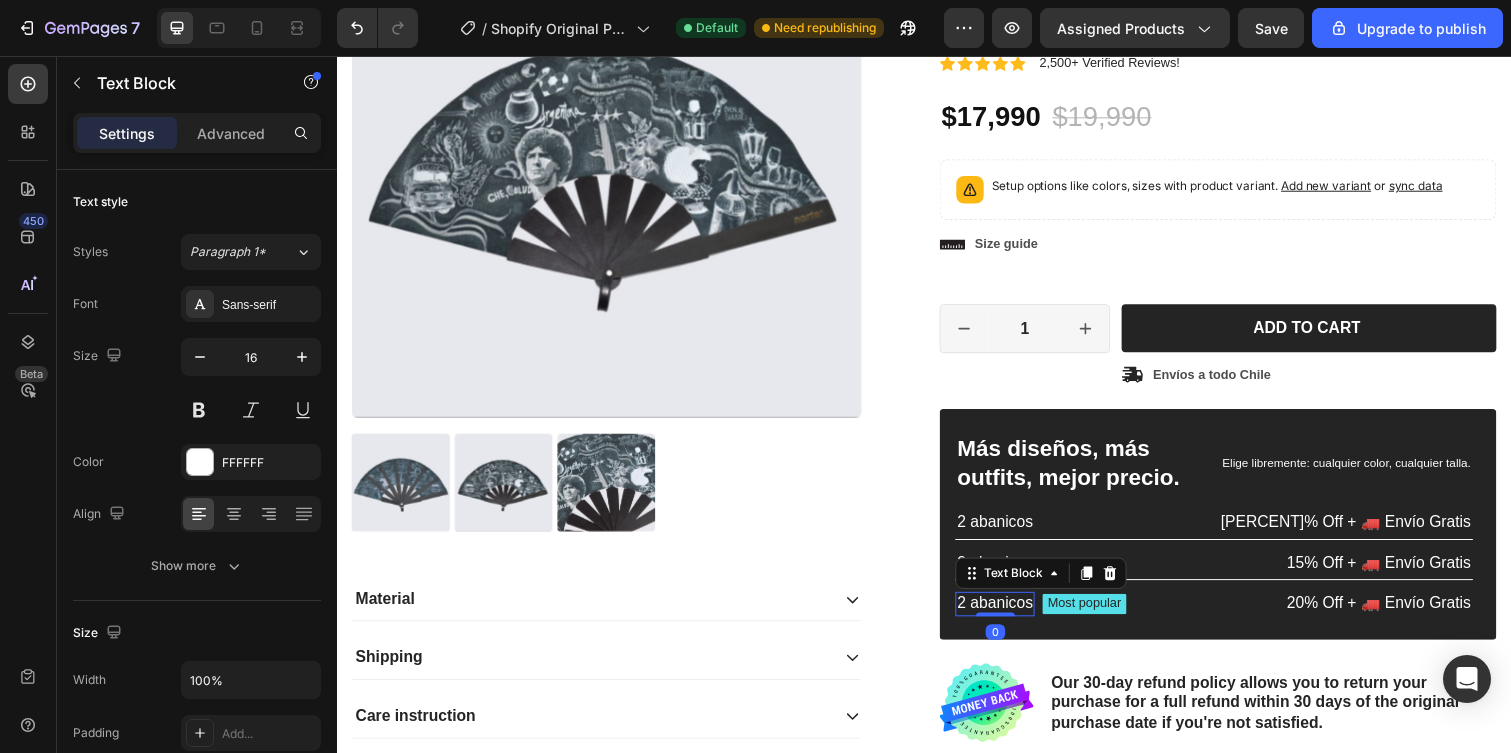 click on "2 abanicos" at bounding box center (1009, 616) 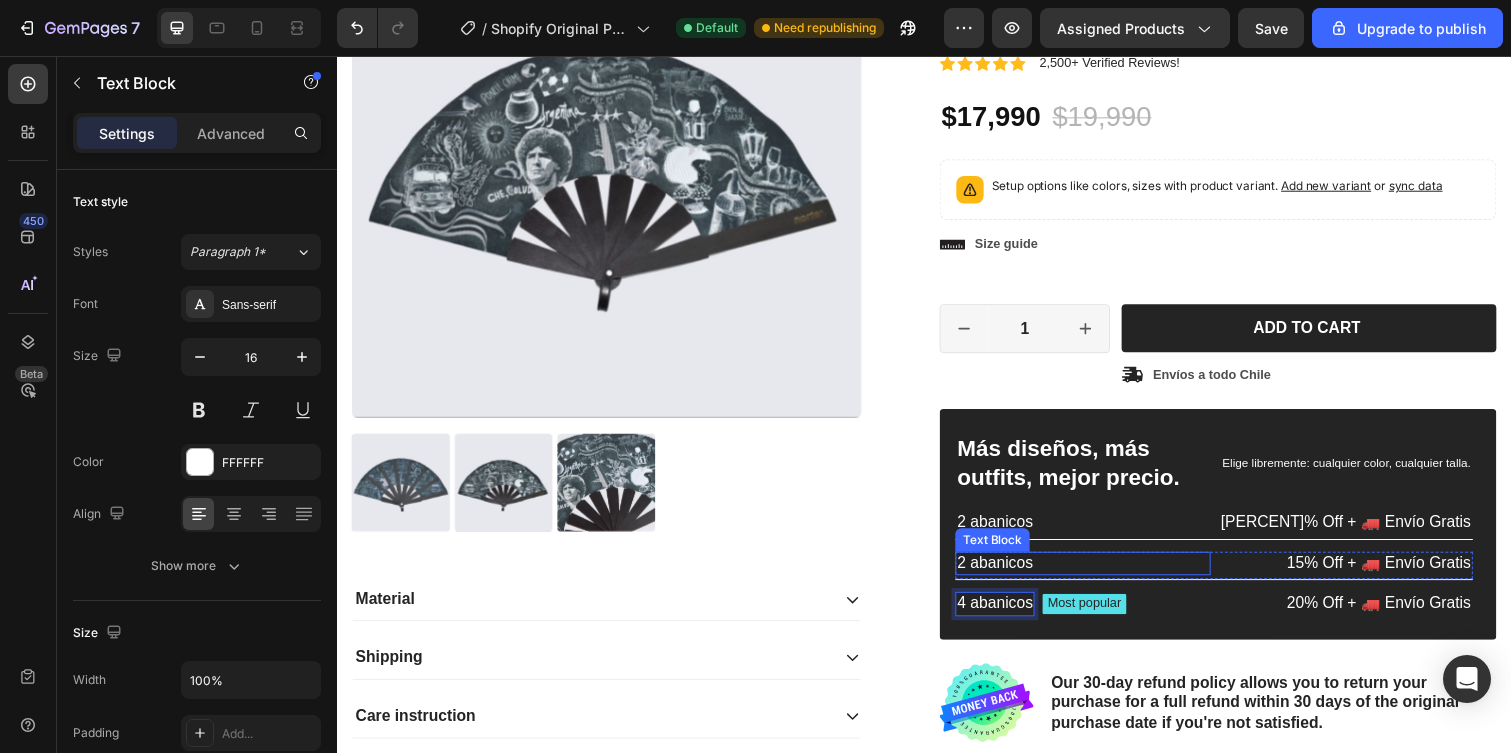 click on "2 abanicos" at bounding box center (1099, 575) 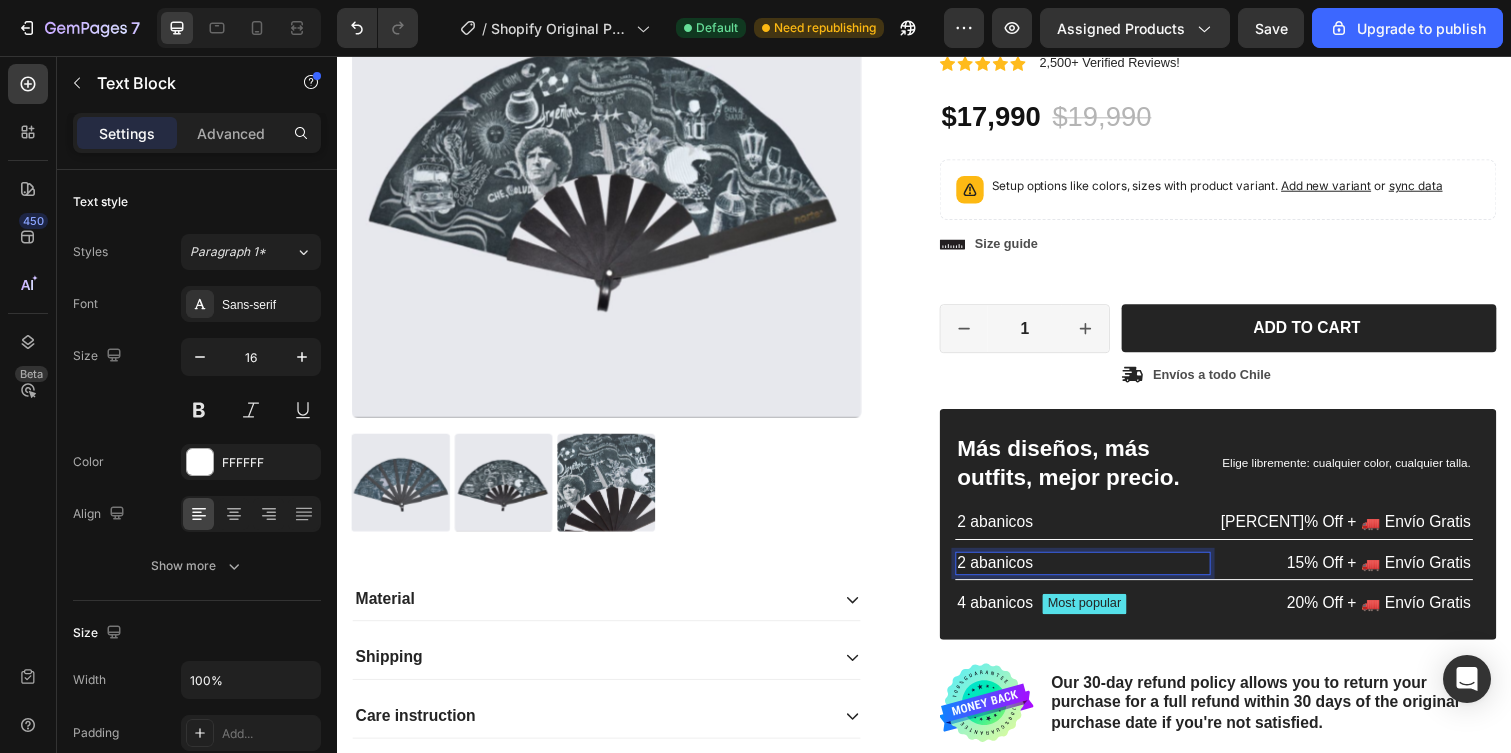 click on "2 abanicos" at bounding box center (1099, 575) 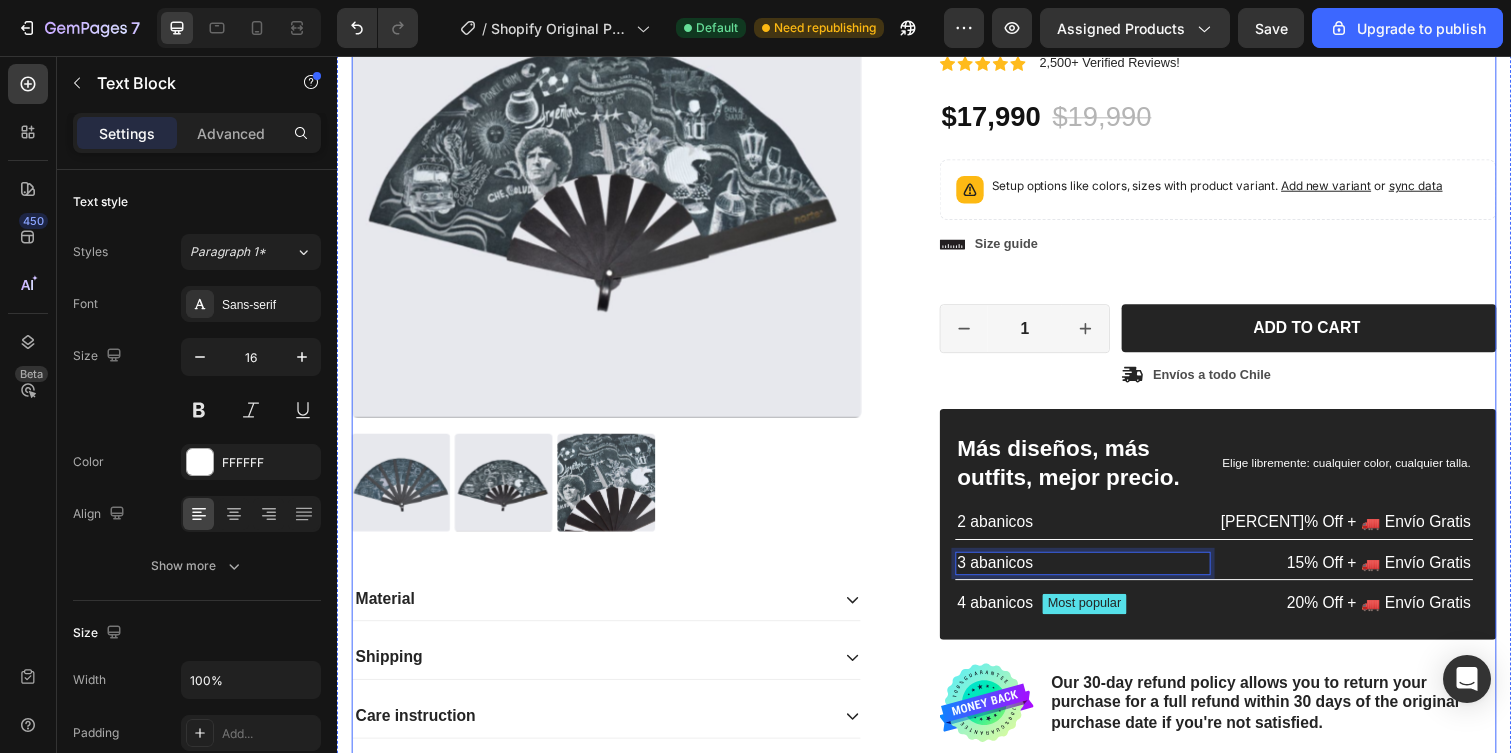 click on "Material" at bounding box center [612, 611] 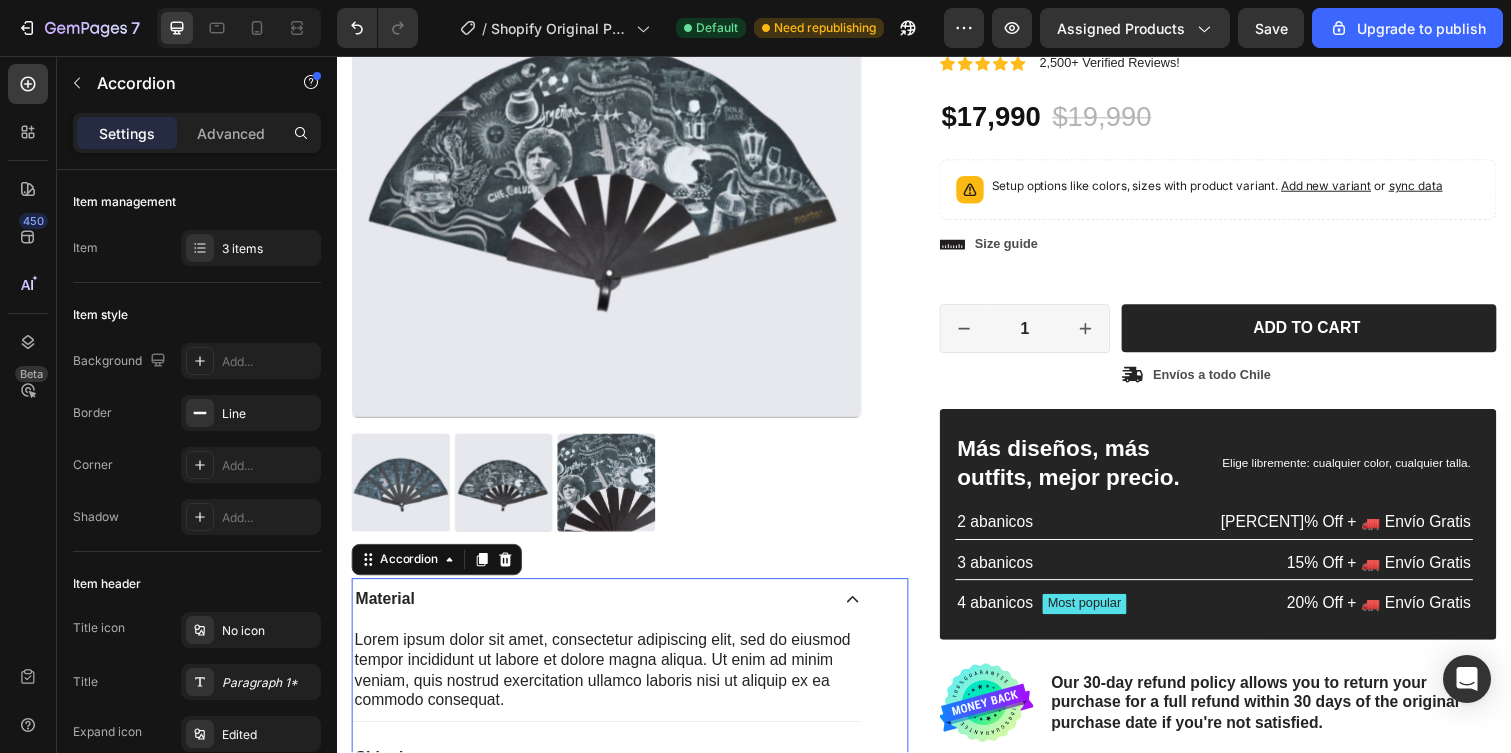 click on "Material Lorem ipsum dolor sit amet, consectetur adipiscing elit, sed do eiusmod tempor incididunt ut labore et dolore magna aliqua. Ut enim ad minim veniam, quis nostrud exercitation ullamco laboris nisi ut aliquip ex ea commodo consequat. Text Block
Shipping
Care instruction Accordion   16" at bounding box center [636, 723] 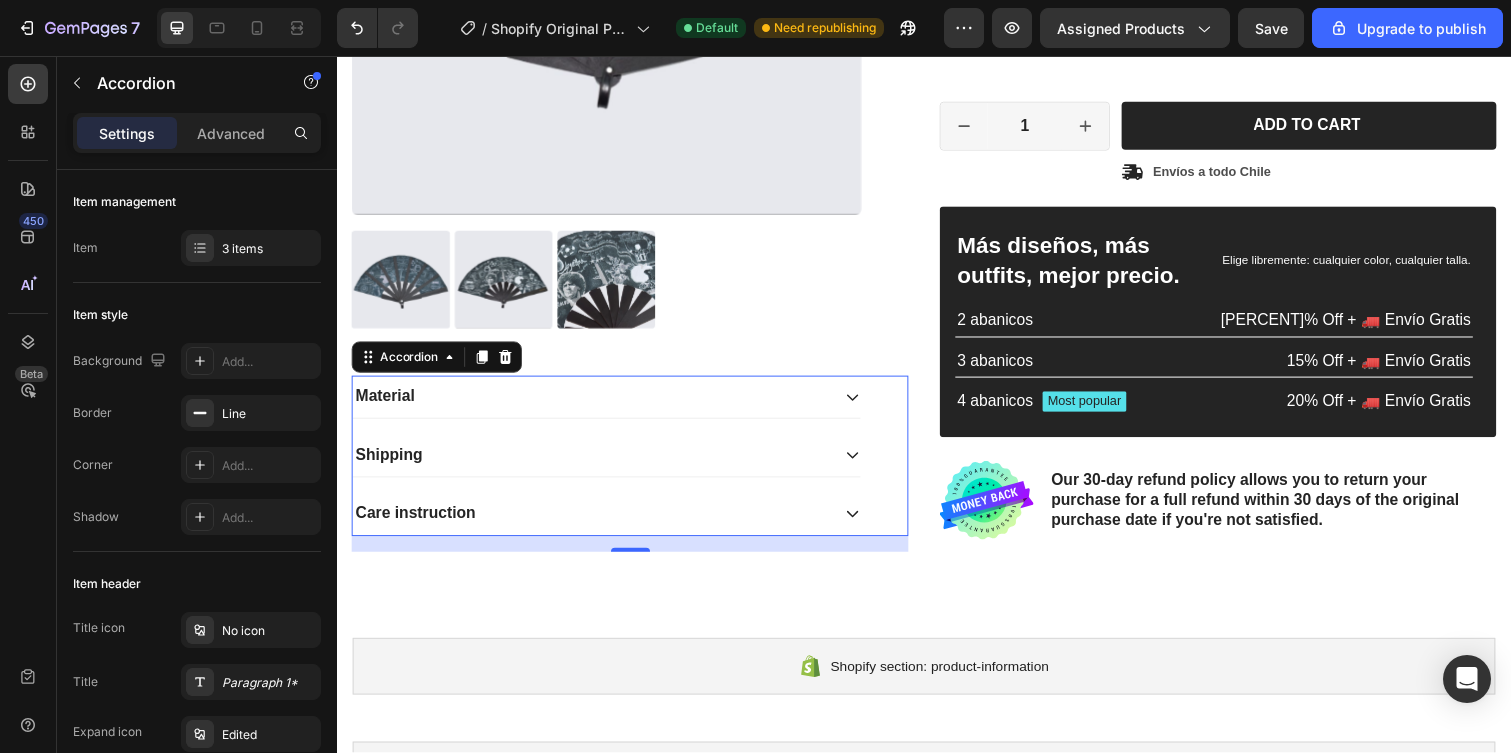 scroll, scrollTop: 478, scrollLeft: 0, axis: vertical 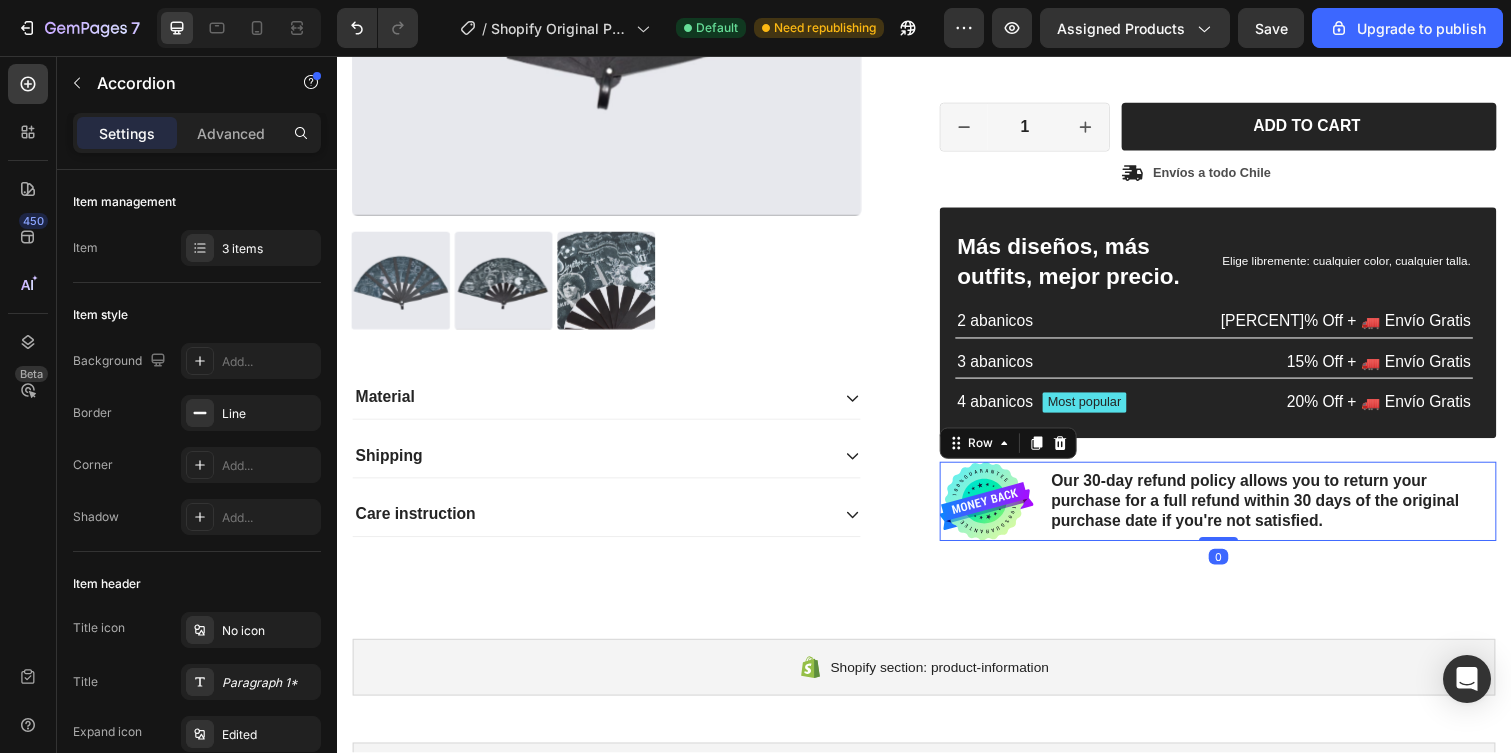 click on "Image Our 30-day refund policy allows you to return your purchase for a full refund within 30 days of the original purchase date if you're not satisfied. Text Block Row   0" at bounding box center [1237, 511] 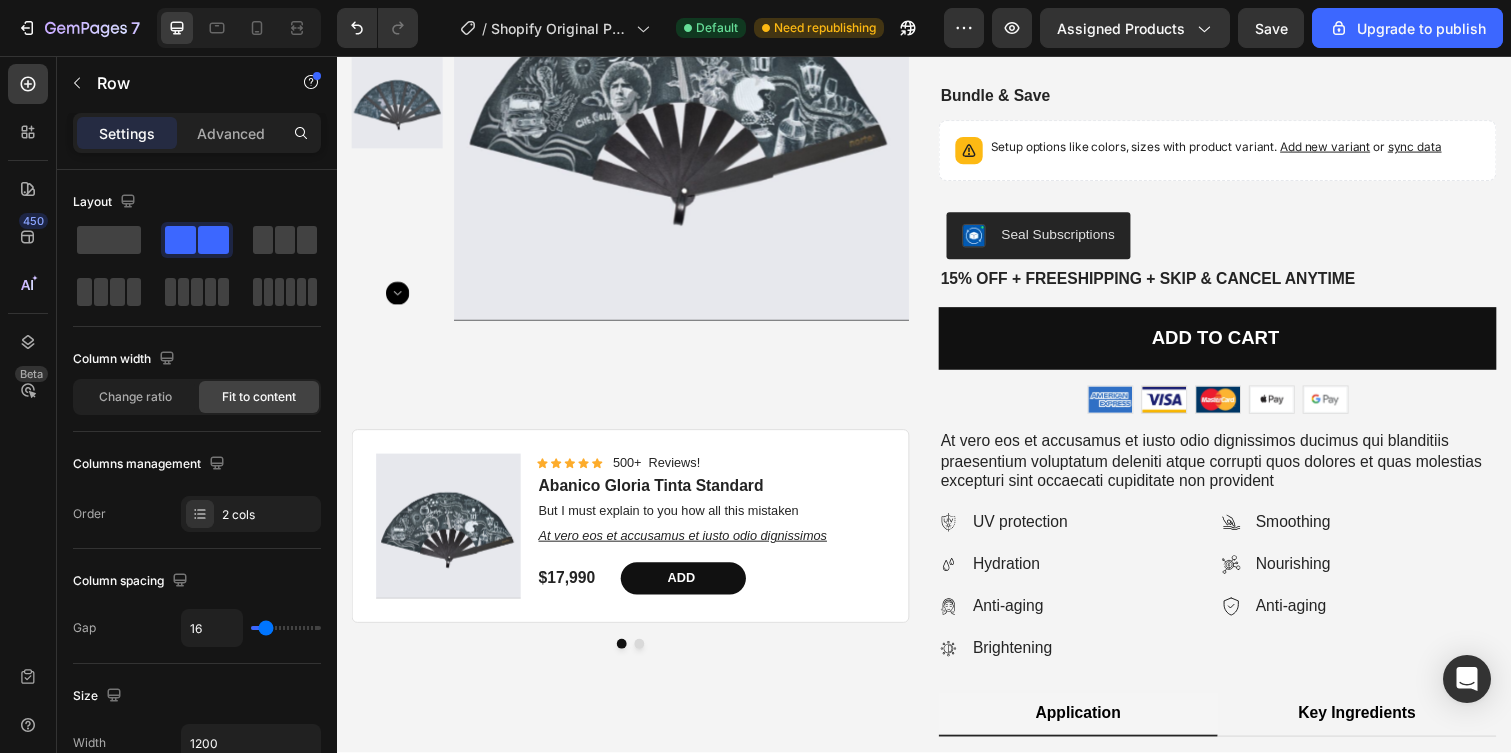 scroll, scrollTop: 1687, scrollLeft: 0, axis: vertical 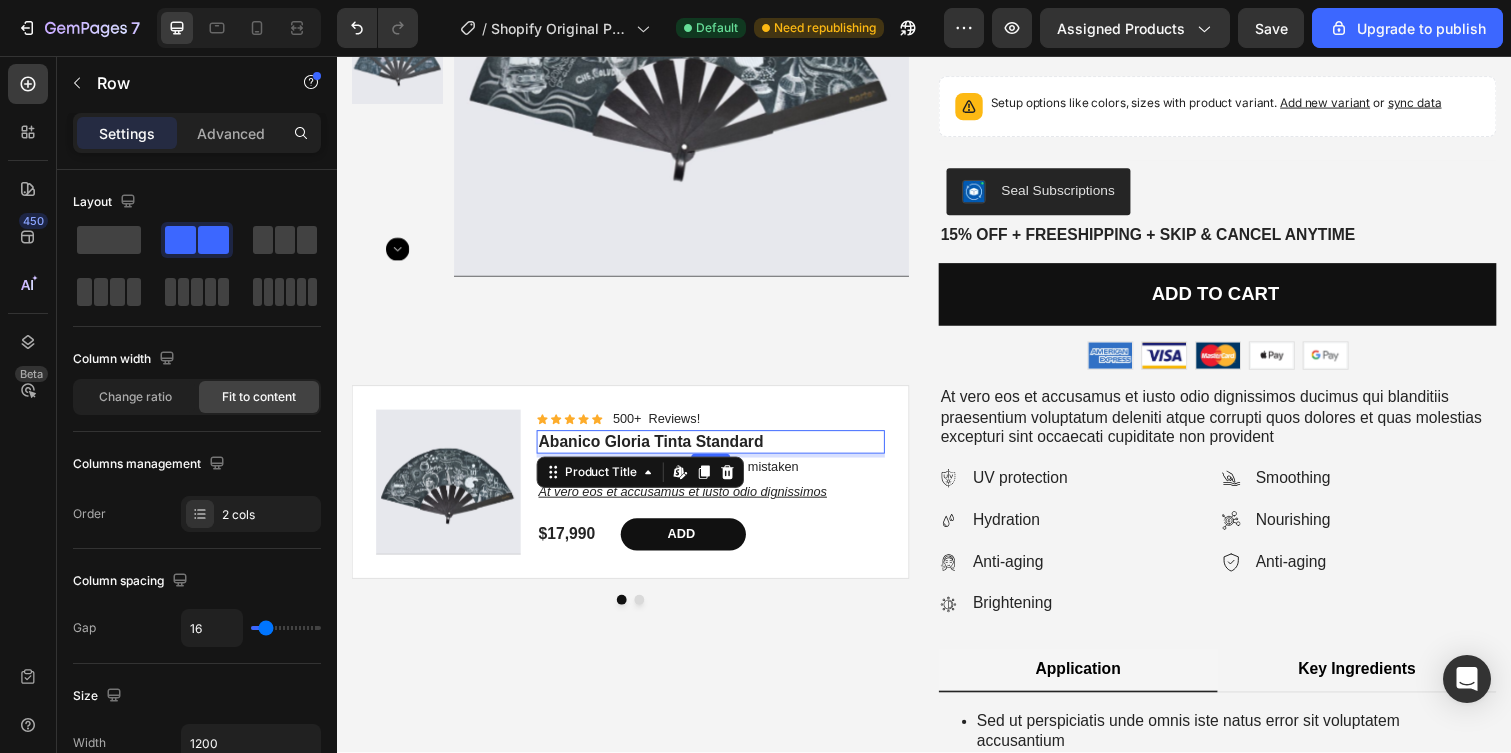 click on "Abanico Gloria Tinta Standard" at bounding box center (719, 451) 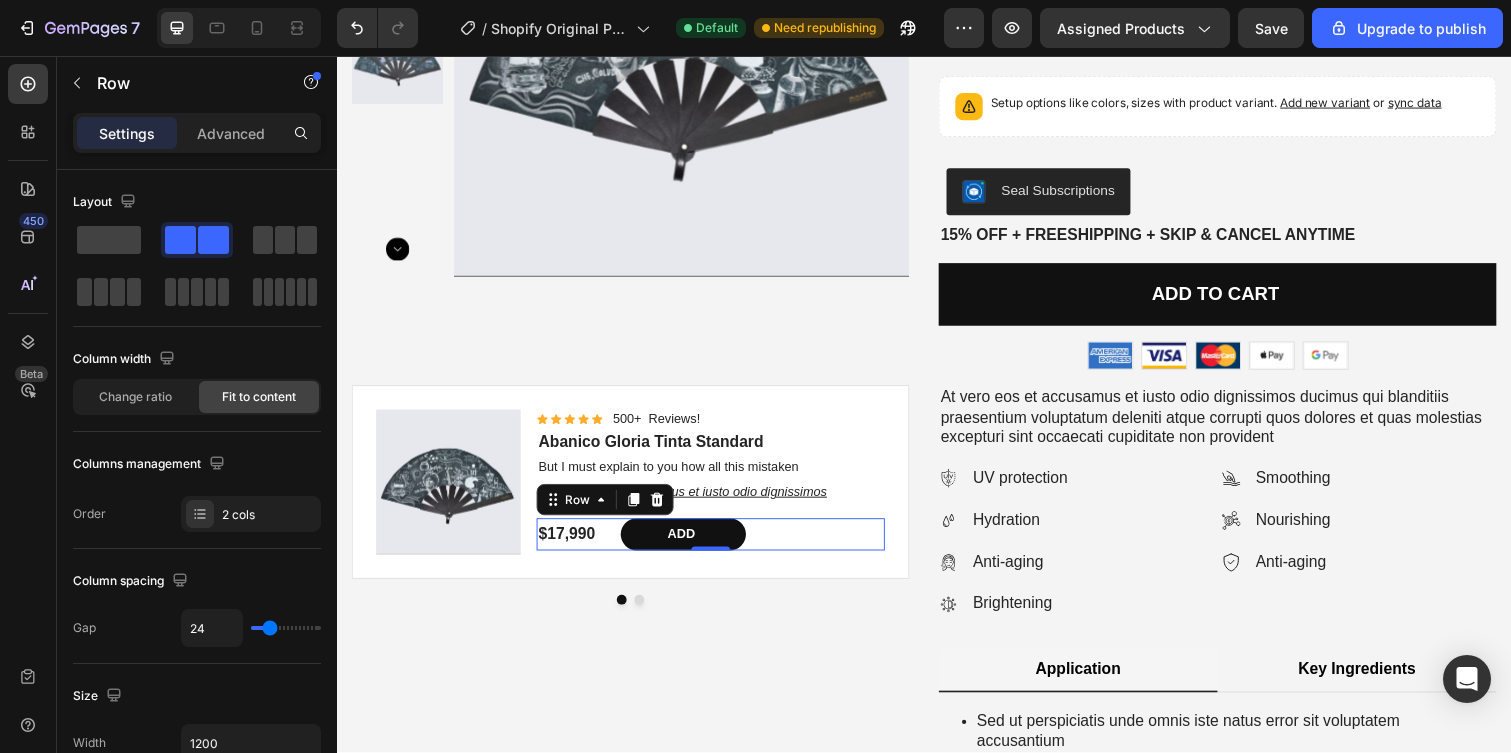 click on "$[PRICE] Product Price Product Price Add Add to Cart Row 0" at bounding box center [719, 545] 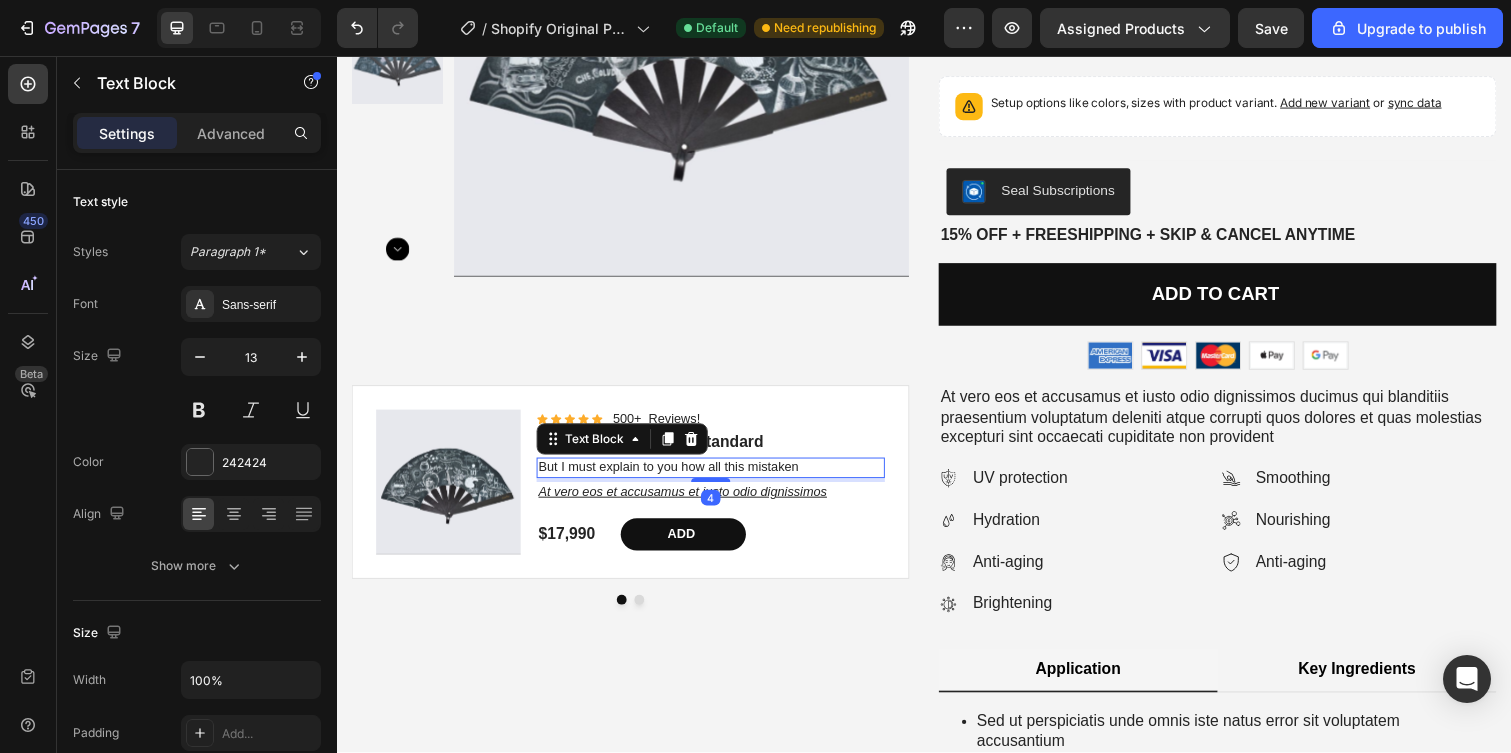 click on "But I must explain to you how all this mistaken" at bounding box center (719, 477) 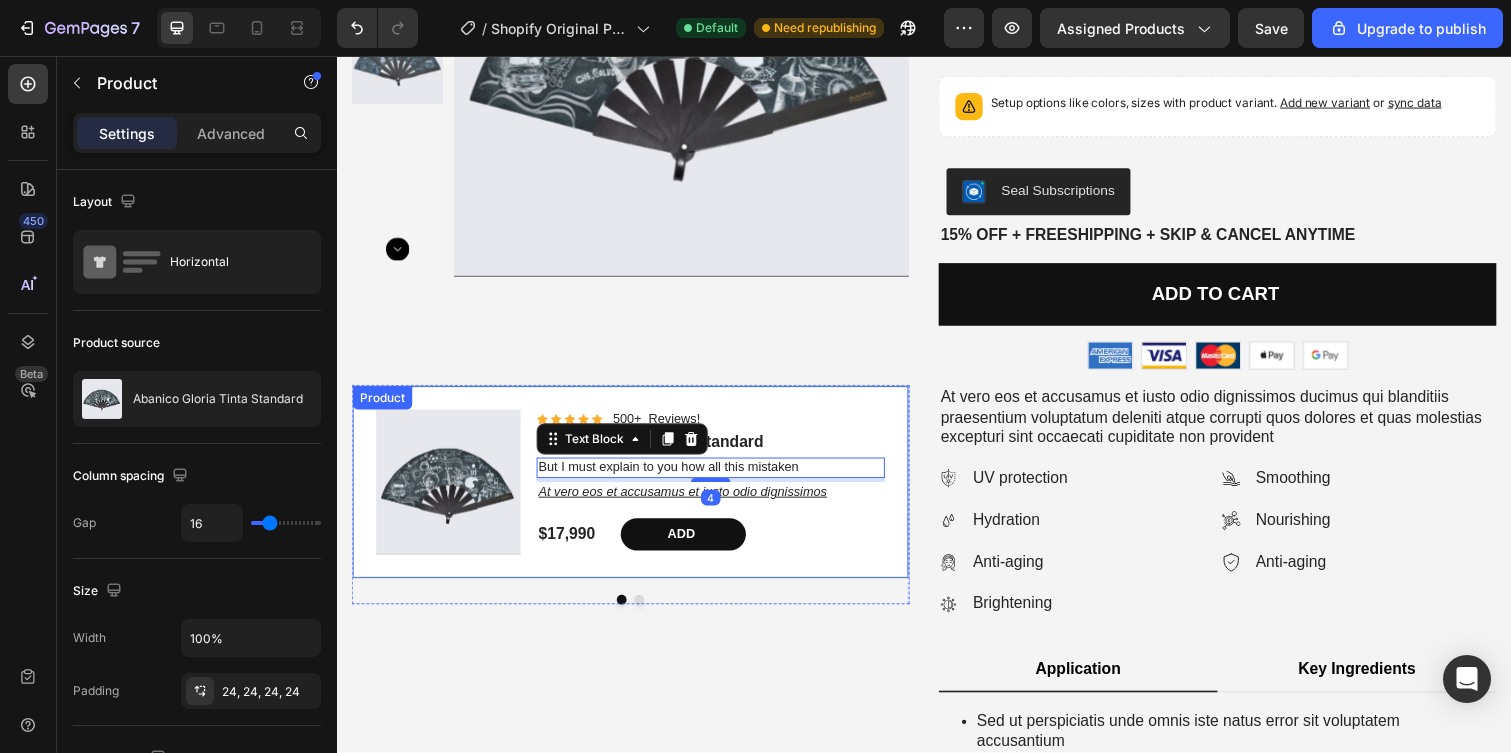 click on "Product Images Icon Icon Icon Icon Icon Icon List 500+ Reviews! Text Block Row Abanico Gloria Tinta Standard Product Title But I must explain to you how all this mistaken Text Block 4 At vero eos et accusamus et iusto odio dignissimos Text Block $[PRICE] Product Price Product Price Add Add to Cart Row Product" at bounding box center (637, 492) 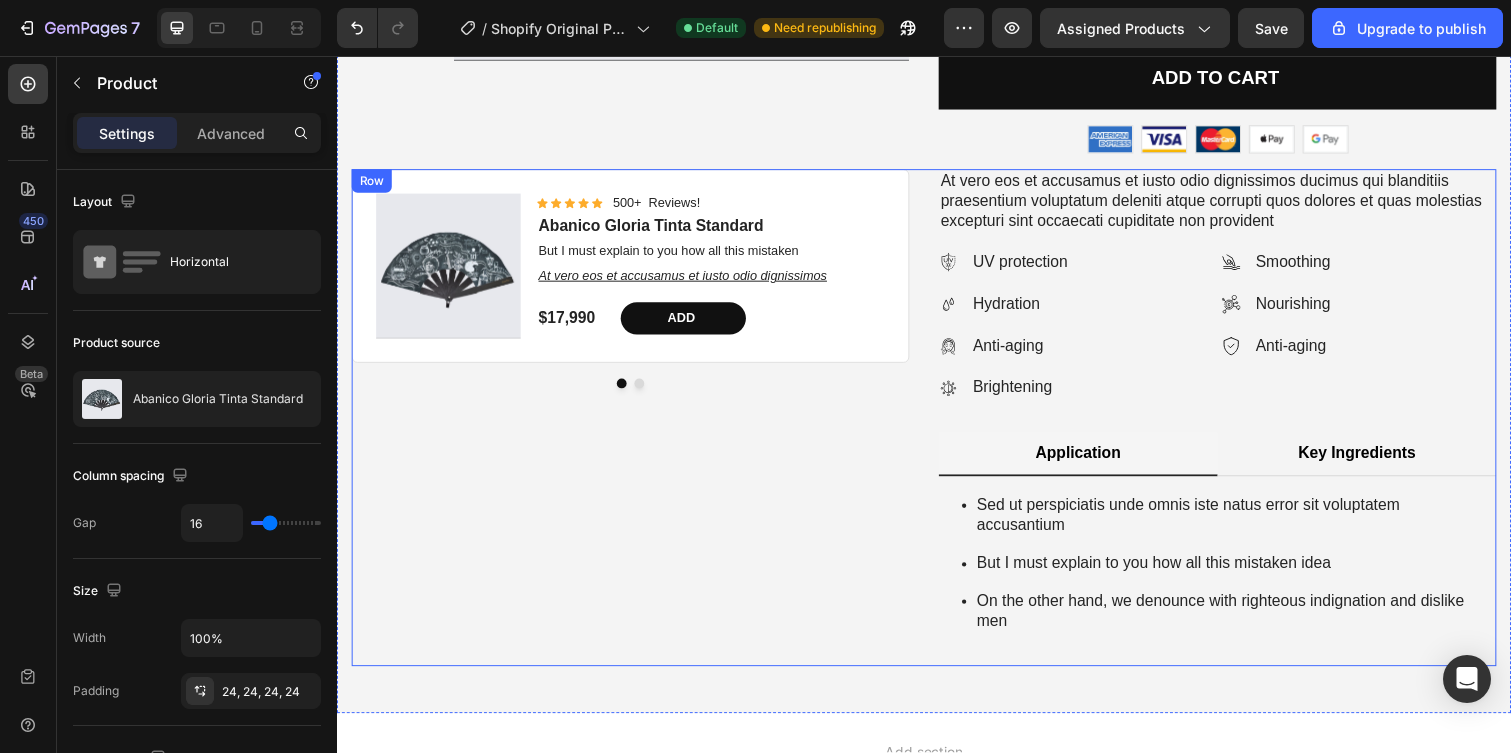 scroll, scrollTop: 1854, scrollLeft: 0, axis: vertical 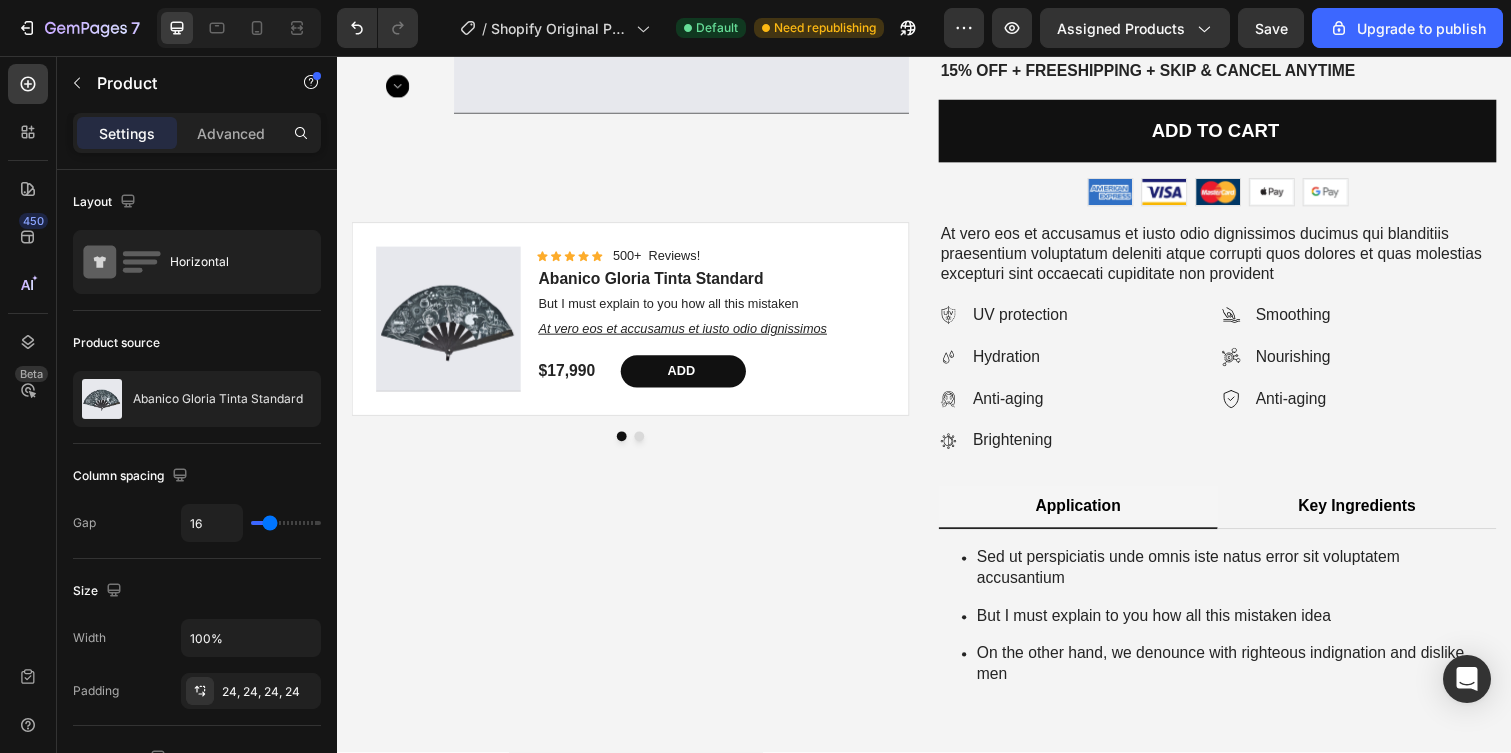 click on "Product Images Icon Icon Icon Icon Icon Icon List 500+ Reviews! Text Block Row Abanico Gloria Tinta Standard Product Title But I must explain to you how all this mistaken Text Block At vero eos et accusamus et iusto odio dignissimos Text Block $[PRICE] Product Price Product Price Add Add to Cart Row Product" at bounding box center [637, 325] 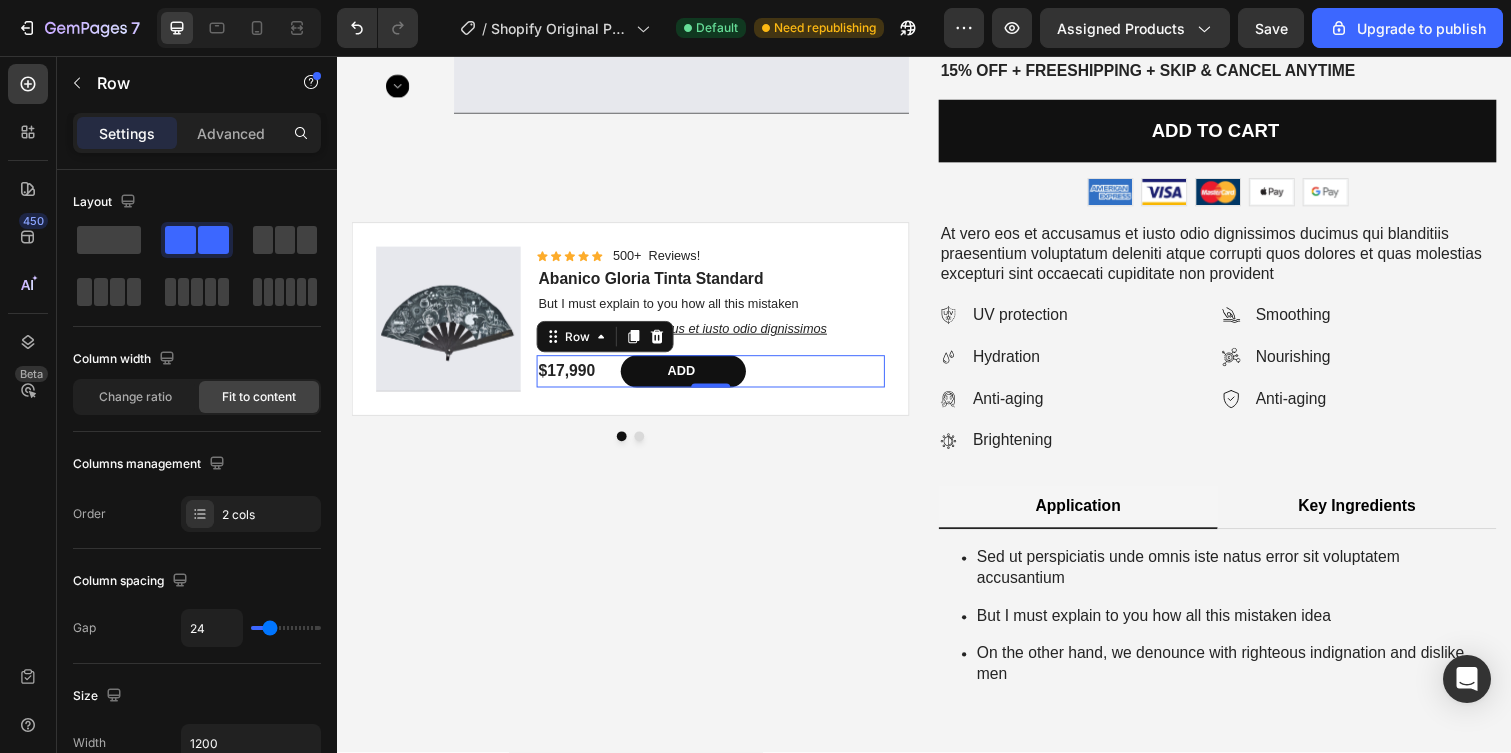 click on "$[PRICE] Product Price Product Price Add Add to Cart Row 0" at bounding box center [719, 378] 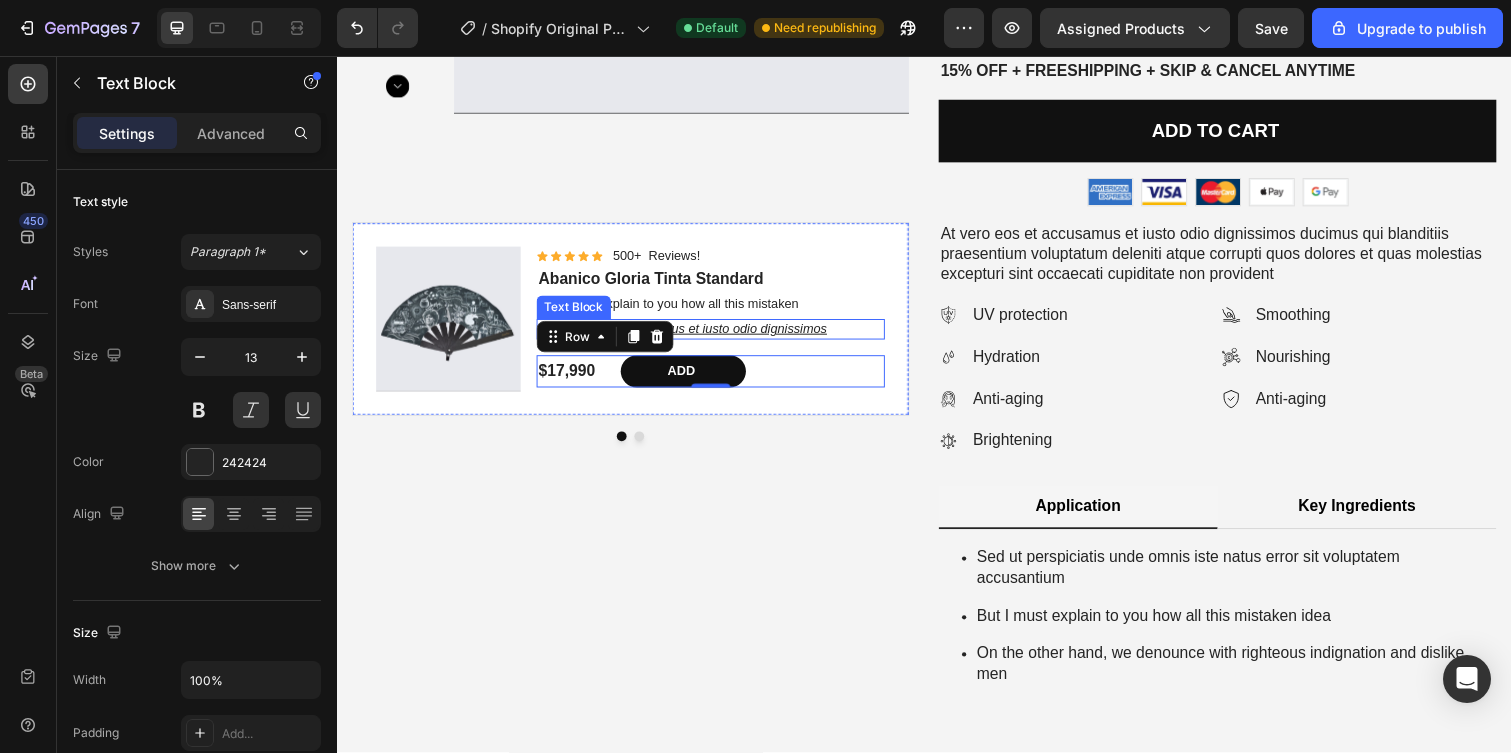 click on "At vero eos et accusamus et iusto odio dignissimos" at bounding box center (719, 335) 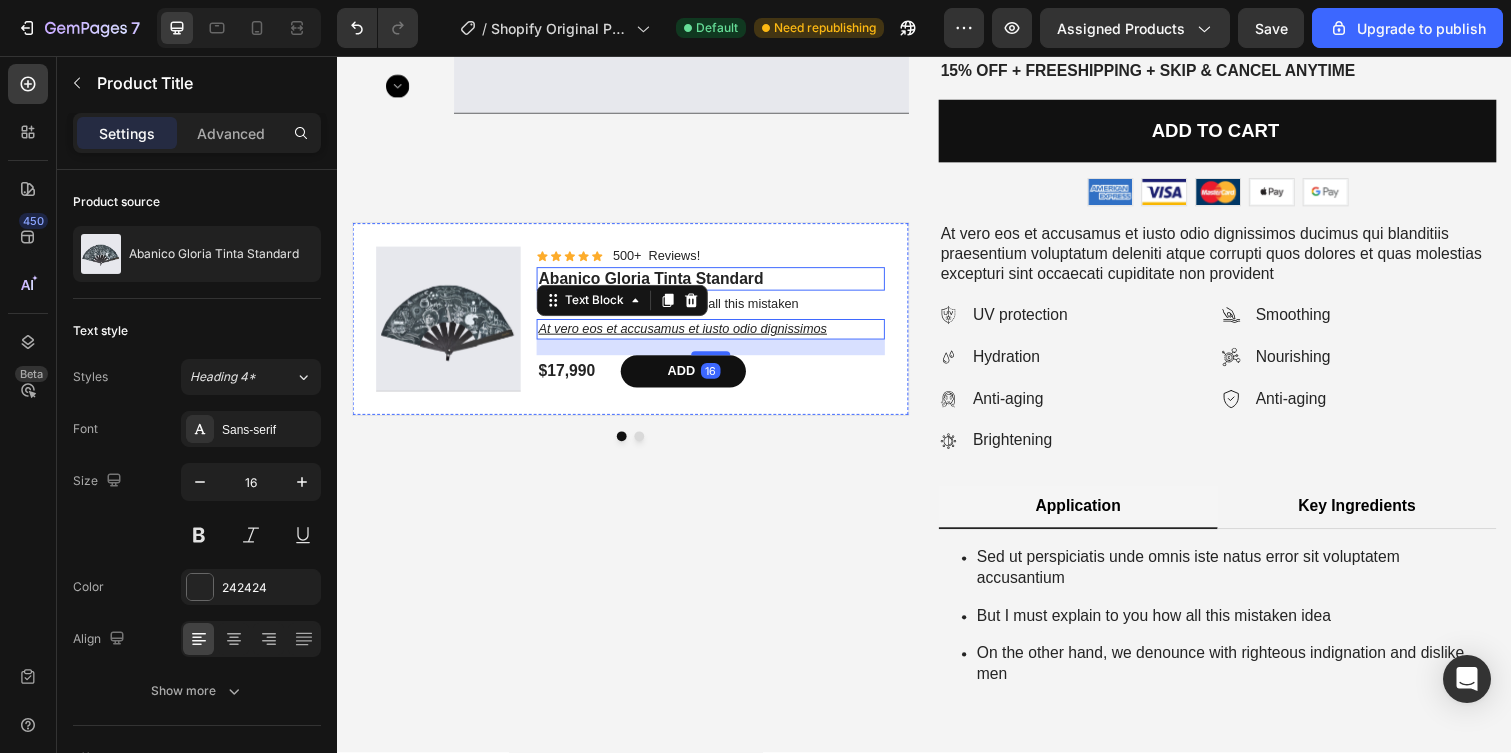 click on "Abanico Gloria Tinta Standard" at bounding box center [719, 284] 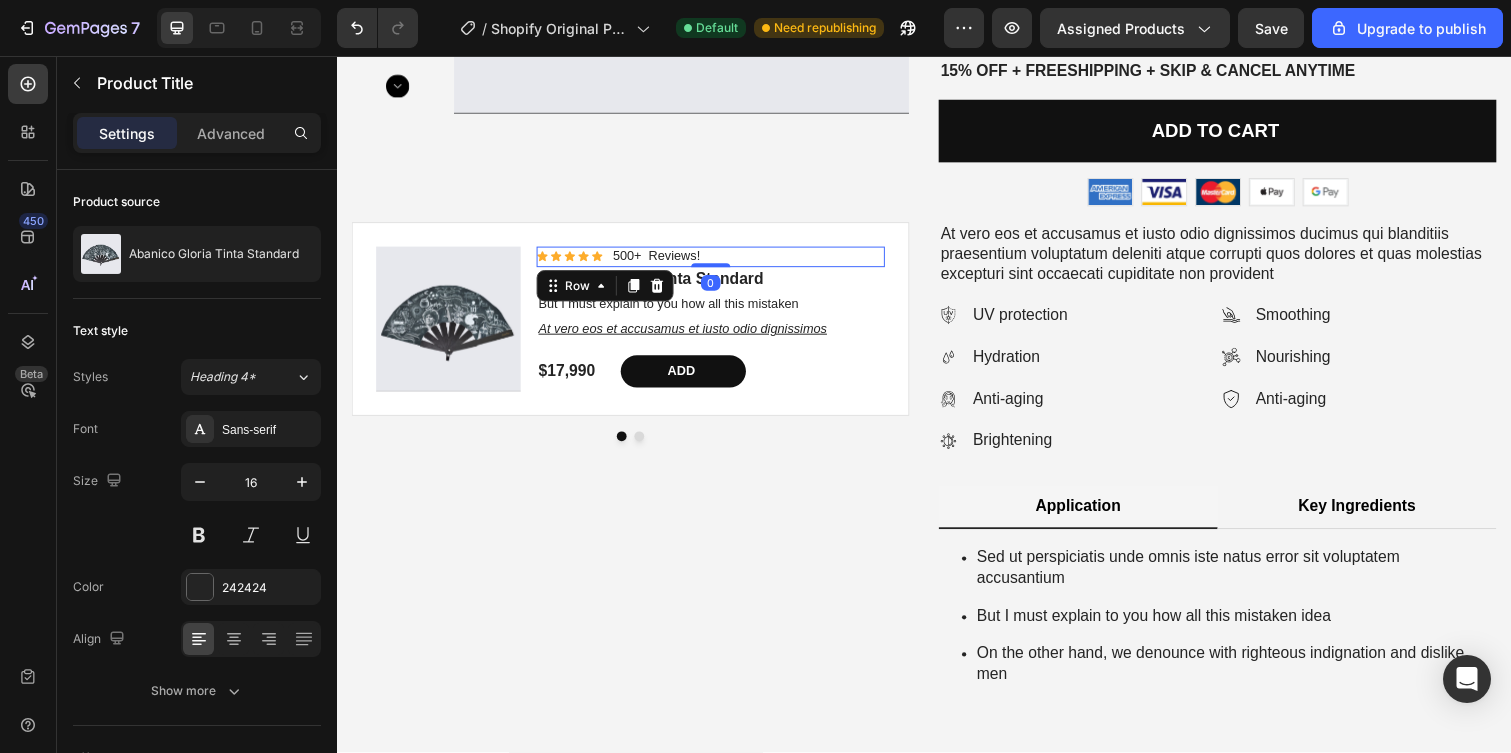 click on "Icon Icon Icon Icon Icon Icon List 500+  Reviews! Text Block Row   0" at bounding box center (719, 261) 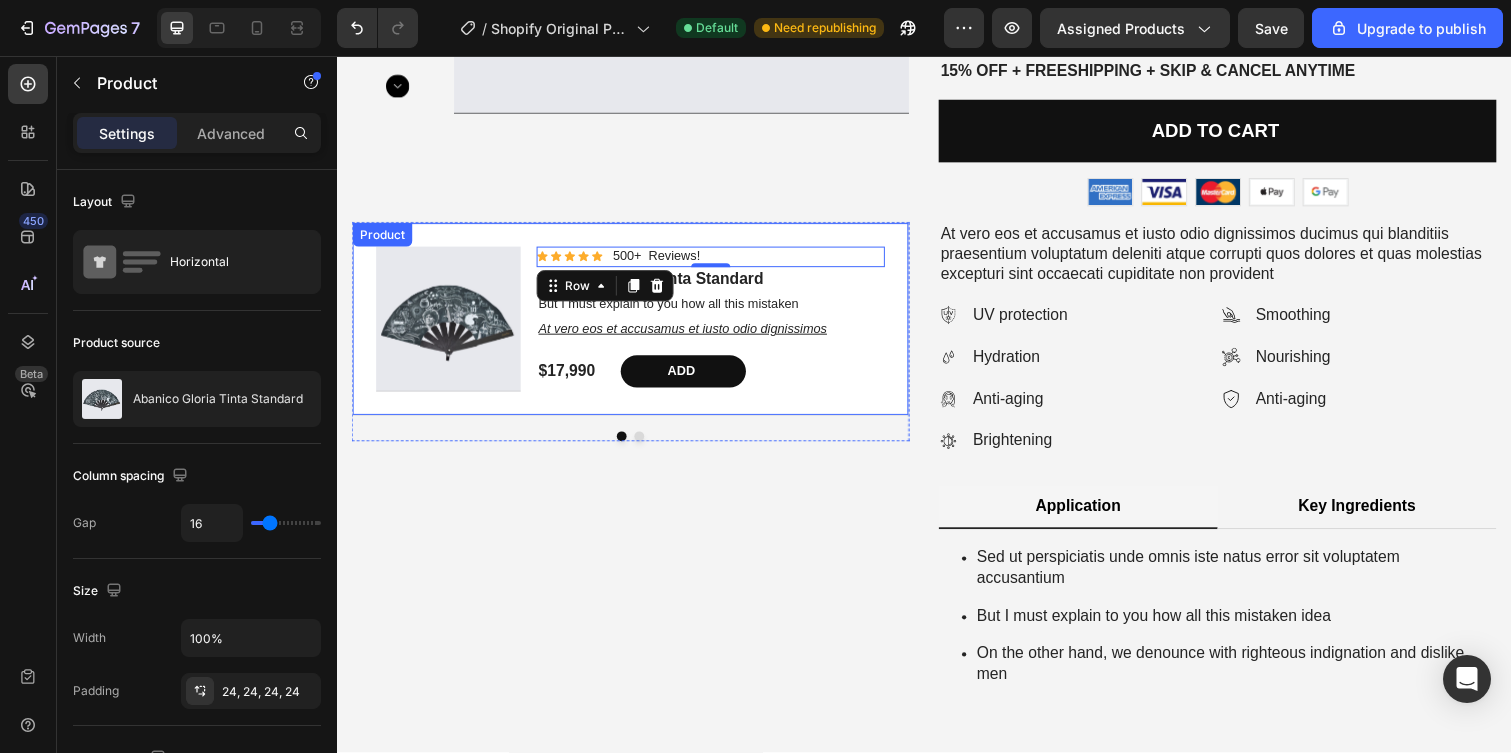 click on "Product Images Icon Icon Icon Icon Icon Icon List 500+ Reviews! Text Block Row 0 Abanico Gloria Tinta Standard Product Title But I must explain to you how all this mistaken Text Block At vero eos et accusamus et iusto odio dignissimos Text Block $[PRICE] Product Price Product Price Add Add to Cart Row Product" at bounding box center (637, 325) 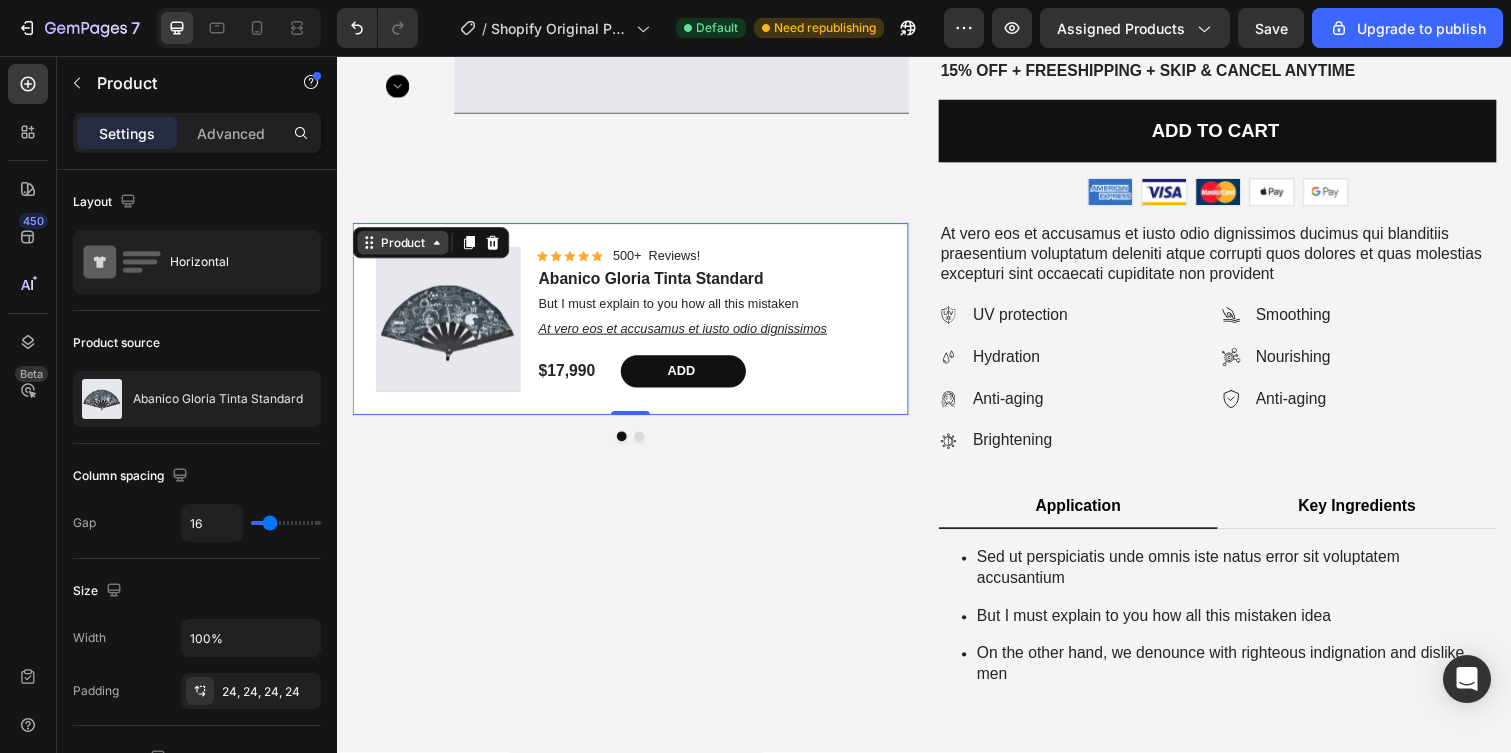 click on "Product" at bounding box center [404, 247] 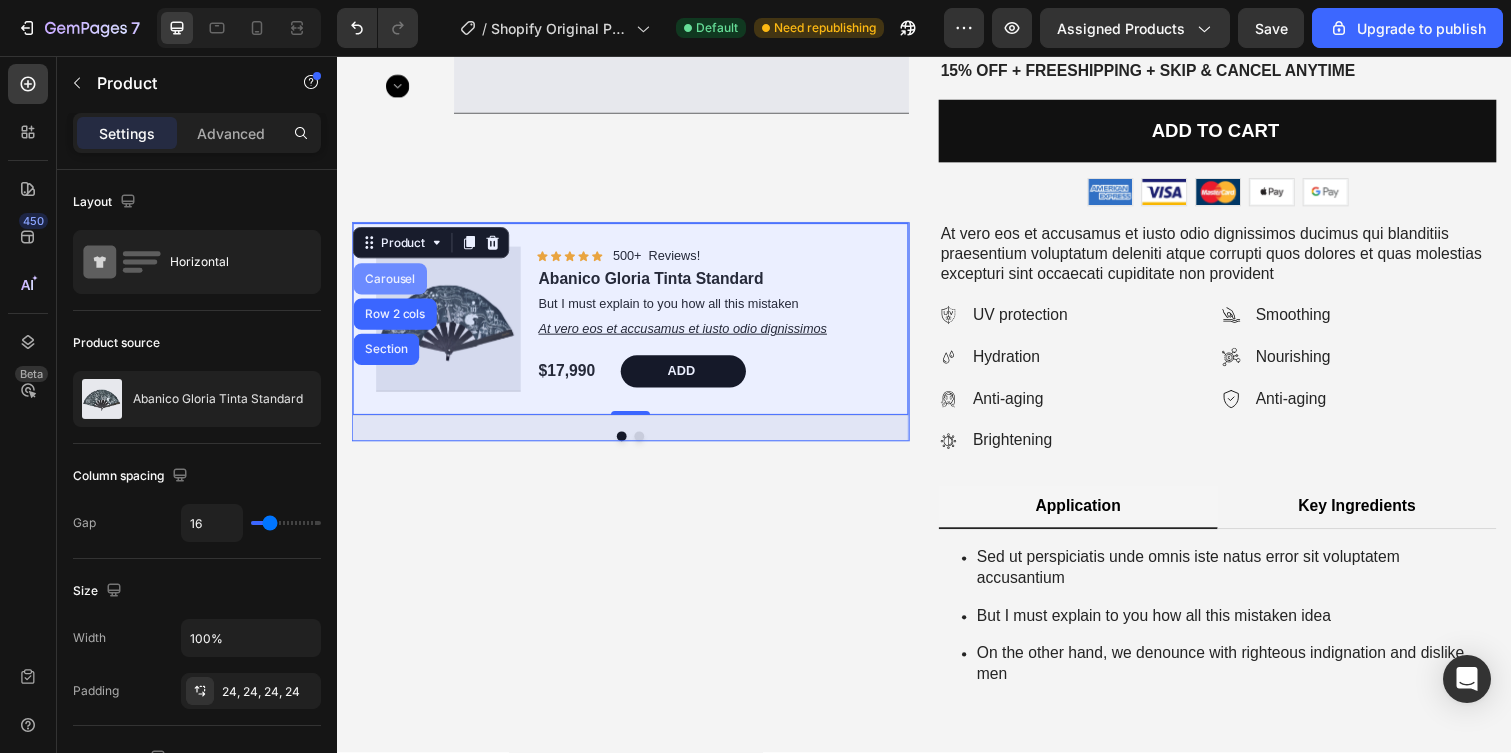 click on "Carousel" at bounding box center [391, 284] 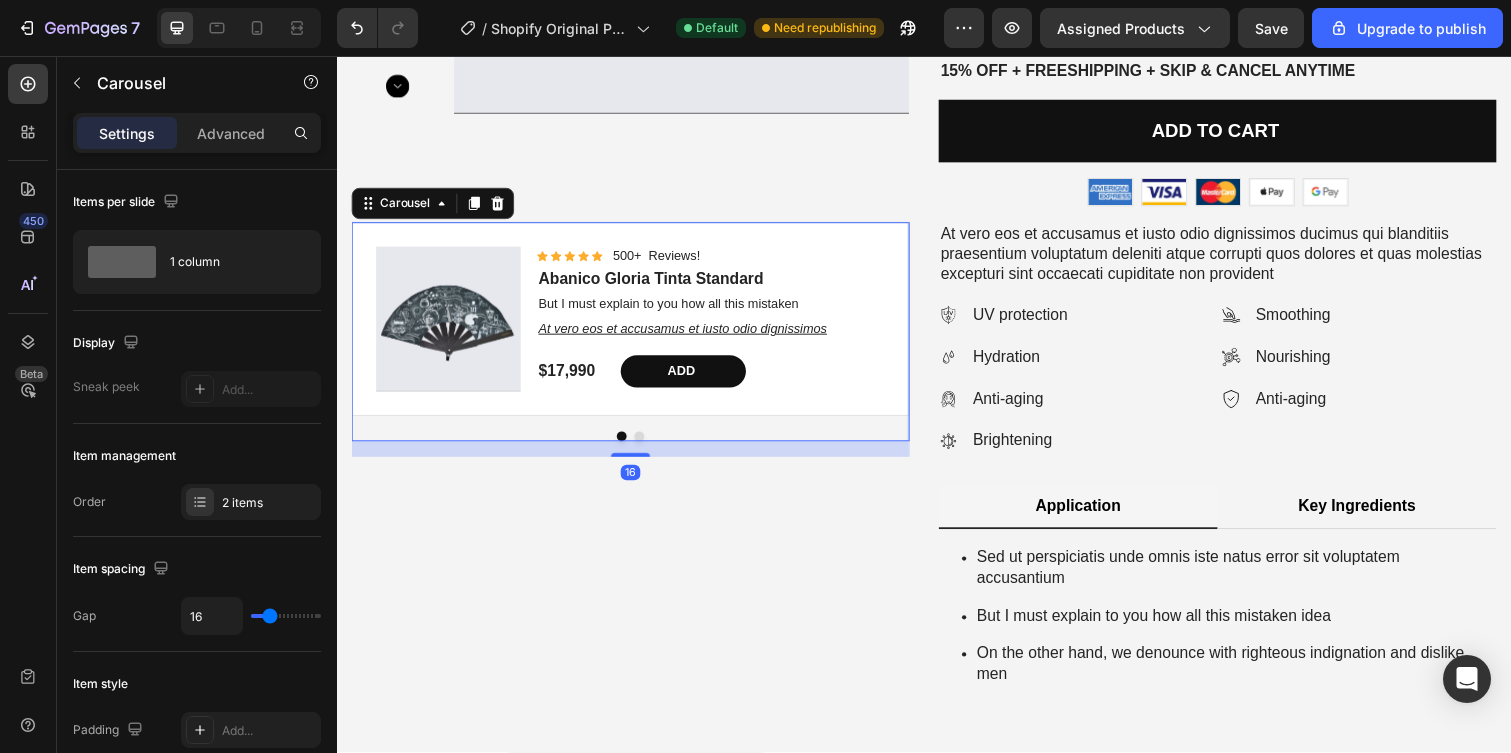 click at bounding box center (637, 445) 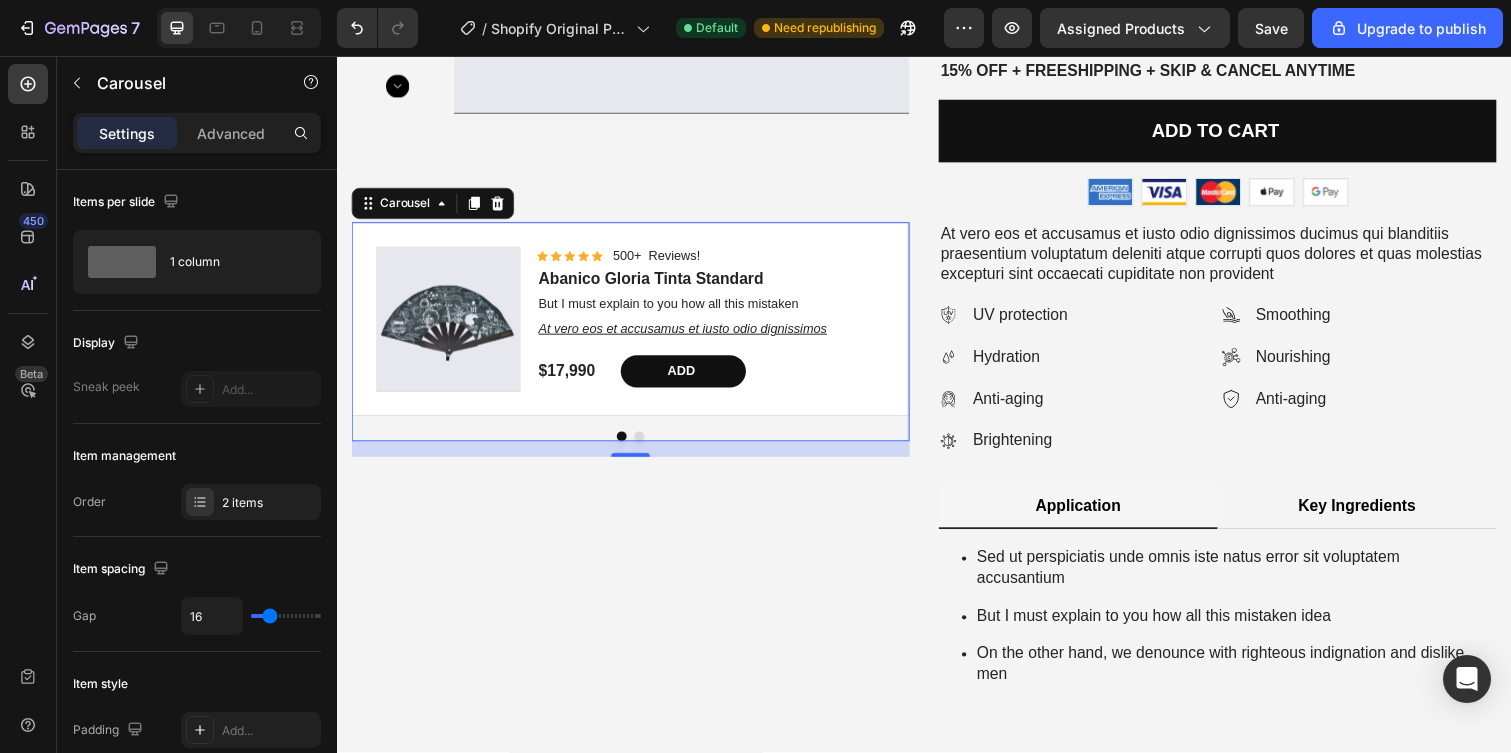 click at bounding box center (646, 445) 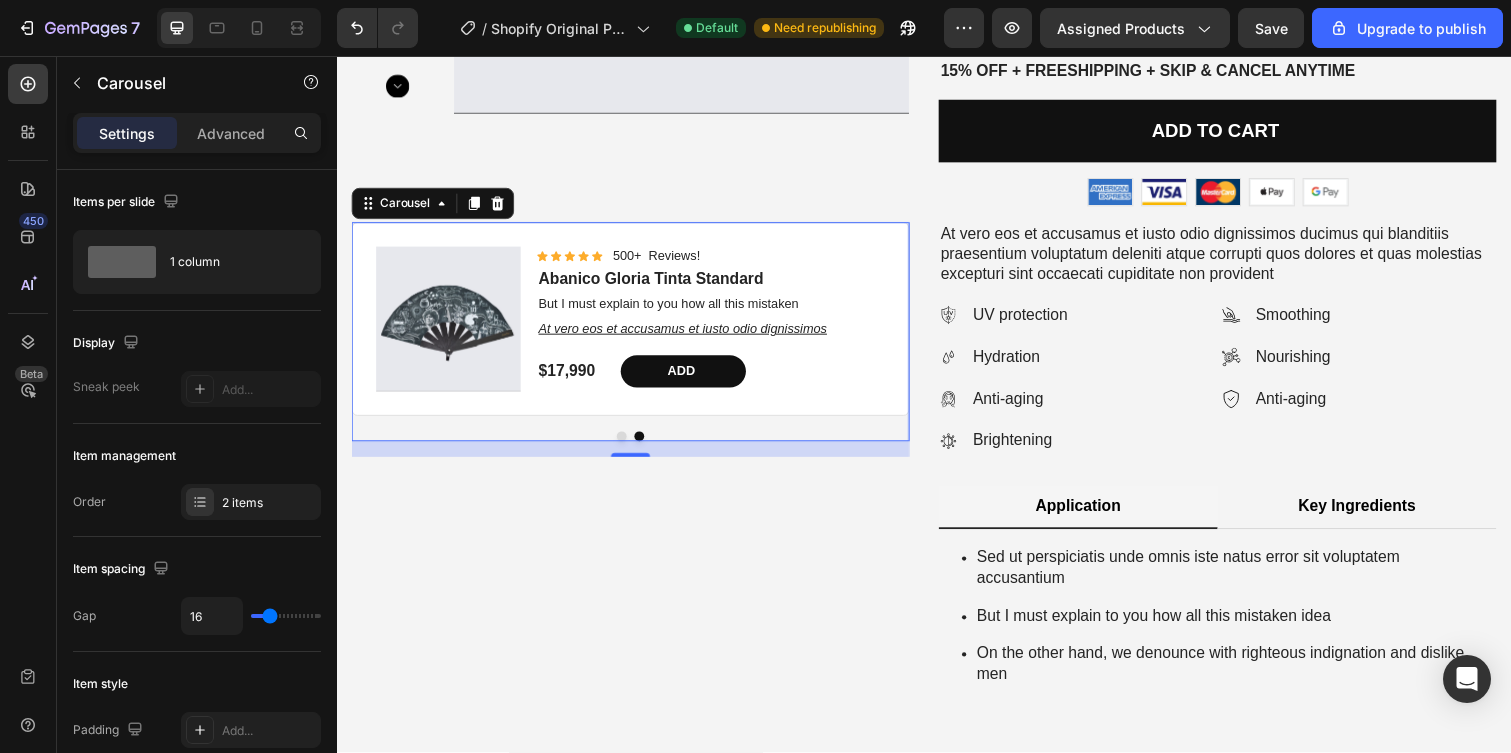 click at bounding box center (628, 445) 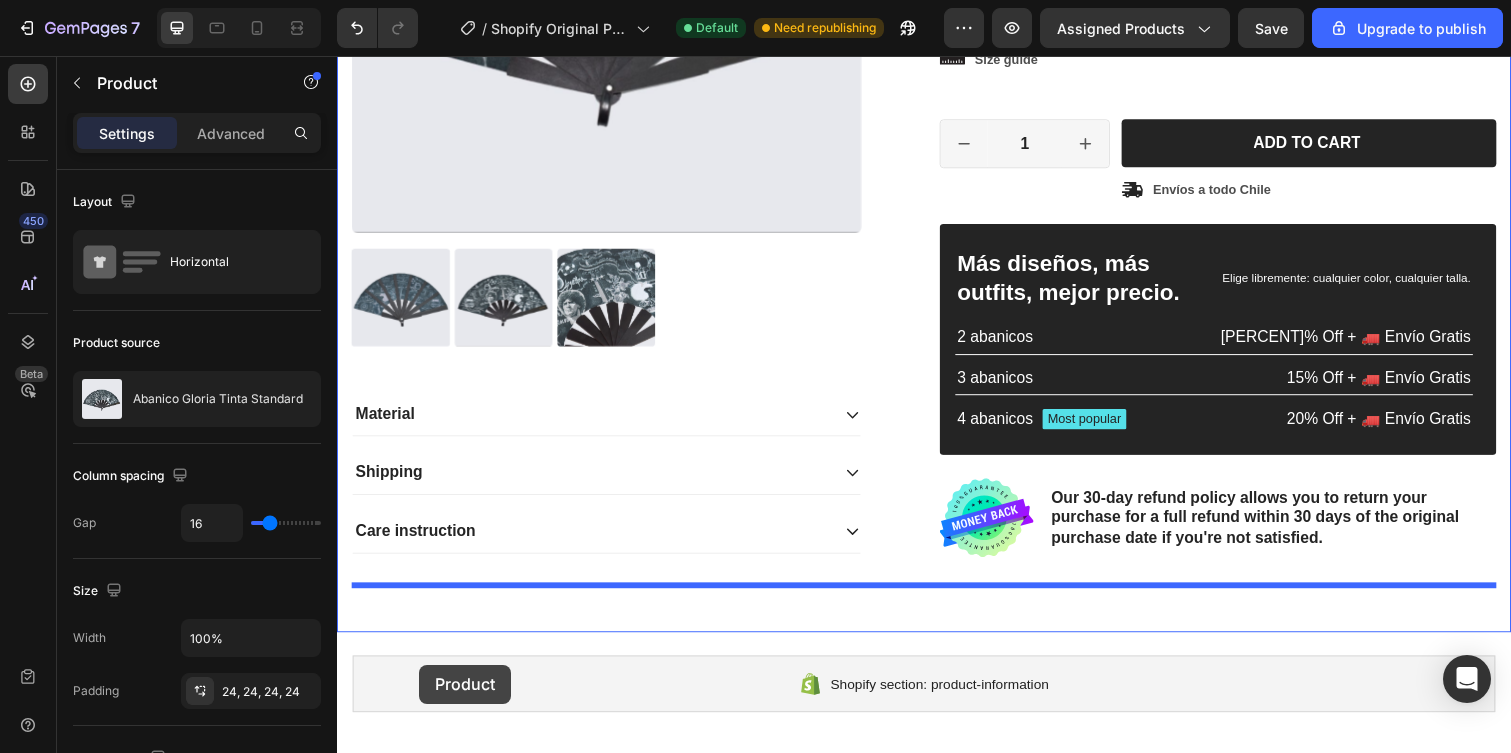 scroll, scrollTop: 497, scrollLeft: 0, axis: vertical 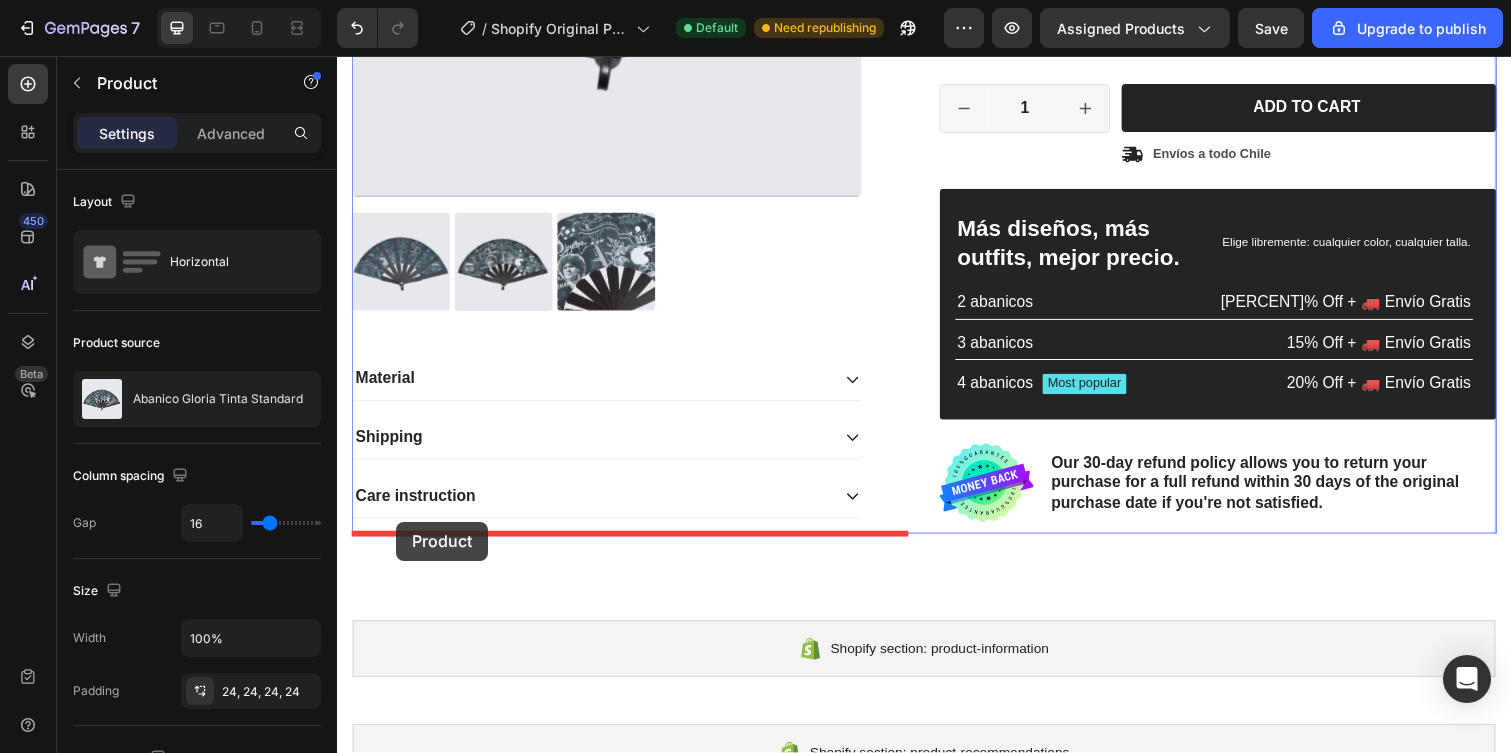 drag, startPoint x: 375, startPoint y: 651, endPoint x: 397, endPoint y: 532, distance: 121.016525 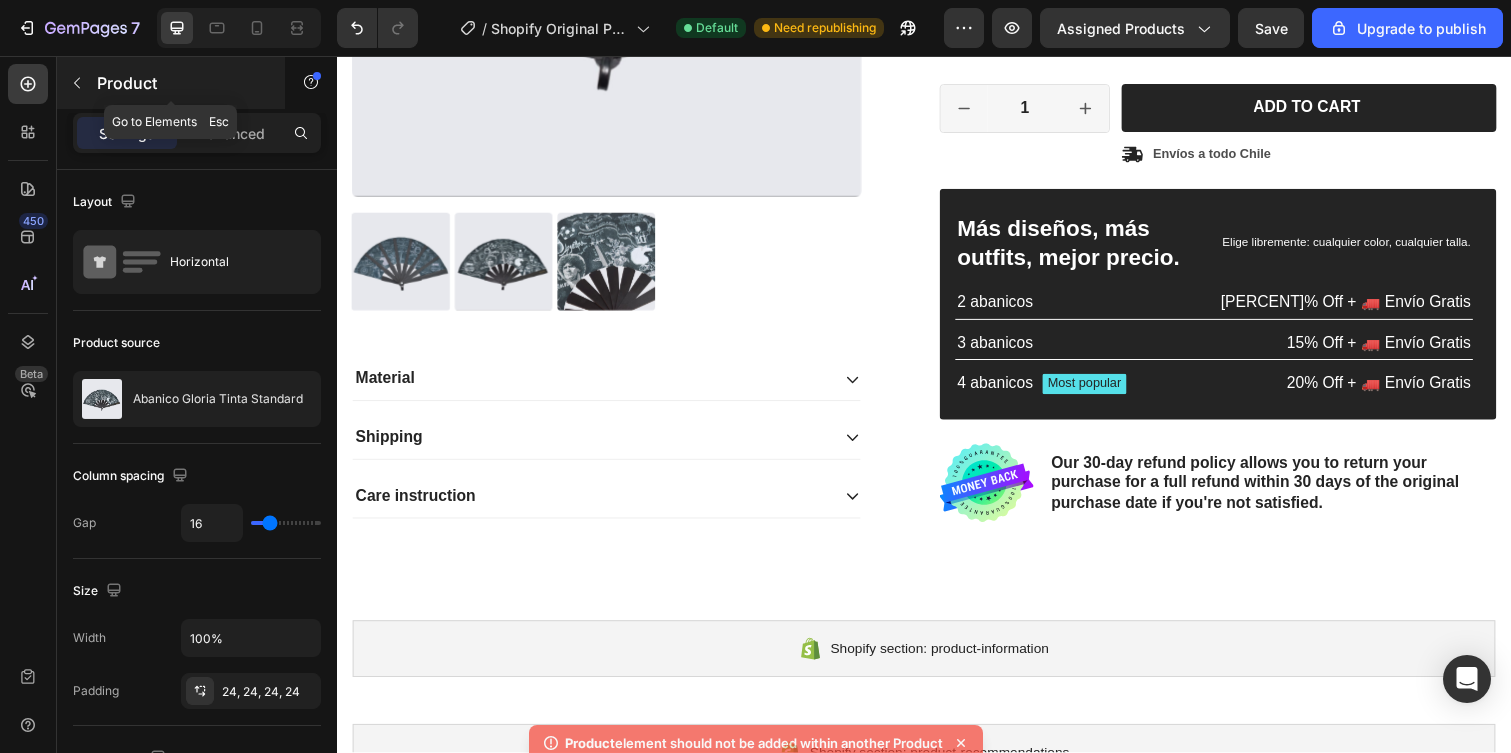 click 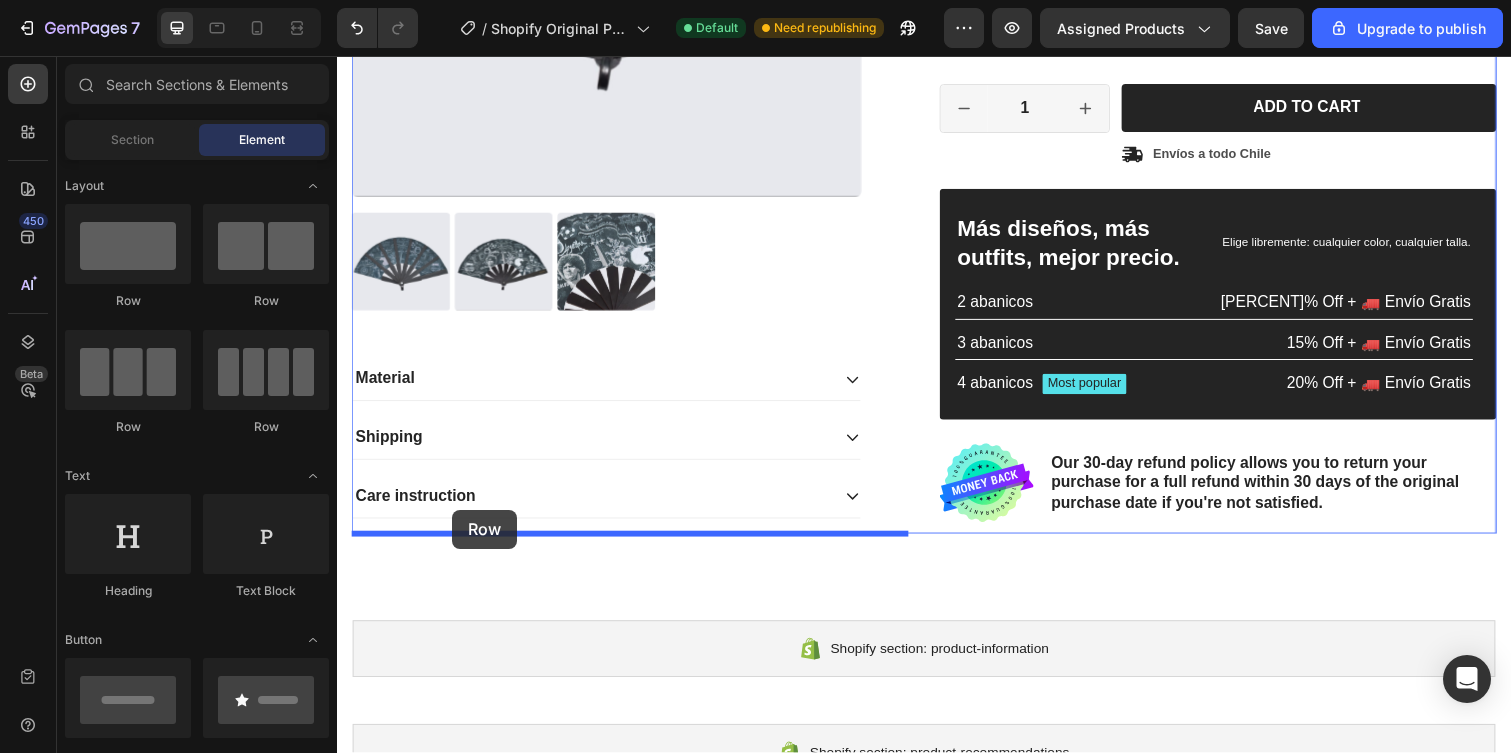 drag, startPoint x: 497, startPoint y: 303, endPoint x: 455, endPoint y: 520, distance: 221.02715 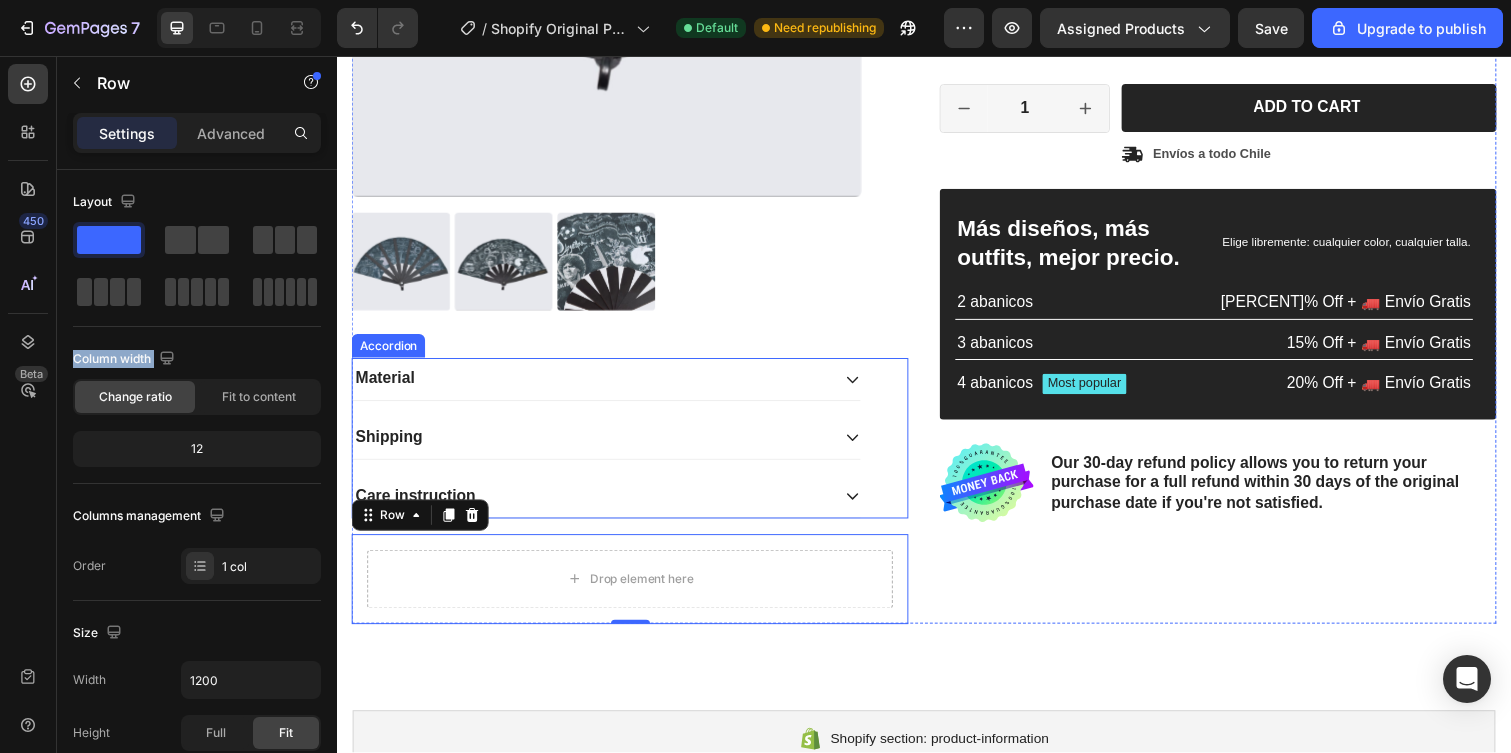 drag, startPoint x: 443, startPoint y: 295, endPoint x: 414, endPoint y: 491, distance: 198.13379 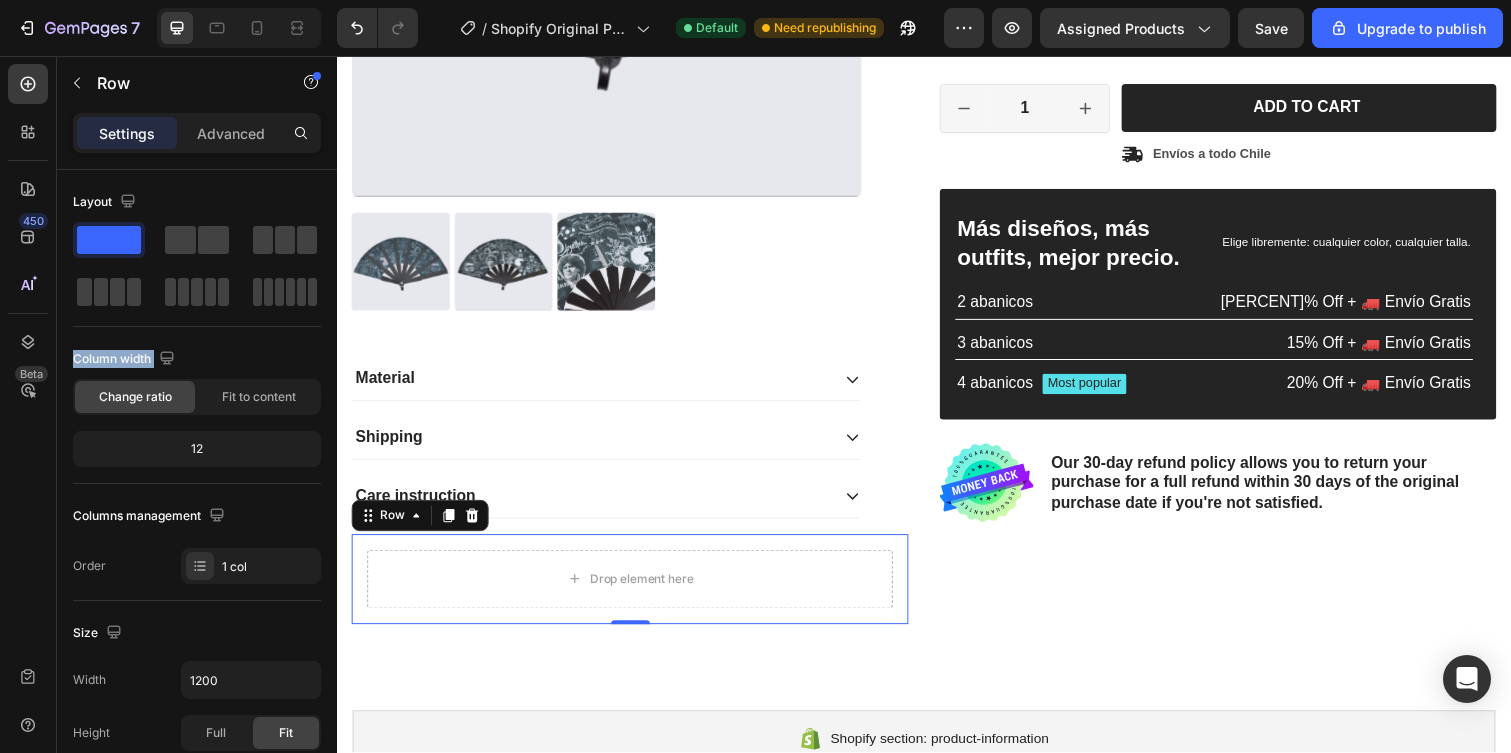 click on "Icon Icon Icon Icon Icon Icon List 2,500+ Verified Reviews! Text Block Row [PERCENT]% OFF Discount Tag Abanico Gloria Tinta Standard Product Title Icon Icon Icon Icon Icon Icon List 2,500+ Verified Reviews! Text Block Row $[PRICE] Product Price Product Price $[PRICE] Product Price Product Price [PERCENT]% OFF Discount Tag Row Setup options like colors, sizes with product variant. Add new variant or sync data Product Variants Swatches Setup options like colors, sizes with product variant. Add new variant or sync data Product Variants Swatches
Icon Size guide Text Block Row
1
Product Quantity Row Add to cart Add to Cart
Icon Envíos a todo Chile Text Block Row Row Más diseños, más outfits, mejor precio. Text Block Elige libremente: cualquier color, cualquier talla. Text Block Row 2 abanicos Text Block [PERCENT]% Off + 🚛 Envío Gratis Text Block Row 3 abanicos Text Block 15% Off + 🚛 Envío Gratis Text Block Row 4 abanicos Text Block Most popular Row Row" at bounding box center (1237, 158) 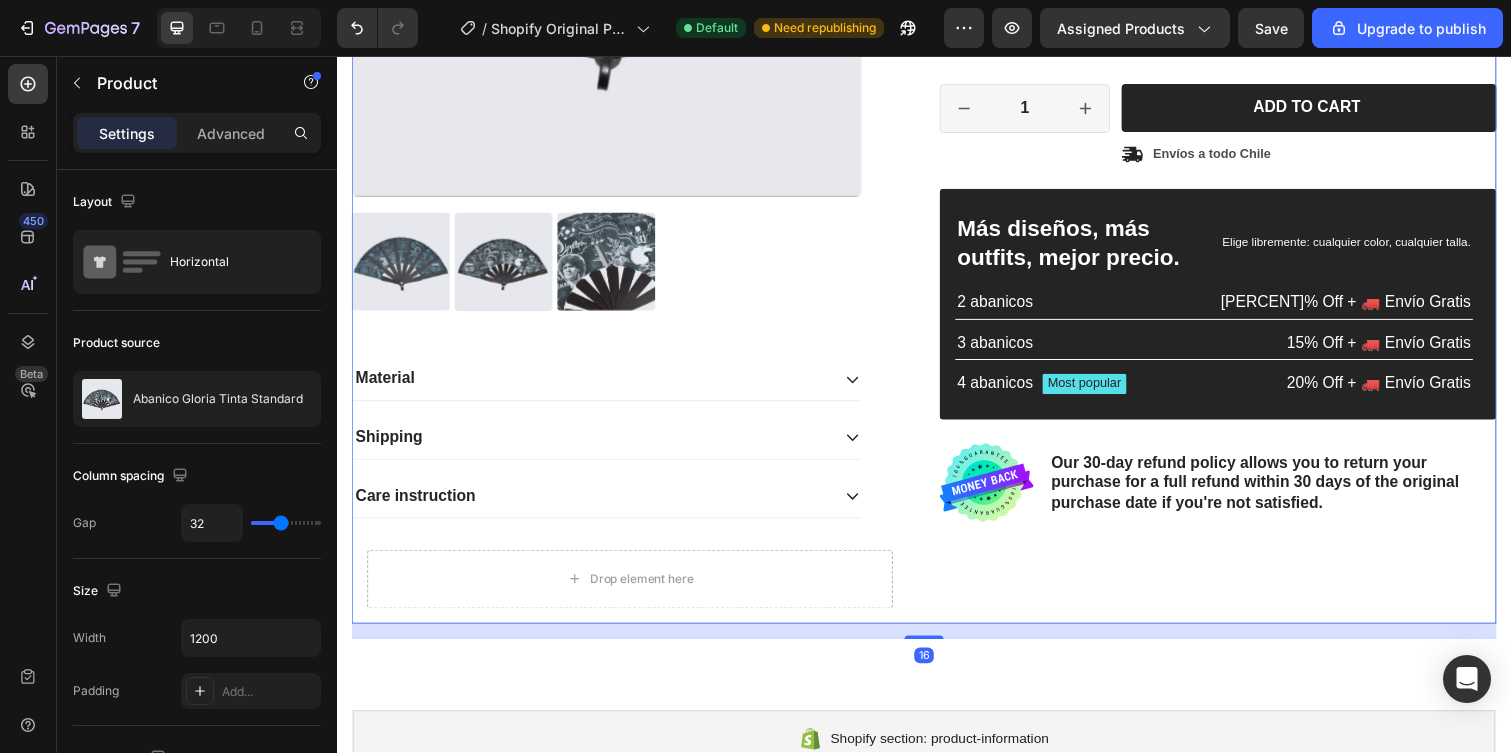 click on "16" at bounding box center (937, 645) 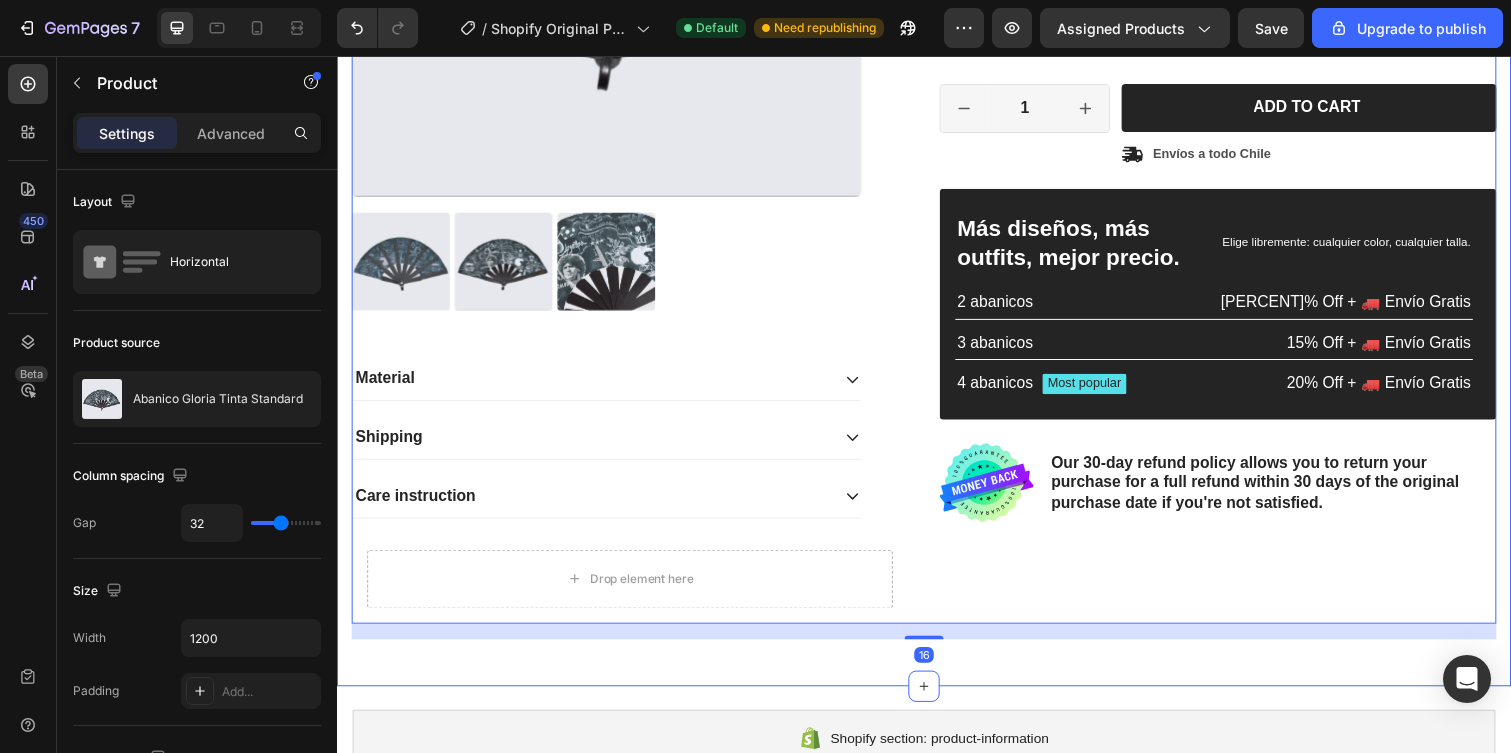 click on "Product Images
Material
Shipping
Care instruction Accordion
Drop element here Row Icon Icon Icon Icon Icon Icon List 2,500+ Verified Reviews! Text Block Row [PERCENT]% OFF Discount Tag Abanico Gloria Tinta Standard Product Title Icon Icon Icon Icon Icon Icon List 2,500+ Verified Reviews! Text Block Row $[PRICE] Product Price Product Price $[PRICE] Product Price Product Price [PERCENT]% OFF Discount Tag Row Setup options like colors, sizes with product variant. Add new variant or sync data Product Variants Swatches Setup options like colors, sizes with product variant. Add new variant or sync data Product Variants Swatches
Icon Size guide Text Block Row
1
Product Quantity Row Add to cart Add to Cart
Icon Envíos a todo Chile Text Block Row Row Más diseños, más outfits, mejor precio. Text Block Elige libremente: cualquier color, cualquier talla. Text Block Row 2 abanicos Text Block Text Block Row" at bounding box center (937, 150) 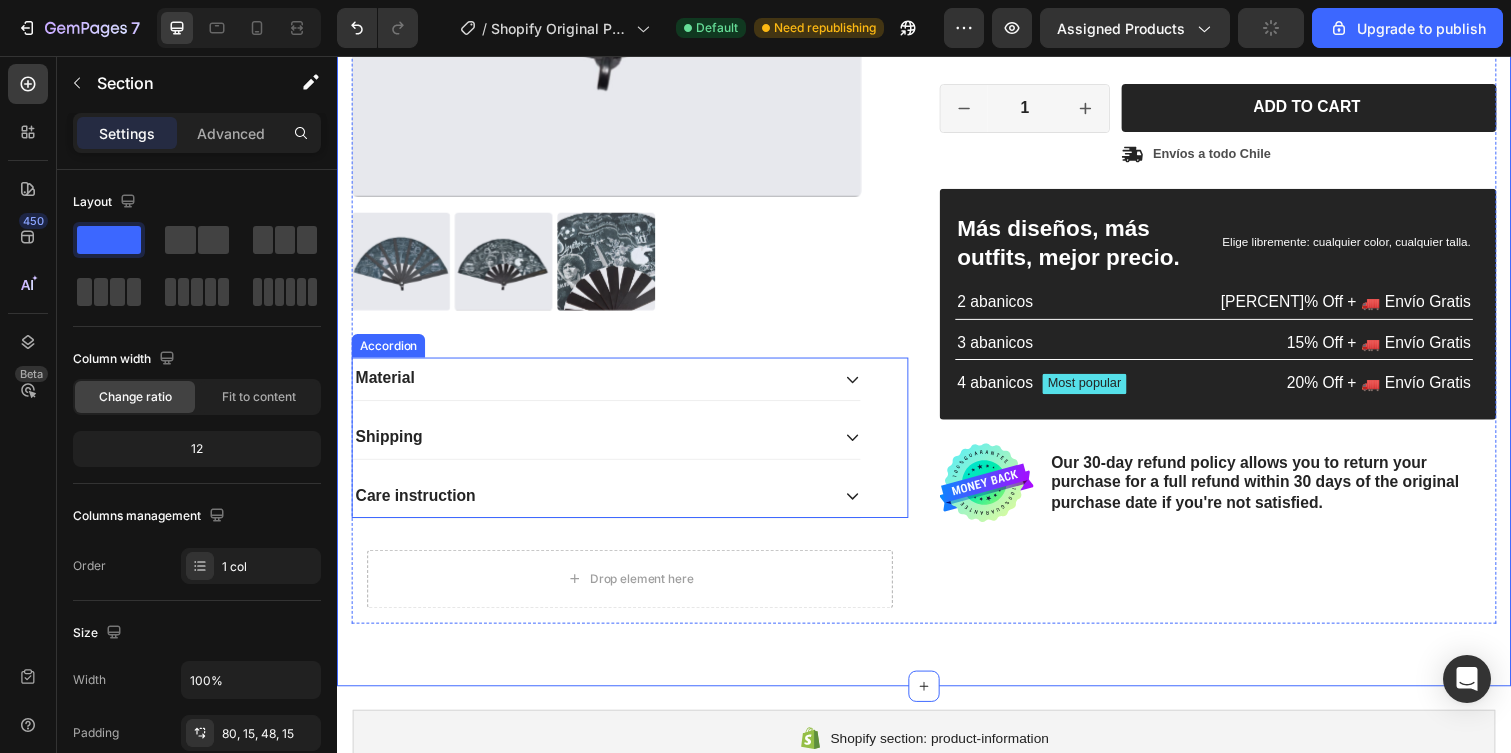 drag, startPoint x: 453, startPoint y: 287, endPoint x: 507, endPoint y: 514, distance: 233.33452 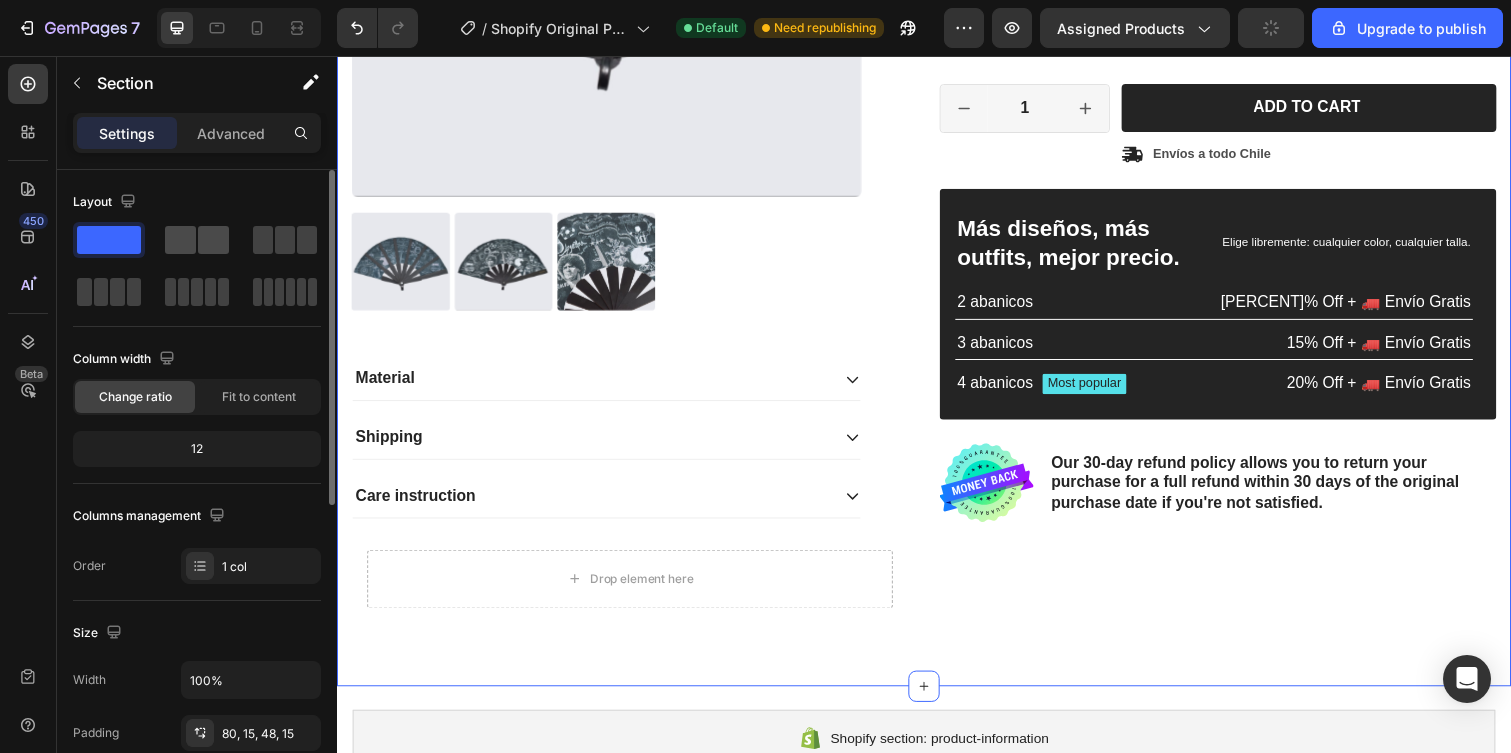 drag, startPoint x: 134, startPoint y: 236, endPoint x: 231, endPoint y: 250, distance: 98.005104 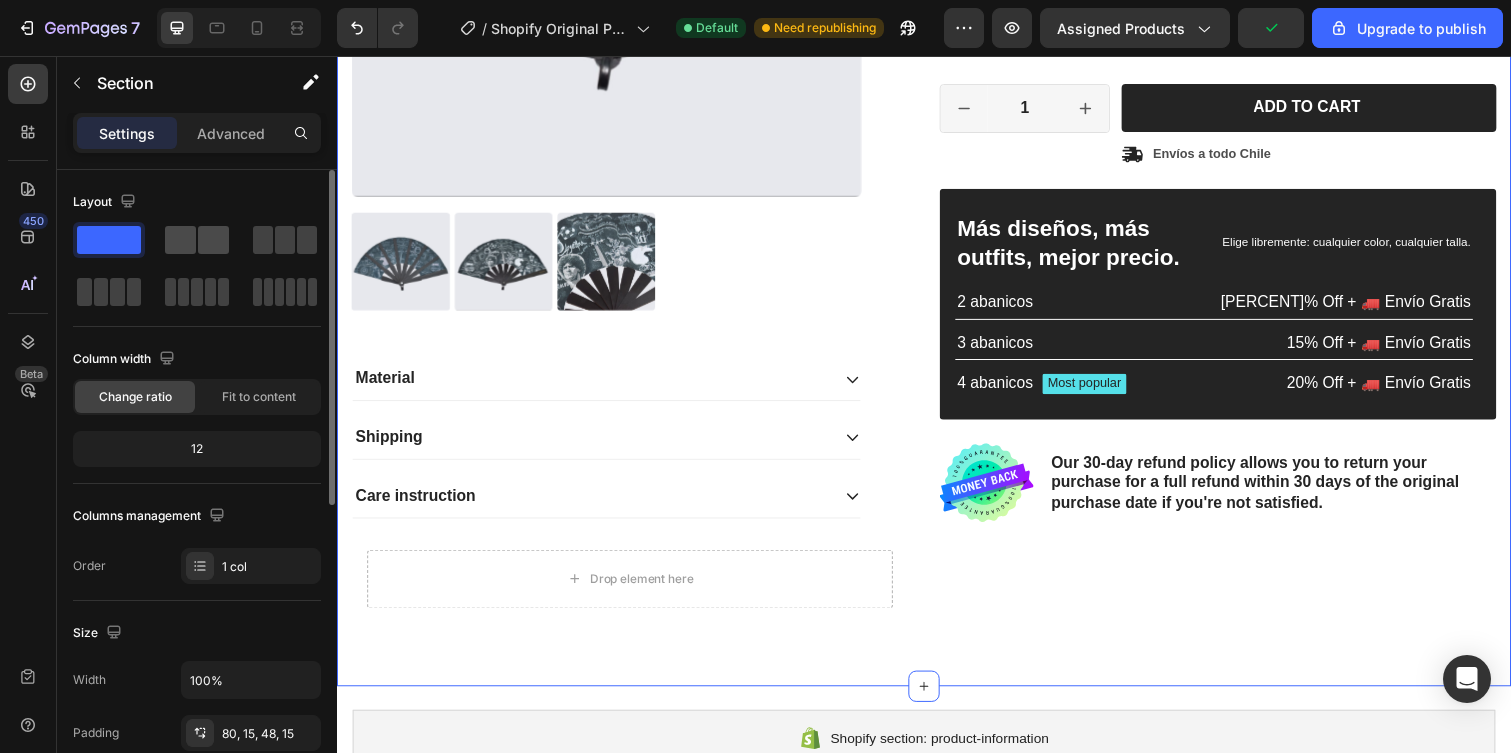 click 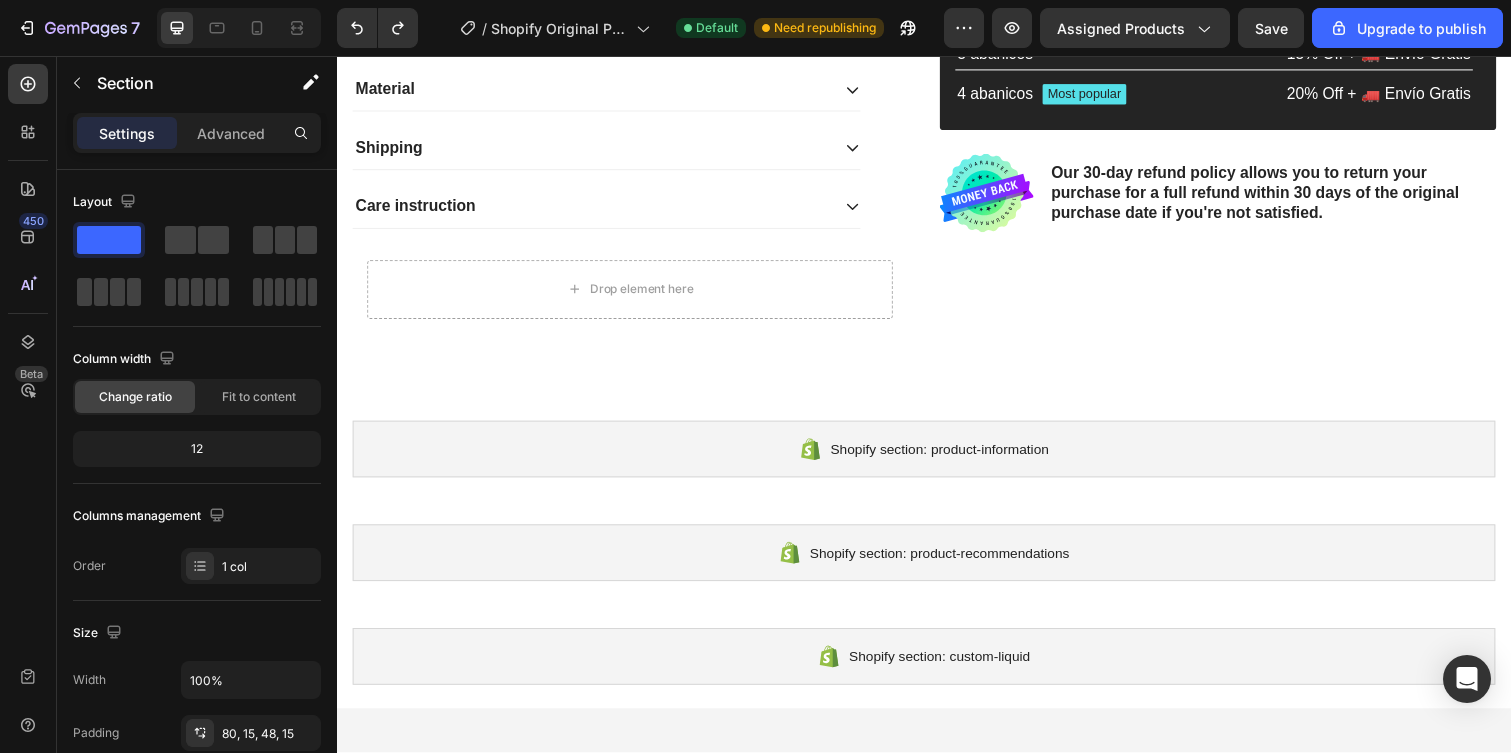 scroll, scrollTop: 685, scrollLeft: 0, axis: vertical 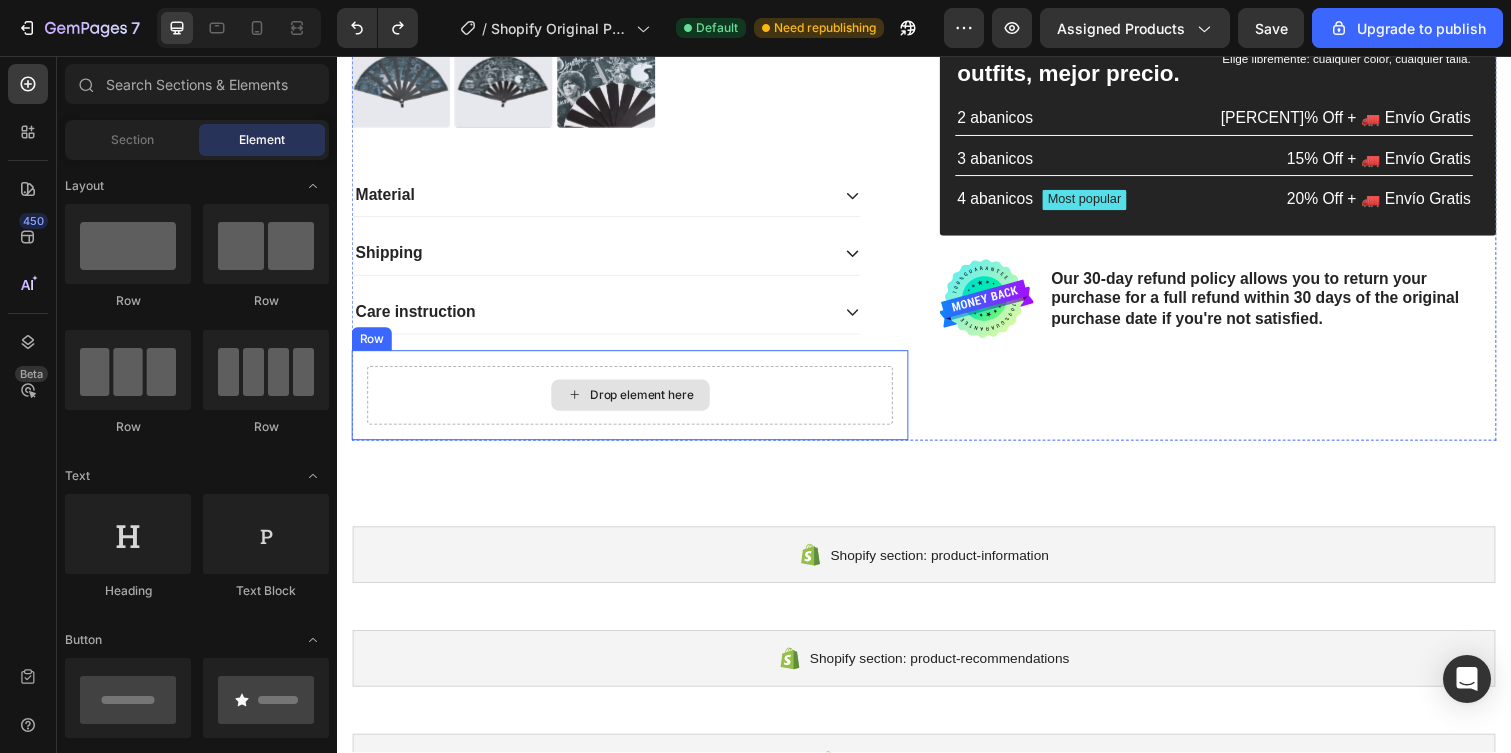 click on "Drop element here" at bounding box center (637, 403) 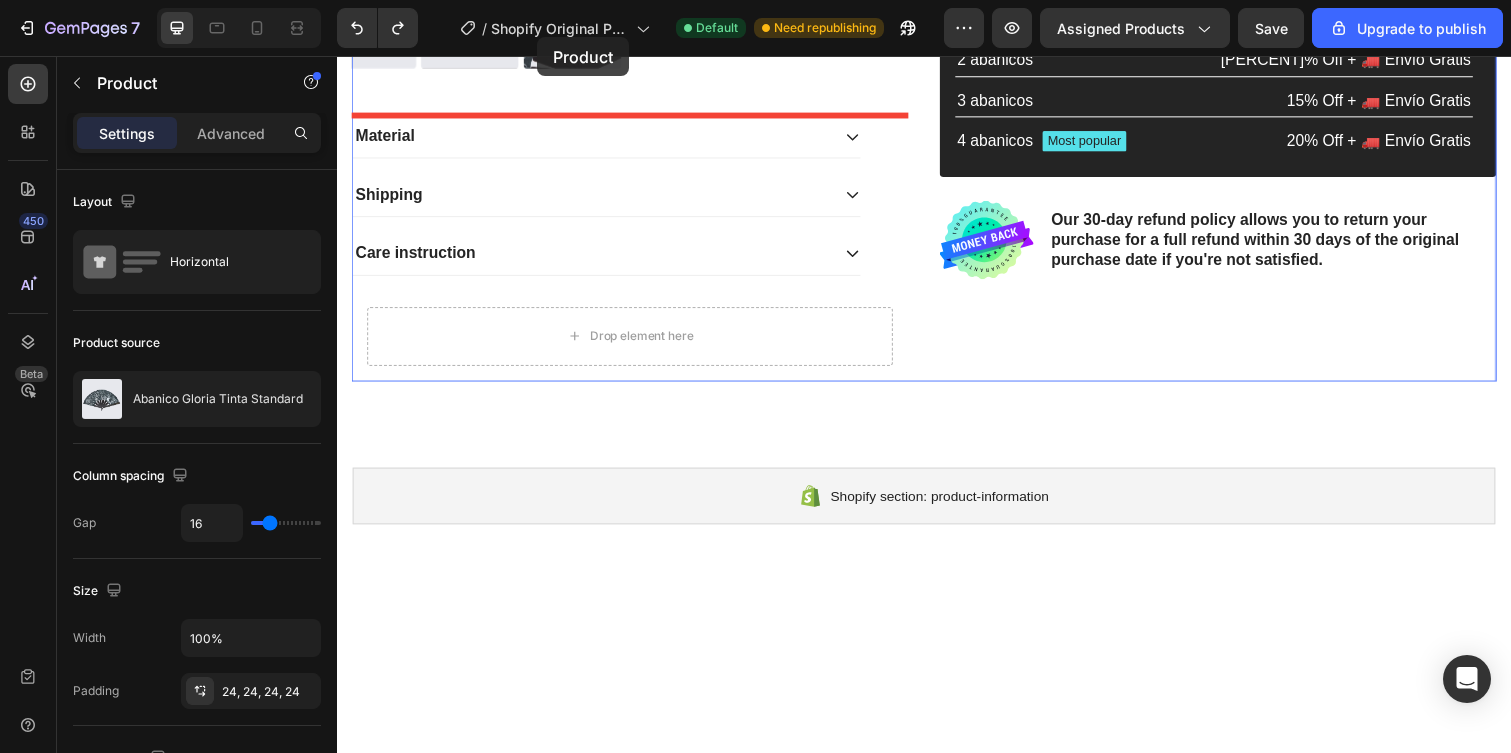 scroll, scrollTop: 481, scrollLeft: 0, axis: vertical 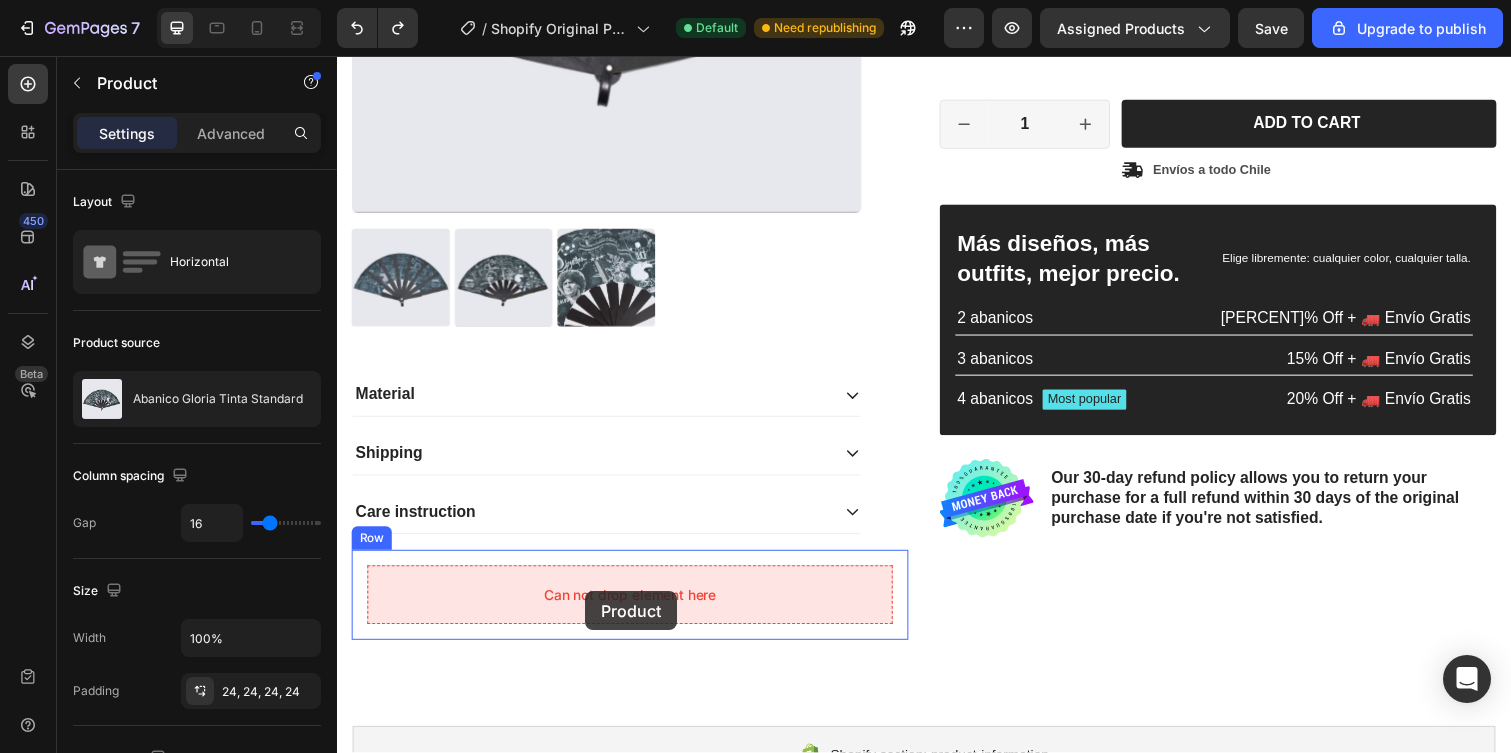 drag, startPoint x: 400, startPoint y: 460, endPoint x: 590, endPoint y: 603, distance: 237.80034 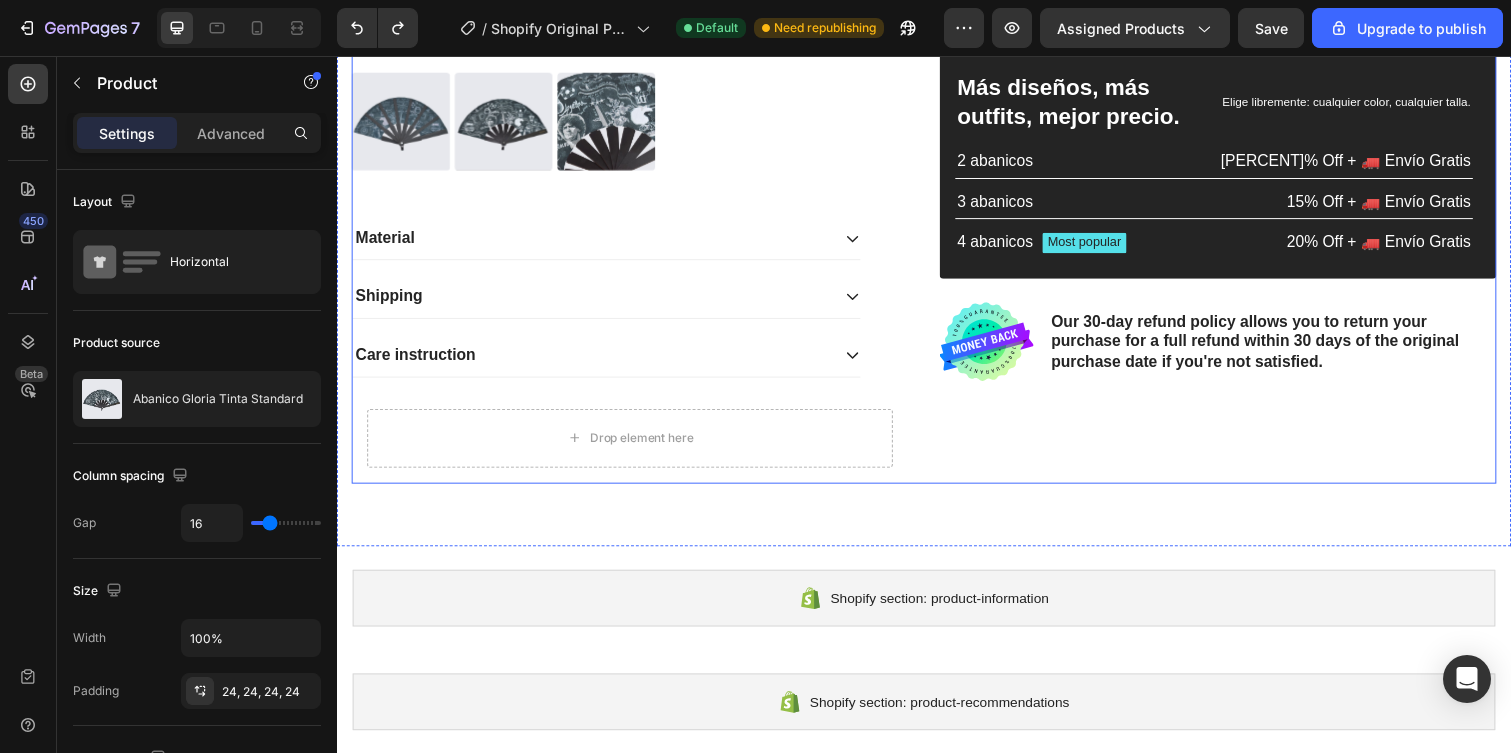 scroll, scrollTop: 643, scrollLeft: 0, axis: vertical 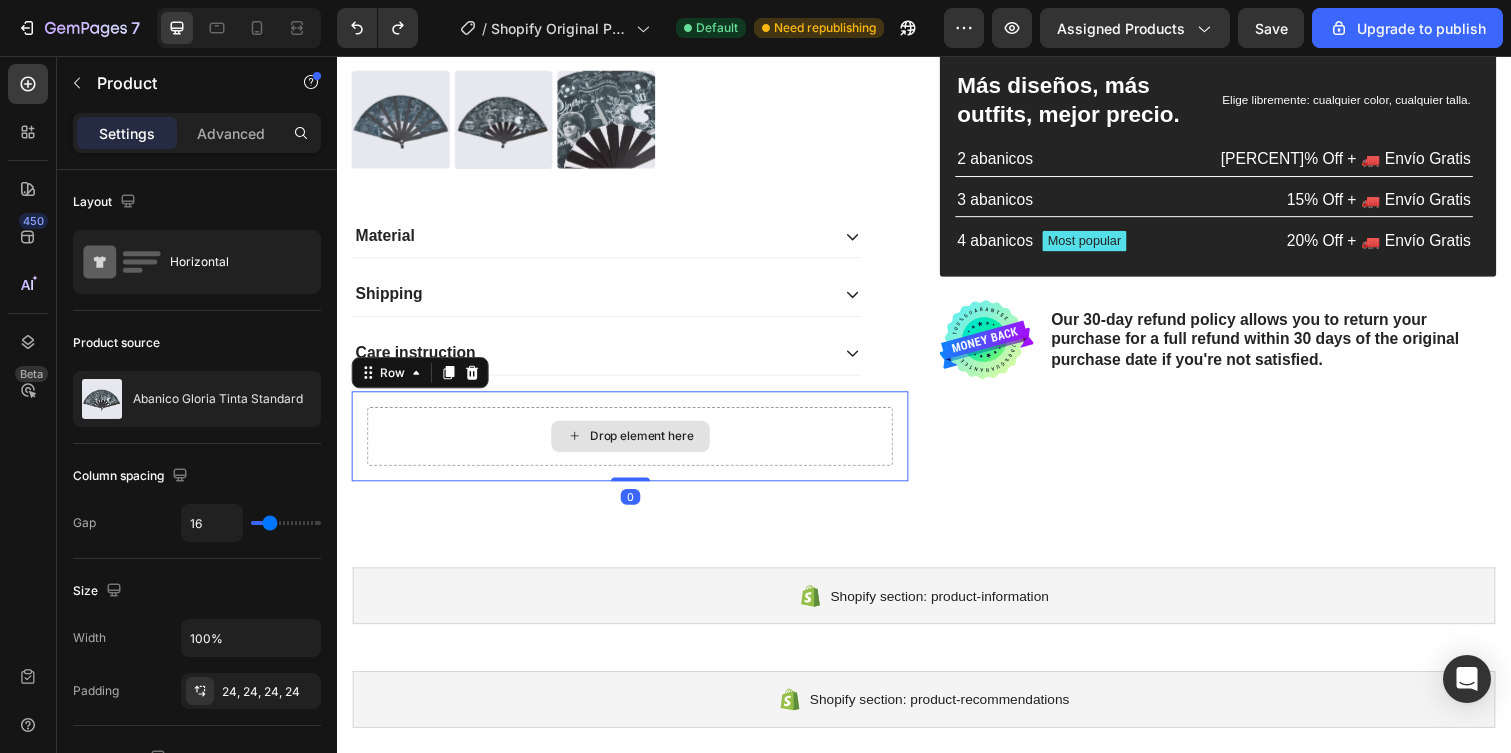 click on "Drop element here" at bounding box center [636, 445] 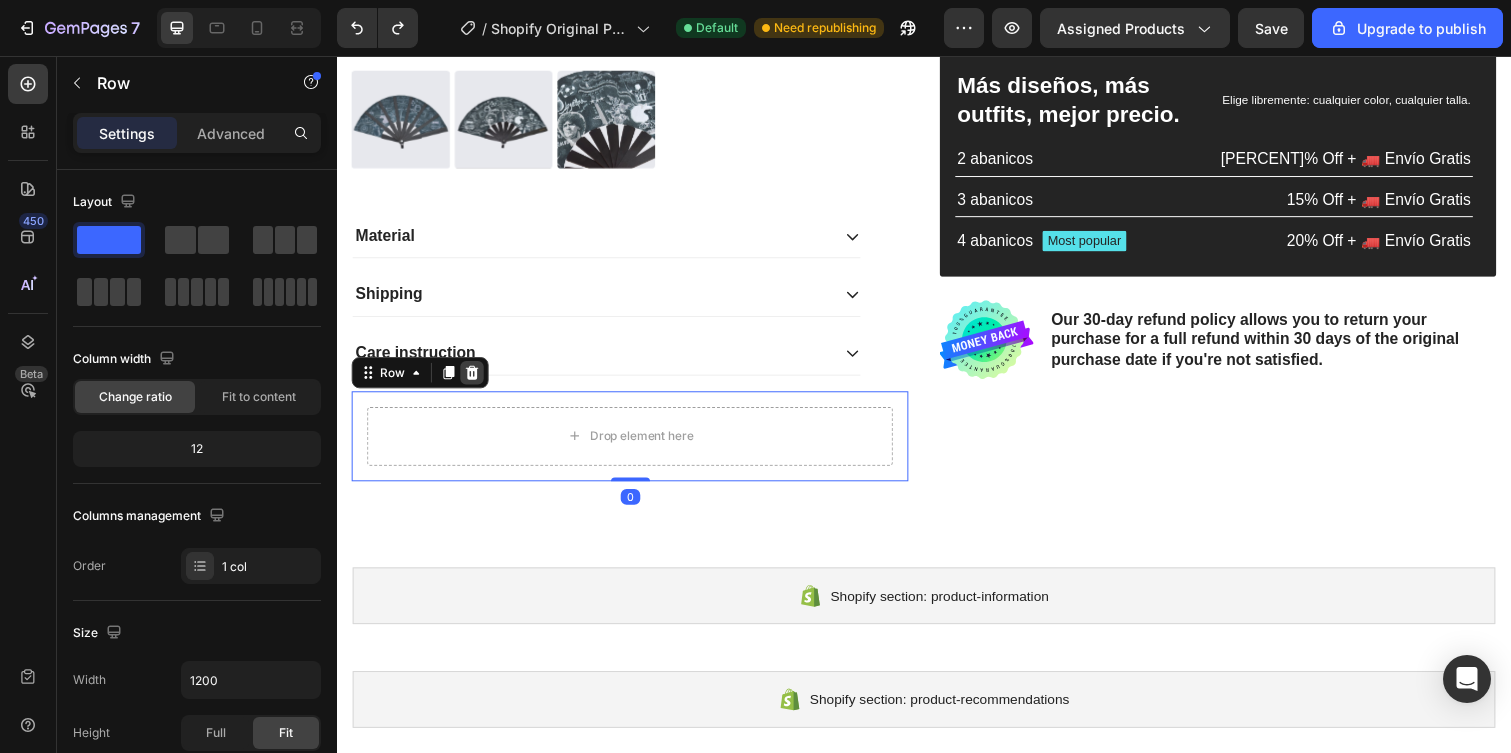 click 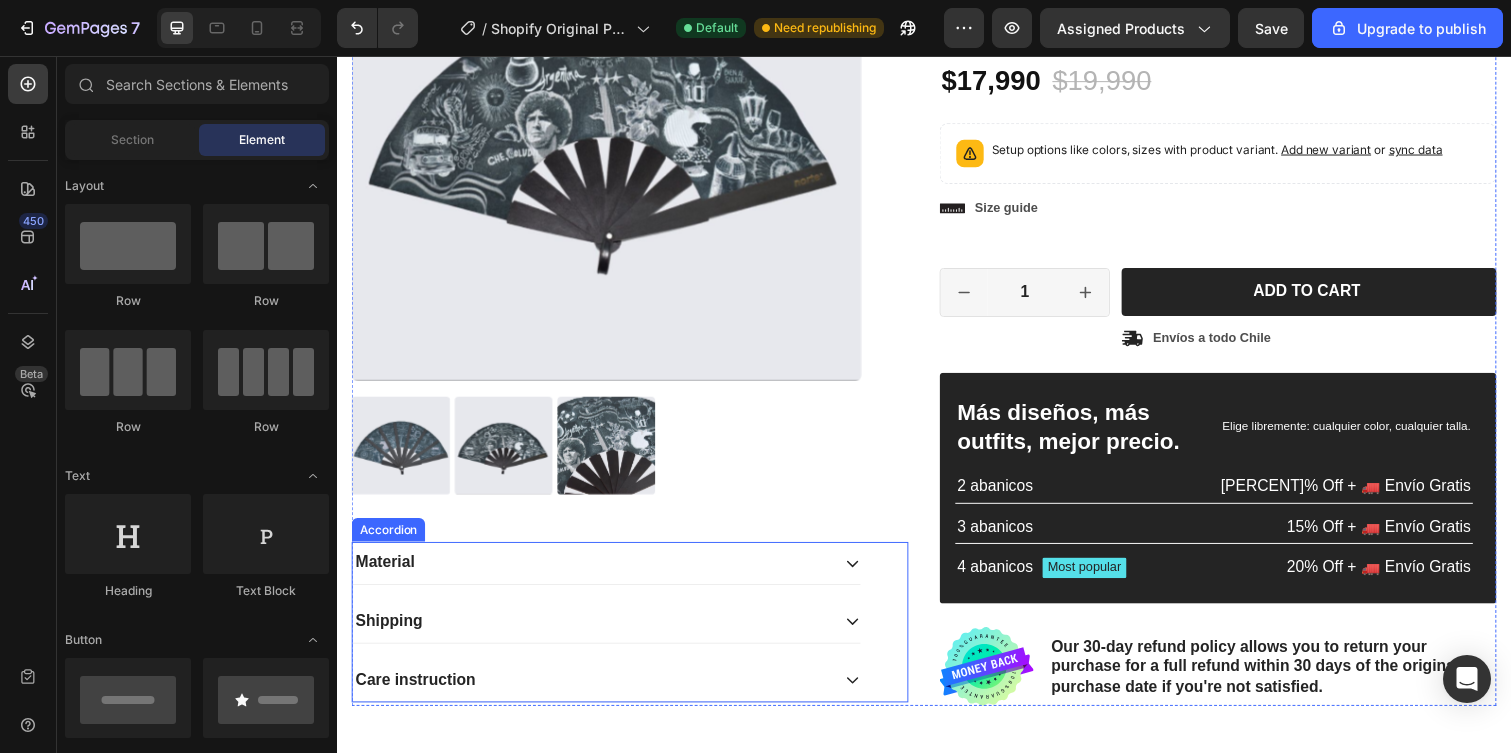 scroll, scrollTop: 0, scrollLeft: 0, axis: both 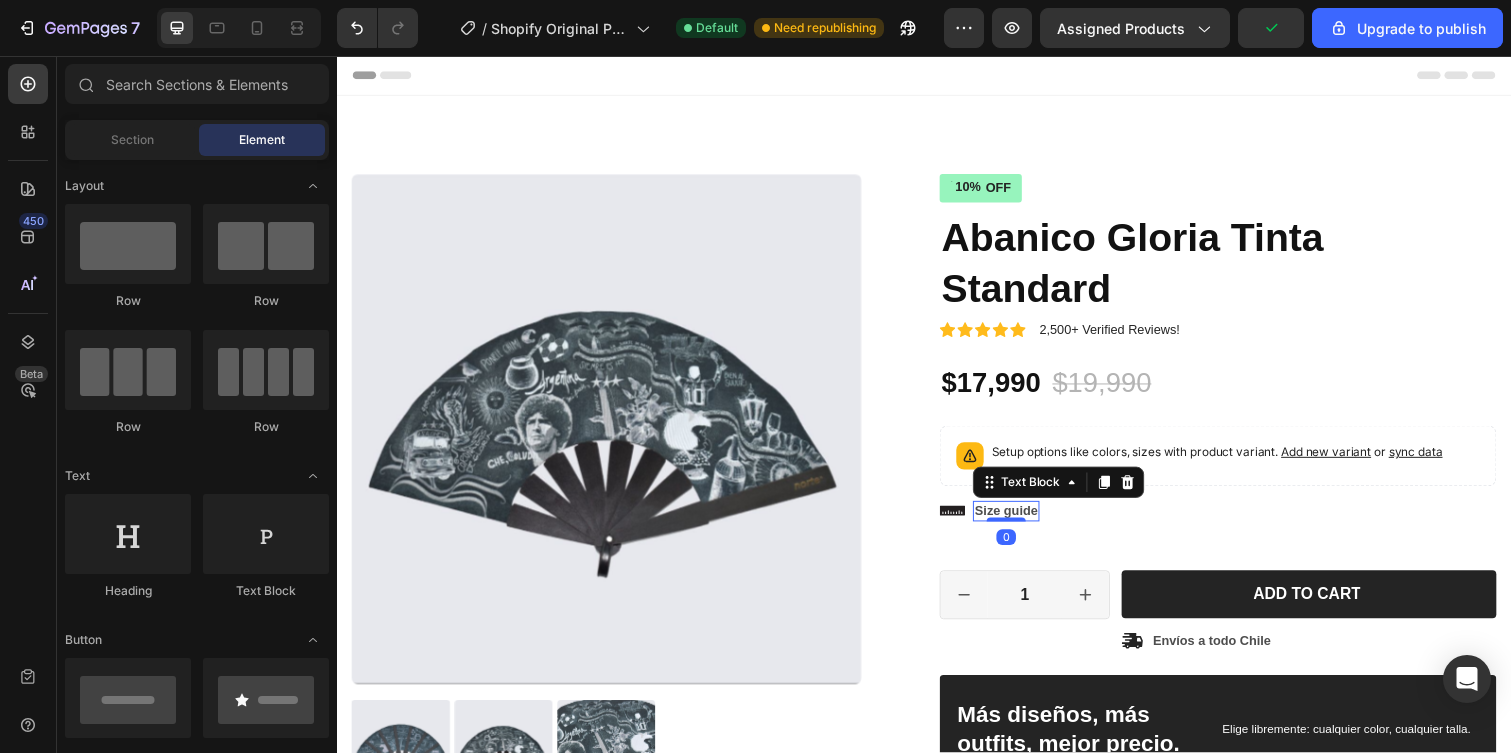 click on "Size guide" at bounding box center (1021, 521) 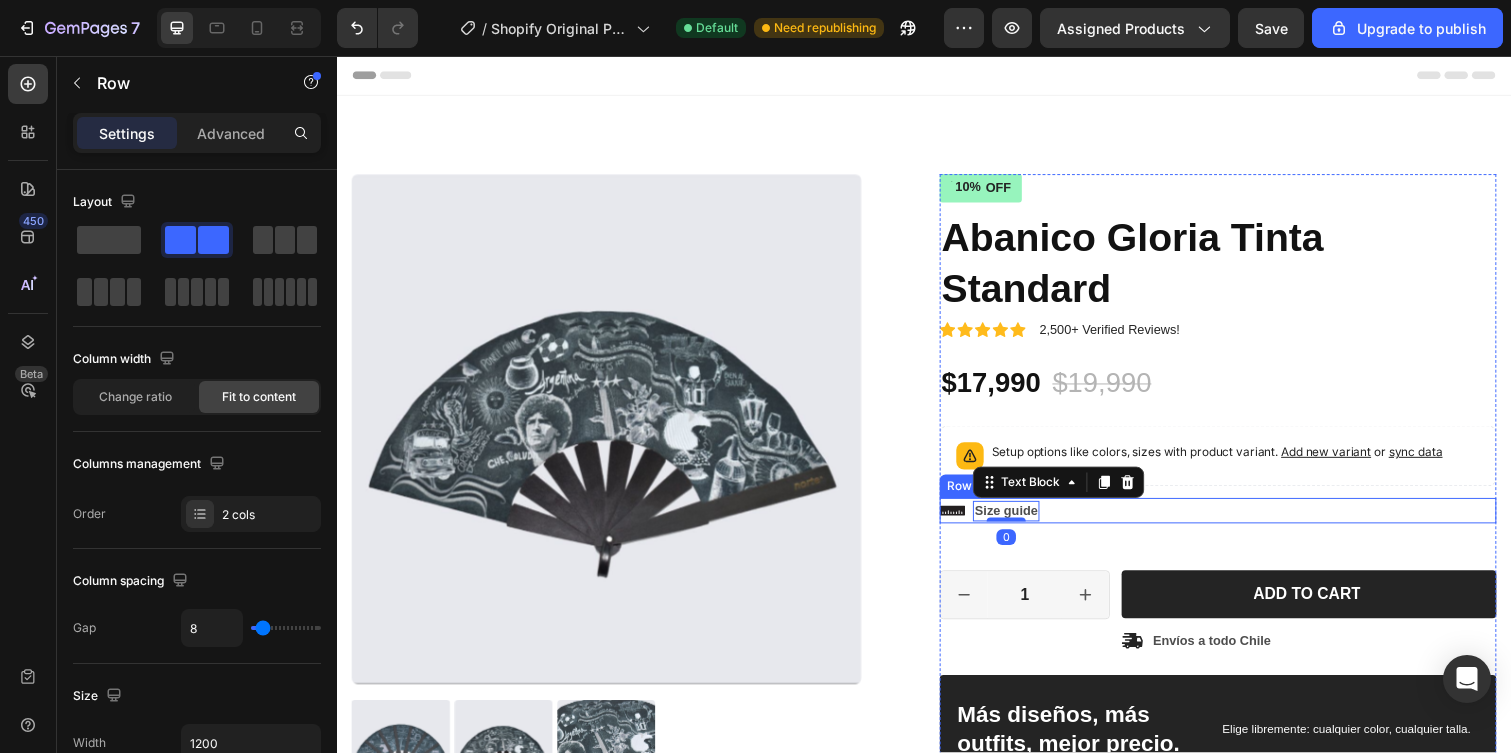click on "Icon Size guide Text Block   0 Row" at bounding box center (1237, 521) 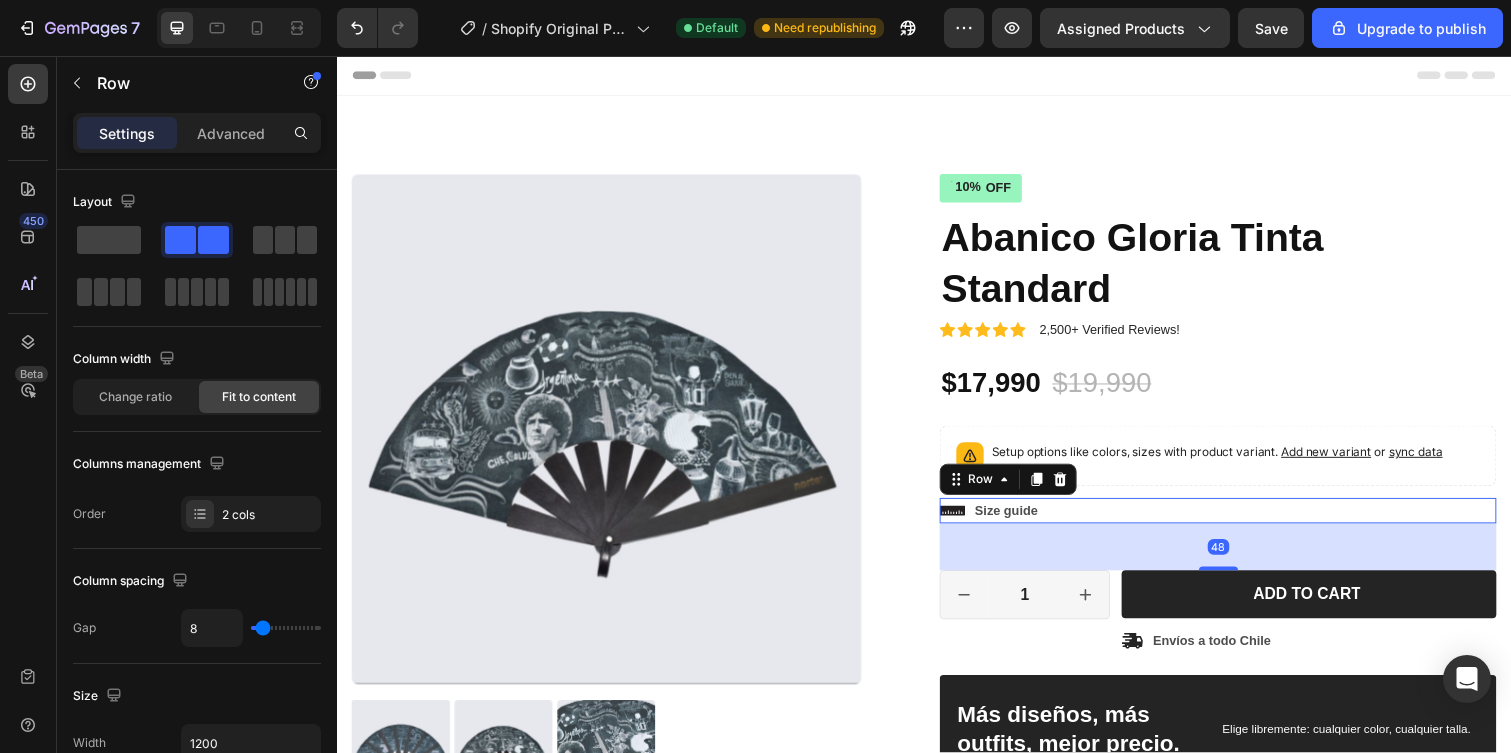 click on "Icon Size guide Text Block Row   48" at bounding box center (1237, 521) 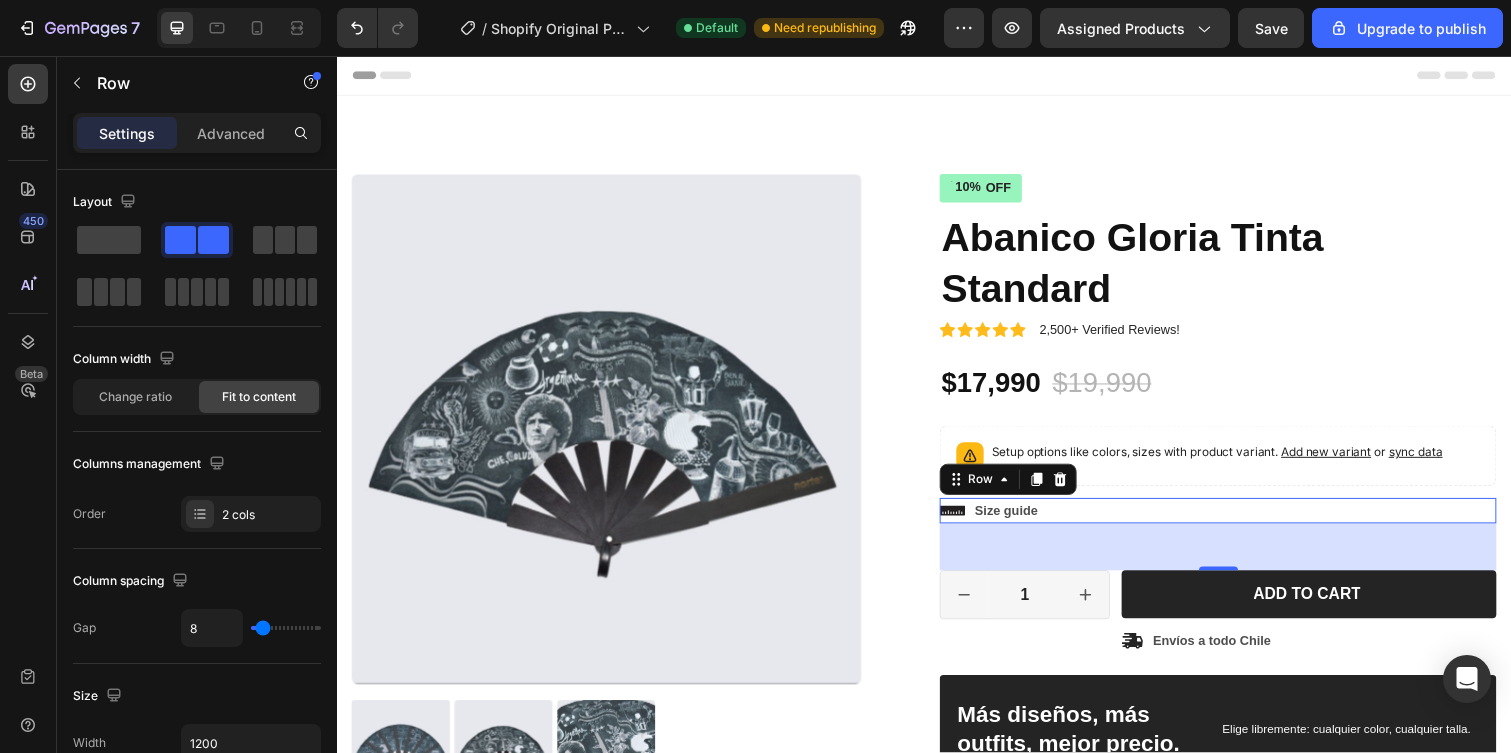 click on "Icon Icon Icon Icon Icon Icon List 2,500+ Verified Reviews! Text Block Row [PERCENT]% OFF Discount Tag Abanico Gloria Tinta Standard Product Title Icon Icon Icon Icon Icon Icon List 2,500+ Verified Reviews! Text Block Row $[PRICE] Product Price Product Price $[PRICE] Product Price Product Price [PERCENT]% OFF Discount Tag Row Setup options like colors, sizes with product variant. Add new variant or sync data Product Variants Swatches Setup options like colors, sizes with product variant. Add new variant or sync data Product Variants Swatches
Icon Size guide Text Block Row 48
1
Product Quantity Row Add to cart Add to Cart
Icon Envíos a todo Chile Text Block Row Row Más diseños, más outfits, mejor precio. Text Block Elige libremente: cualquier color, cualquier talla. Text Block Row 2 abanicos Text Block [PERCENT]% Off + 🚛 Envío Gratis Text Block Row 3 abanicos Text Block 15% Off + 🚛 Envío Gratis Text Block Row 4 abanicos Text Block Most popular Row" at bounding box center (1237, 603) 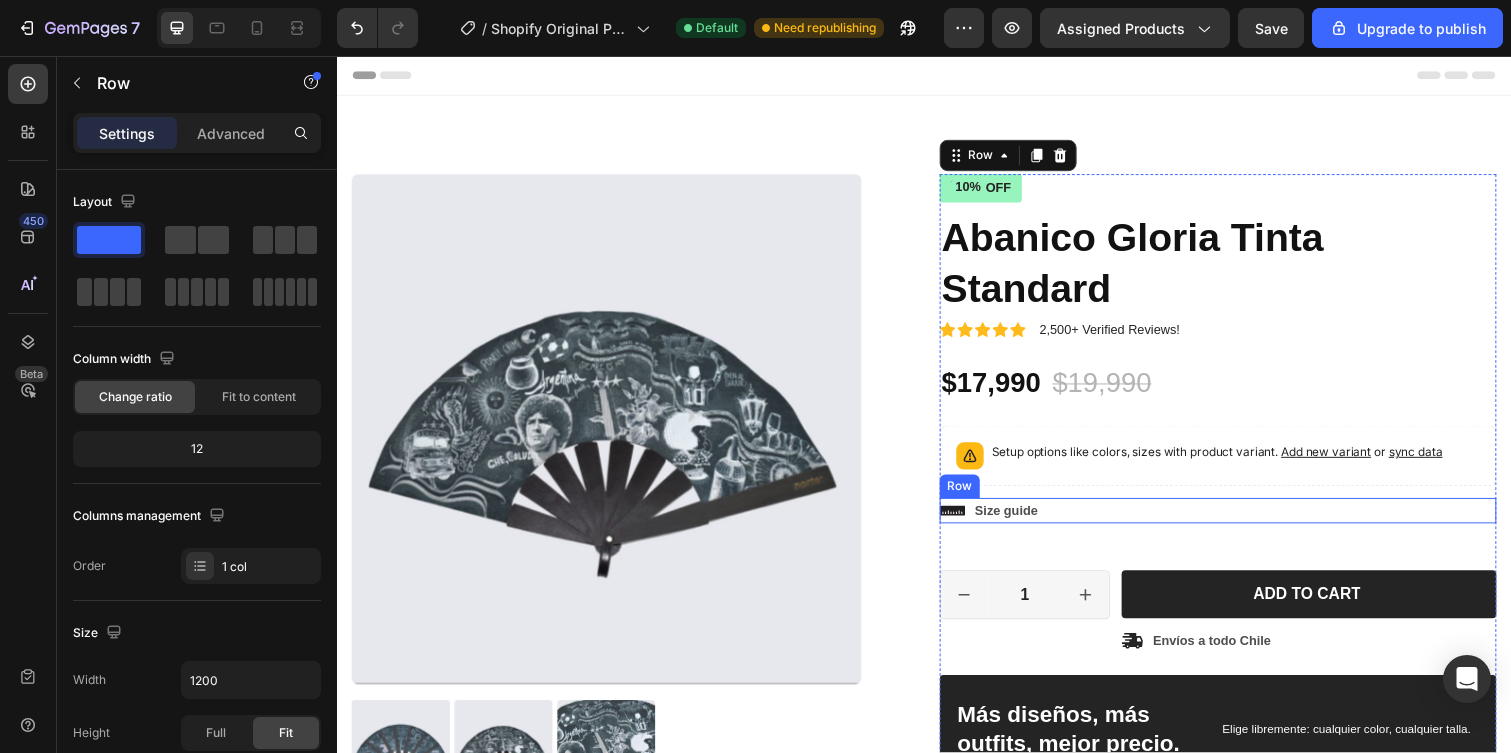click on "Icon Size guide Text Block Row" at bounding box center [1237, 521] 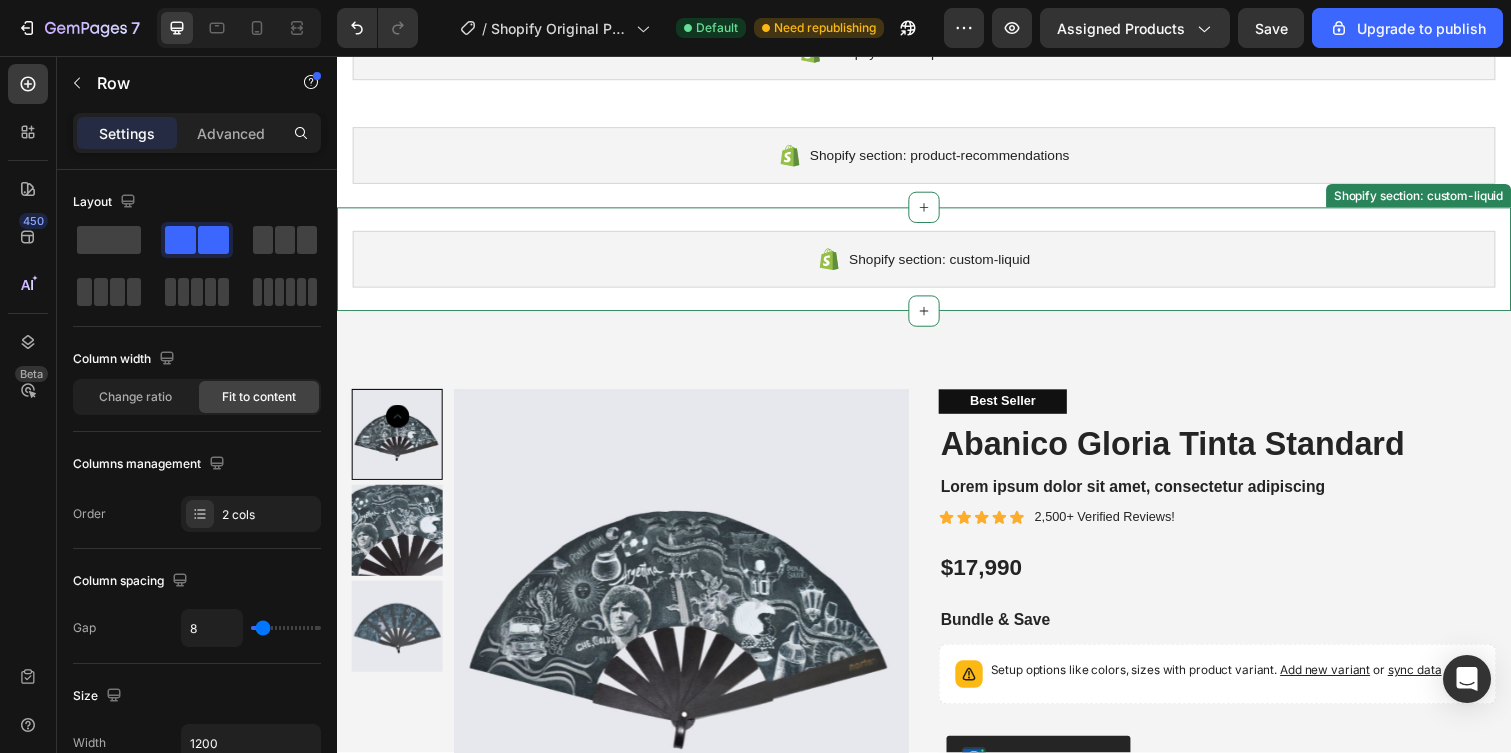 scroll, scrollTop: 977, scrollLeft: 0, axis: vertical 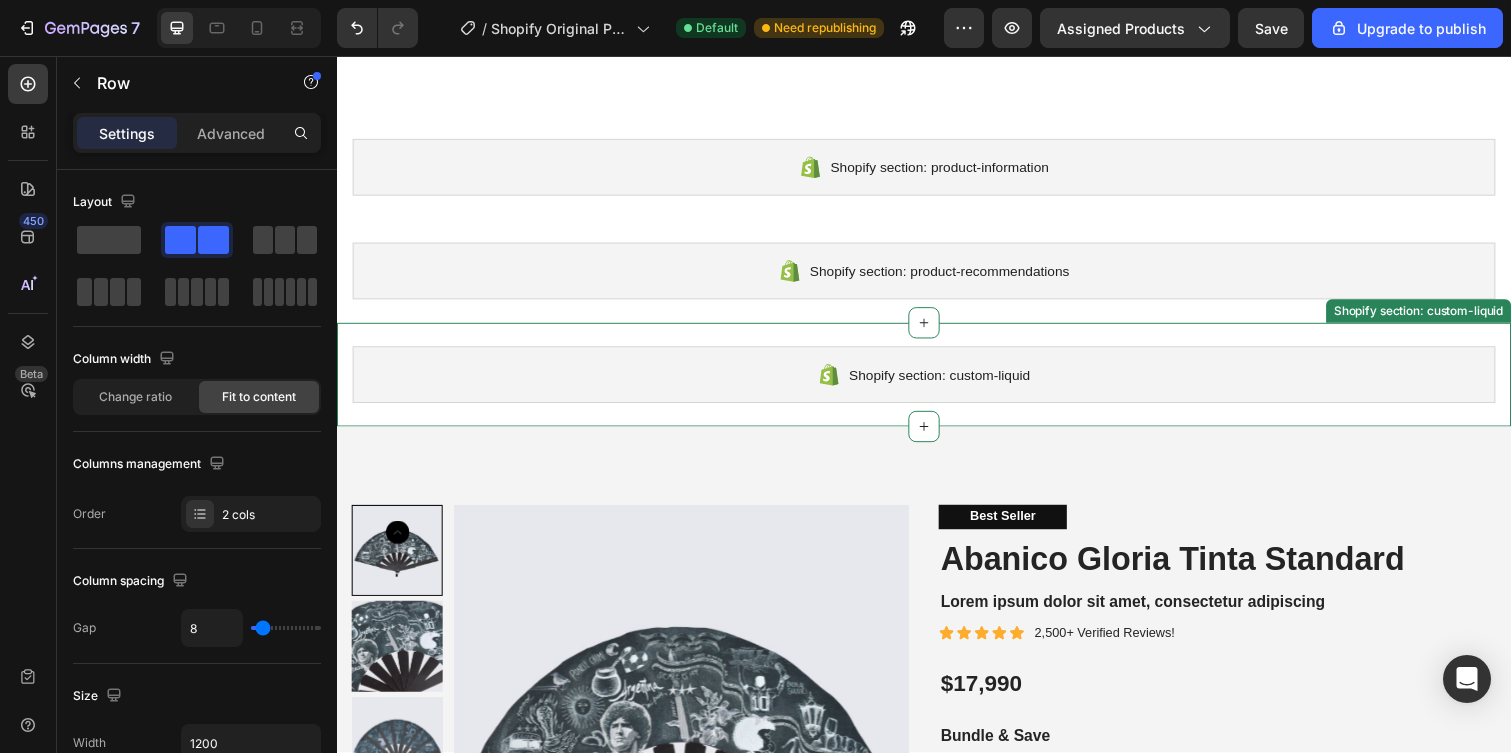 click on "Shopify section: product-recommendations" at bounding box center [952, 276] 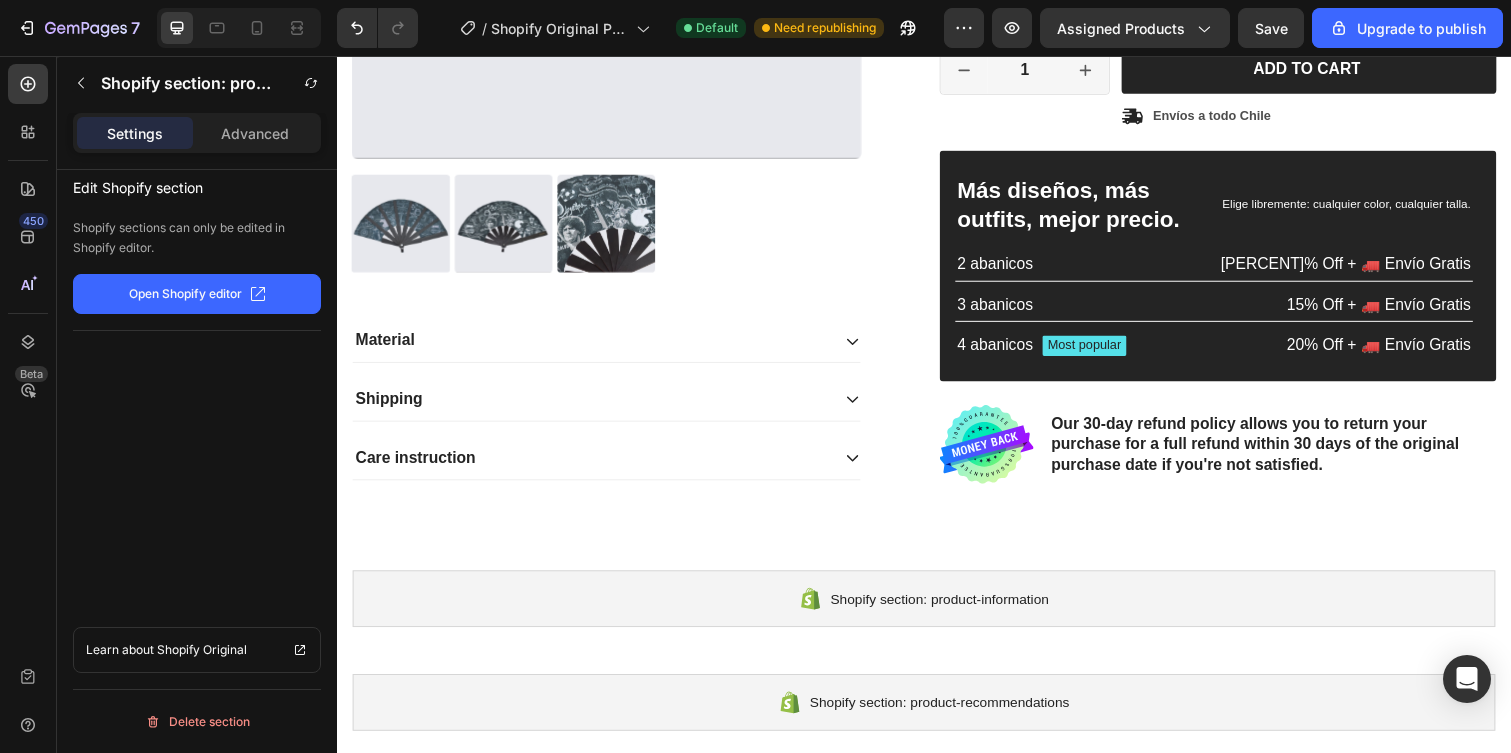 scroll, scrollTop: 687, scrollLeft: 0, axis: vertical 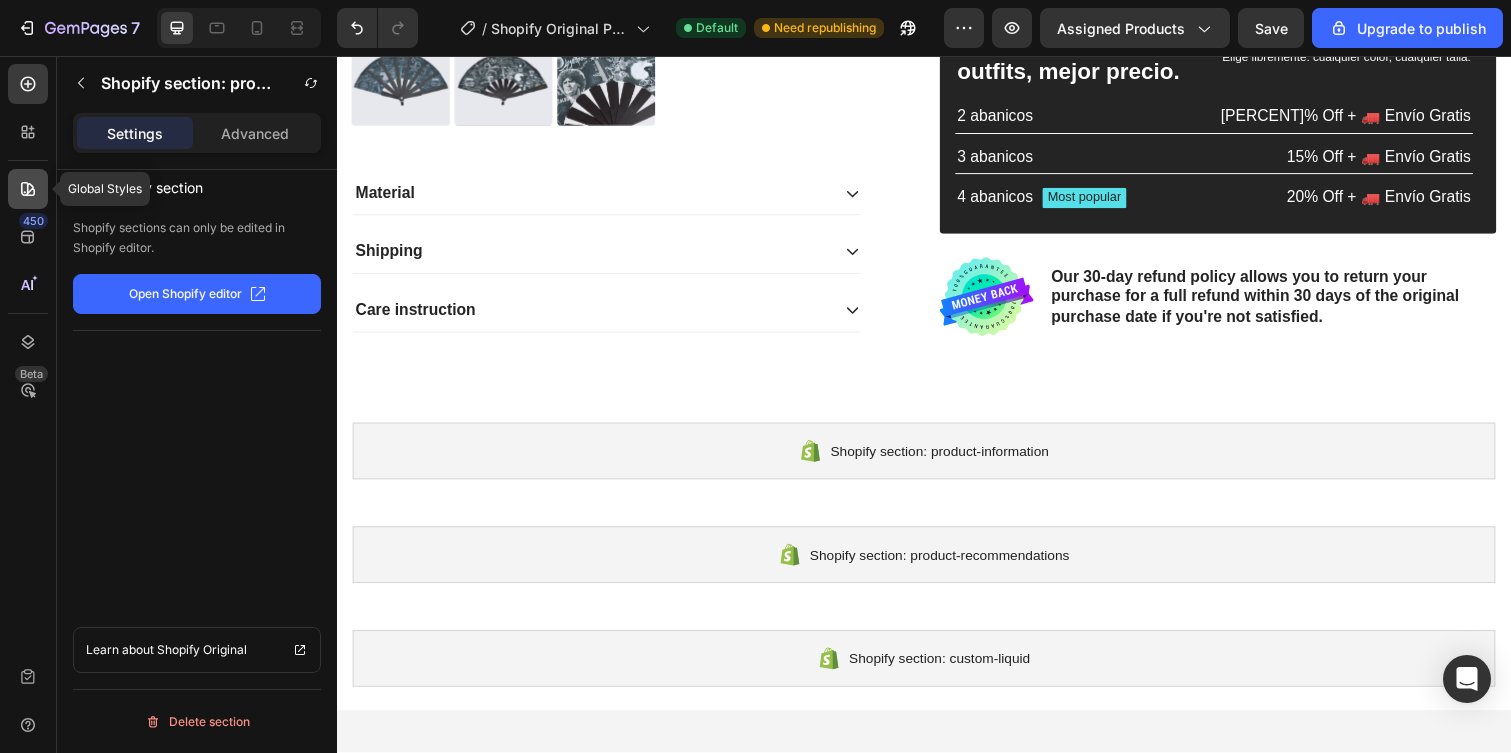 click 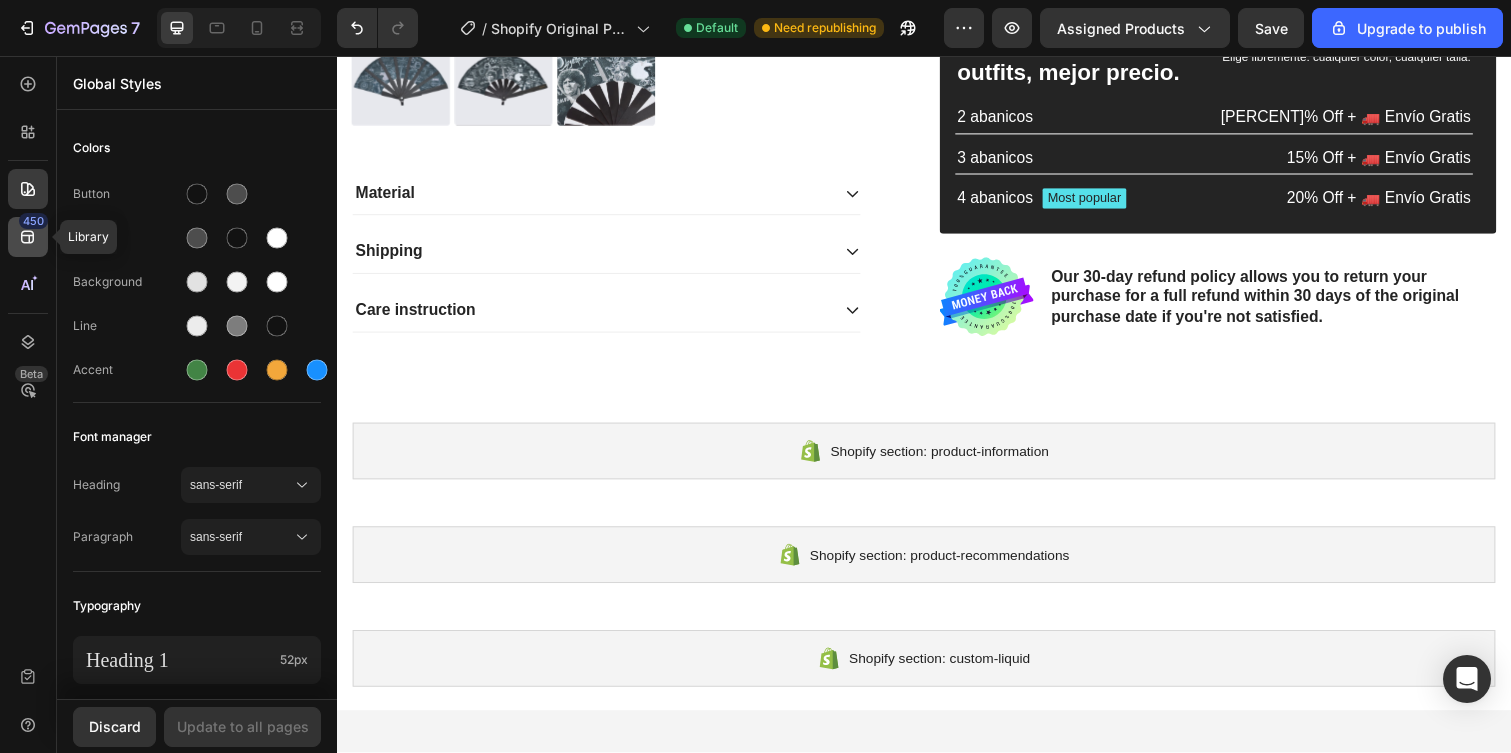 click 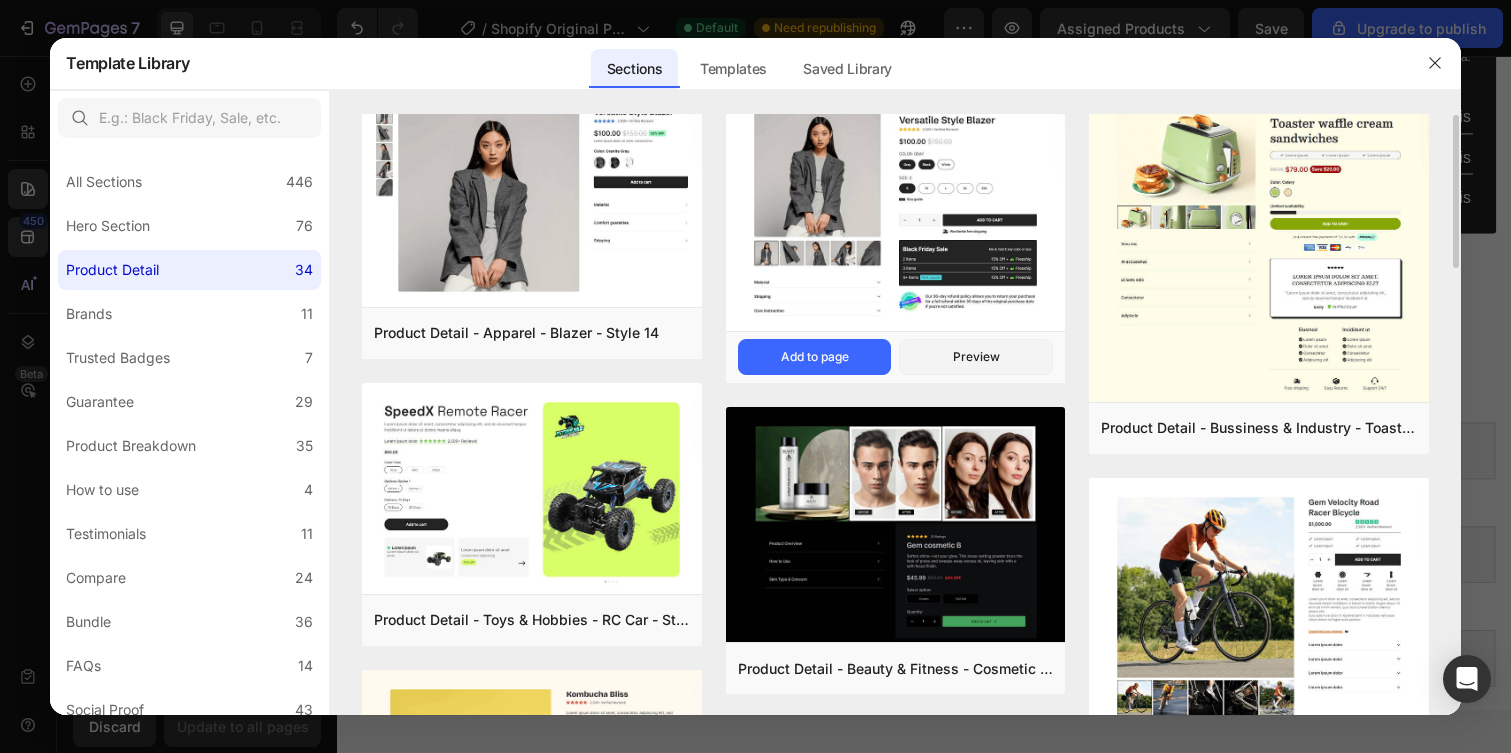 scroll, scrollTop: 22, scrollLeft: 0, axis: vertical 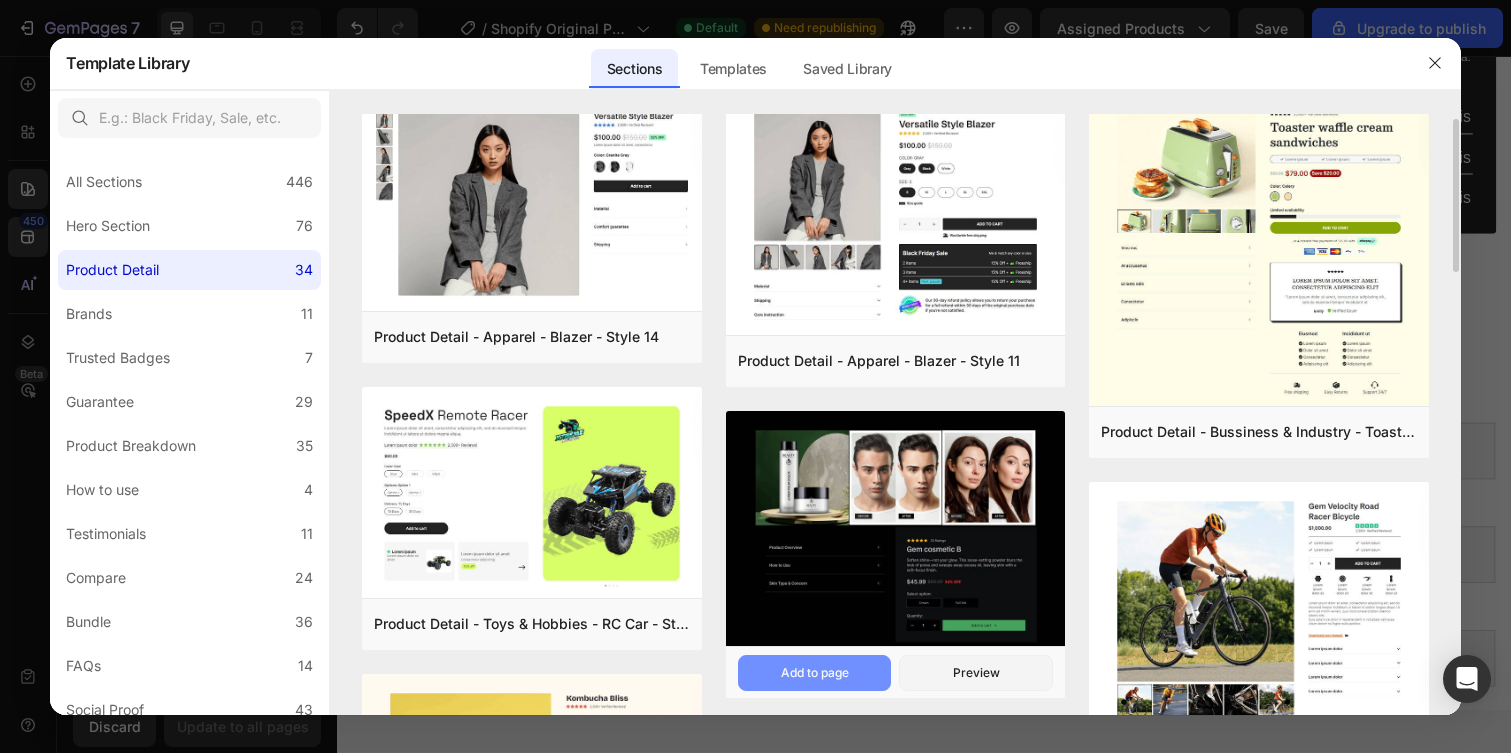 click on "Add to page" at bounding box center [815, 673] 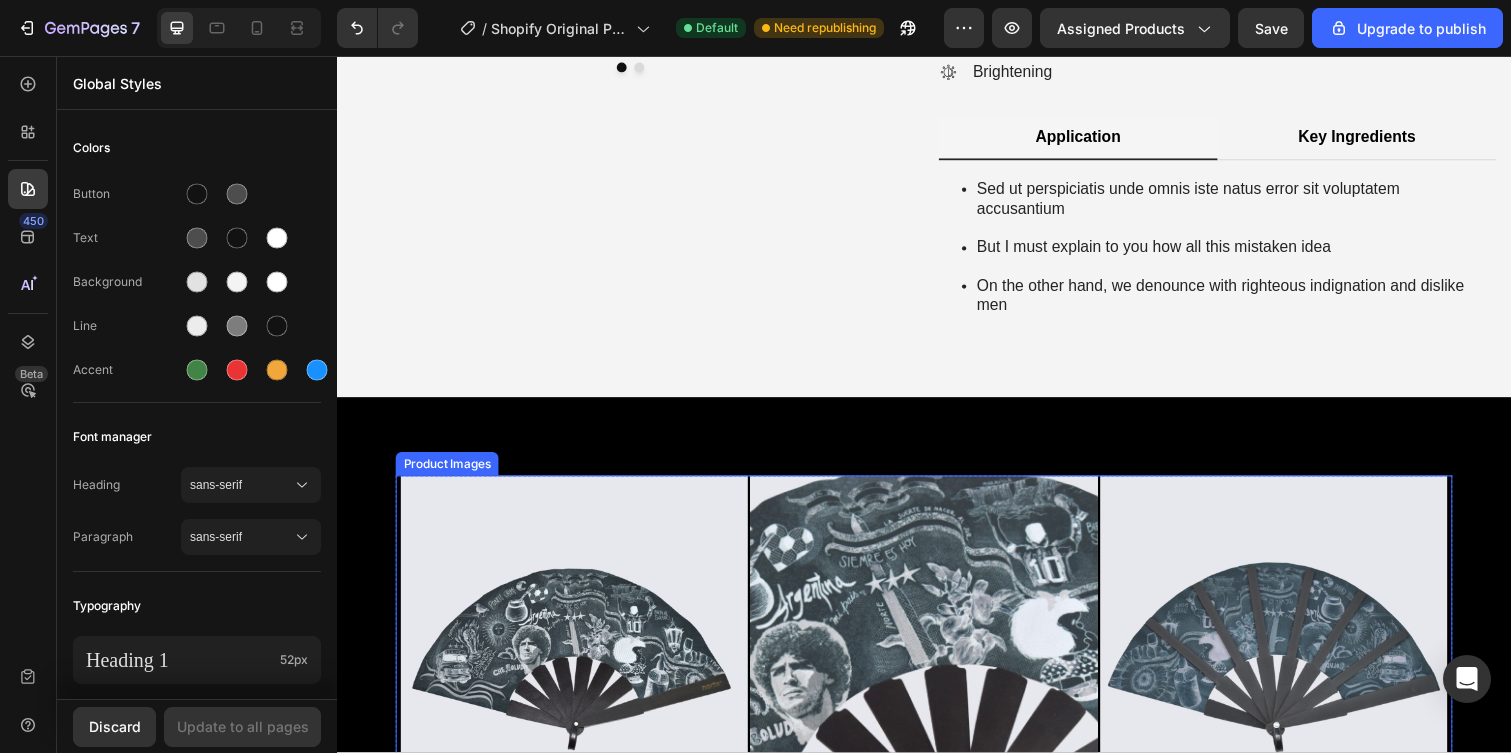 scroll, scrollTop: 2242, scrollLeft: 0, axis: vertical 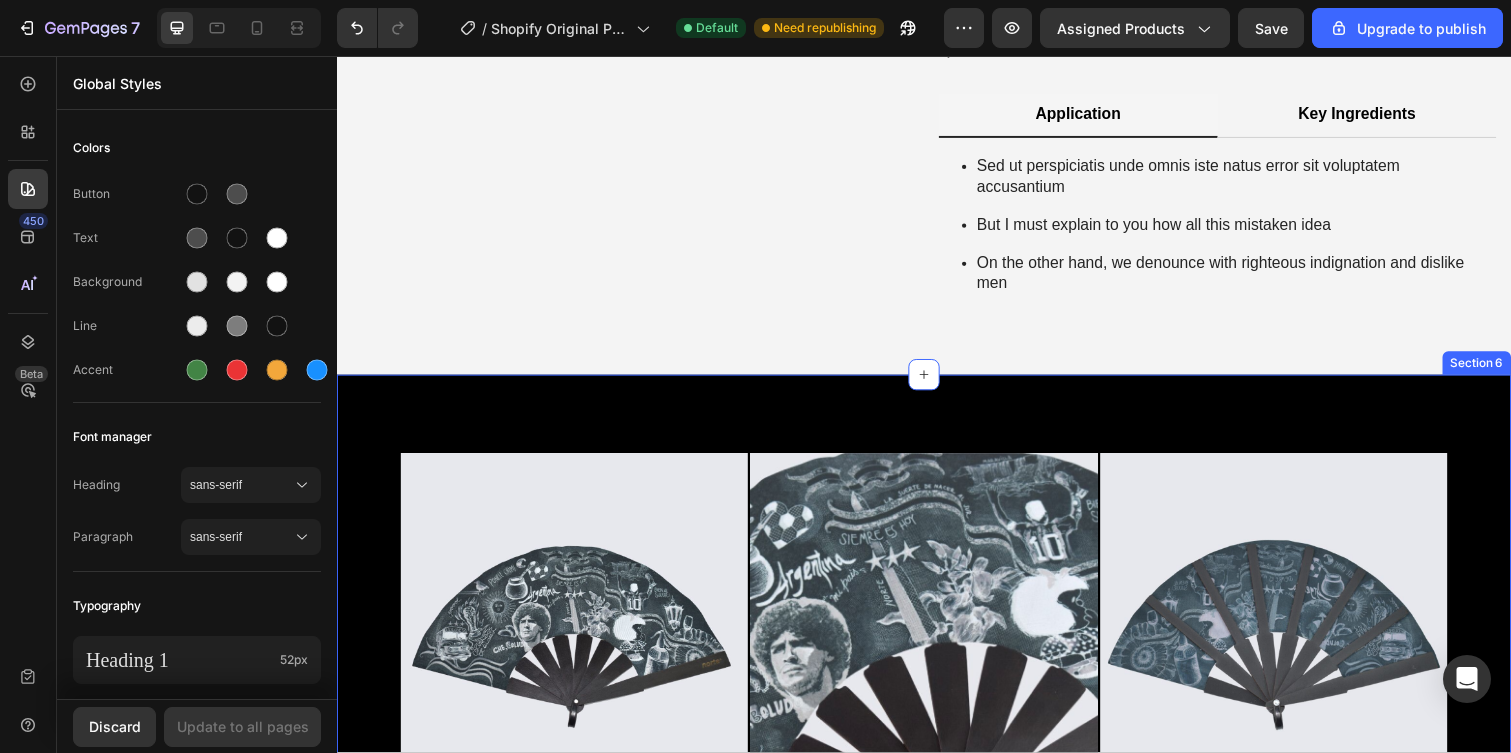click on "Product Images
Product Overview
How to Use
Skin Type Concern Accordion Icon Icon Icon Icon Icon Icon List 35 Ratings Text Block Row Abanico Gloria Tinta Standard Product Title Soften shine—not your glow. This loose-setting powder blurs the look of pores and sweeps away excess oil, leaving skin with a soft-focus finish. Text Block $[PRICE] Product Price Product Price $[PRICE] Product Price Product Price [PERCENT]% off Product Badge Row Select option: Text Block Setup options like colors, sizes with product variant. Add new variant or sync data Product Variants Swatches Quantity: Text Block
1
Product Quantity Add to cart Add to Cart Row Row Row Product Section 6" at bounding box center [937, 909] 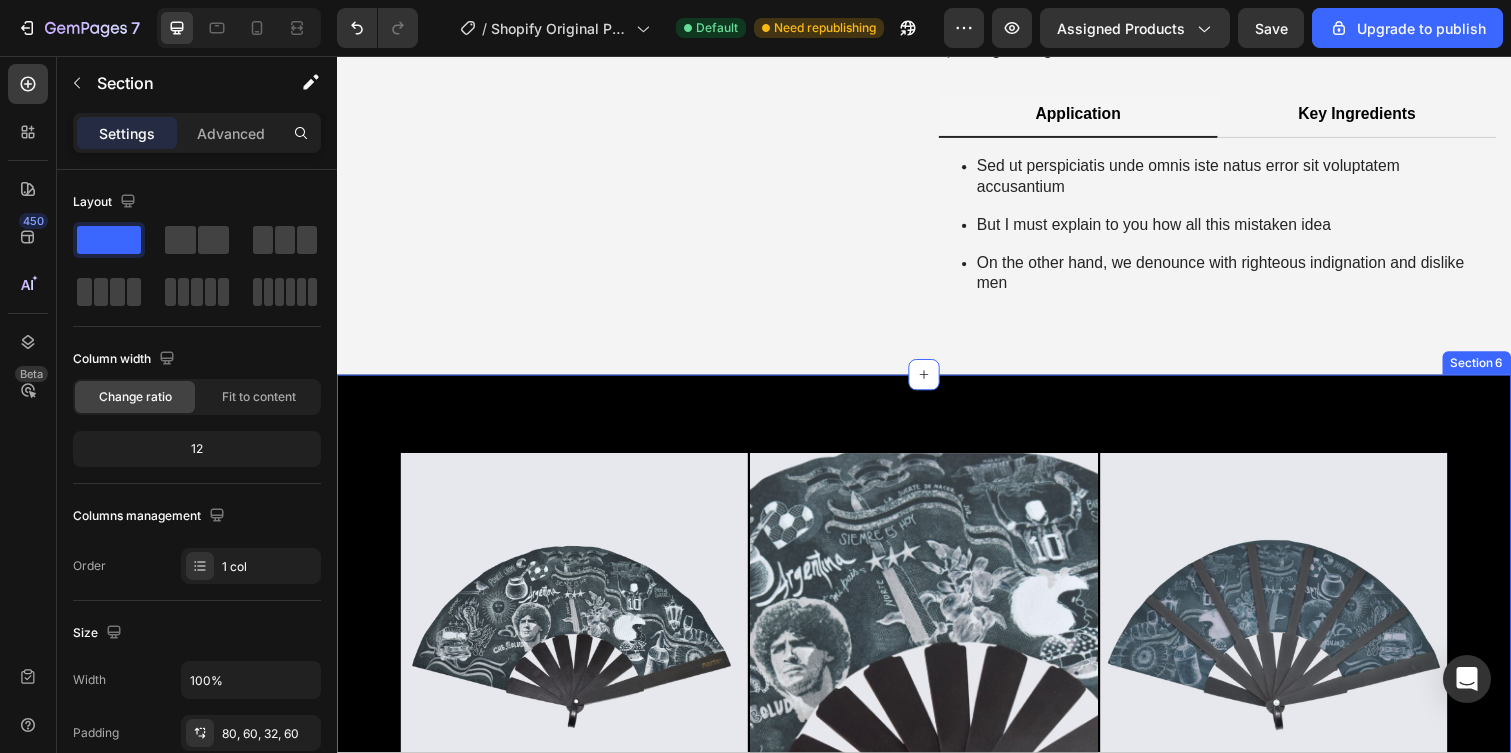 click on "Product Images
Product Overview
How to Use
Skin Type Concern Accordion Icon Icon Icon Icon Icon Icon List 35 Ratings Text Block Row Abanico Gloria Tinta Standard Product Title Soften shine—not your glow. This loose-setting powder blurs the look of pores and sweeps away excess oil, leaving skin with a soft-focus finish. Text Block $[PRICE] Product Price Product Price $[PRICE] Product Price Product Price [PERCENT]% off Product Badge Row Select option: Text Block Setup options like colors, sizes with product variant. Add new variant or sync data Product Variants Swatches Quantity: Text Block
1
Product Quantity Add to cart Add to Cart Row Row Row Product Section 6" at bounding box center [937, 909] 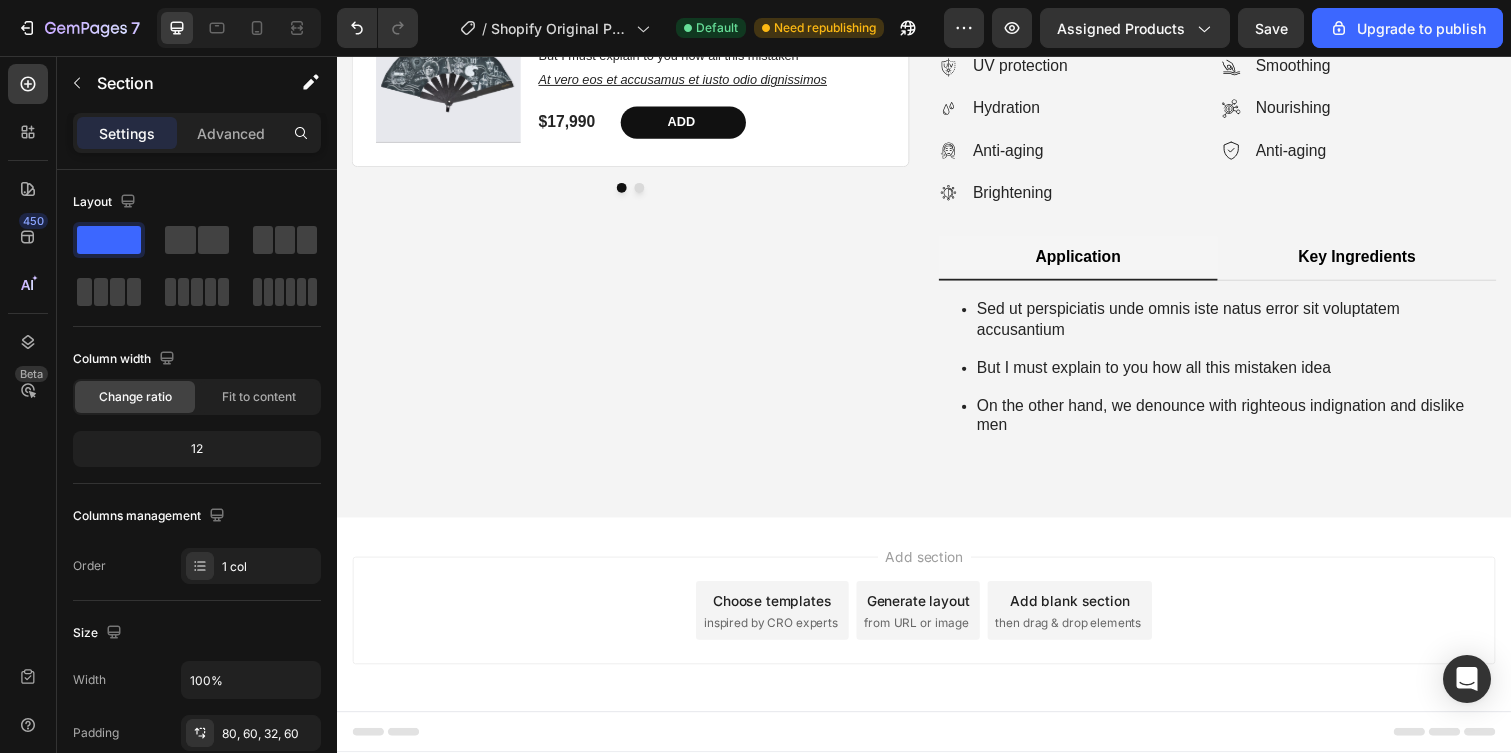 scroll, scrollTop: 2095, scrollLeft: 0, axis: vertical 